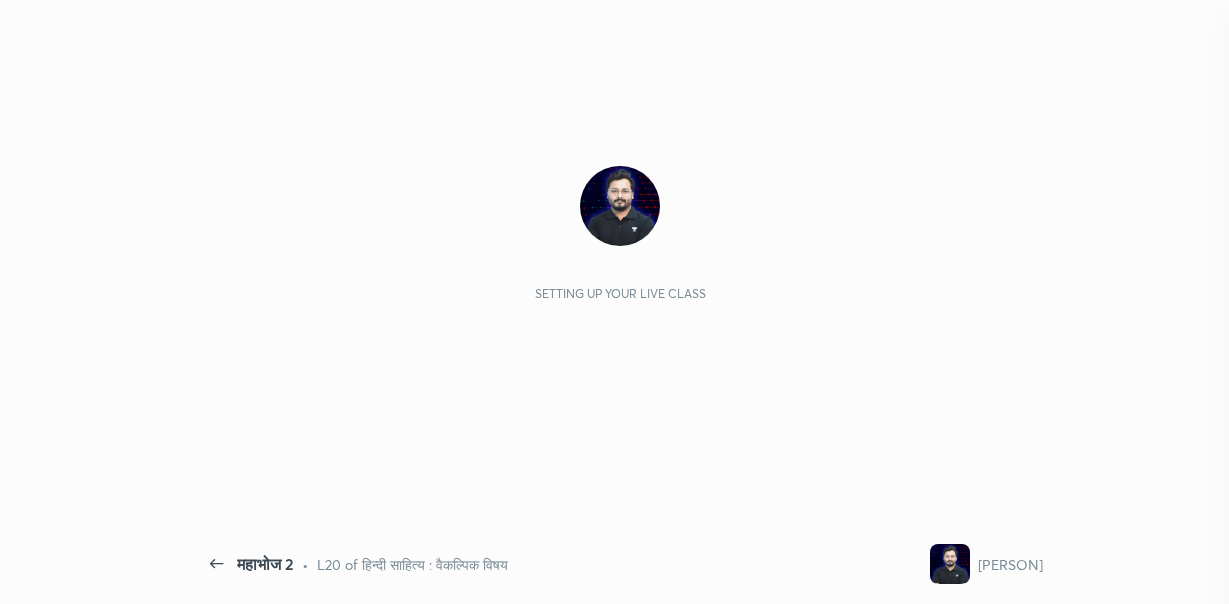 scroll, scrollTop: 0, scrollLeft: 0, axis: both 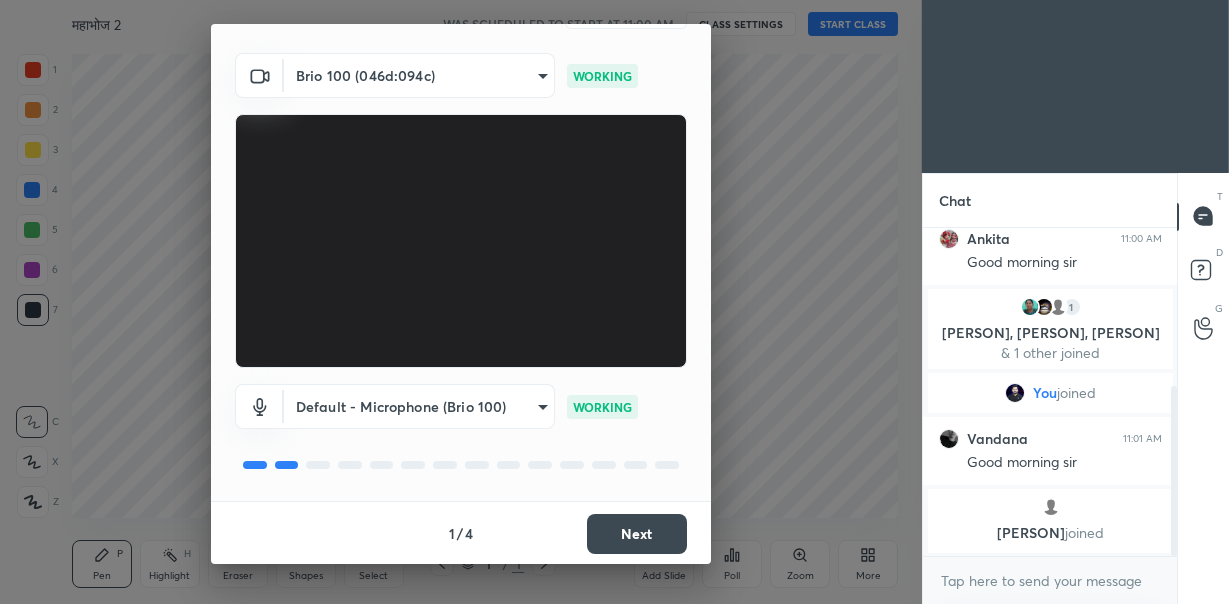 click on "Next" at bounding box center [637, 534] 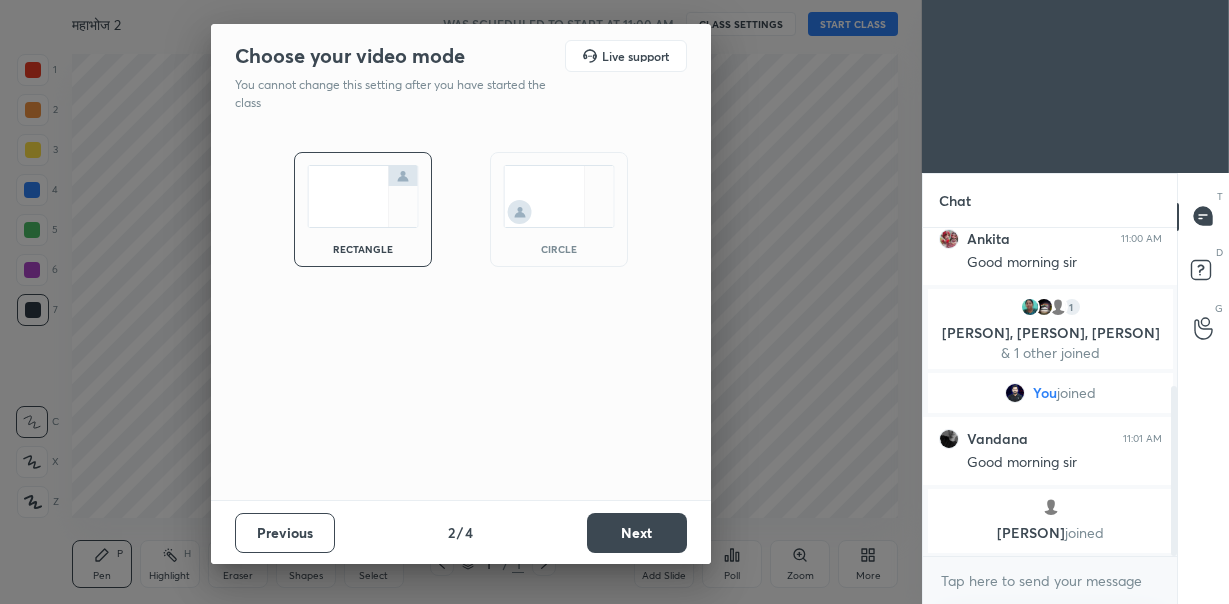 scroll, scrollTop: 0, scrollLeft: 0, axis: both 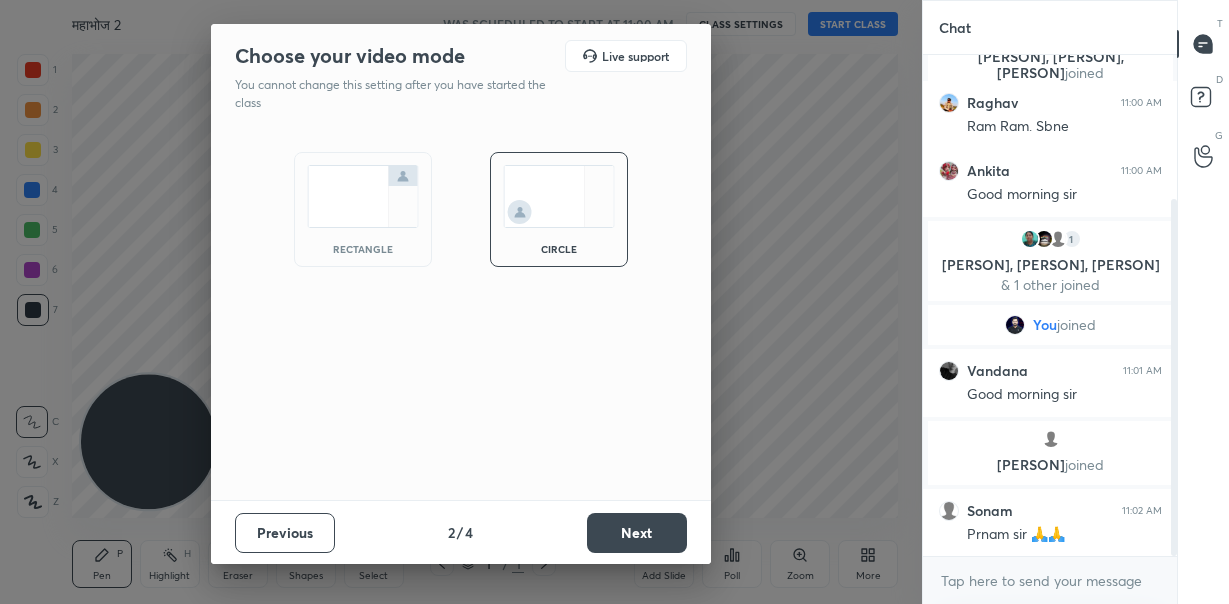click on "Next" at bounding box center (637, 533) 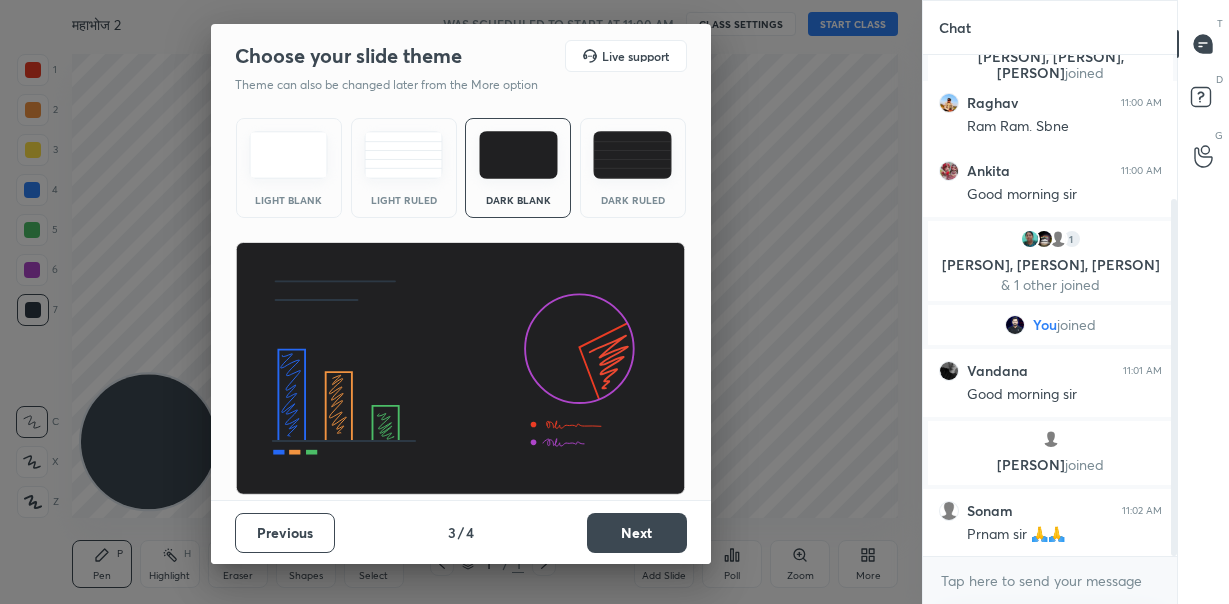 click on "Next" at bounding box center (637, 533) 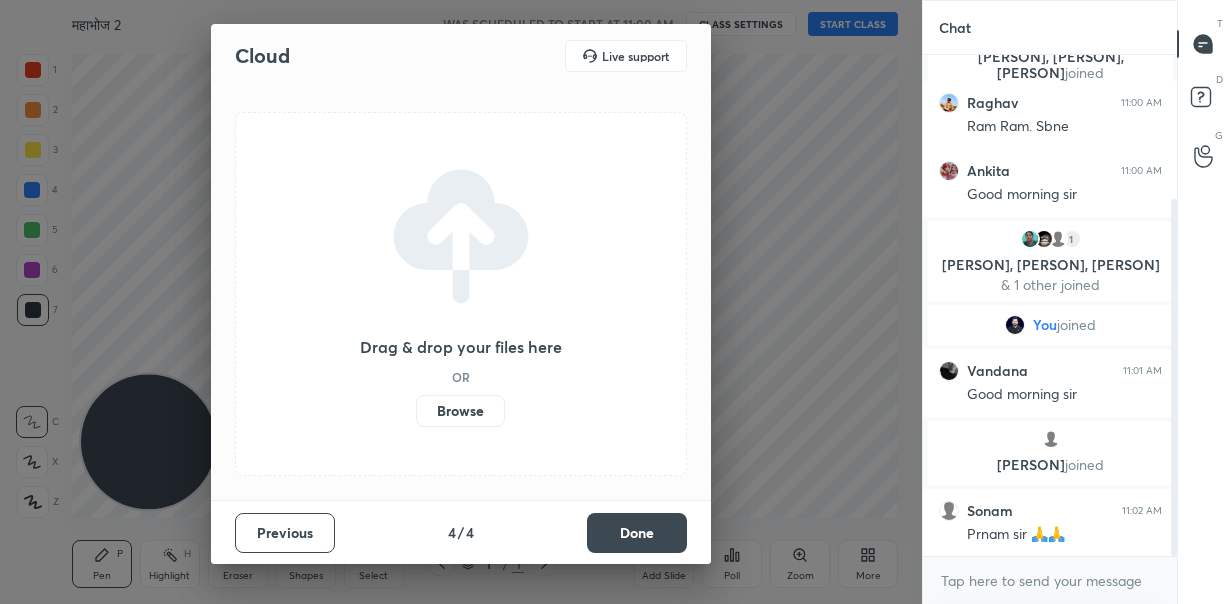 click on "Done" at bounding box center [637, 533] 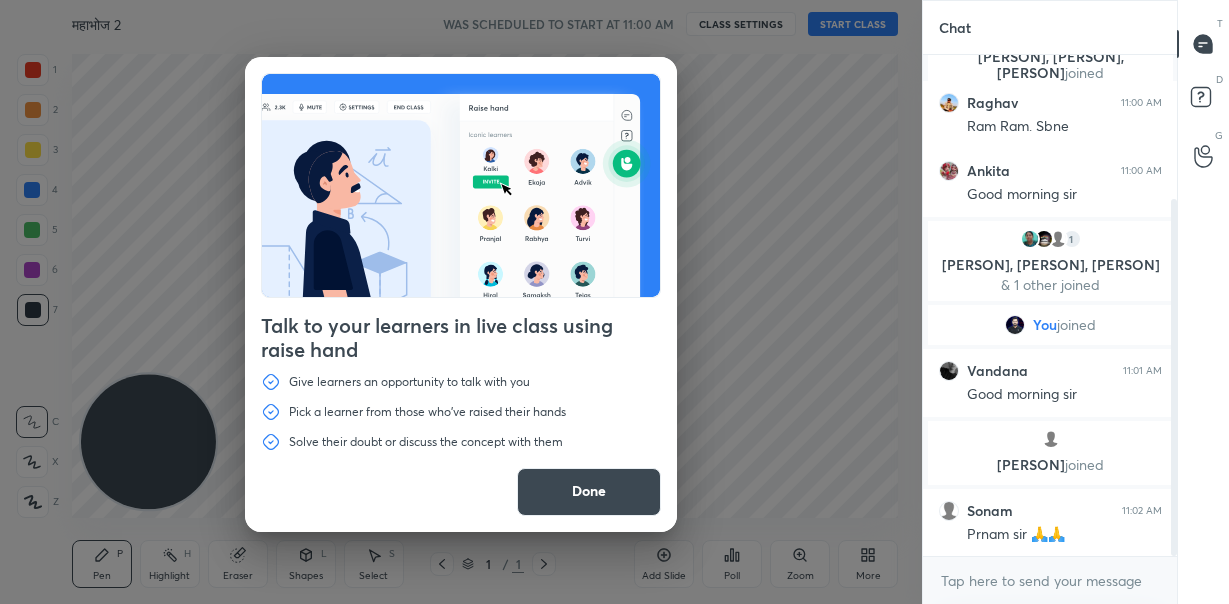 click on "Done" at bounding box center [589, 492] 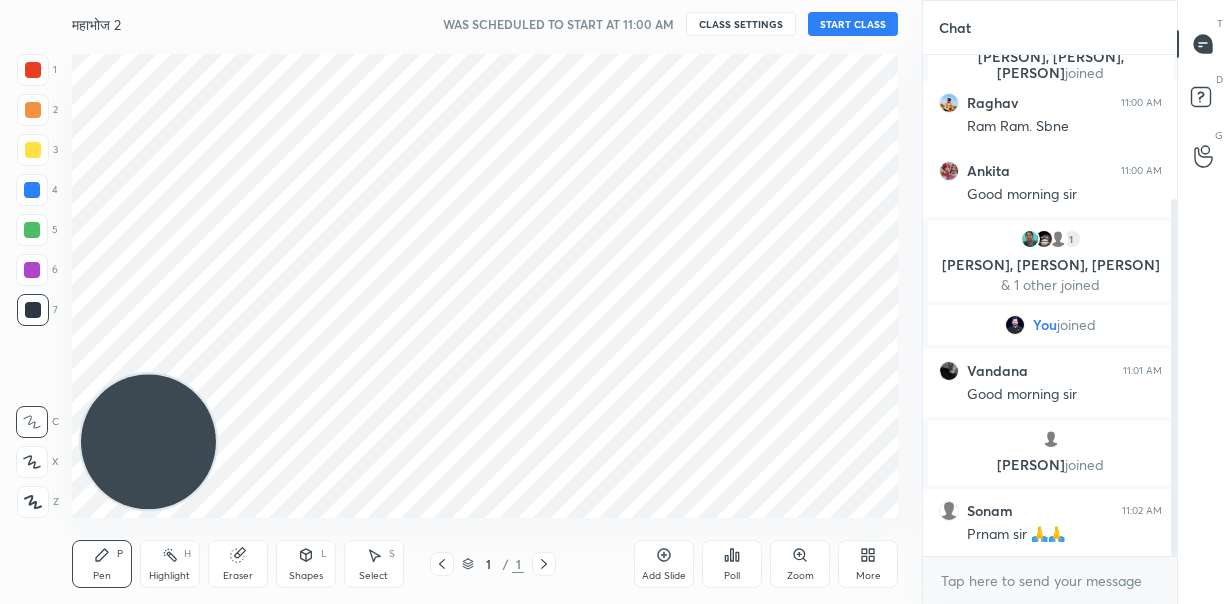 click 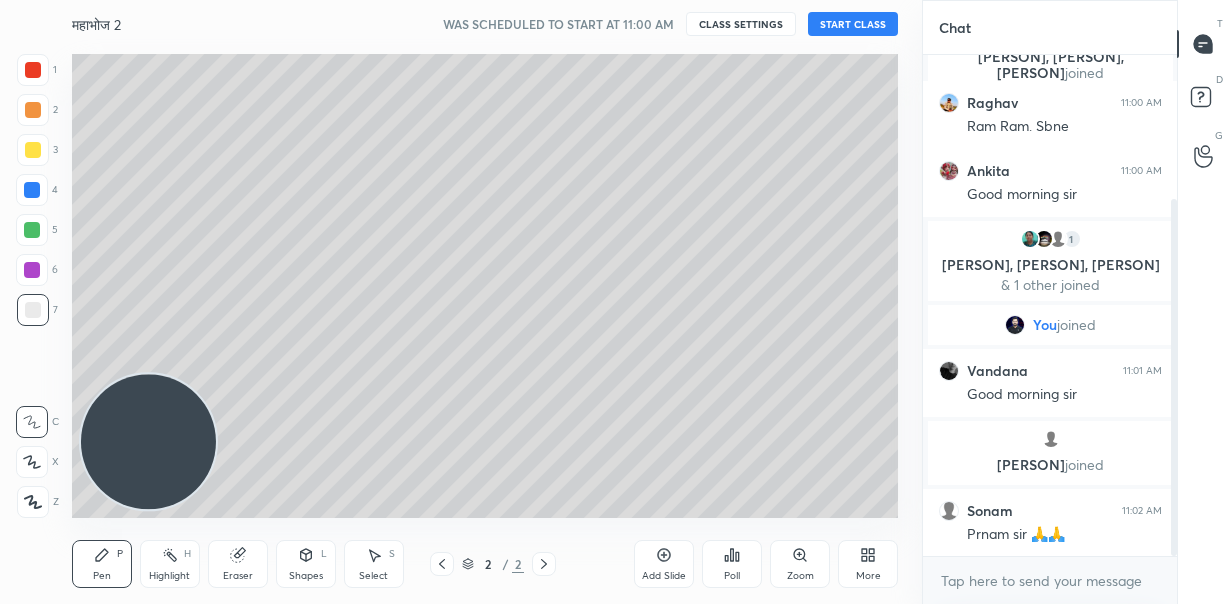 click on "START CLASS" at bounding box center [853, 24] 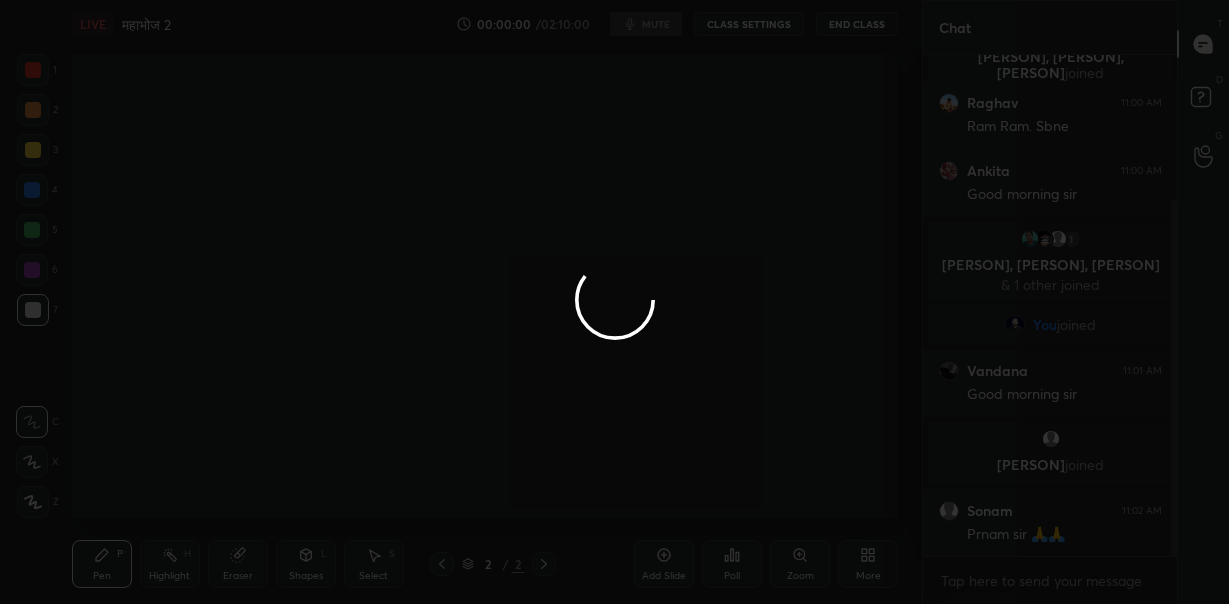 drag, startPoint x: 150, startPoint y: 455, endPoint x: 674, endPoint y: 153, distance: 604.7975 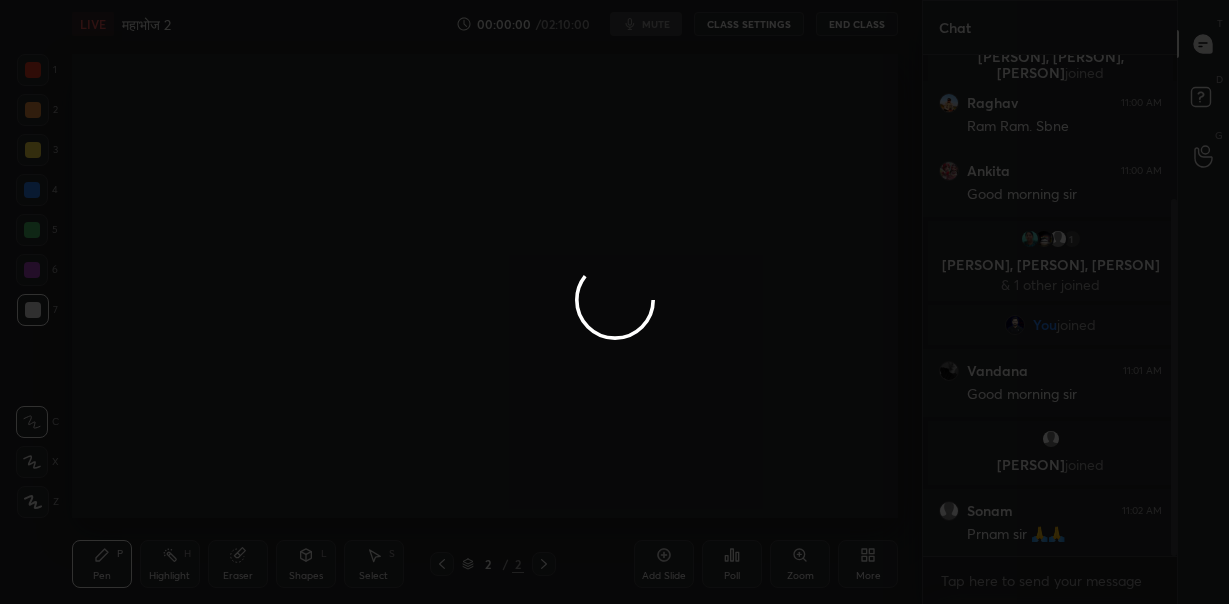 click at bounding box center [614, 302] 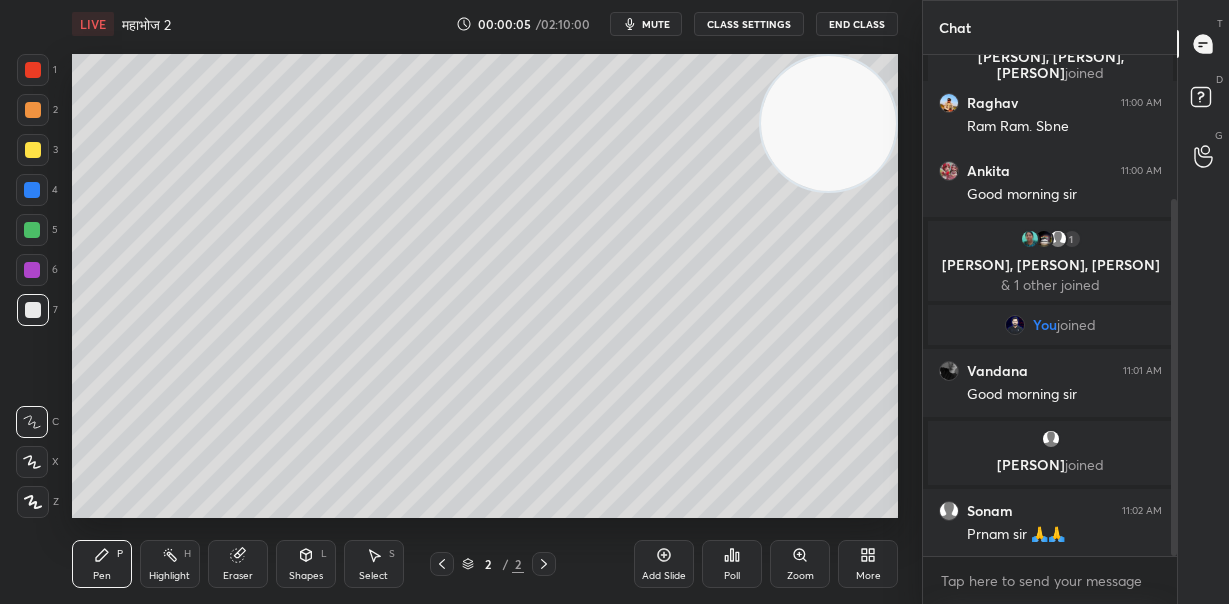 drag, startPoint x: 172, startPoint y: 444, endPoint x: 870, endPoint y: 79, distance: 787.67316 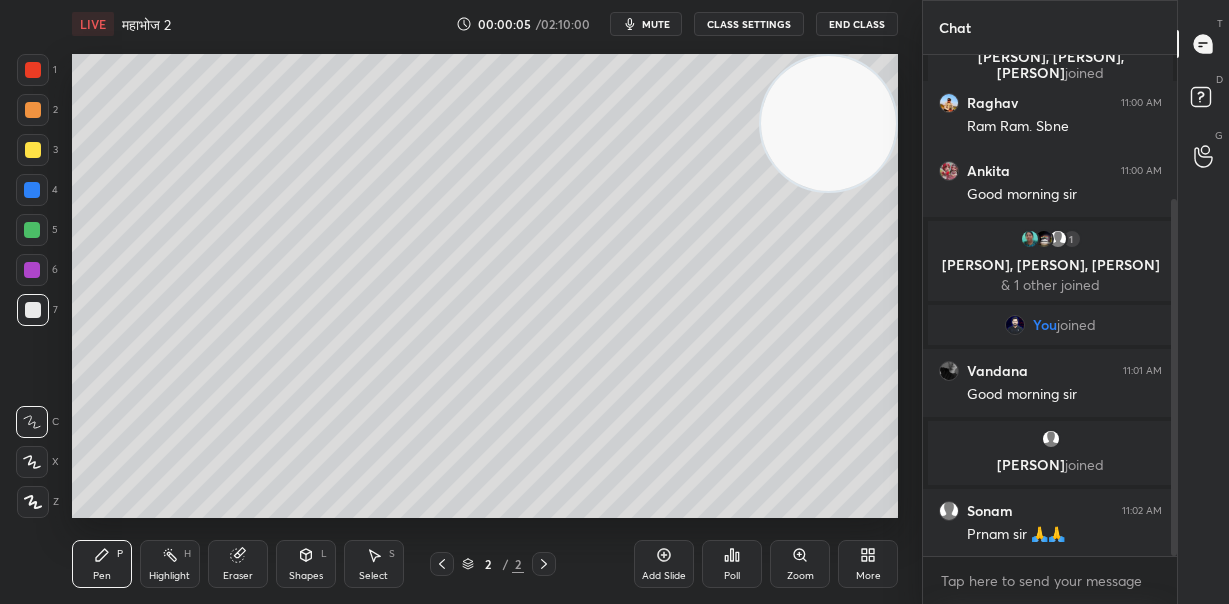 click at bounding box center [828, 123] 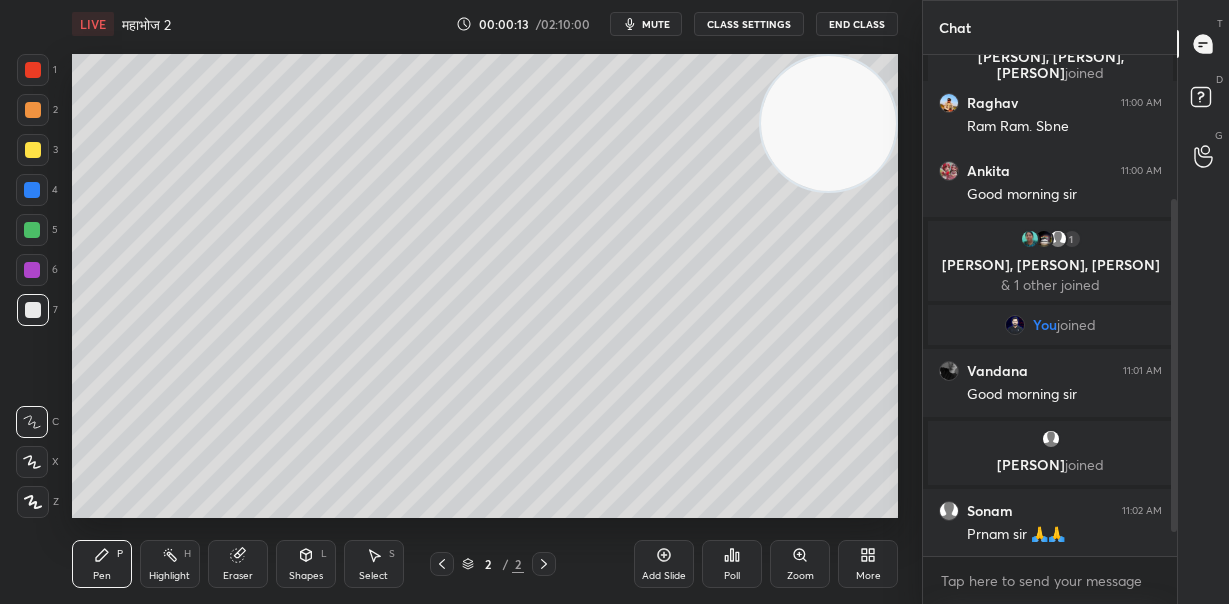 scroll, scrollTop: 270, scrollLeft: 0, axis: vertical 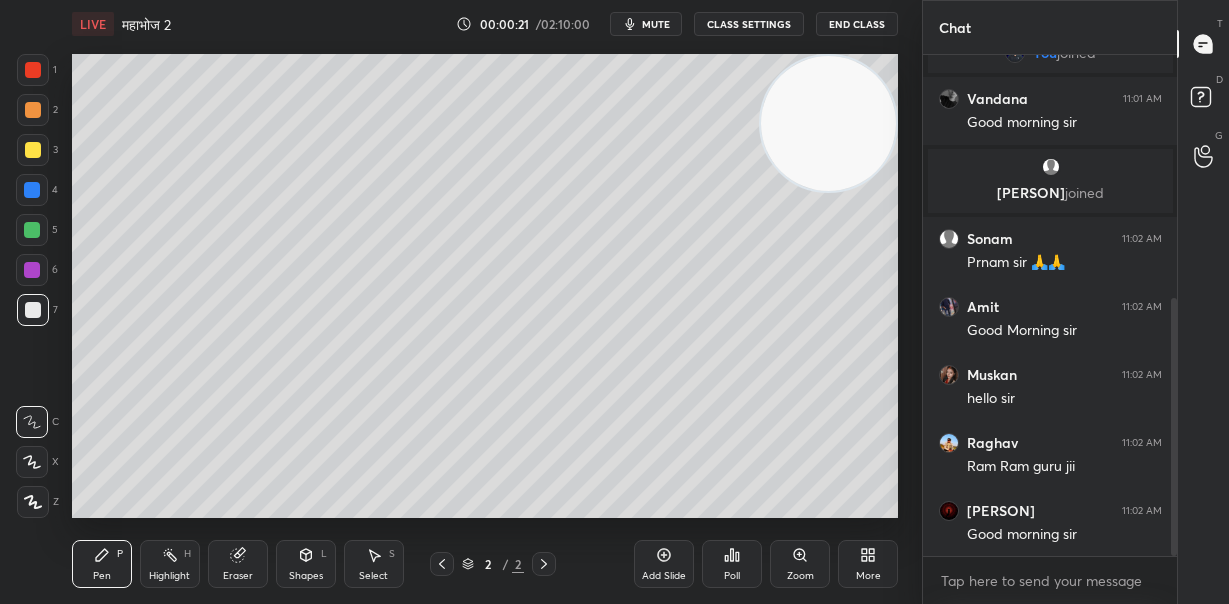 click on "Good morning sir" at bounding box center (1064, 535) 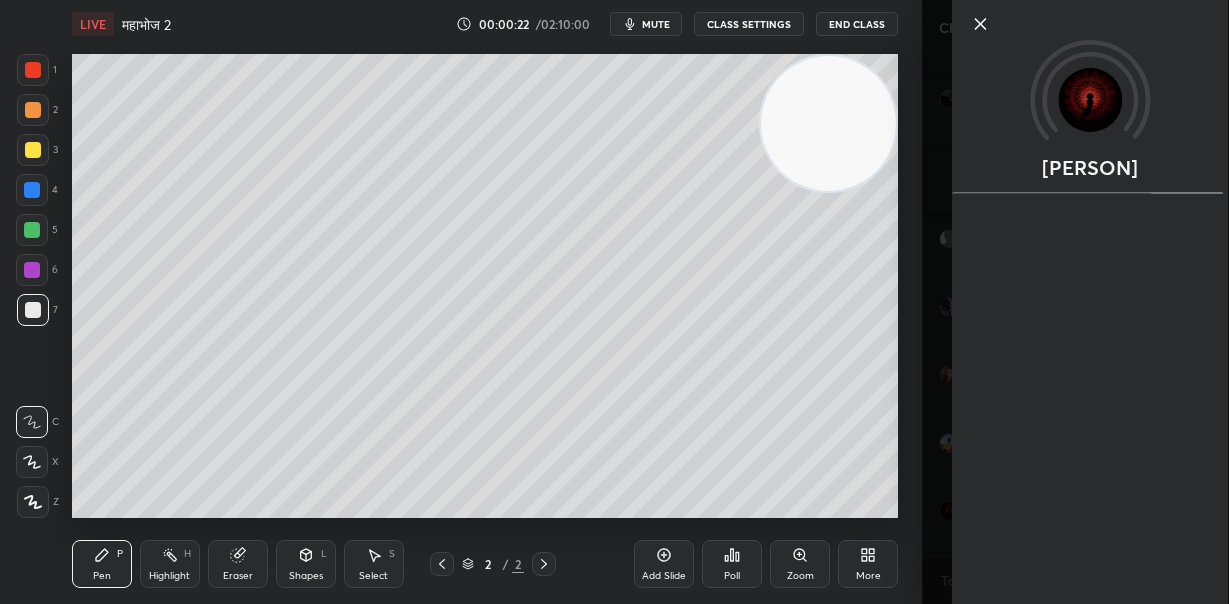 click 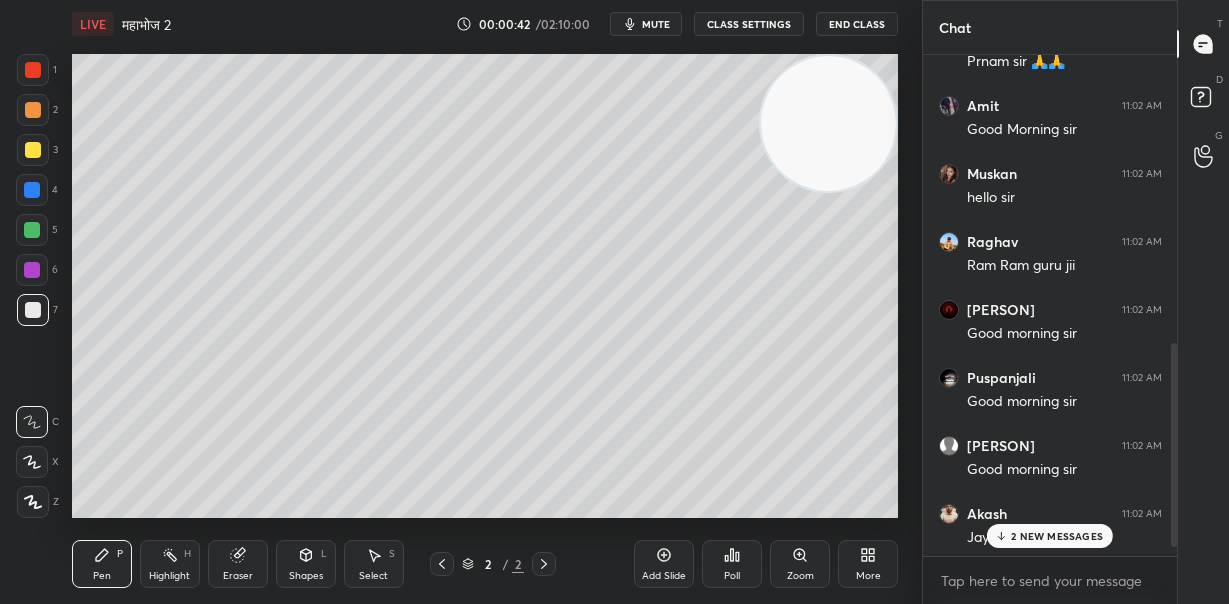 scroll, scrollTop: 750, scrollLeft: 0, axis: vertical 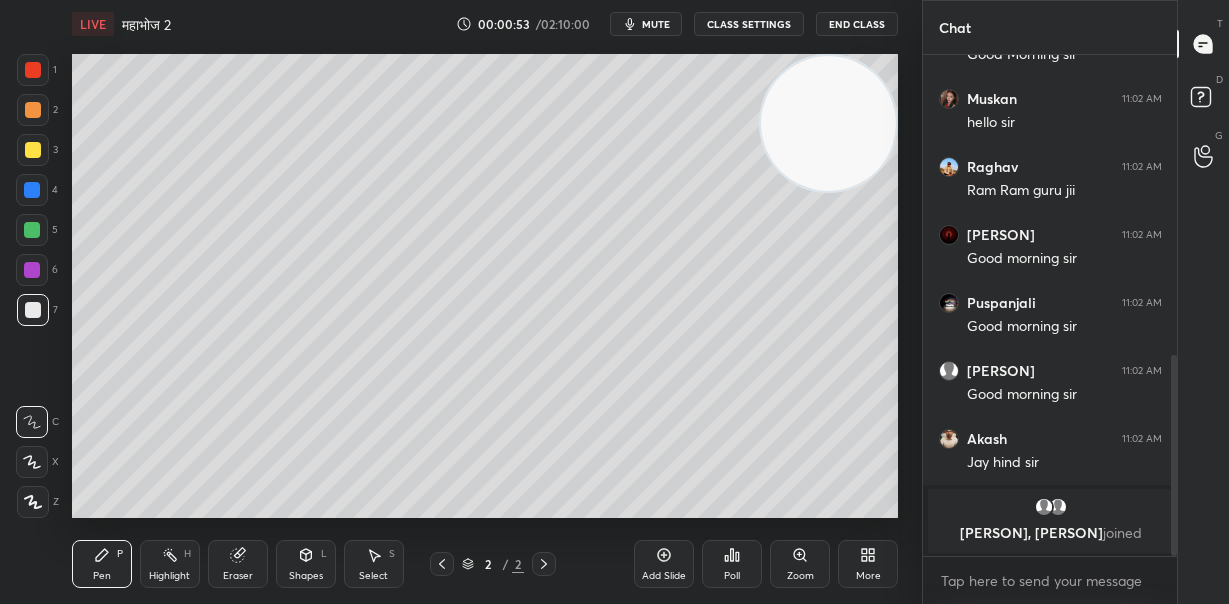 click 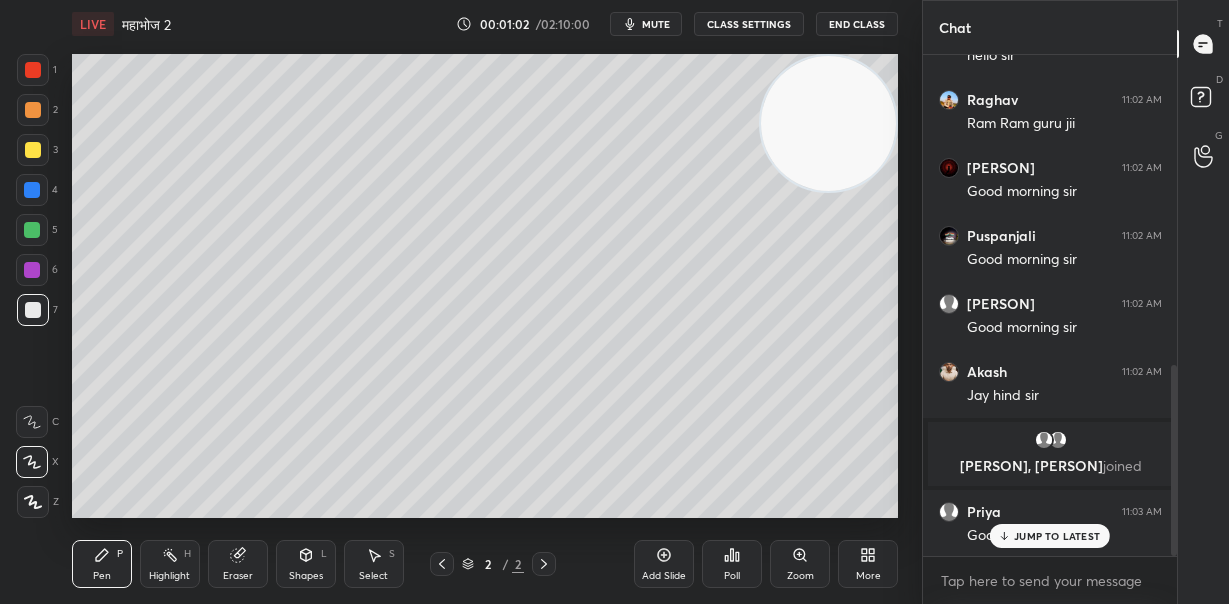 scroll, scrollTop: 890, scrollLeft: 0, axis: vertical 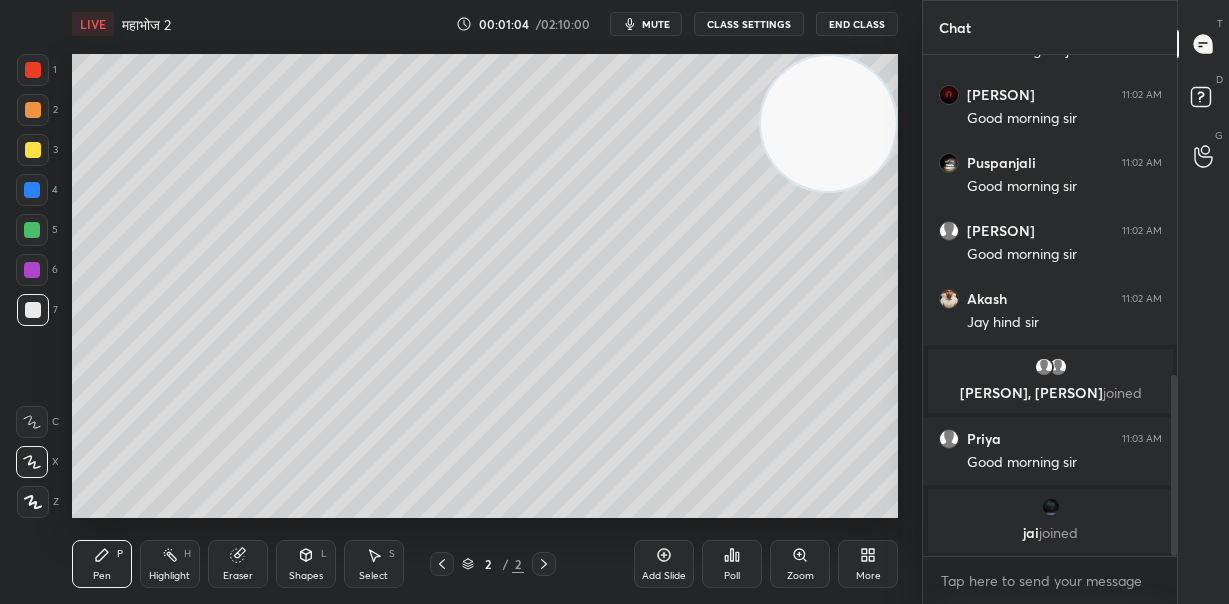 click at bounding box center [33, 110] 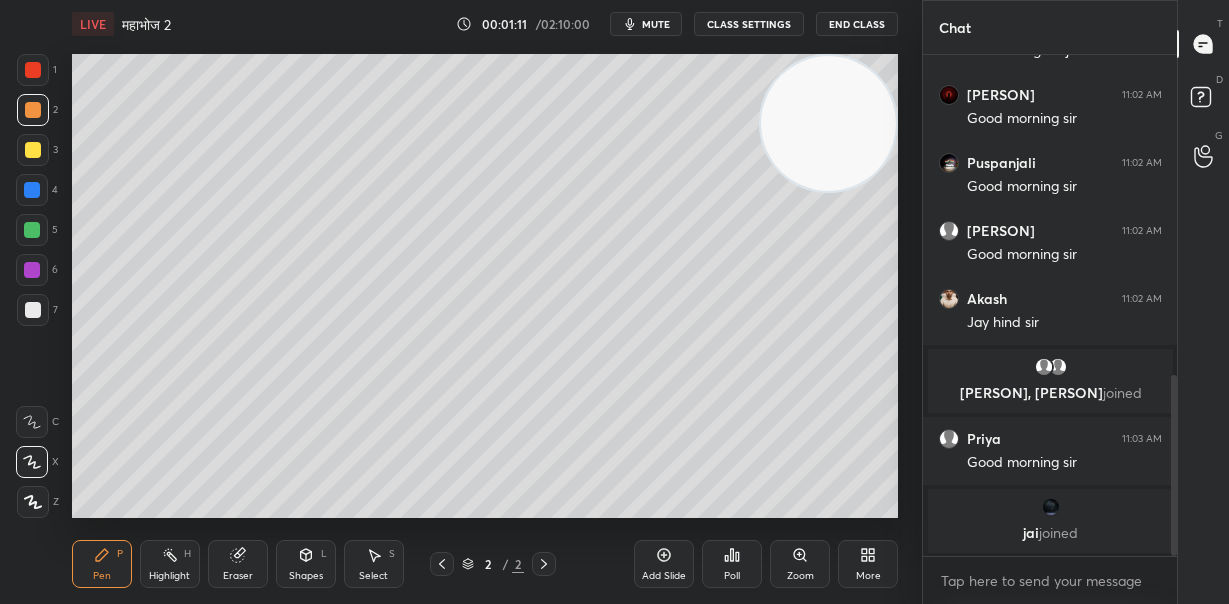 drag, startPoint x: 26, startPoint y: 150, endPoint x: 66, endPoint y: 156, distance: 40.4475 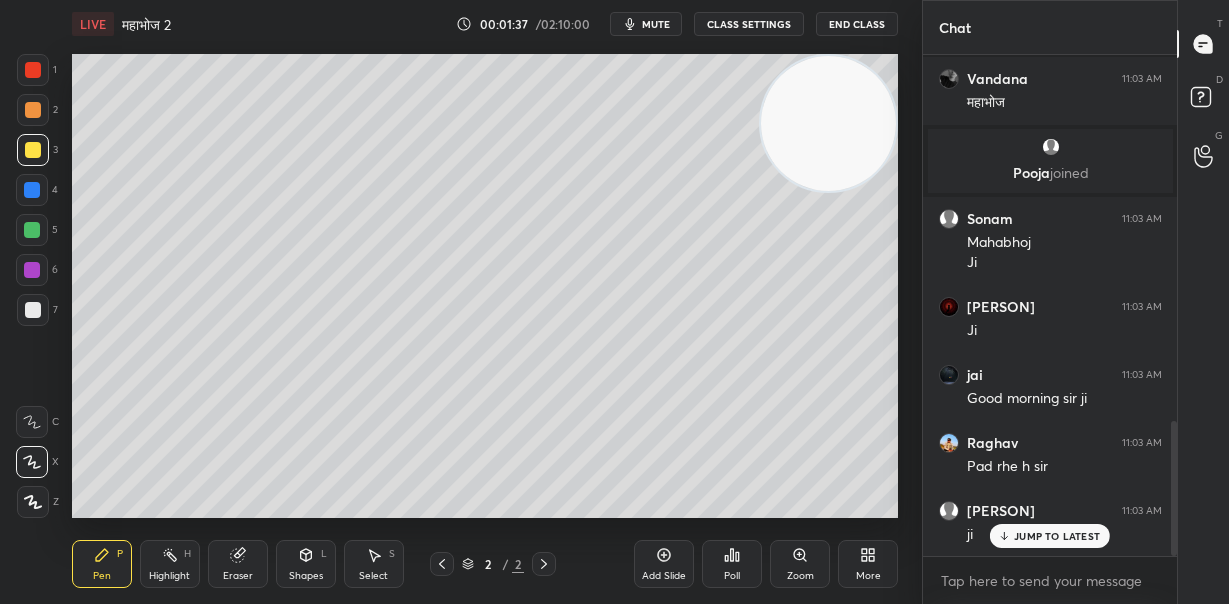 scroll, scrollTop: 1361, scrollLeft: 0, axis: vertical 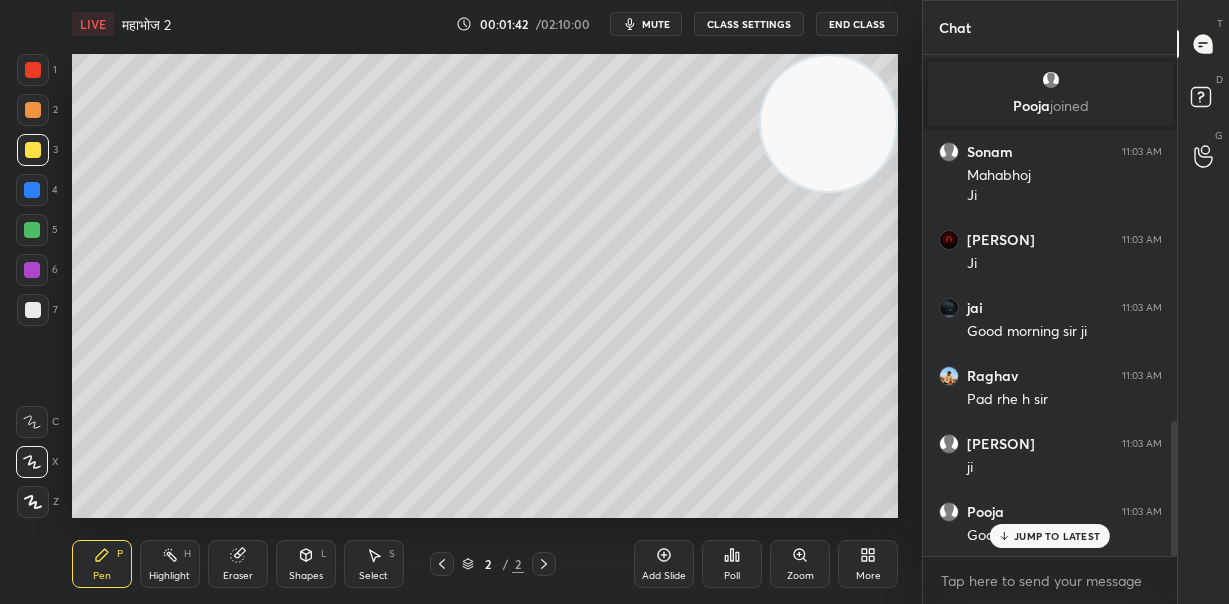 click at bounding box center (32, 270) 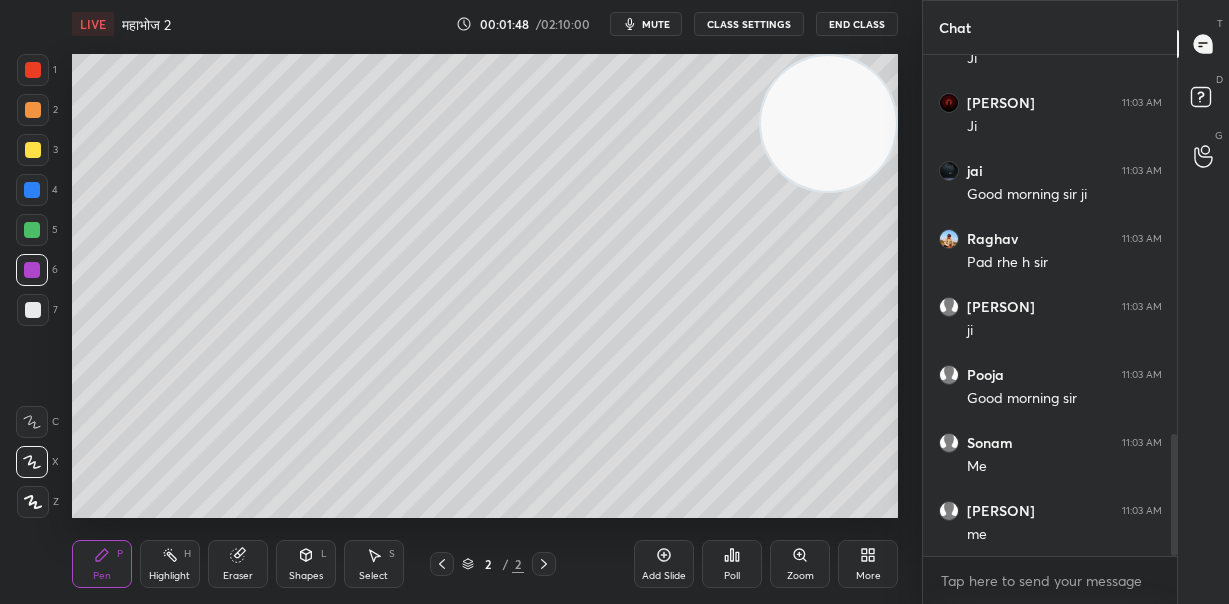 scroll, scrollTop: 1566, scrollLeft: 0, axis: vertical 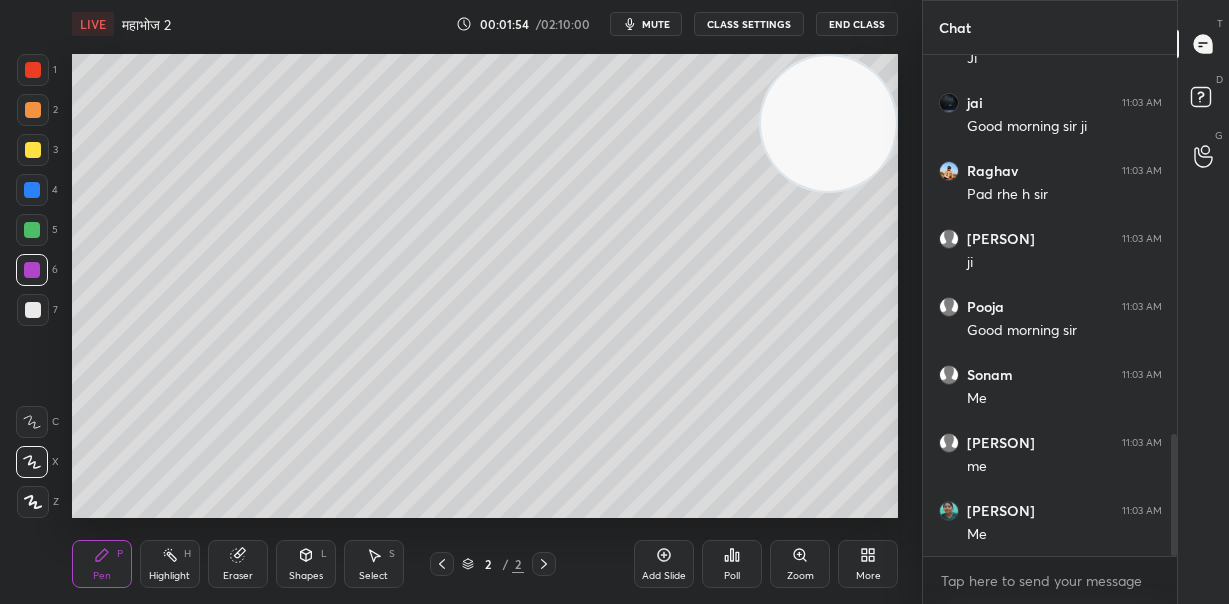 click at bounding box center (33, 310) 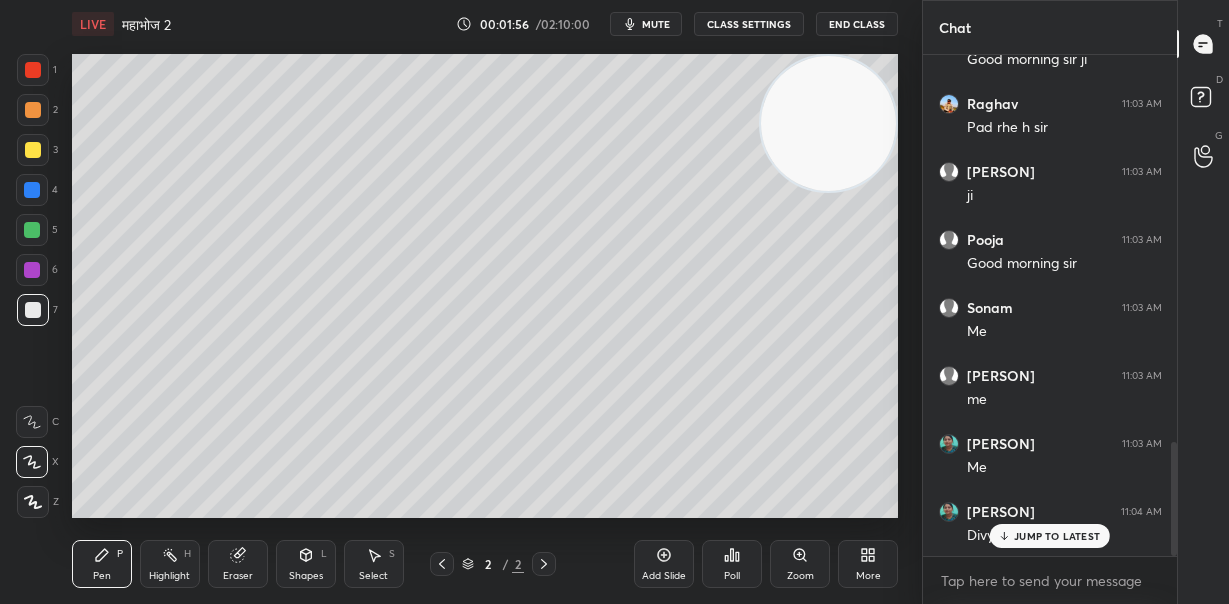 scroll, scrollTop: 1701, scrollLeft: 0, axis: vertical 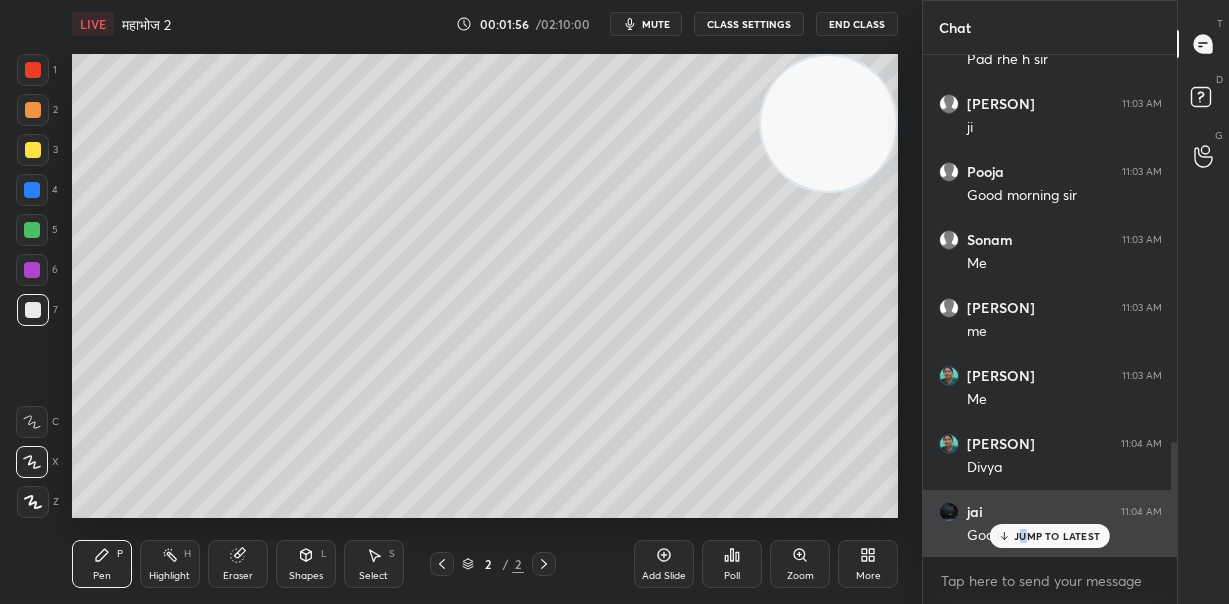 click on "JUMP TO LATEST" at bounding box center (1050, 536) 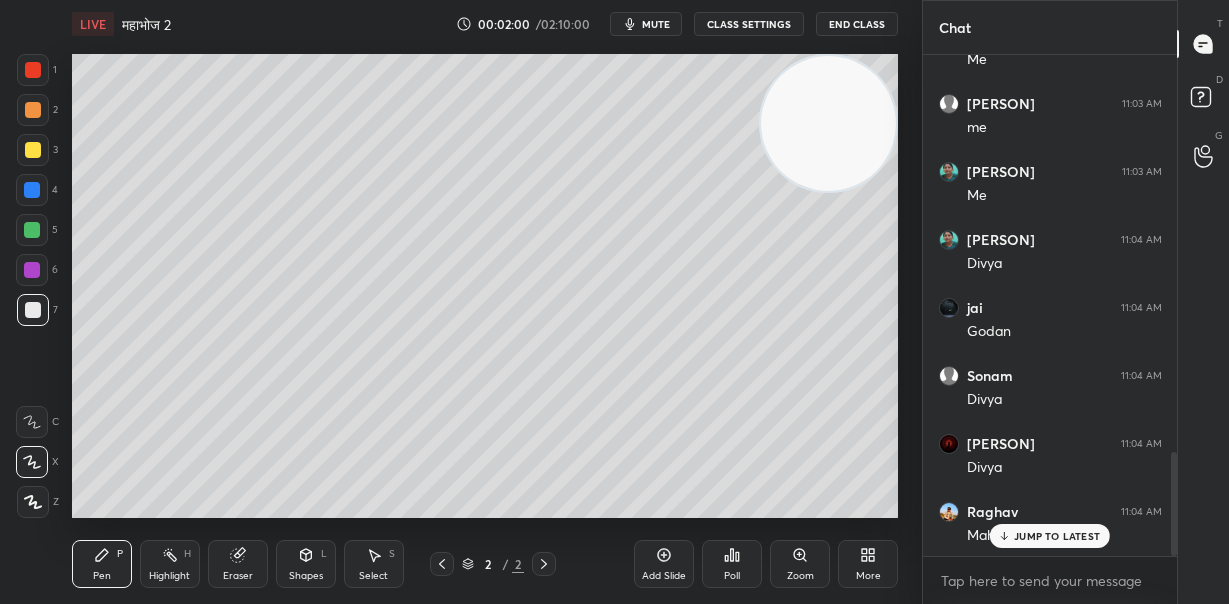 scroll, scrollTop: 1973, scrollLeft: 0, axis: vertical 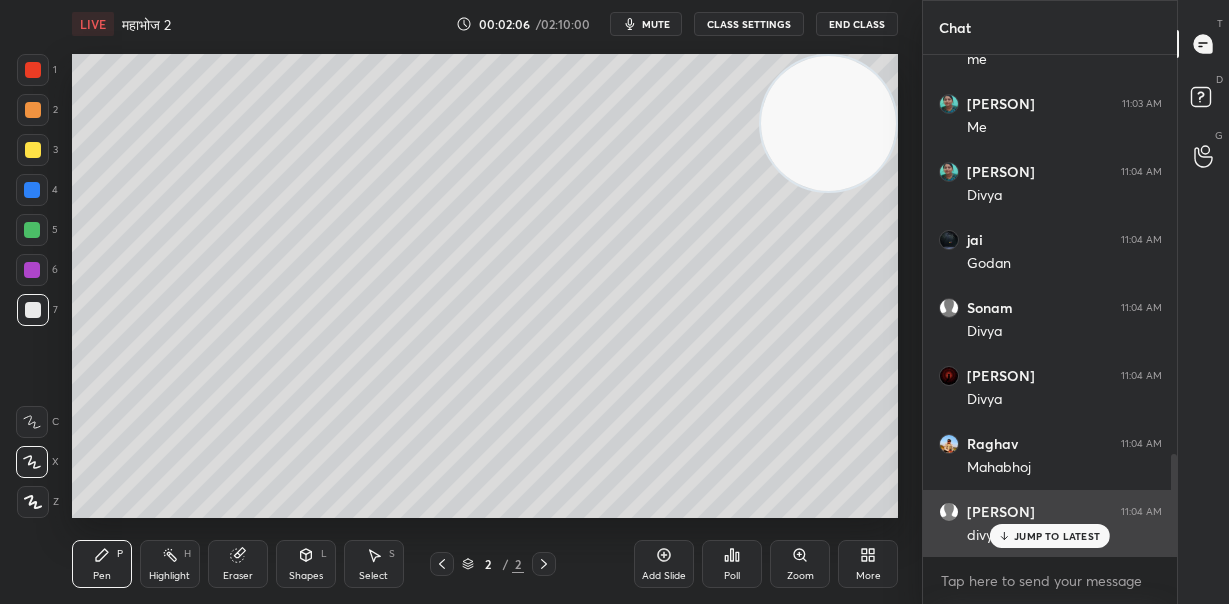 click on "JUMP TO LATEST" at bounding box center (1057, 536) 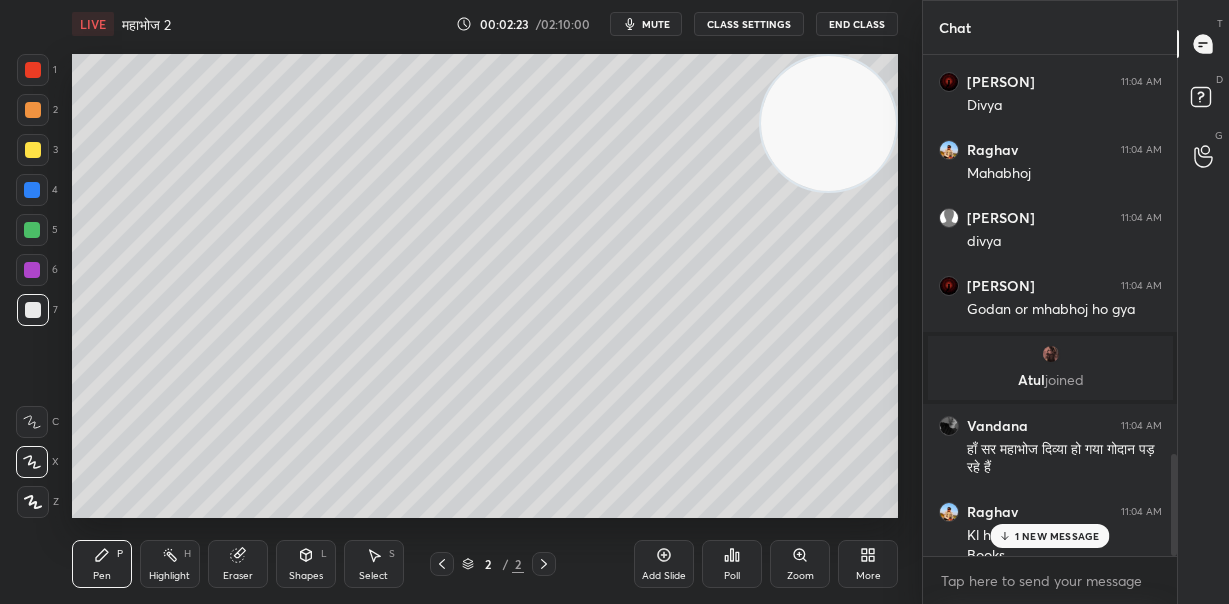 scroll, scrollTop: 1973, scrollLeft: 0, axis: vertical 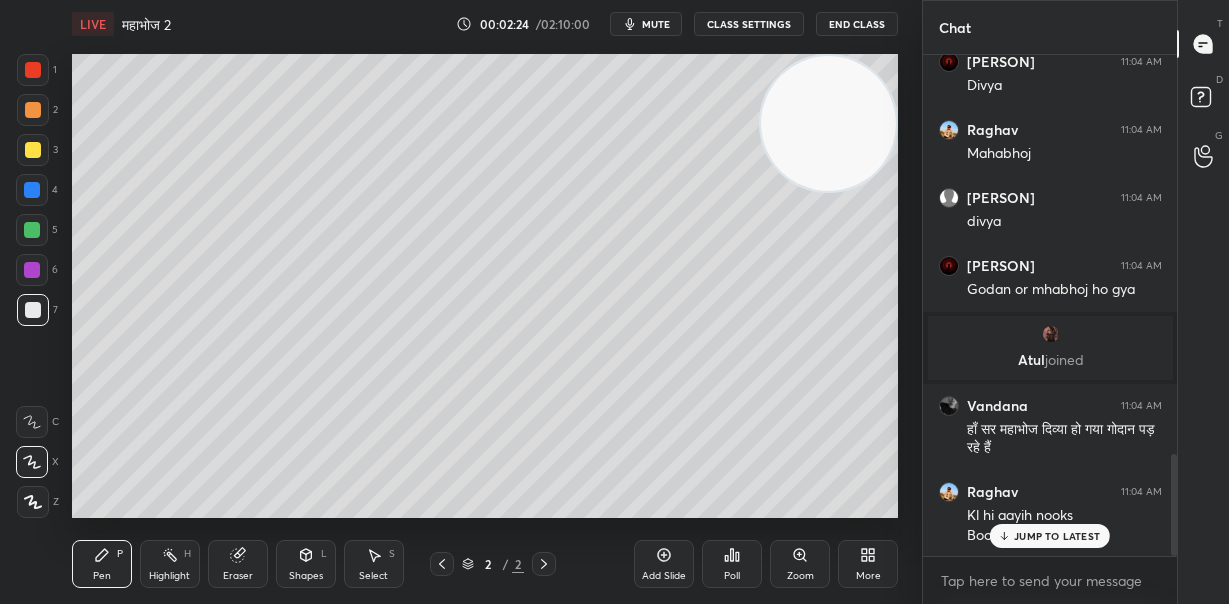 click on "JUMP TO LATEST" at bounding box center (1057, 536) 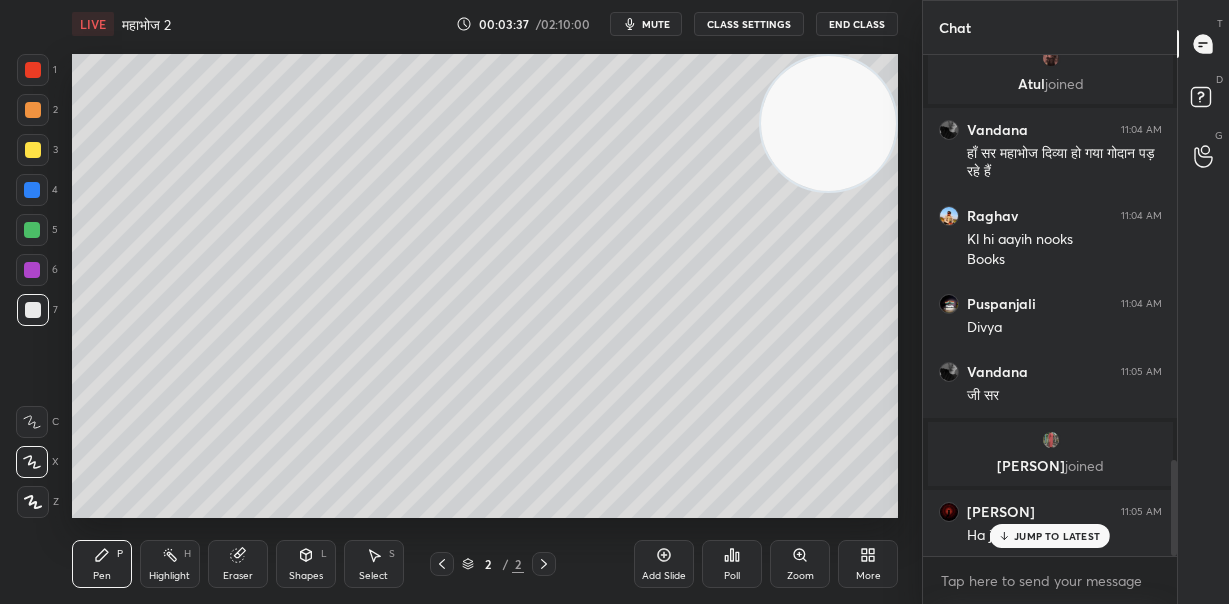 scroll, scrollTop: 2186, scrollLeft: 0, axis: vertical 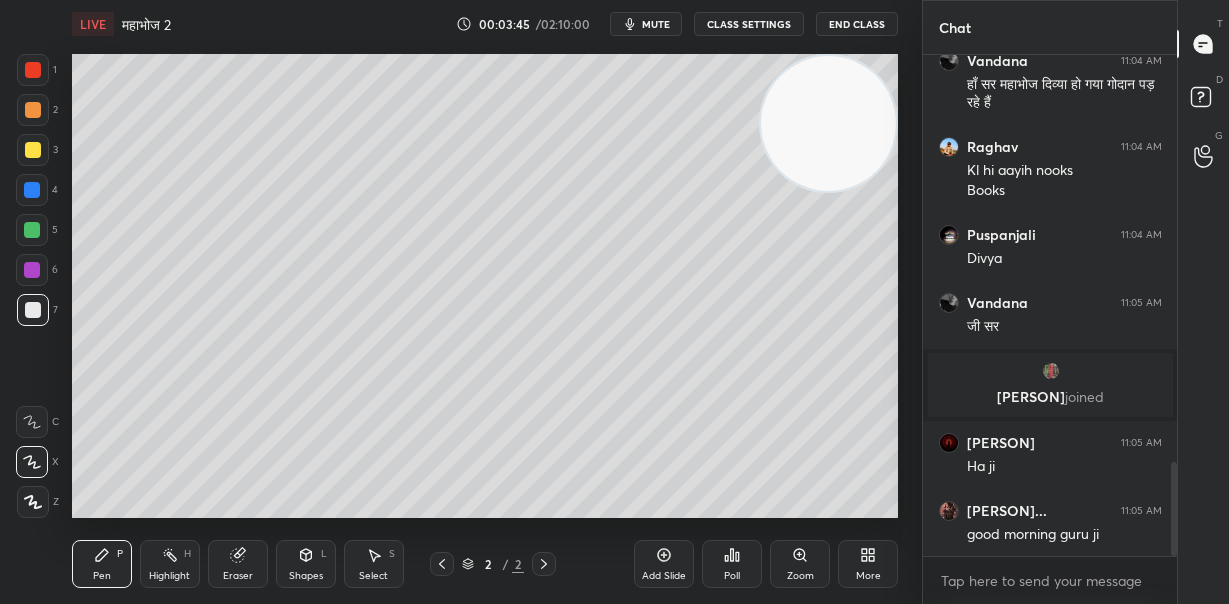 click at bounding box center (32, 230) 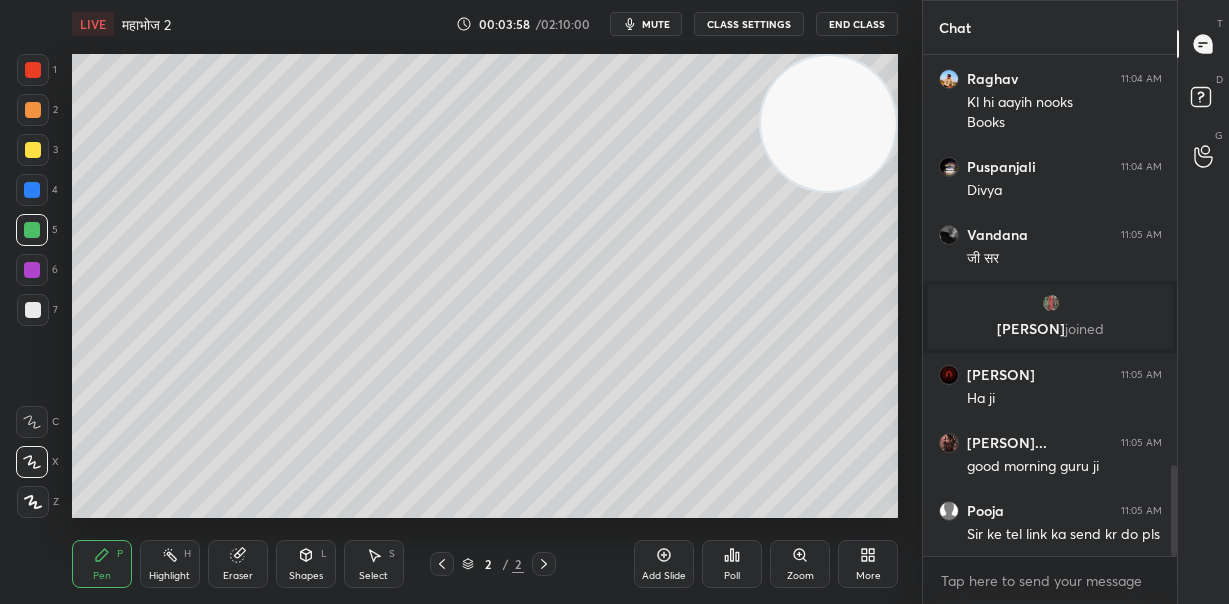 scroll, scrollTop: 2321, scrollLeft: 0, axis: vertical 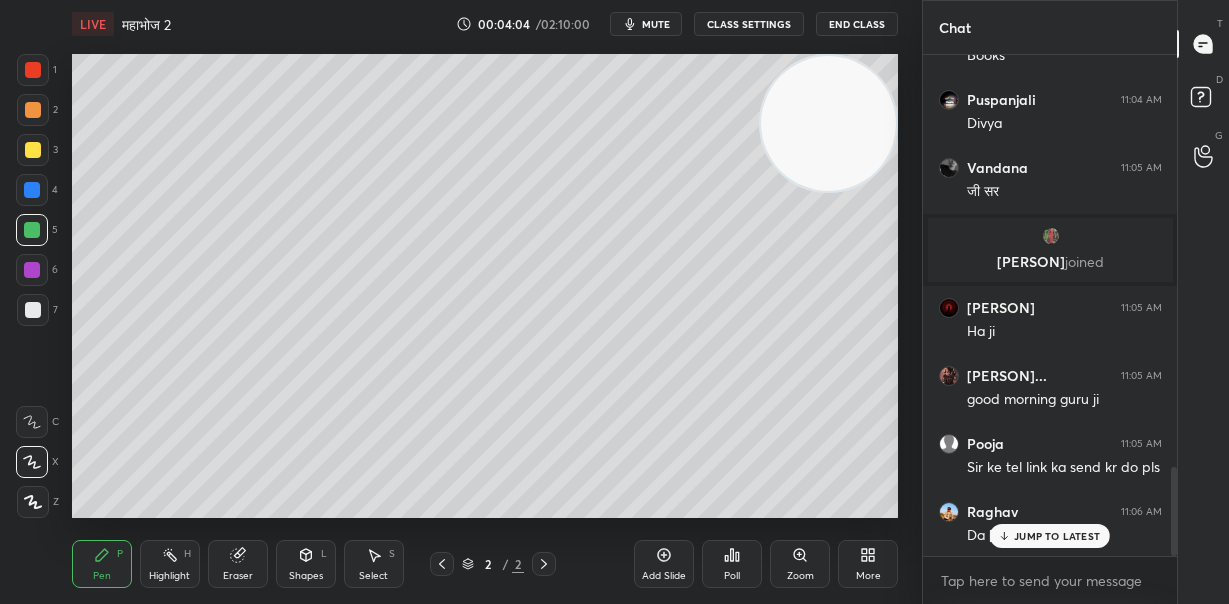 click at bounding box center [33, 310] 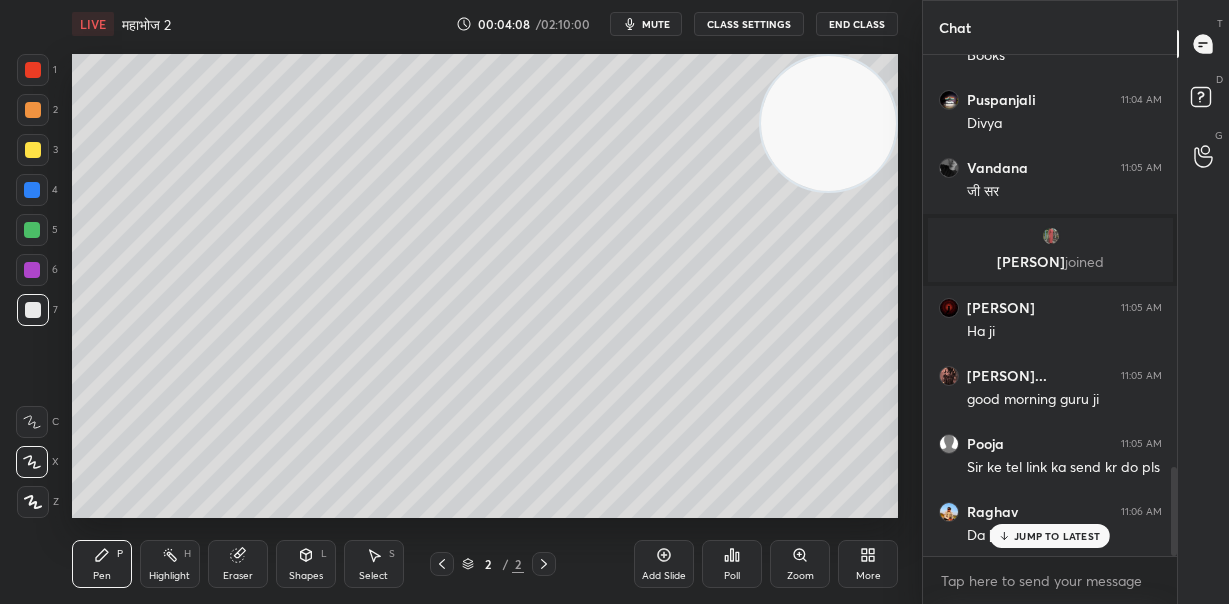 scroll, scrollTop: 2341, scrollLeft: 0, axis: vertical 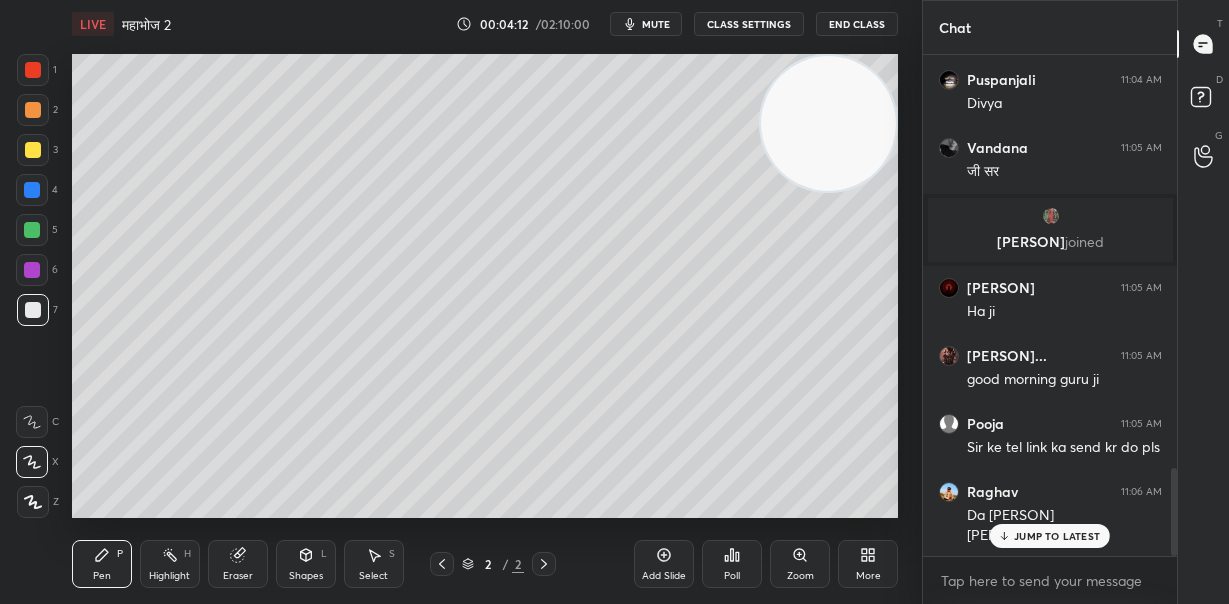drag, startPoint x: 32, startPoint y: 230, endPoint x: 67, endPoint y: 265, distance: 49.497475 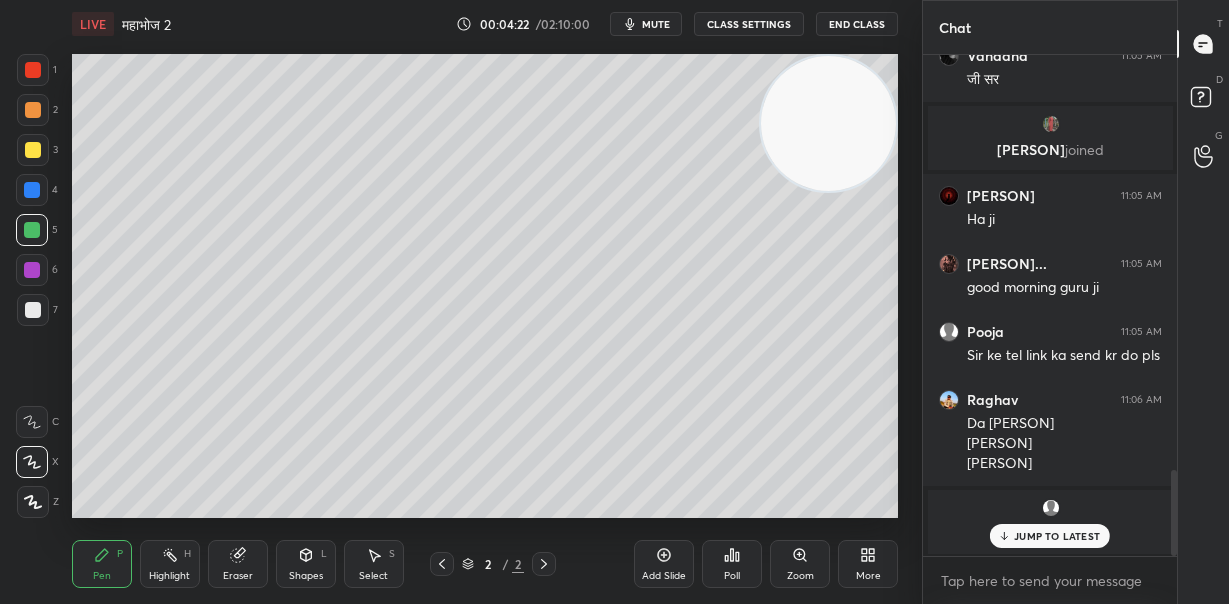 scroll, scrollTop: 2430, scrollLeft: 0, axis: vertical 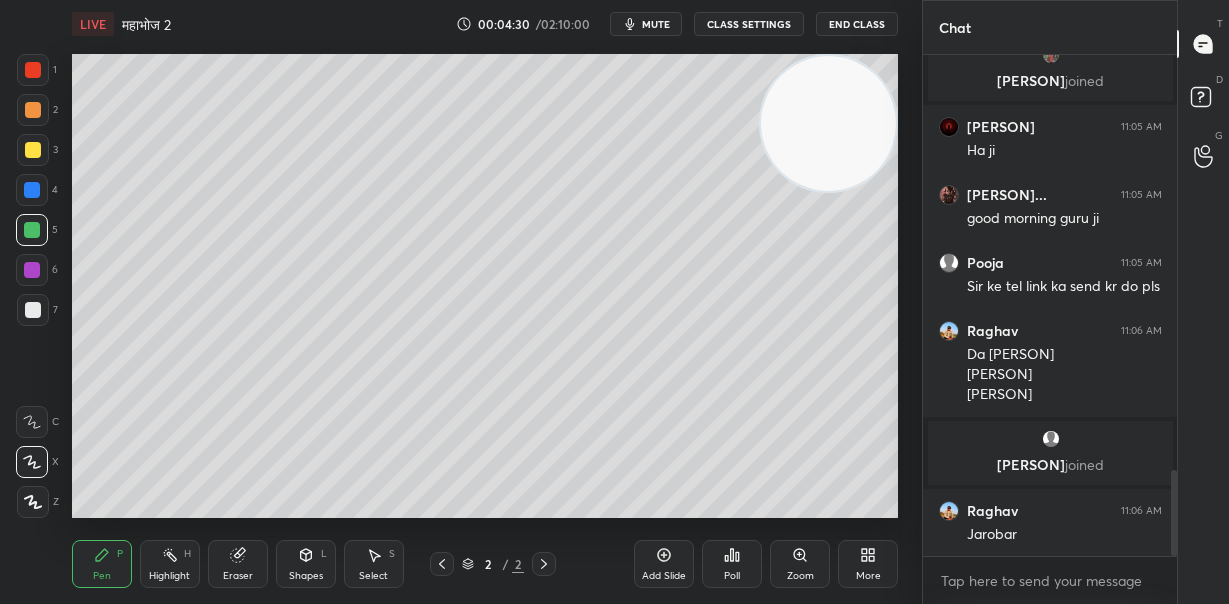 click at bounding box center [32, 270] 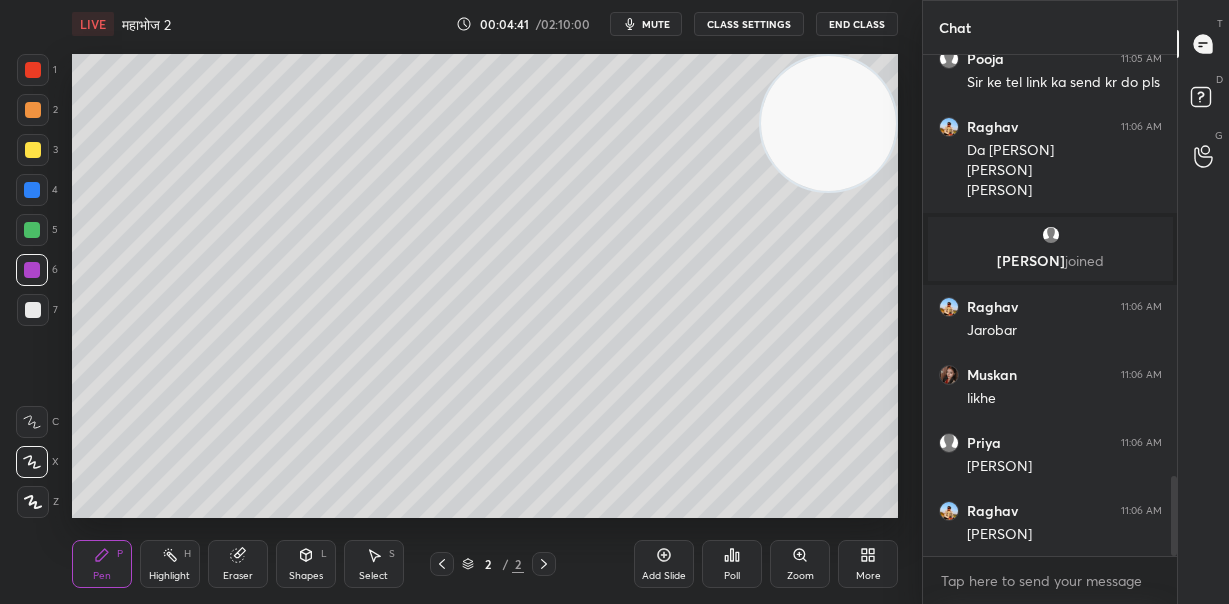 scroll, scrollTop: 2737, scrollLeft: 0, axis: vertical 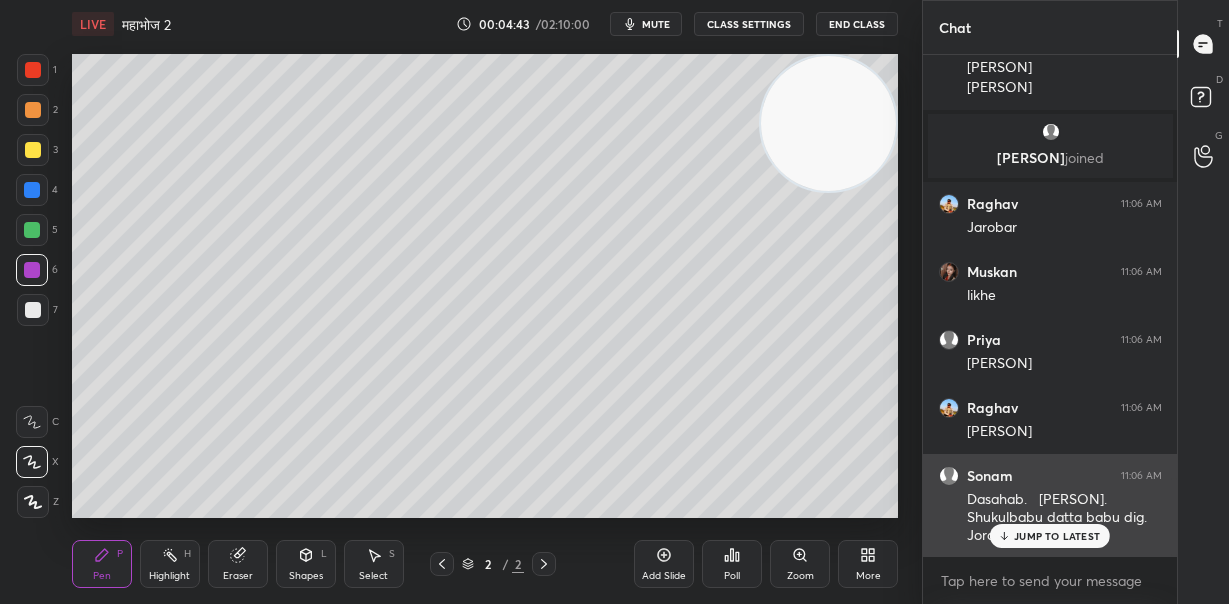 click on "JUMP TO LATEST" at bounding box center [1057, 536] 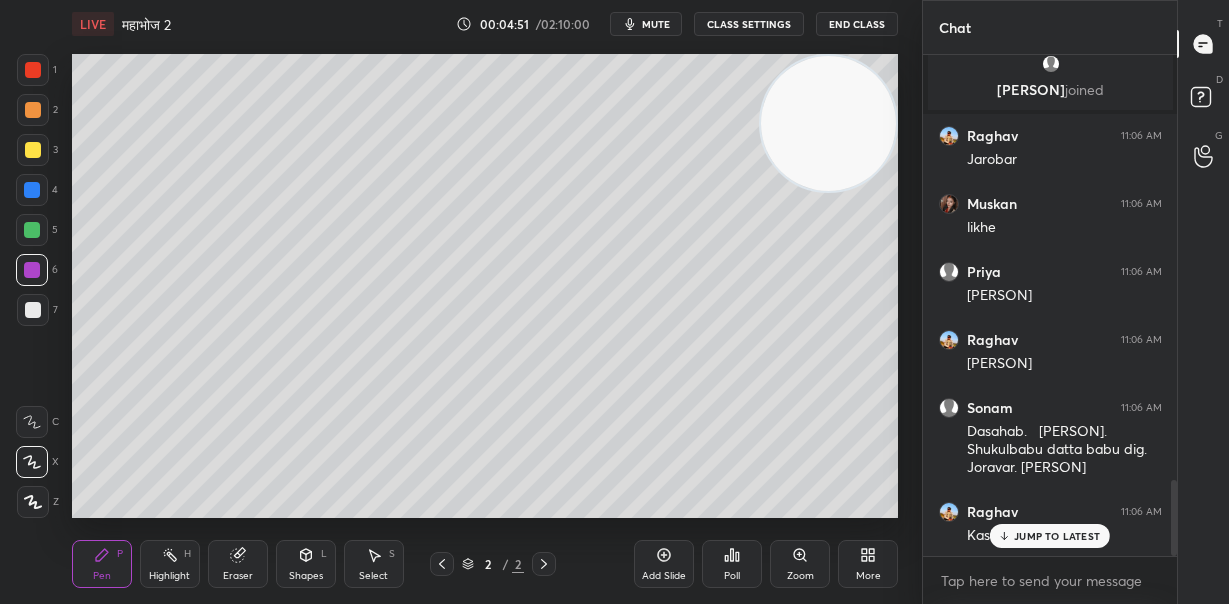 scroll, scrollTop: 2874, scrollLeft: 0, axis: vertical 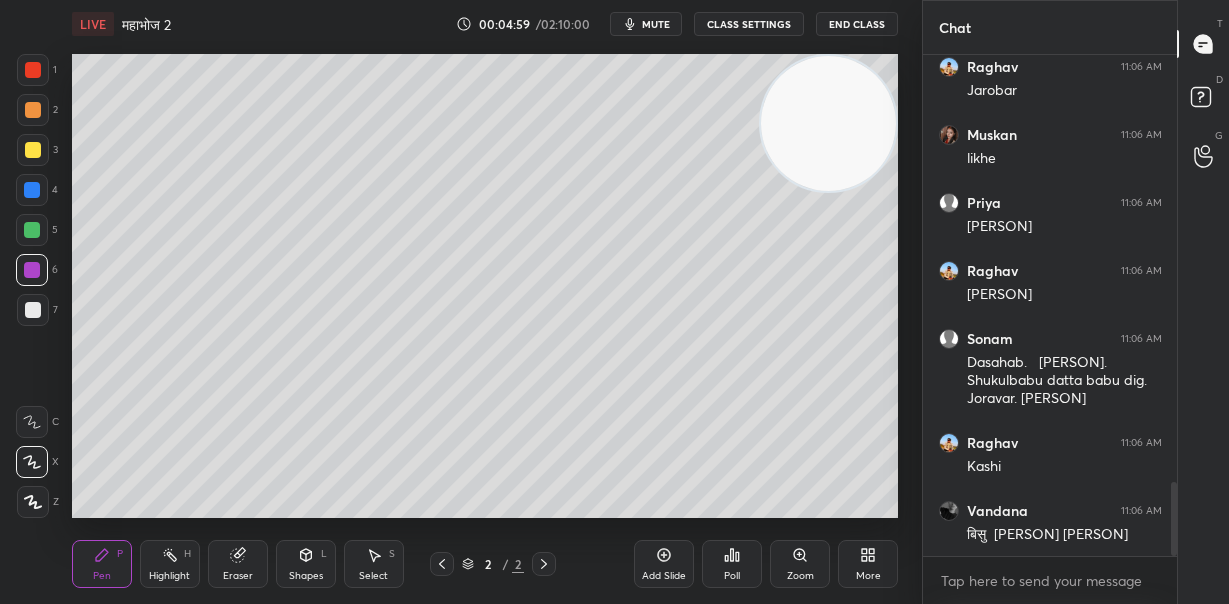 click 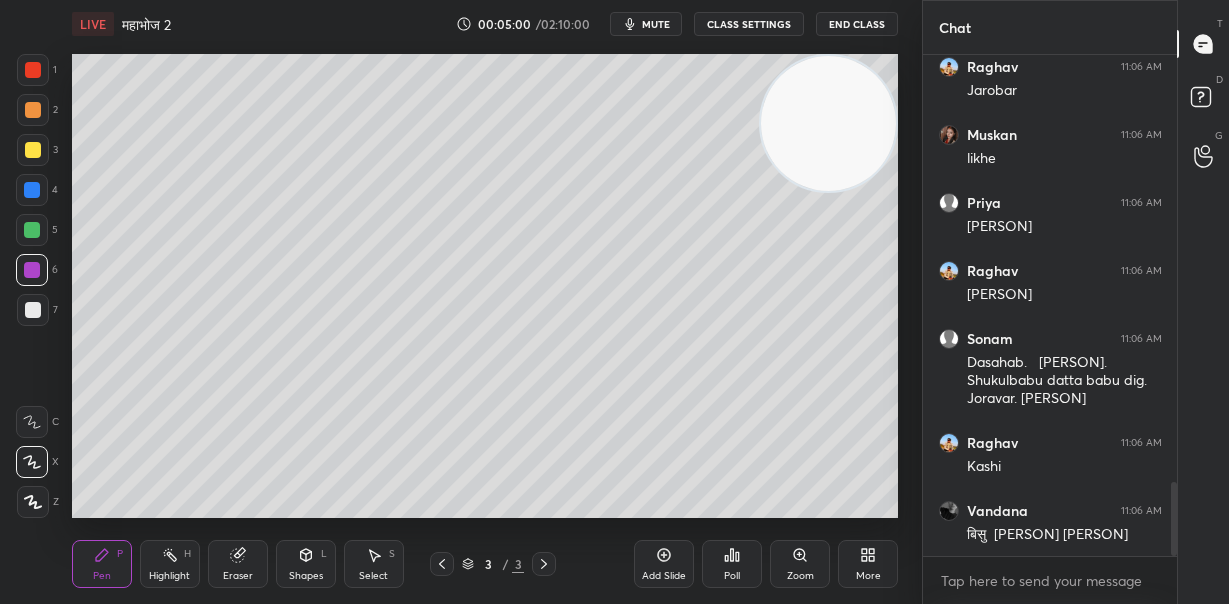 click at bounding box center (33, 110) 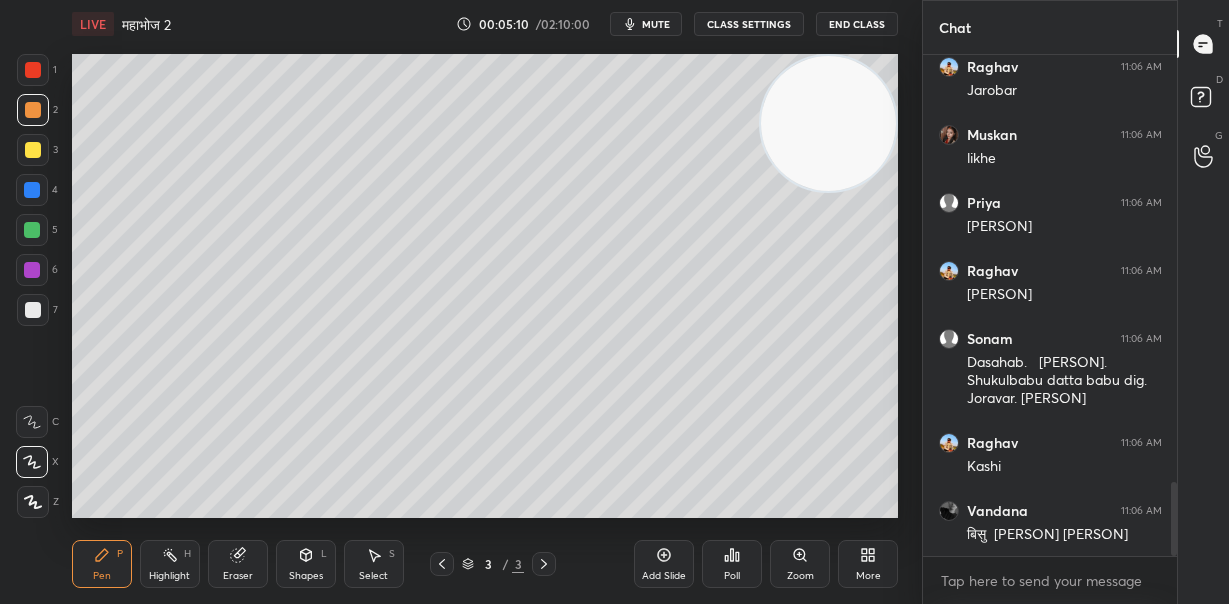 click at bounding box center [33, 310] 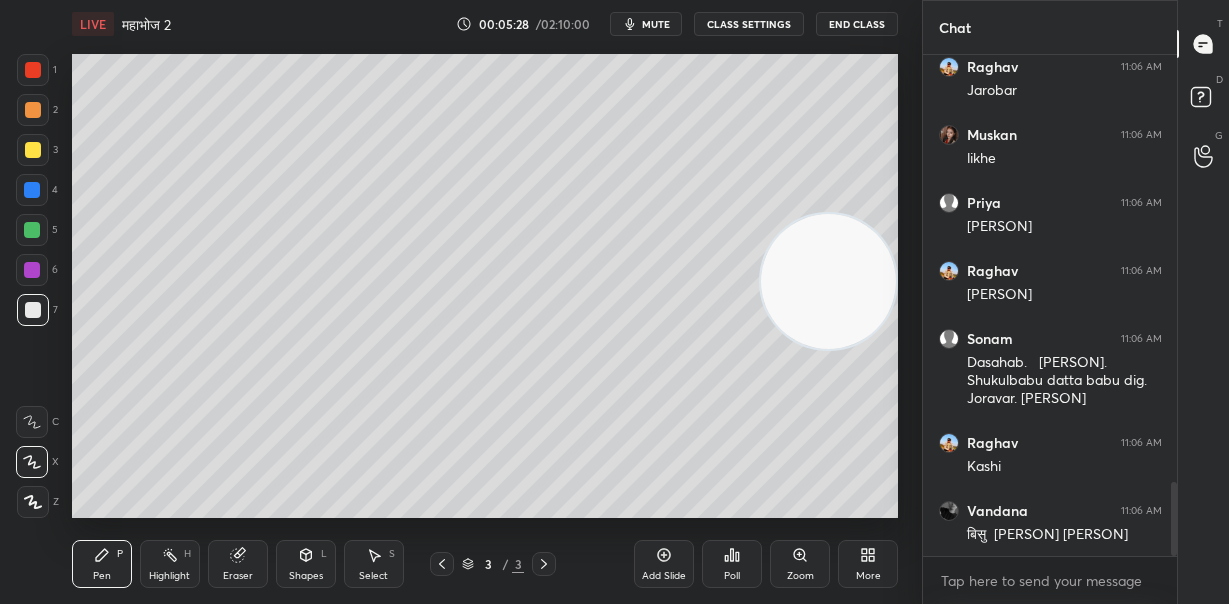 drag, startPoint x: 813, startPoint y: 127, endPoint x: 833, endPoint y: 320, distance: 194.03351 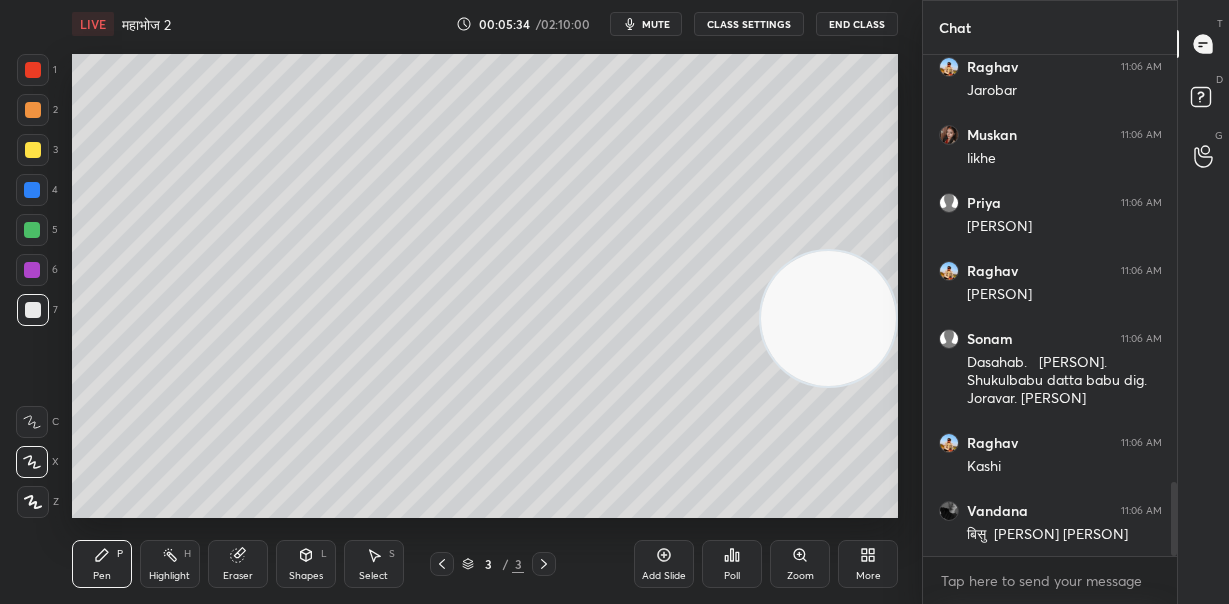 drag, startPoint x: 805, startPoint y: 303, endPoint x: 804, endPoint y: 396, distance: 93.00538 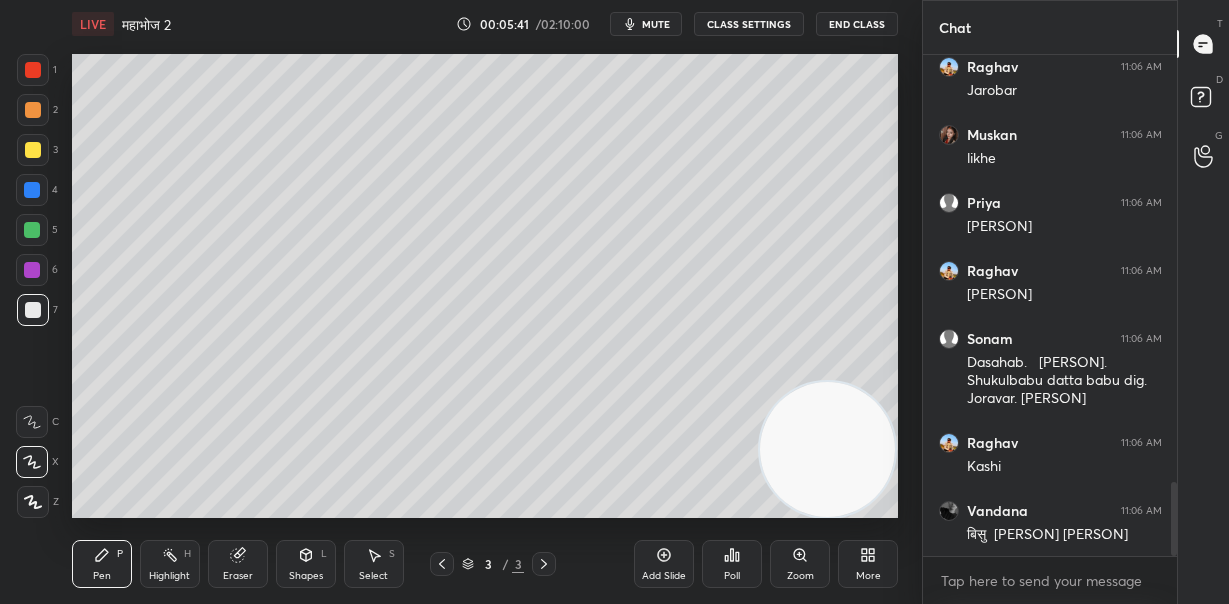 click at bounding box center [32, 230] 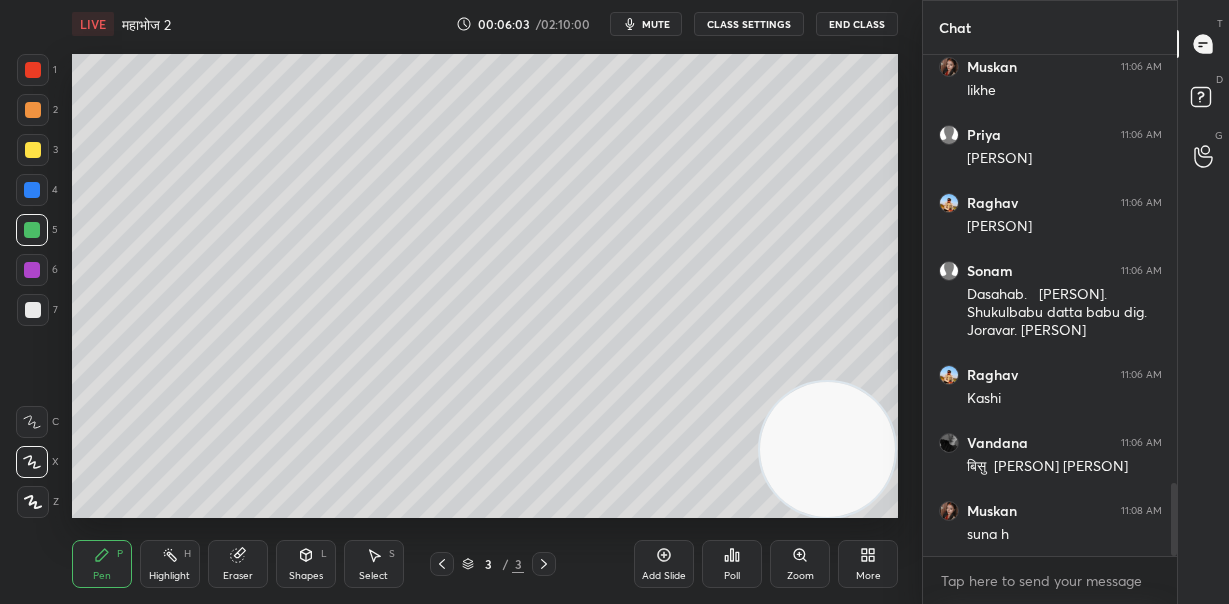 scroll, scrollTop: 3009, scrollLeft: 0, axis: vertical 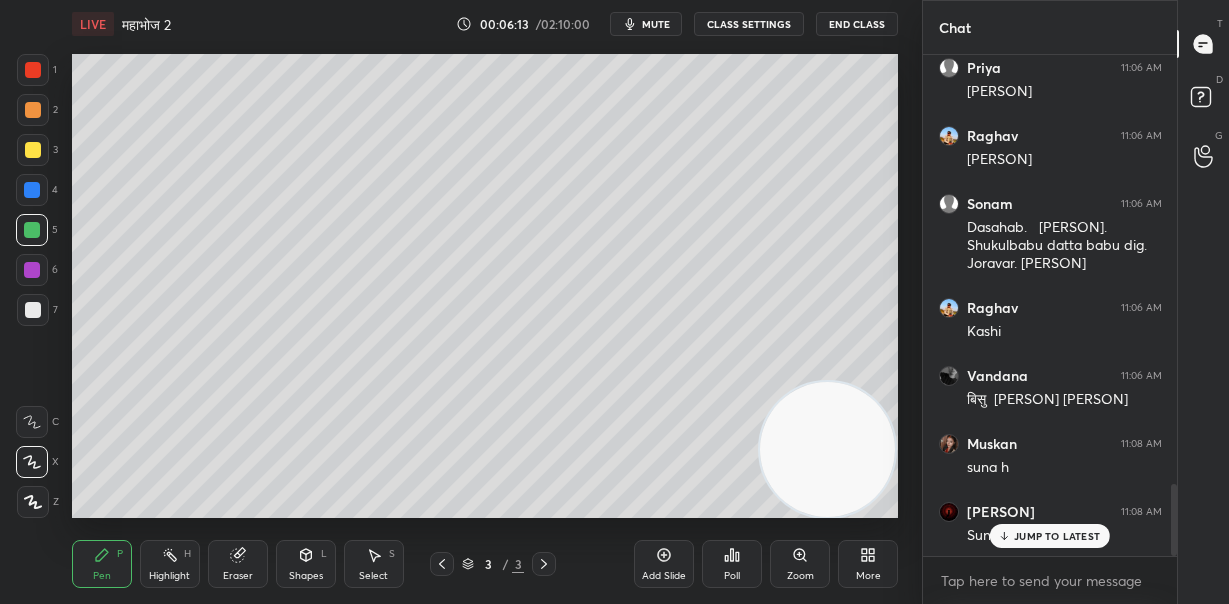 click on "JUMP TO LATEST" at bounding box center (1057, 536) 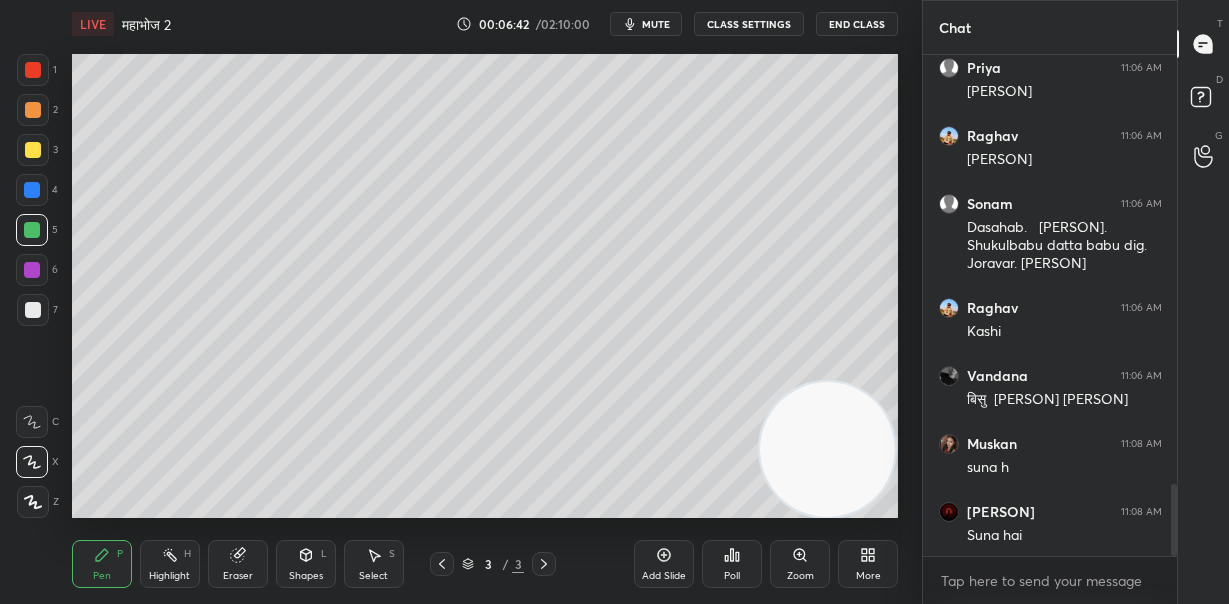 scroll, scrollTop: 3077, scrollLeft: 0, axis: vertical 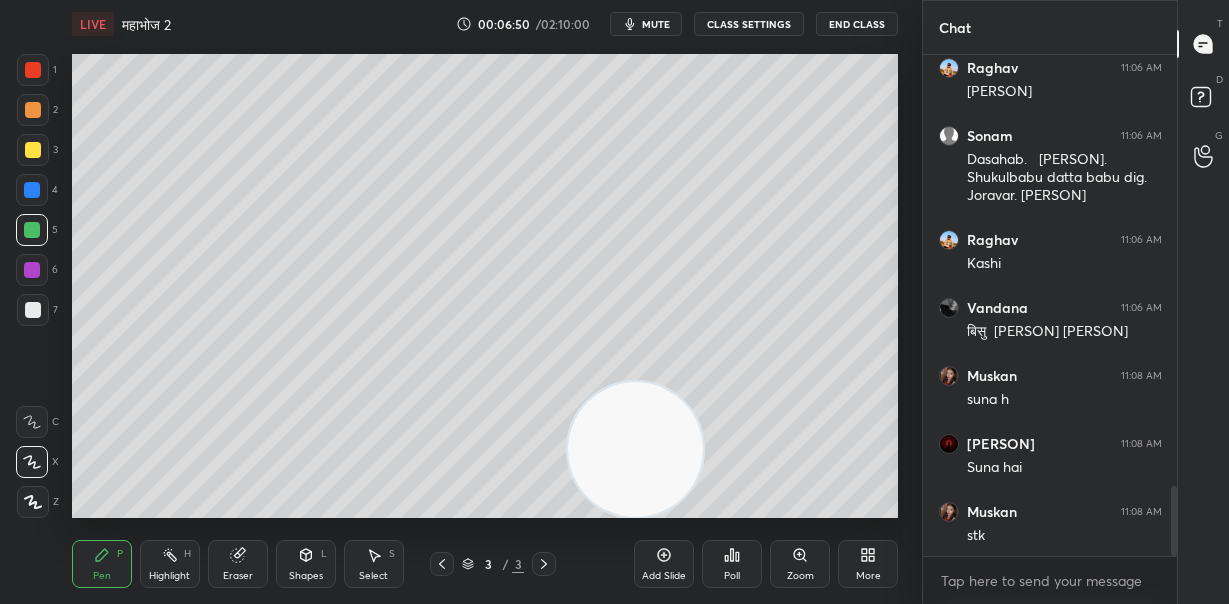 drag, startPoint x: 597, startPoint y: 485, endPoint x: 613, endPoint y: 454, distance: 34.88553 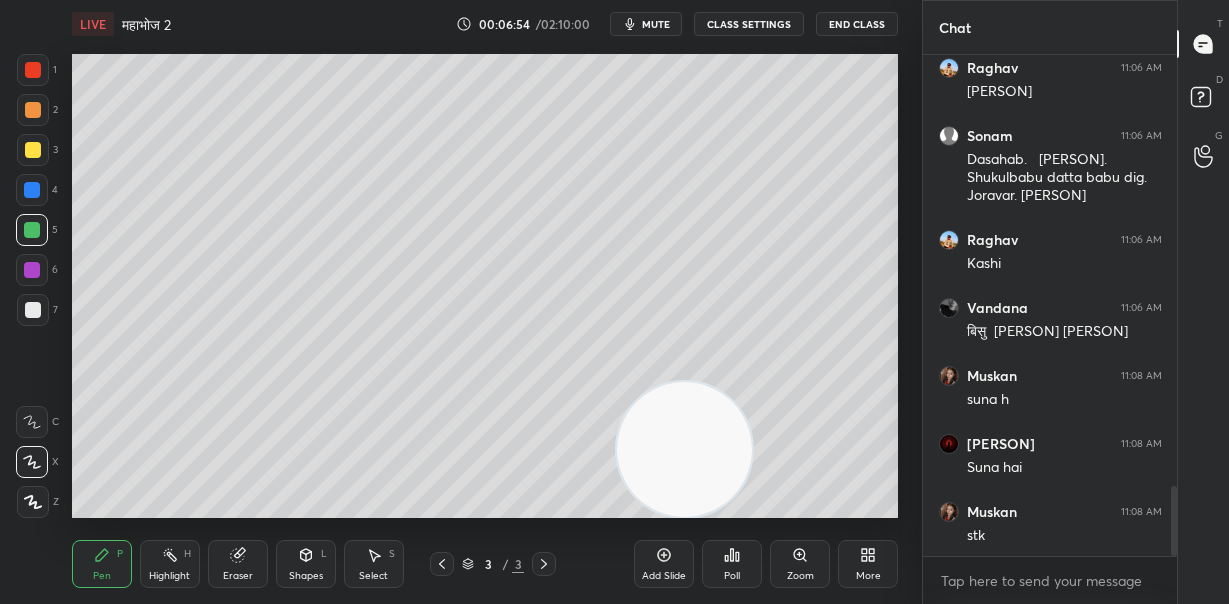 drag, startPoint x: 689, startPoint y: 461, endPoint x: 698, endPoint y: 435, distance: 27.513634 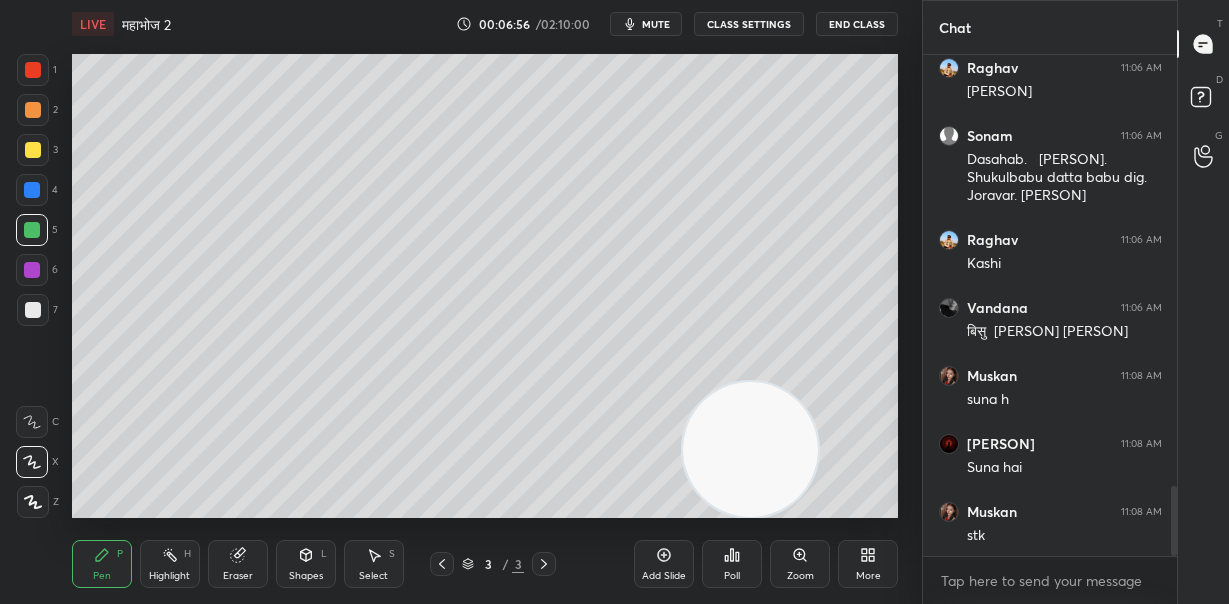 click on "Shapes L" at bounding box center [306, 564] 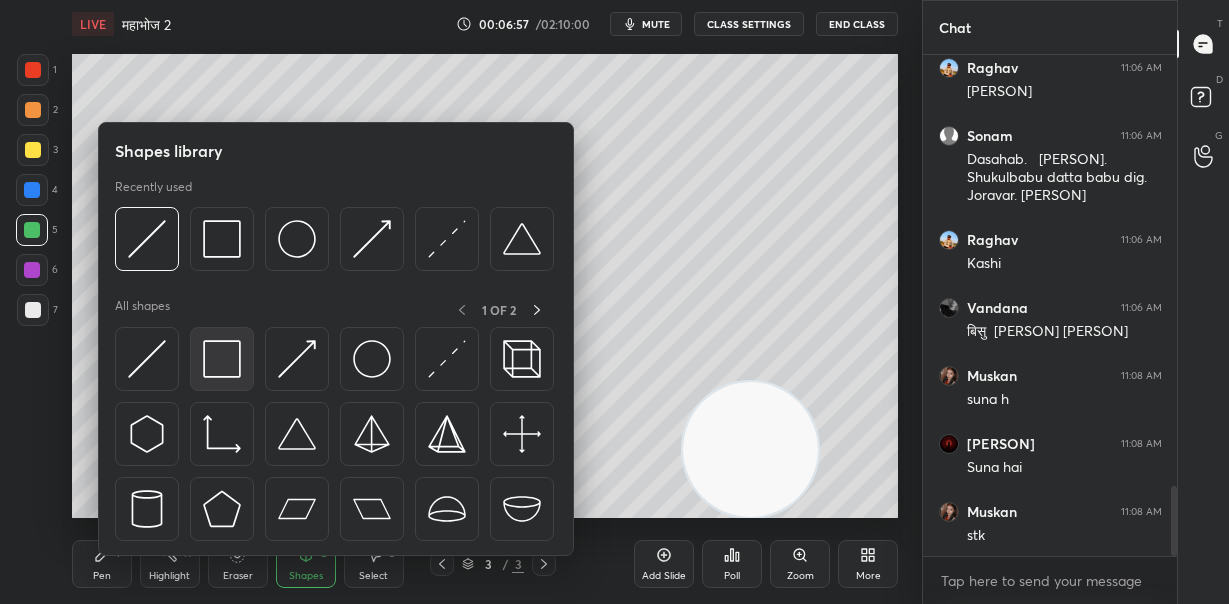 click at bounding box center [222, 359] 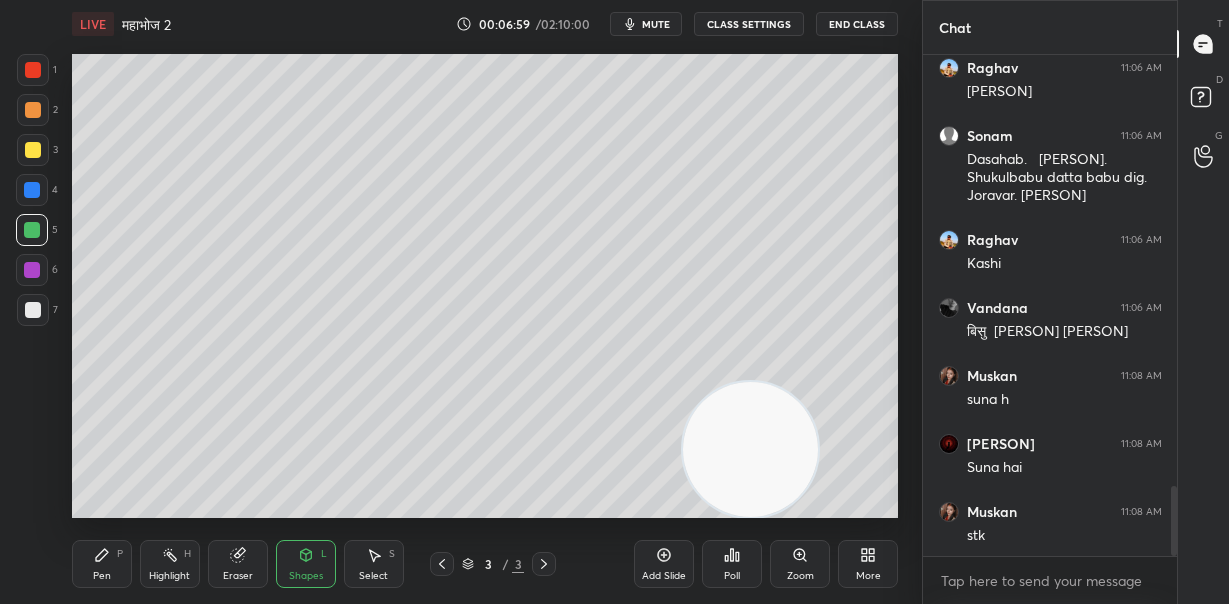 click at bounding box center (33, 310) 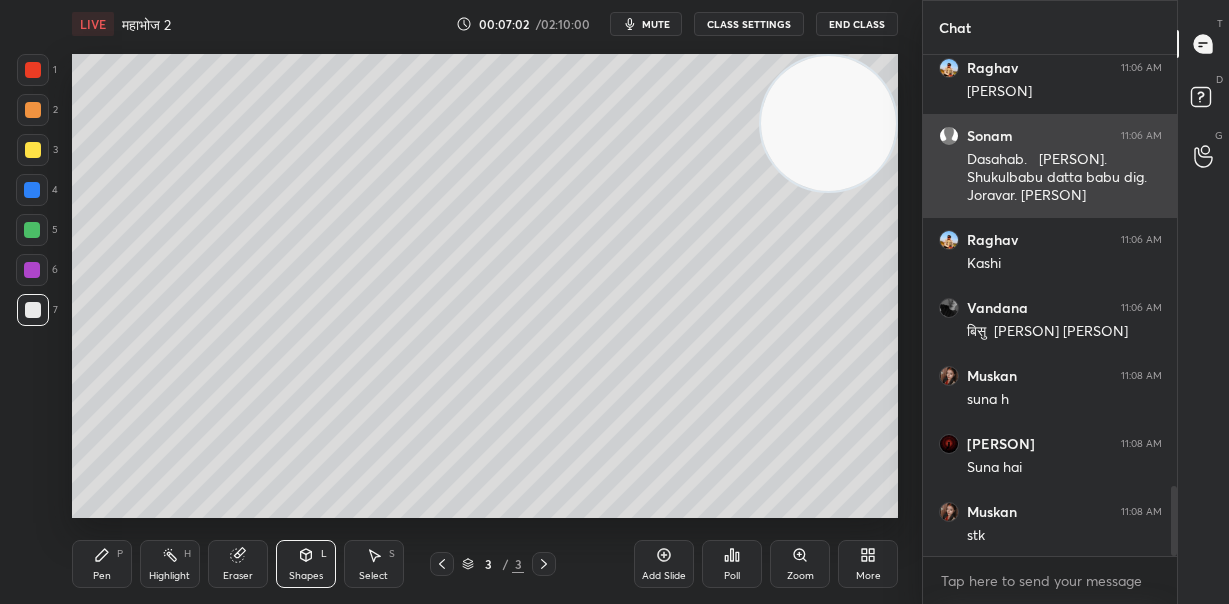 drag, startPoint x: 764, startPoint y: 455, endPoint x: 953, endPoint y: 112, distance: 391.62482 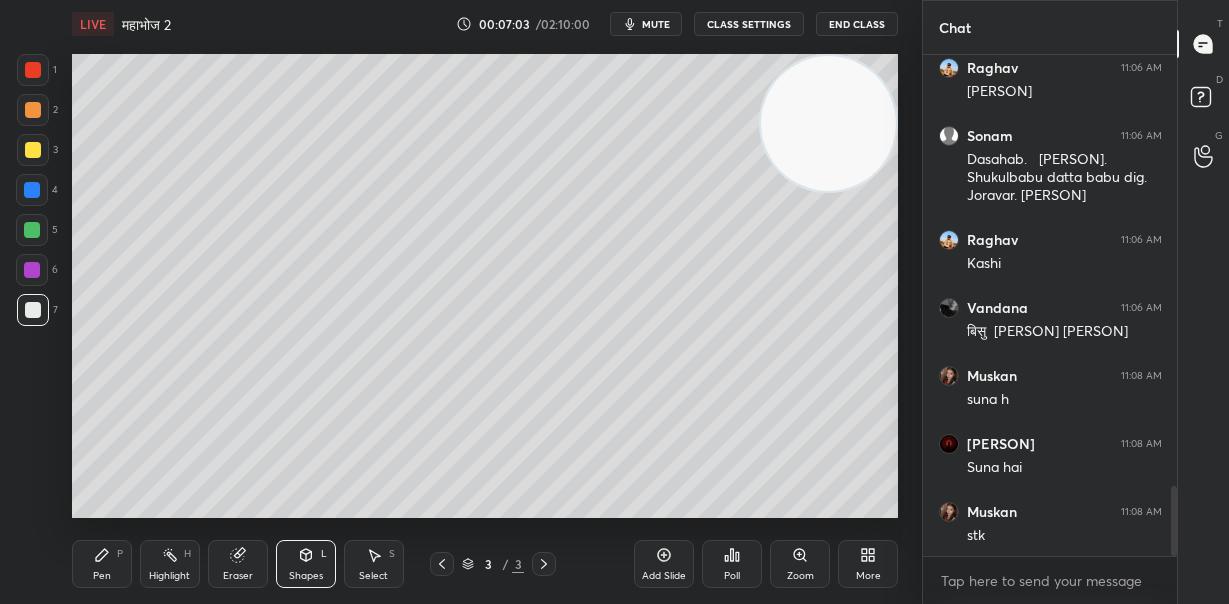 drag, startPoint x: 840, startPoint y: 136, endPoint x: 869, endPoint y: 89, distance: 55.226807 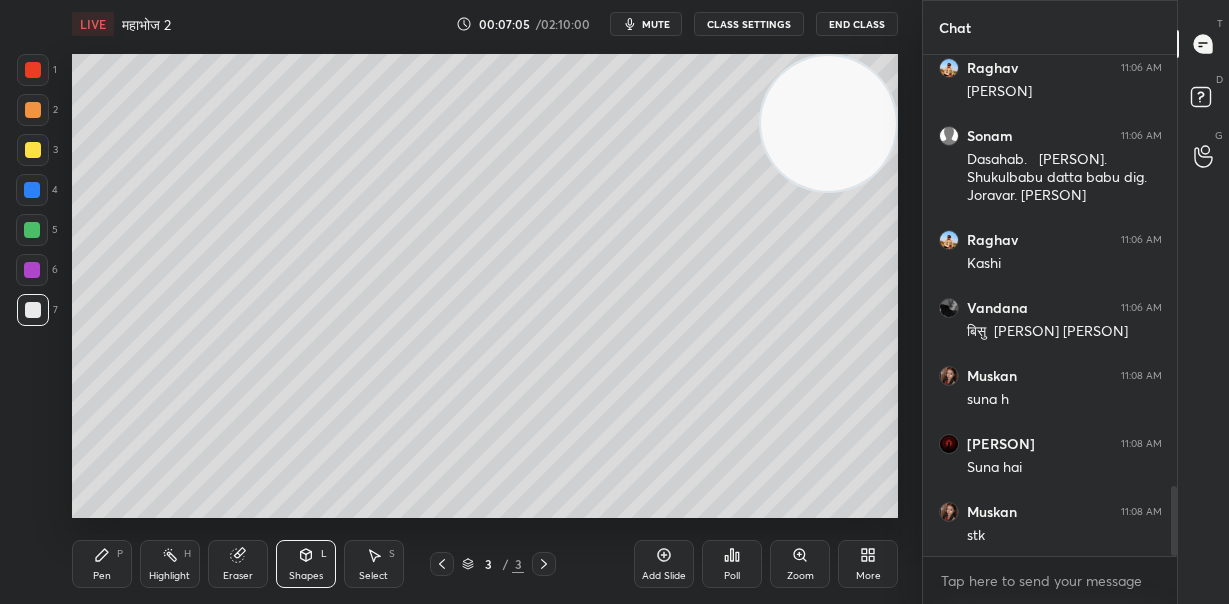 scroll, scrollTop: 3146, scrollLeft: 0, axis: vertical 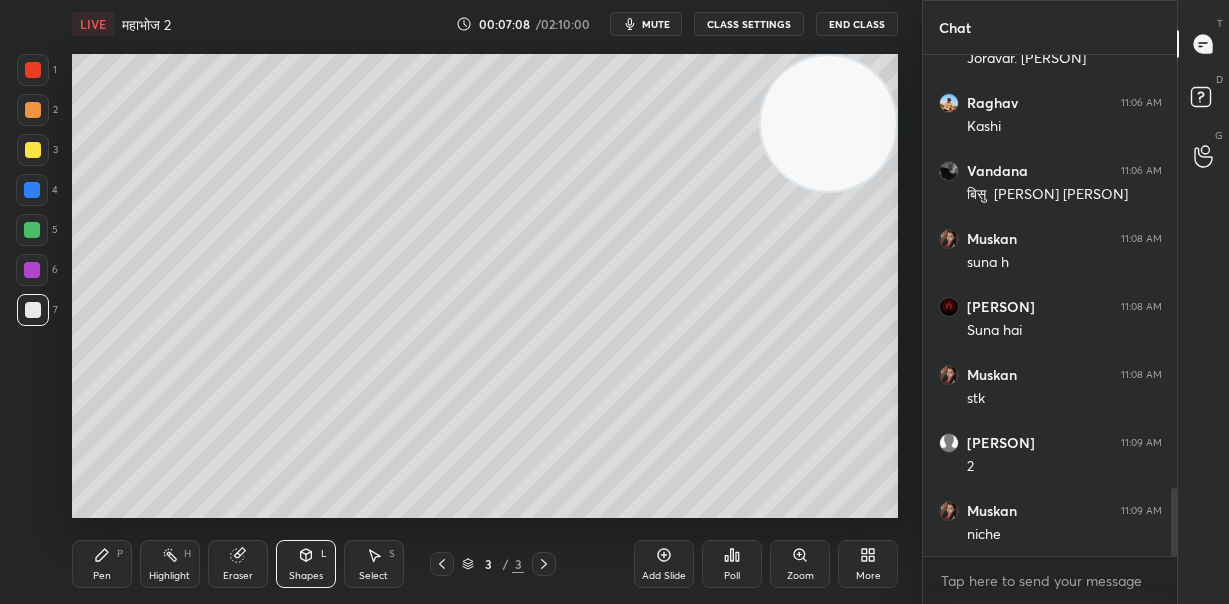 click 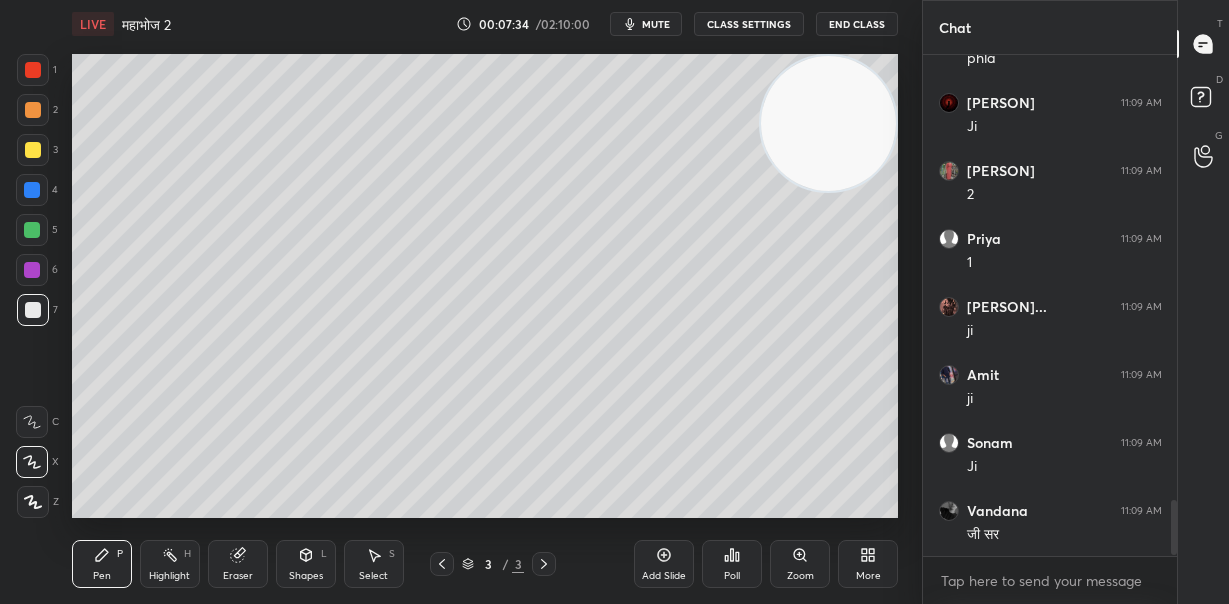 scroll, scrollTop: 4030, scrollLeft: 0, axis: vertical 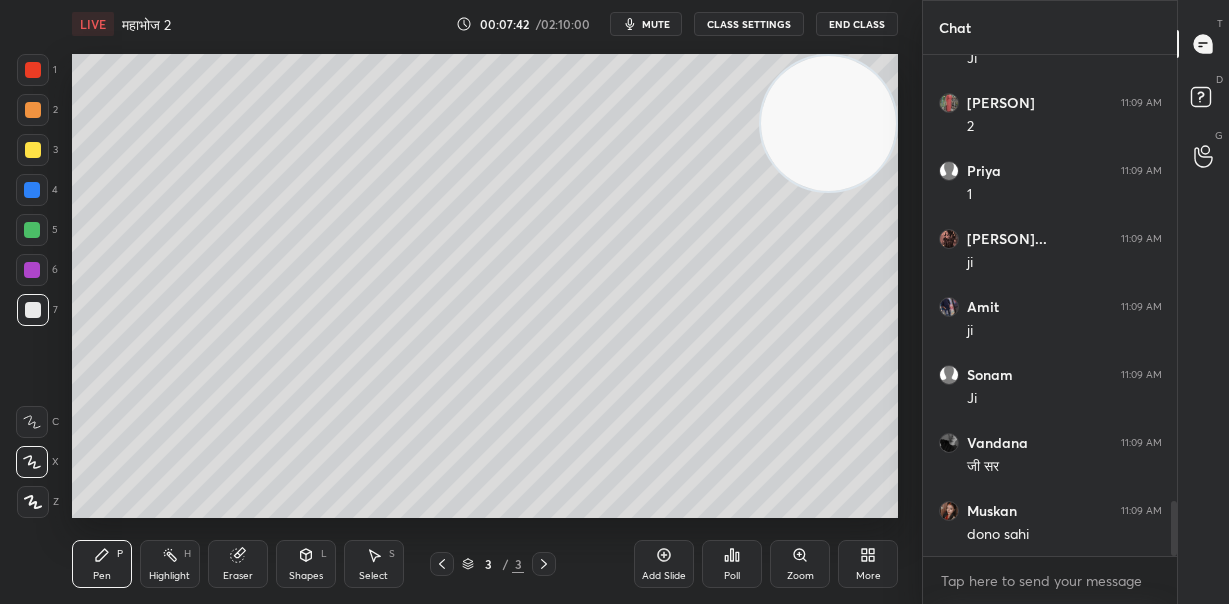 click 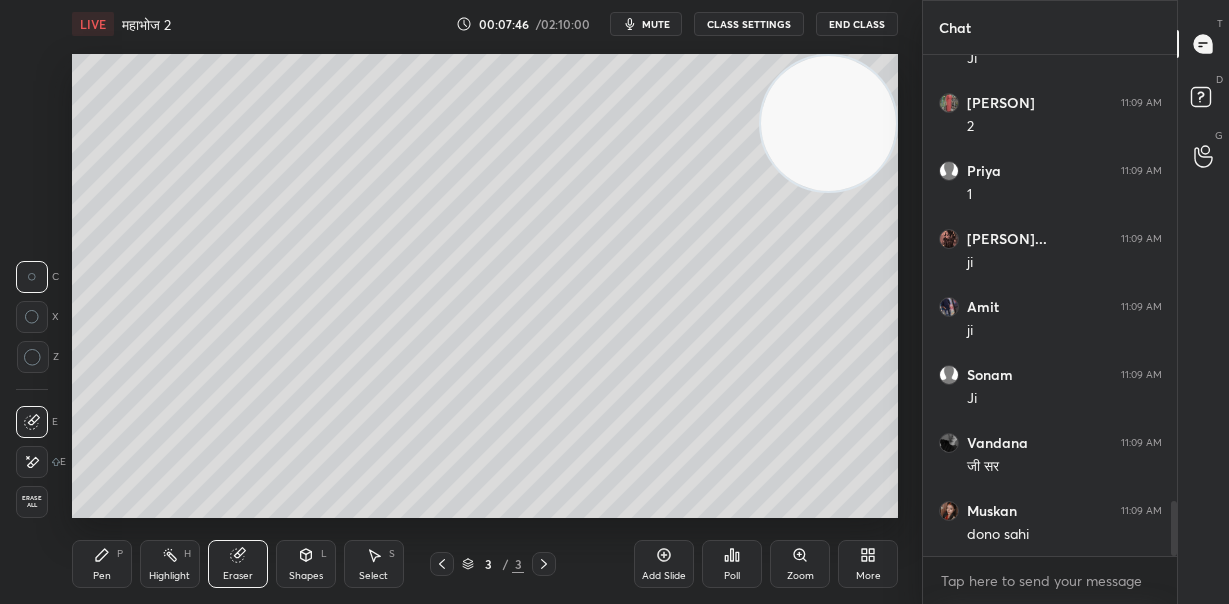 click on "Pen" at bounding box center (102, 576) 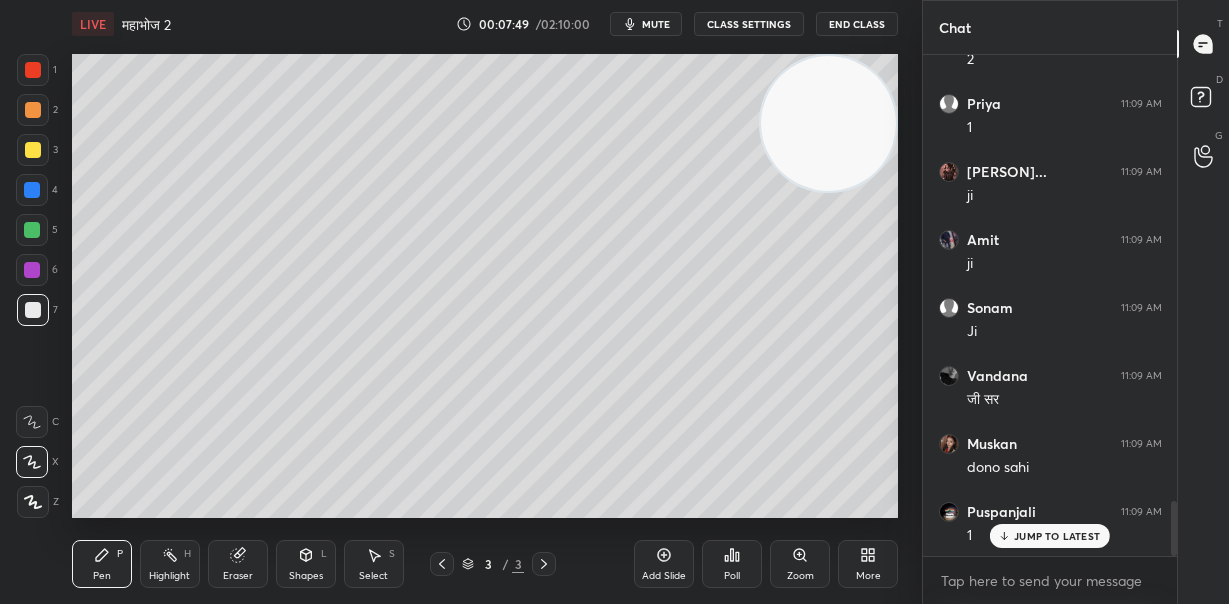 scroll, scrollTop: 4165, scrollLeft: 0, axis: vertical 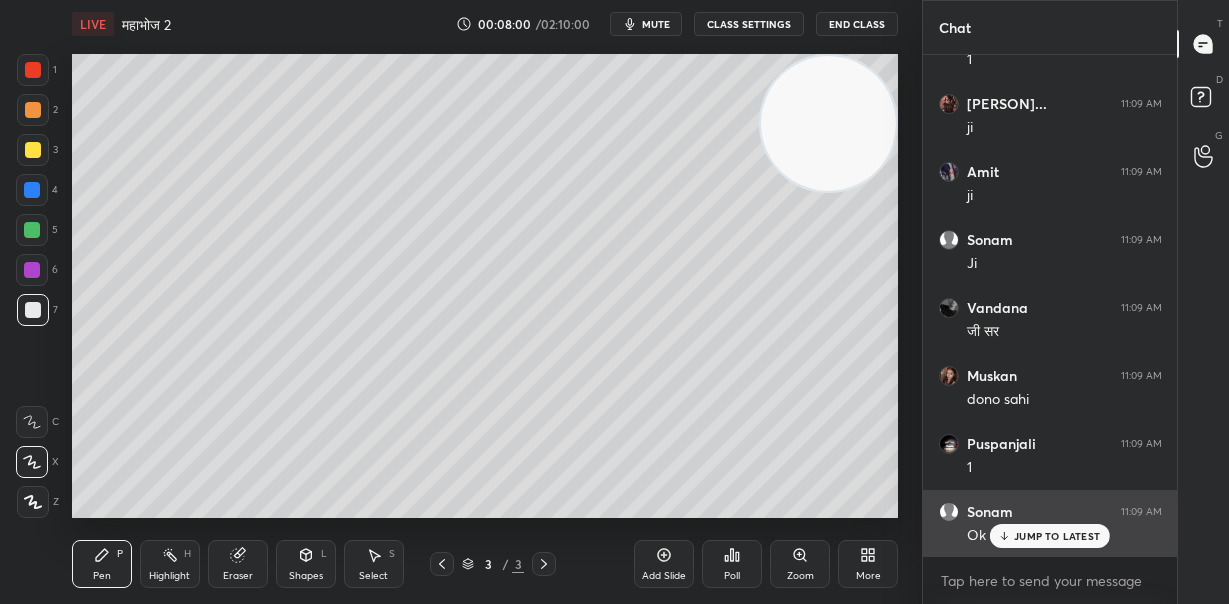 click on "JUMP TO LATEST" at bounding box center [1057, 536] 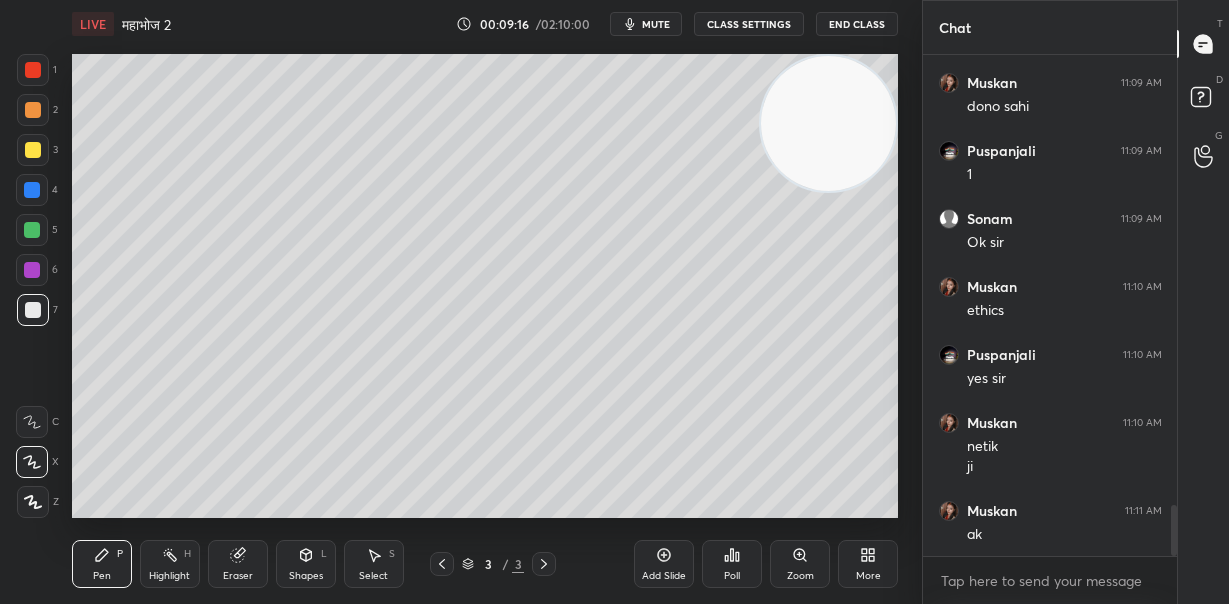 scroll, scrollTop: 4529, scrollLeft: 0, axis: vertical 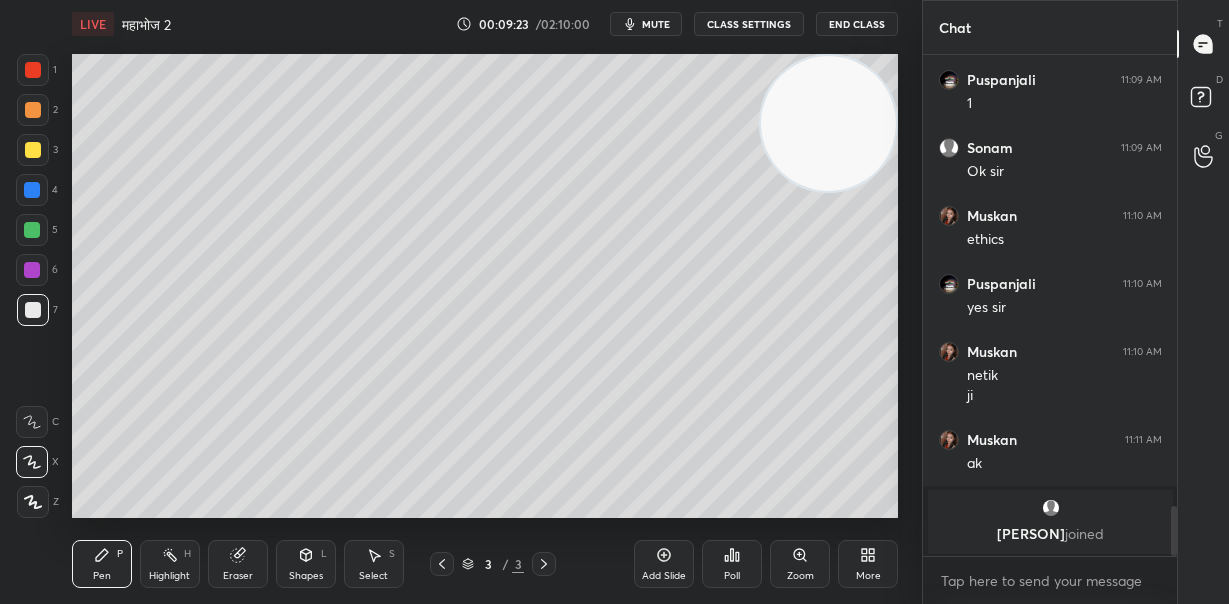 click on "Eraser" at bounding box center (238, 576) 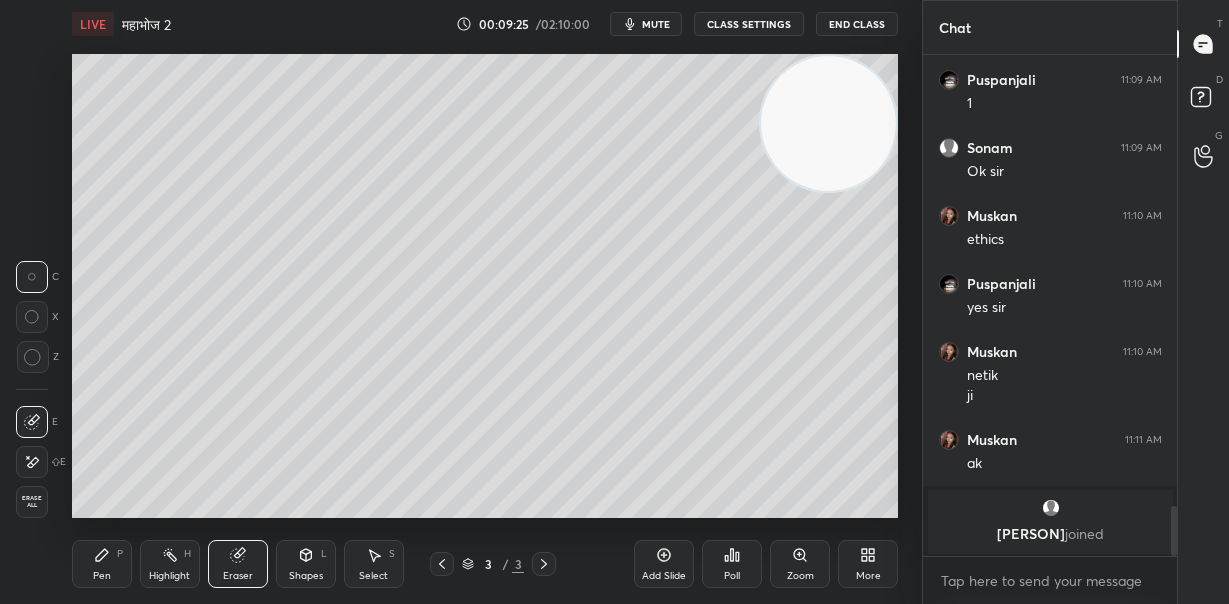 click 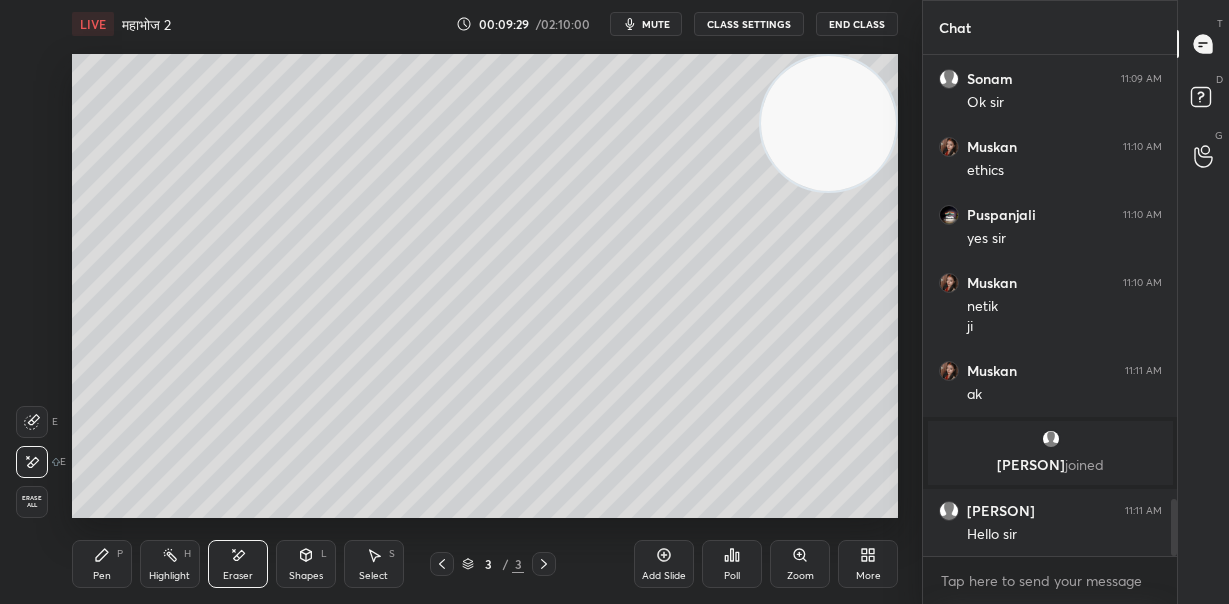 scroll, scrollTop: 3914, scrollLeft: 0, axis: vertical 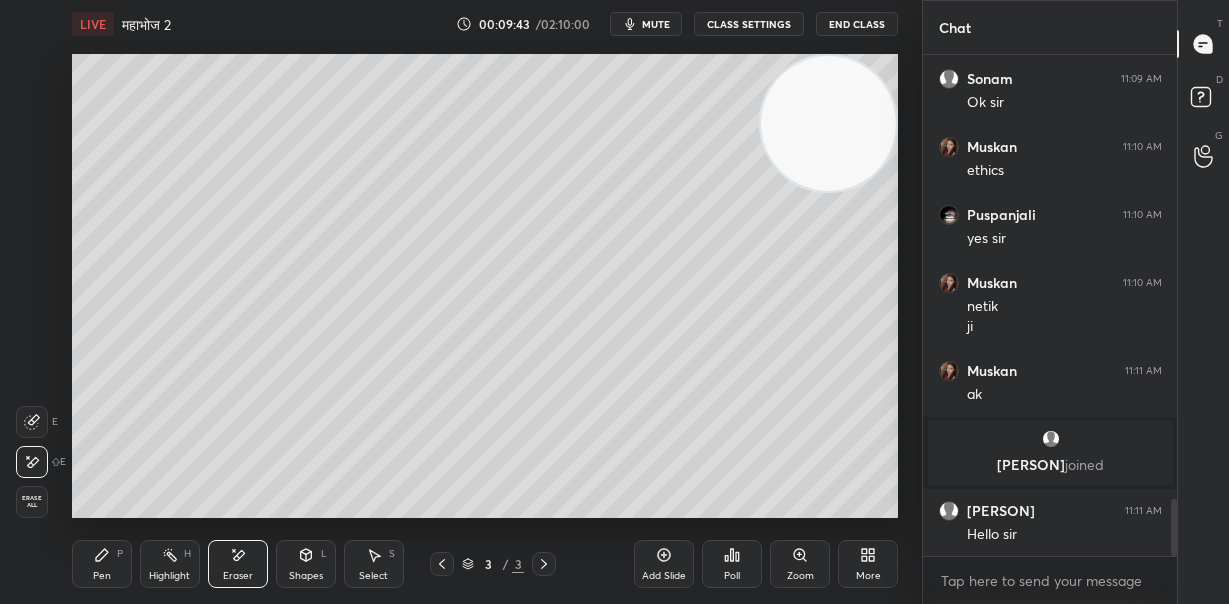click on "Pen P" at bounding box center [102, 564] 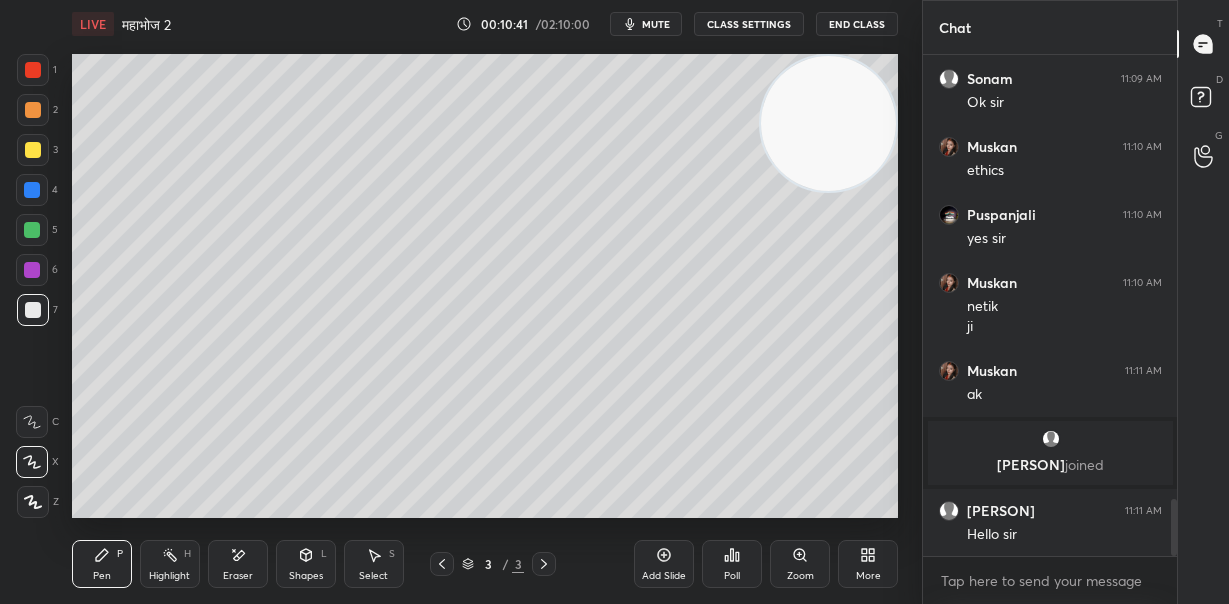 click on "LIVE महाभोज 2 00:10:41 /  02:10:00 mute CLASS SETTINGS End Class Setting up your live class Poll for   secs No correct answer Start poll Back महाभोज 2 • L20 of हिन्दी साहित्य : वैकल्पिक विषय Himanshu Sharma Pen P Highlight H Eraser Shapes L Select S 3 / 3 Add Slide Poll Zoom More" at bounding box center (485, 302) 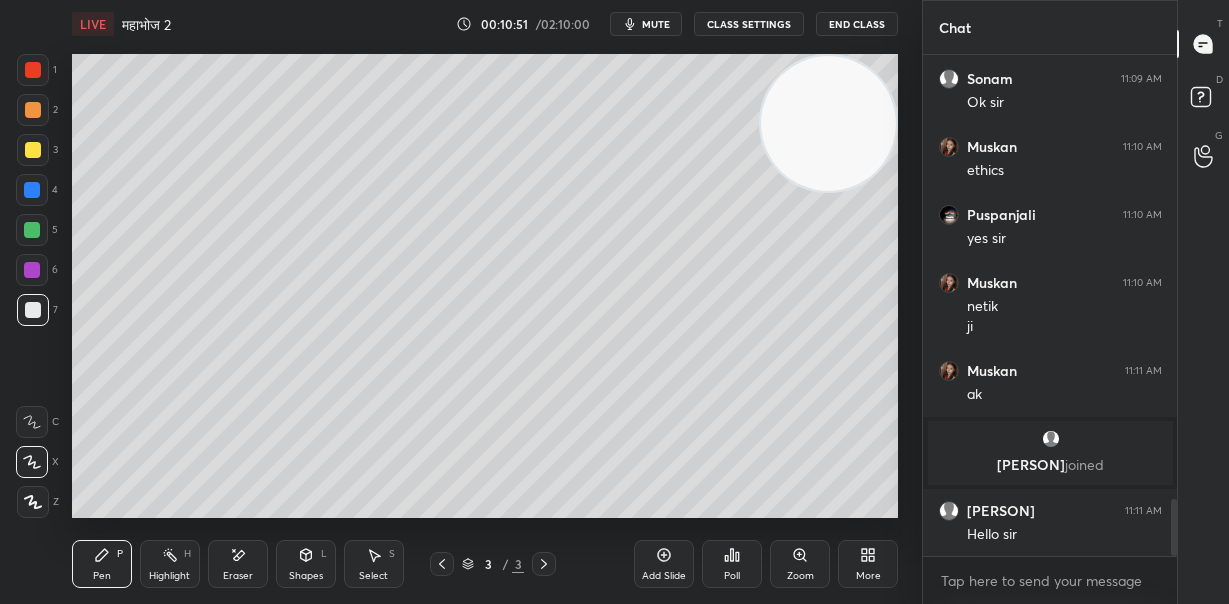 click at bounding box center [33, 110] 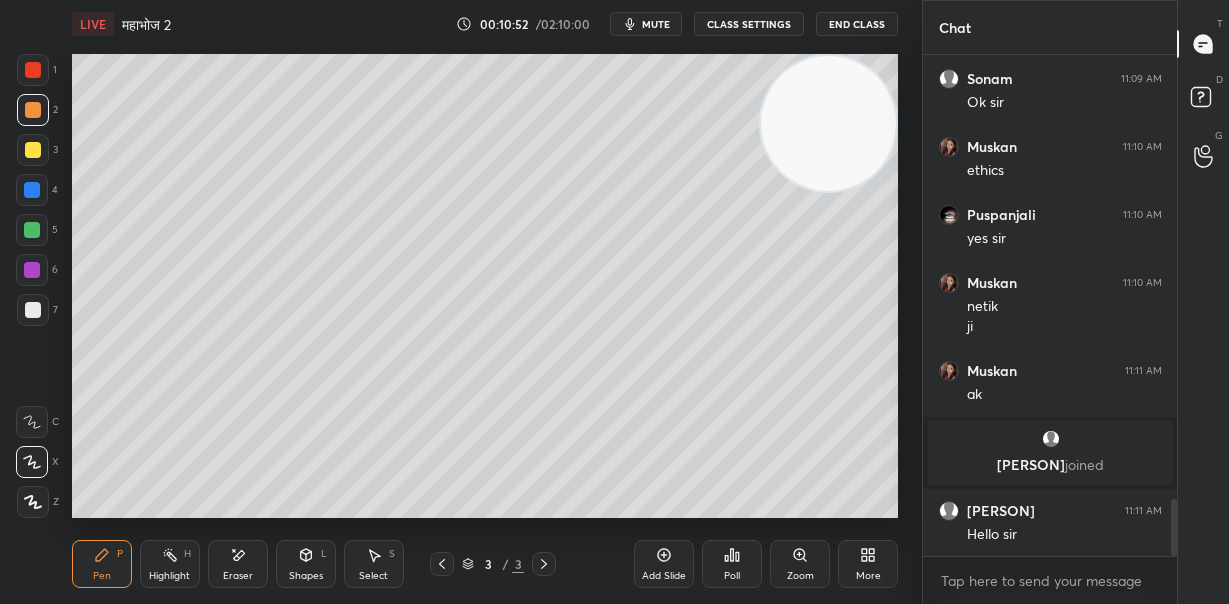 click at bounding box center [33, 70] 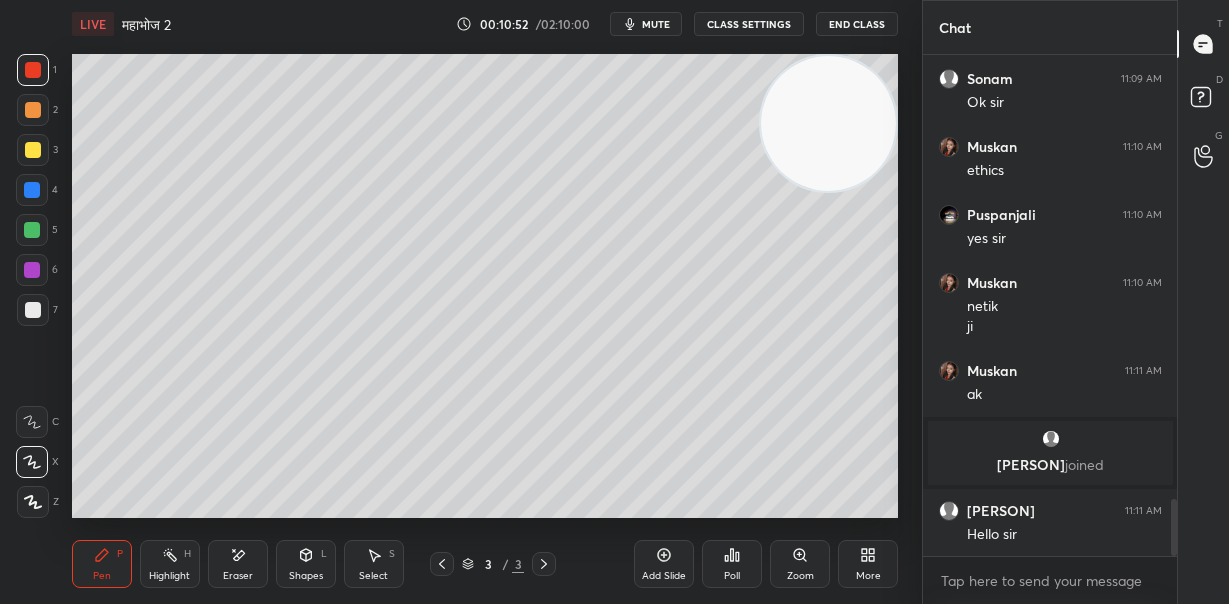 click 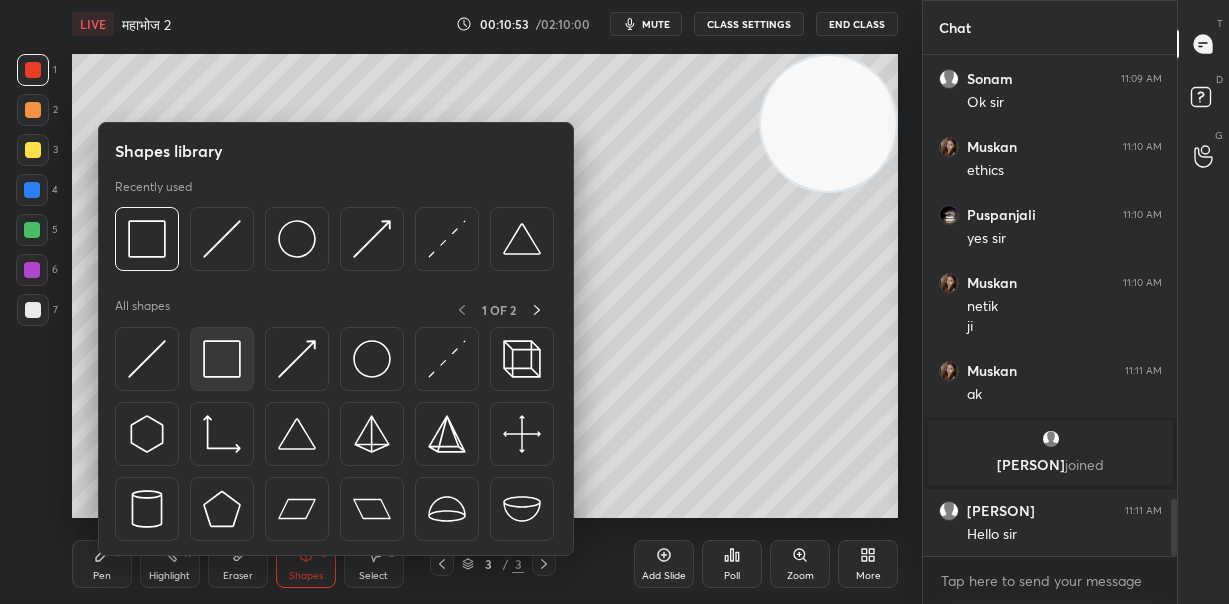 click at bounding box center (222, 359) 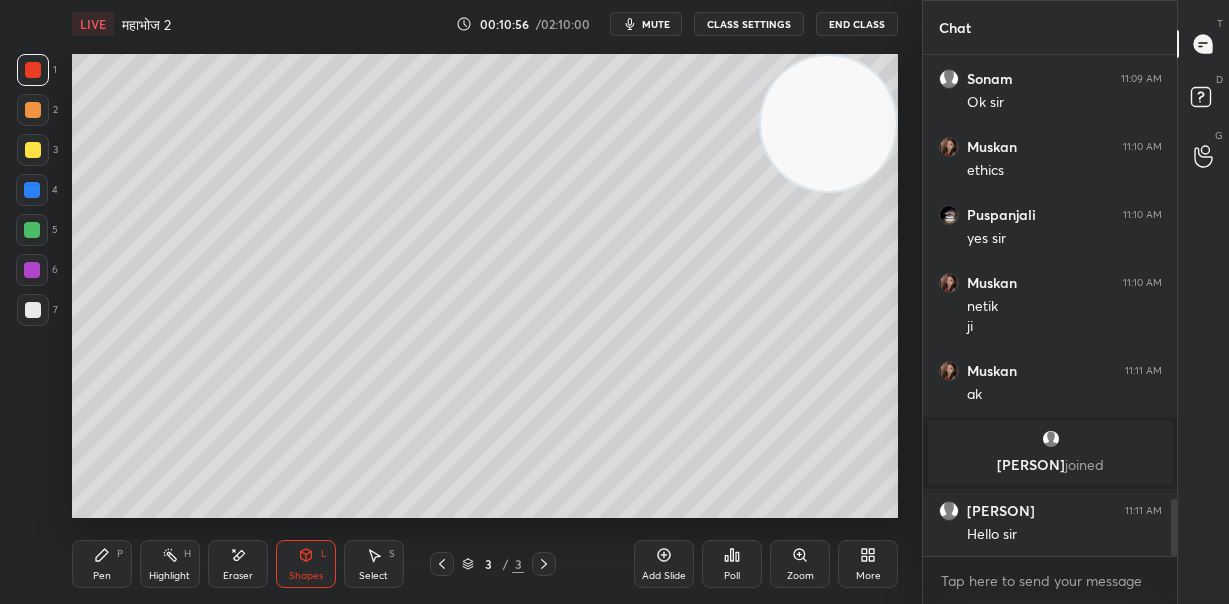 click on "Pen P" at bounding box center (102, 564) 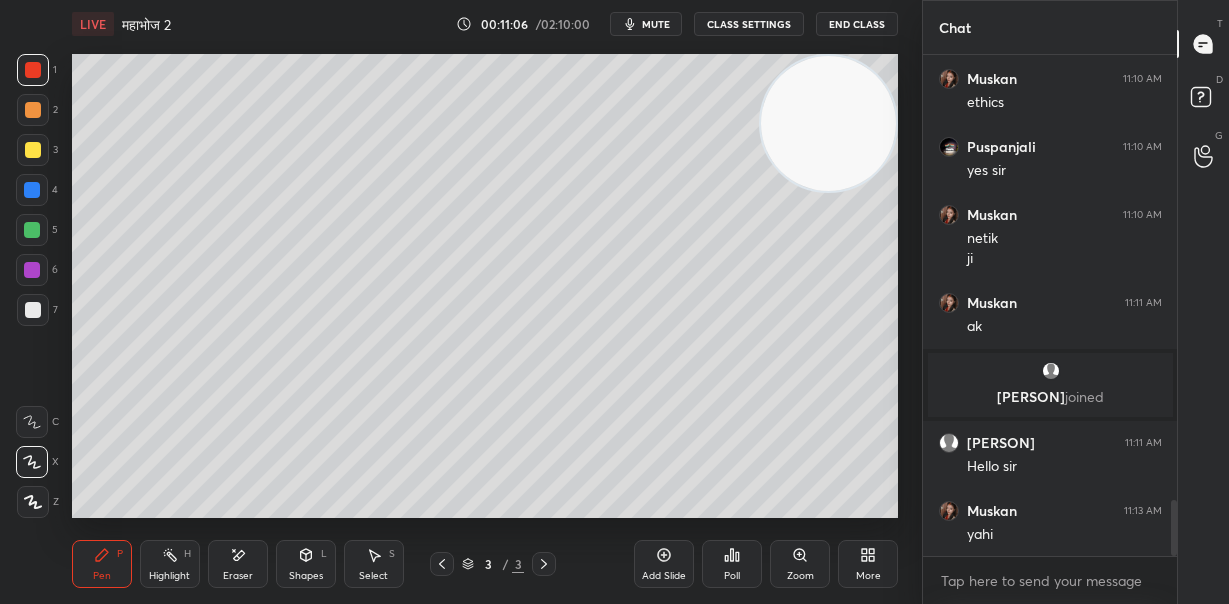 scroll, scrollTop: 4049, scrollLeft: 0, axis: vertical 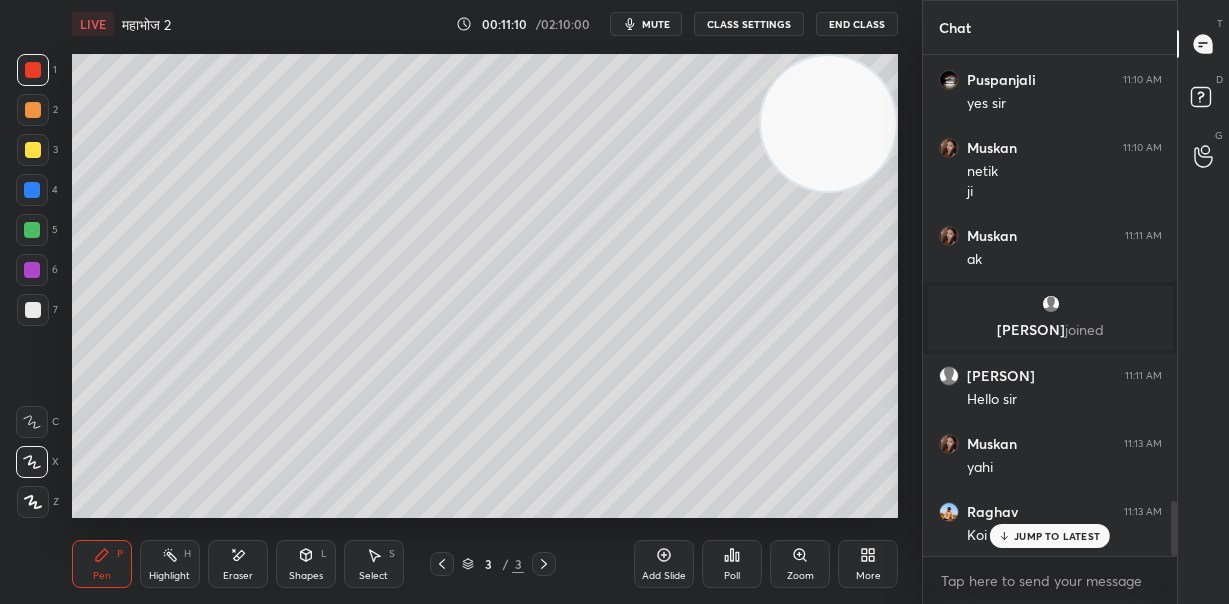 click on "JUMP TO LATEST" at bounding box center [1050, 536] 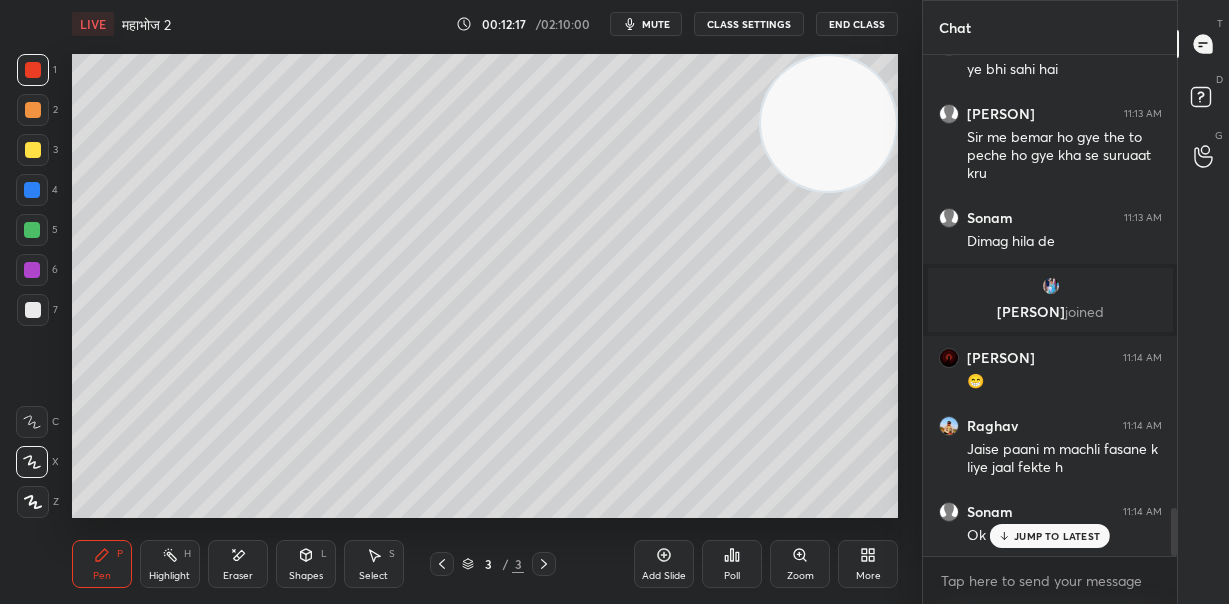 scroll, scrollTop: 4808, scrollLeft: 0, axis: vertical 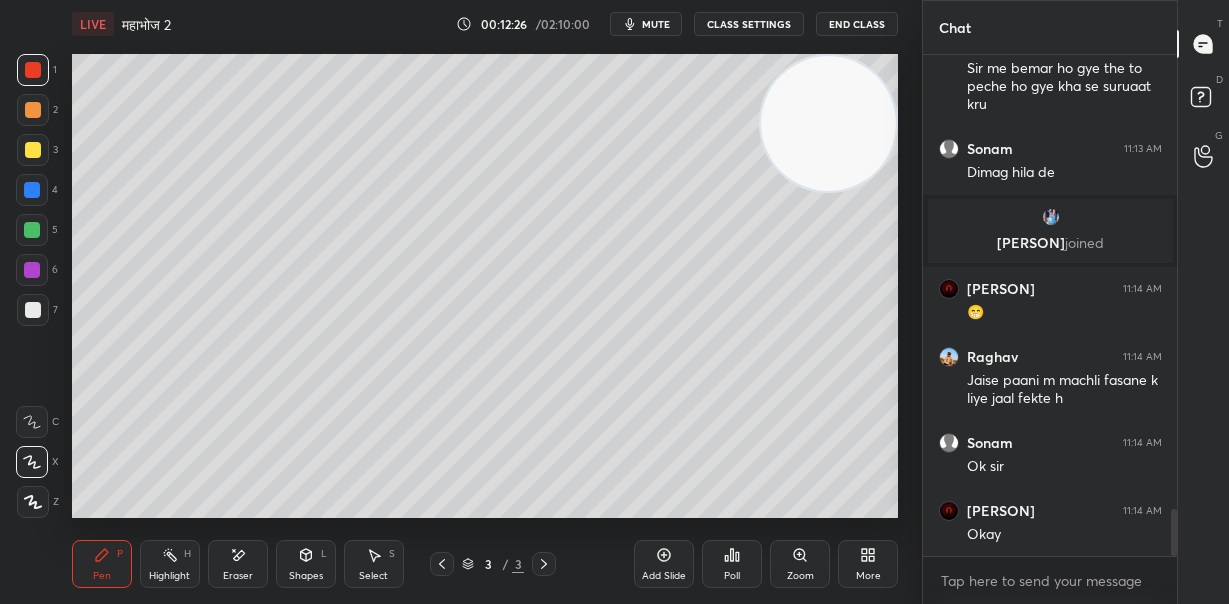 click 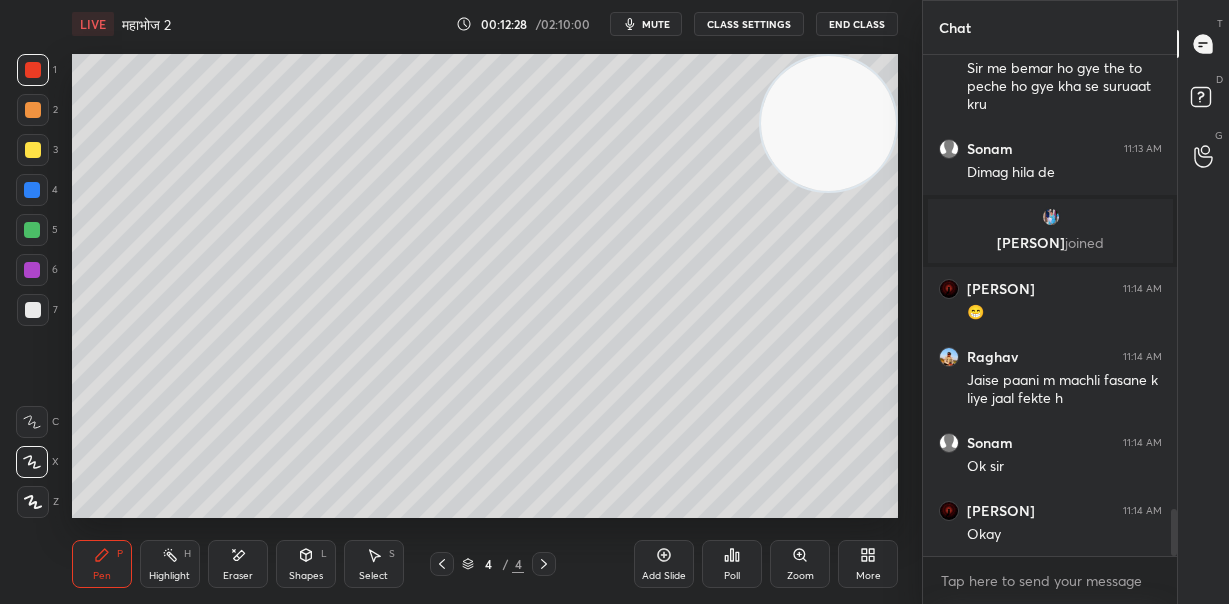 click at bounding box center (33, 310) 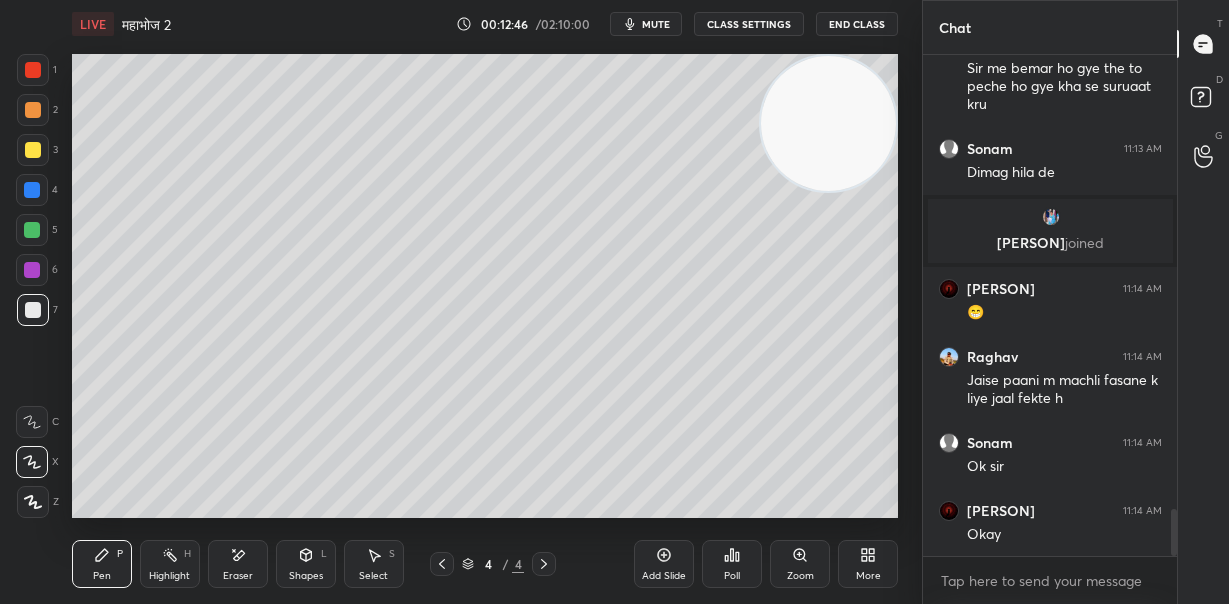 drag, startPoint x: 817, startPoint y: 144, endPoint x: 820, endPoint y: 322, distance: 178.02528 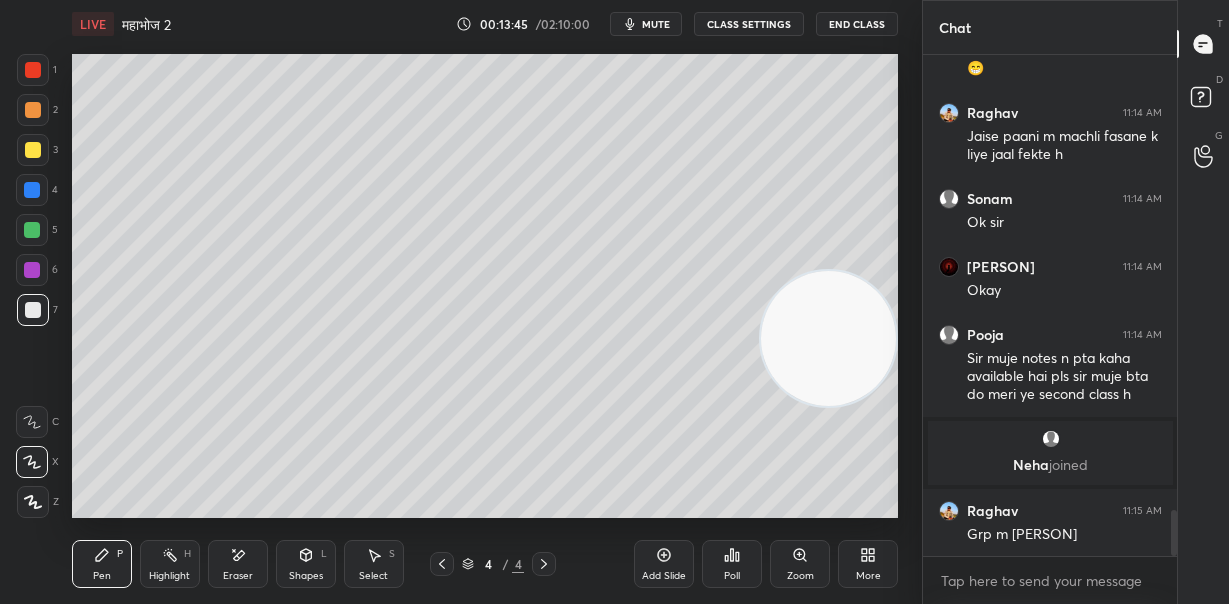 scroll, scrollTop: 5024, scrollLeft: 0, axis: vertical 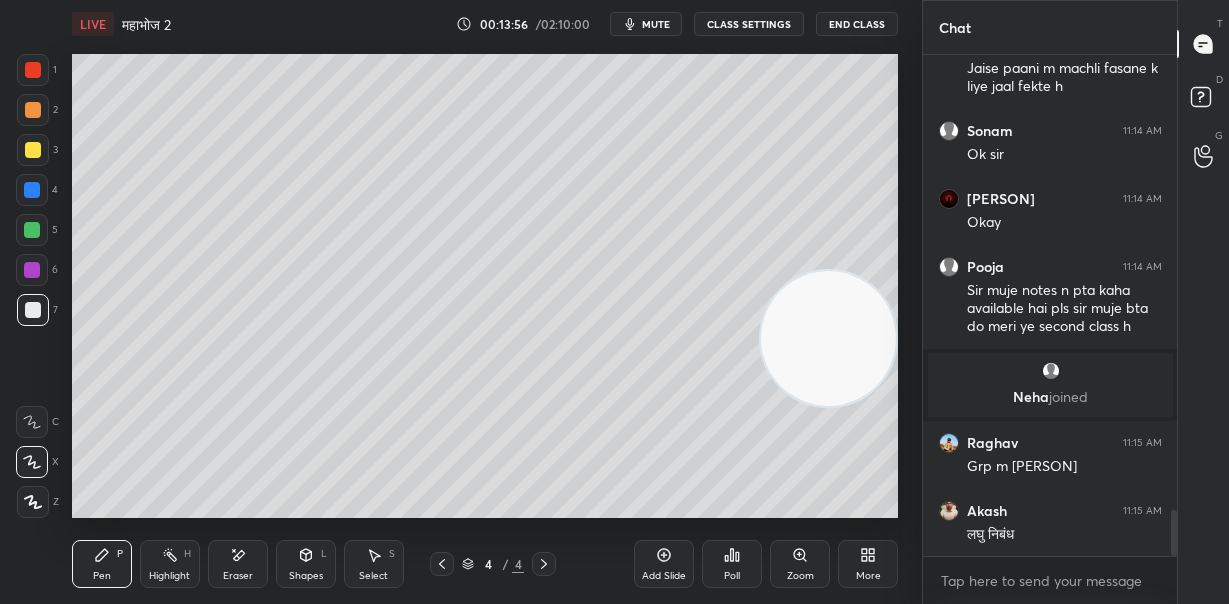 click on "Eraser" at bounding box center [238, 576] 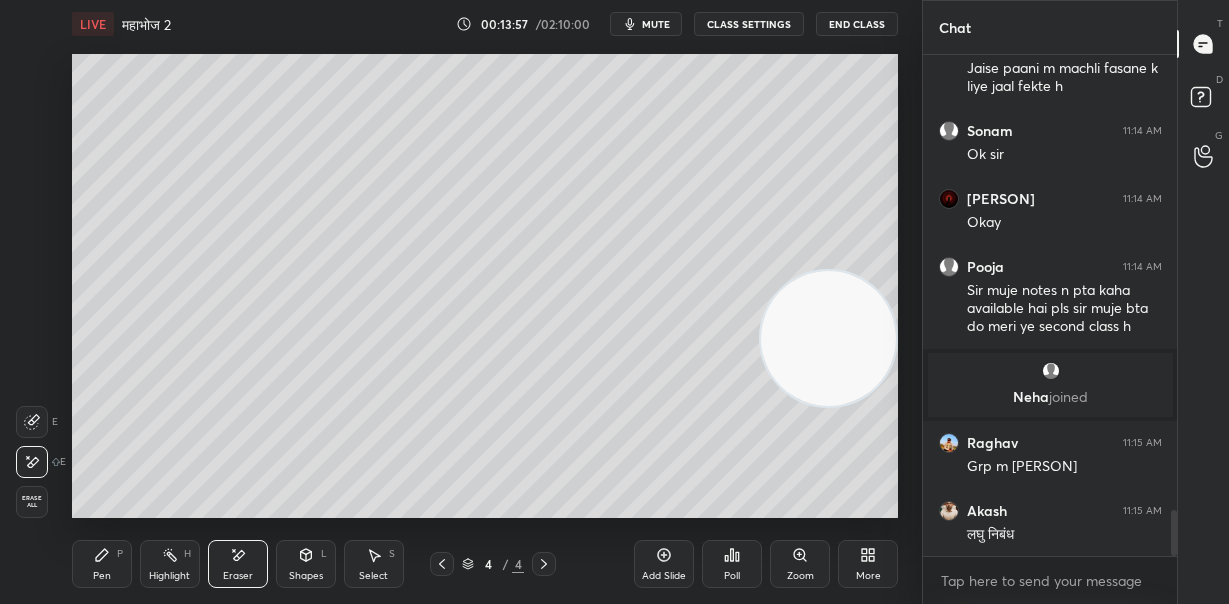 scroll, scrollTop: 5091, scrollLeft: 0, axis: vertical 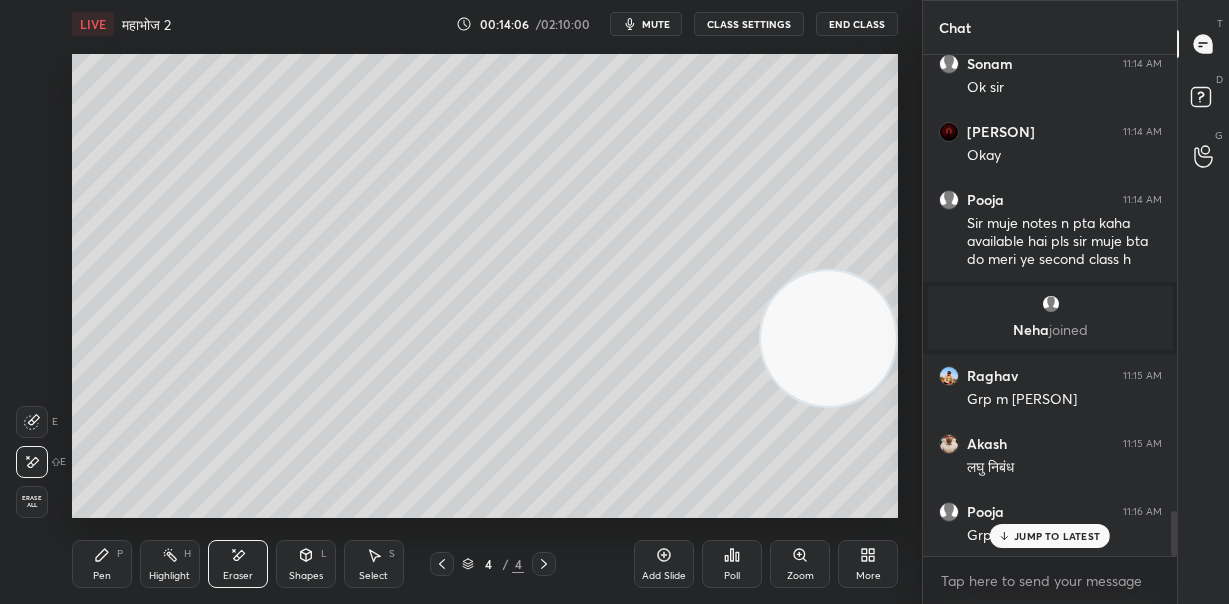 click on "Pen P" at bounding box center (102, 564) 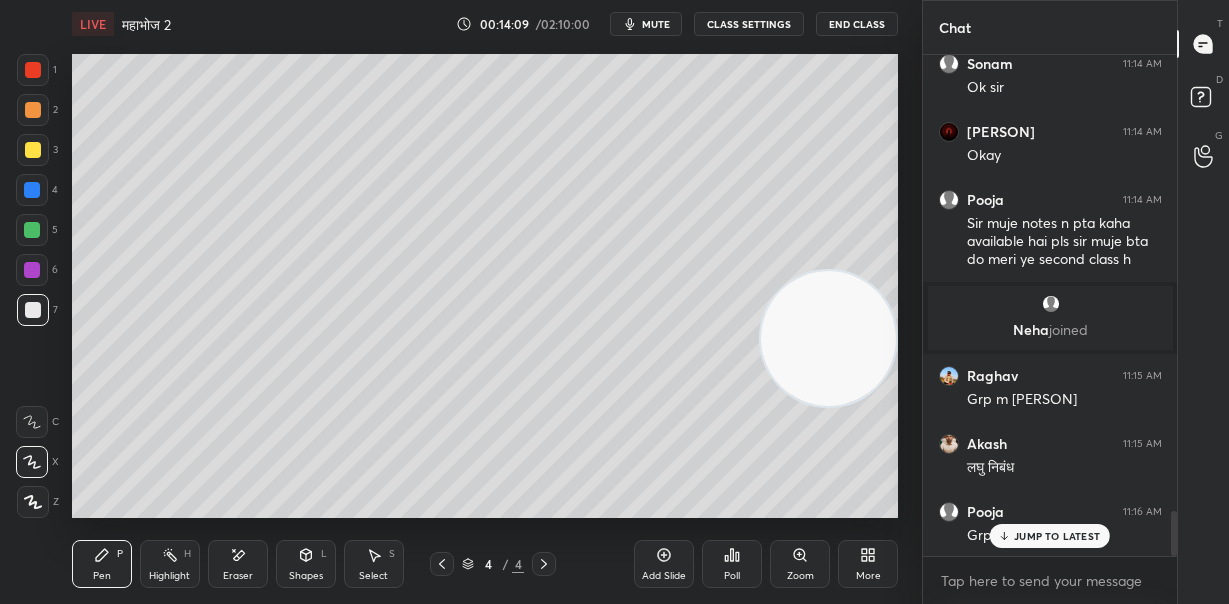 drag, startPoint x: 834, startPoint y: 378, endPoint x: 812, endPoint y: 398, distance: 29.732138 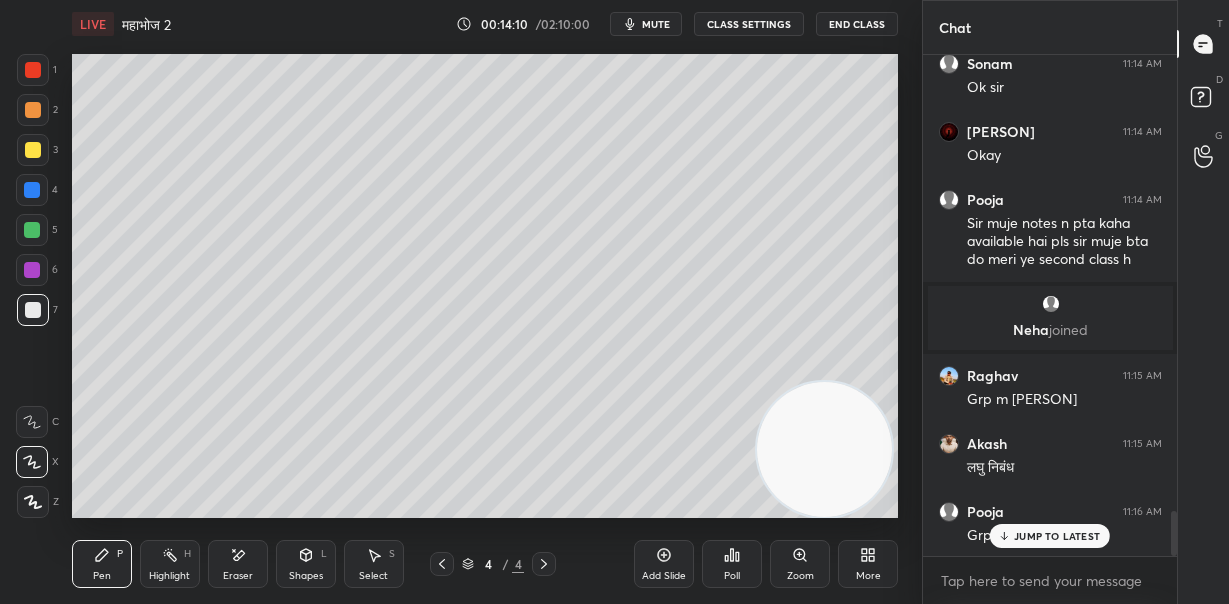 scroll, scrollTop: 5160, scrollLeft: 0, axis: vertical 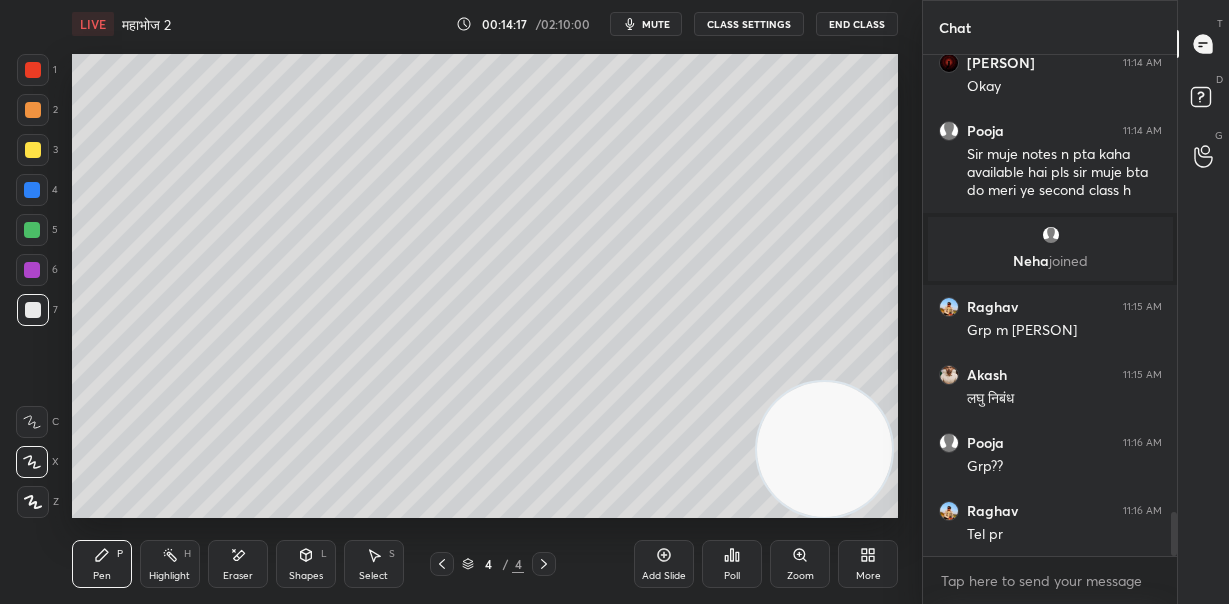 click on "Eraser" at bounding box center [238, 564] 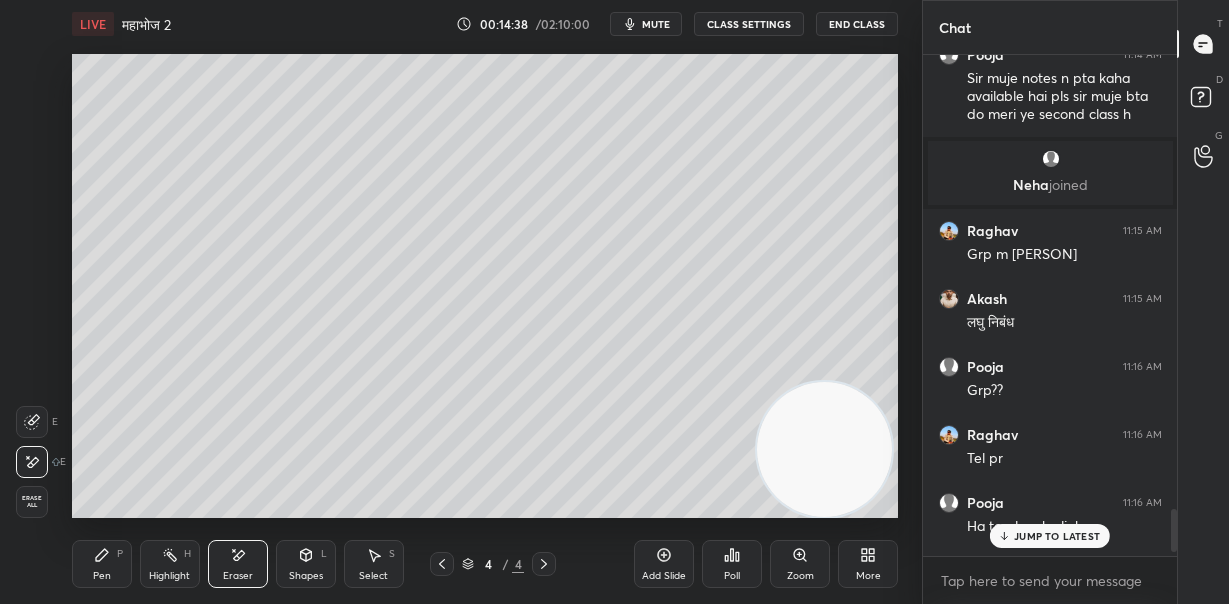 scroll, scrollTop: 5314, scrollLeft: 0, axis: vertical 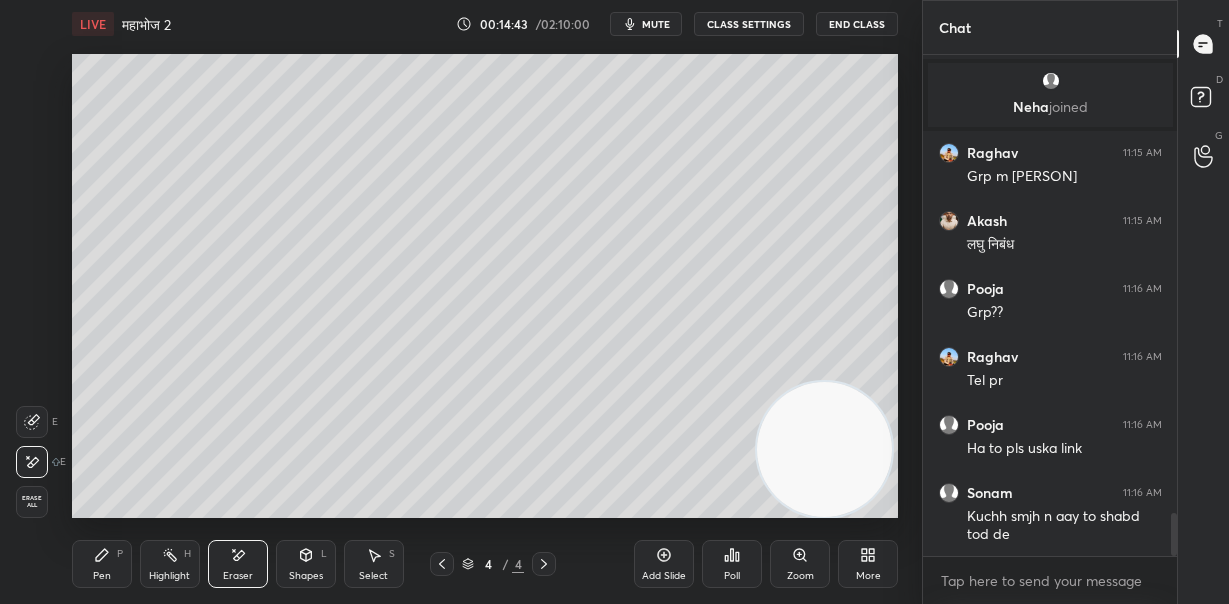 click on "Pen P" at bounding box center (102, 564) 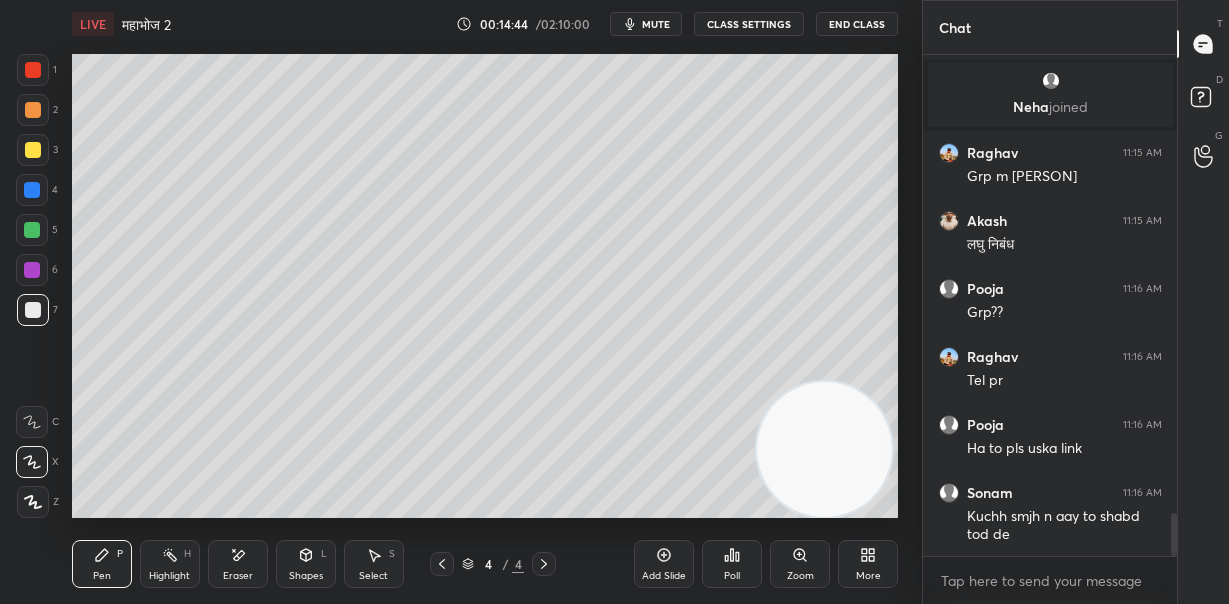 click at bounding box center [33, 110] 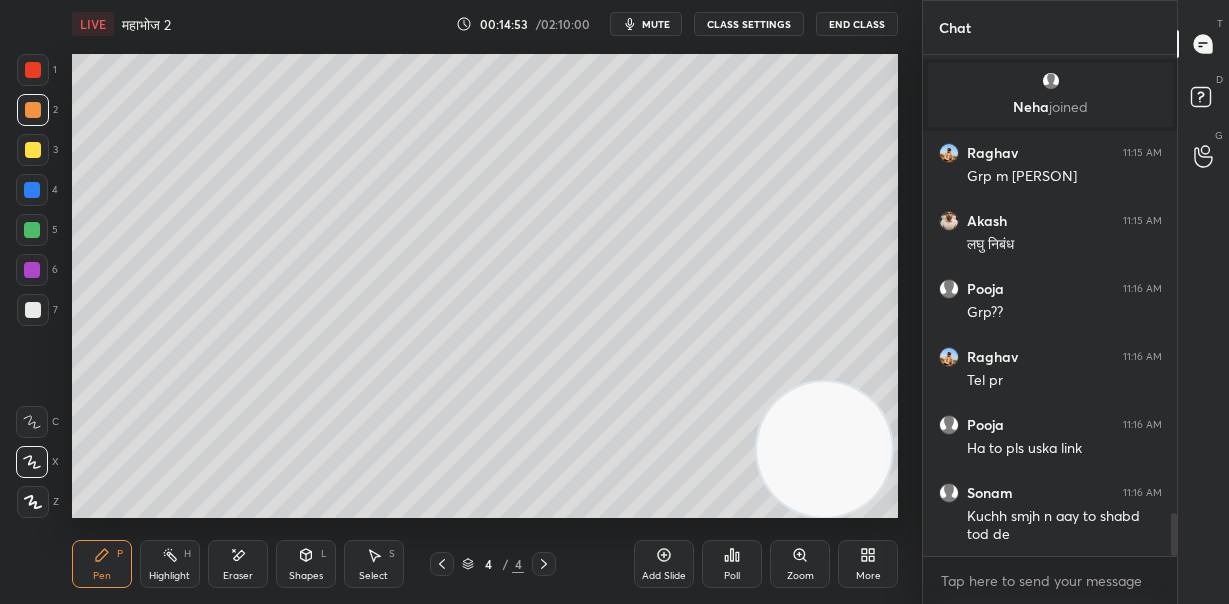 click 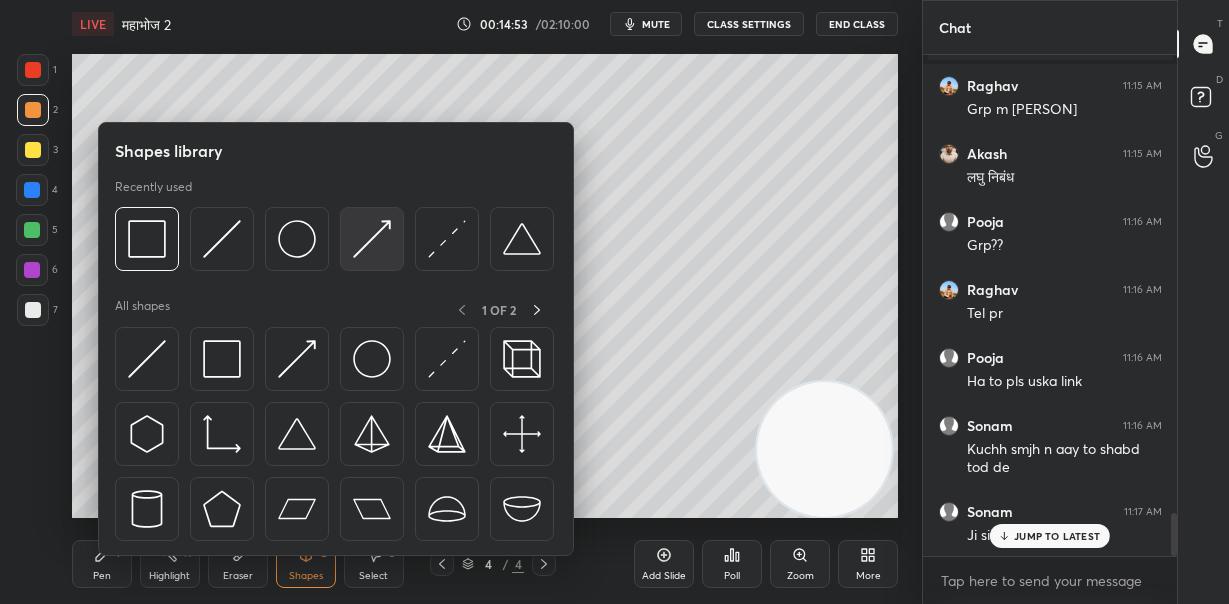 click at bounding box center (372, 239) 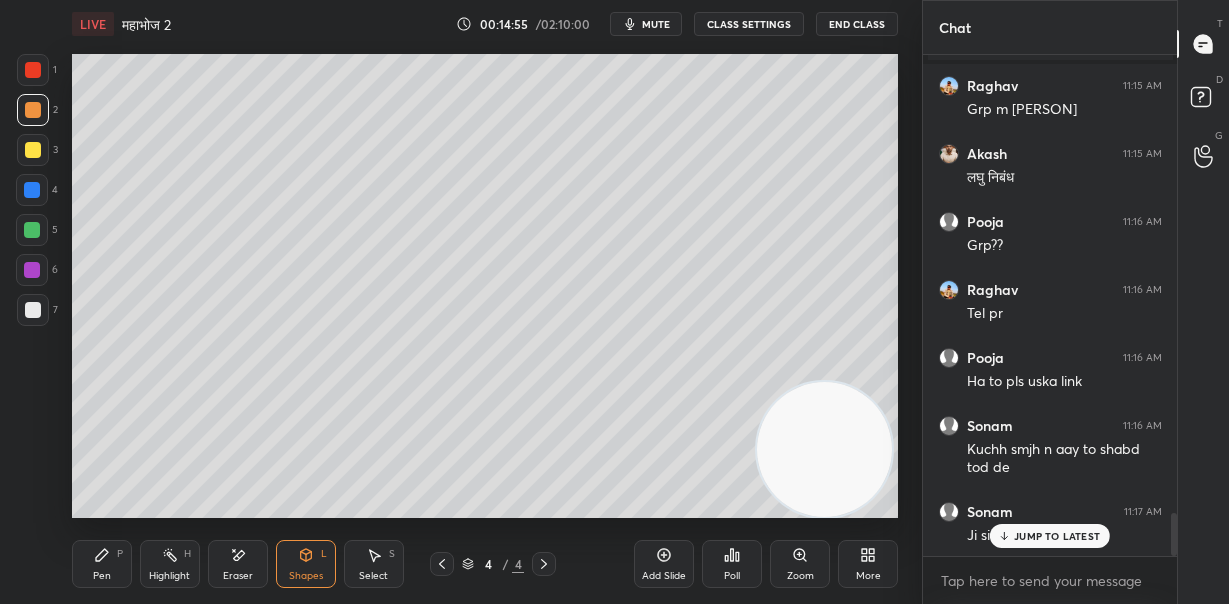 click on "Eraser" at bounding box center [238, 576] 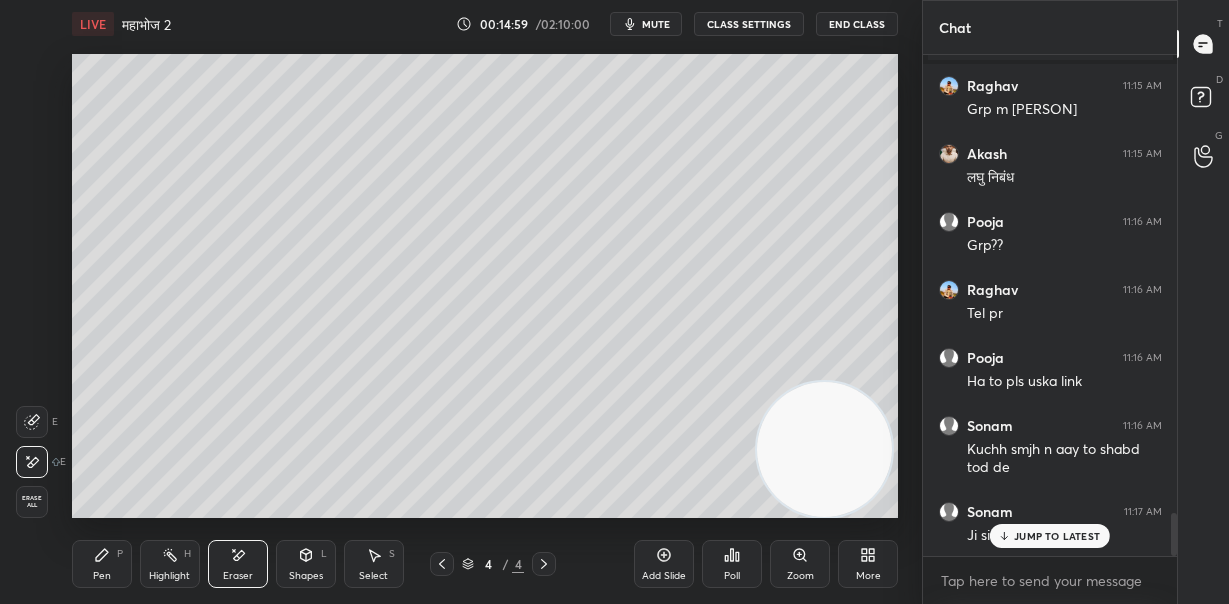 click on "JUMP TO LATEST" at bounding box center [1057, 536] 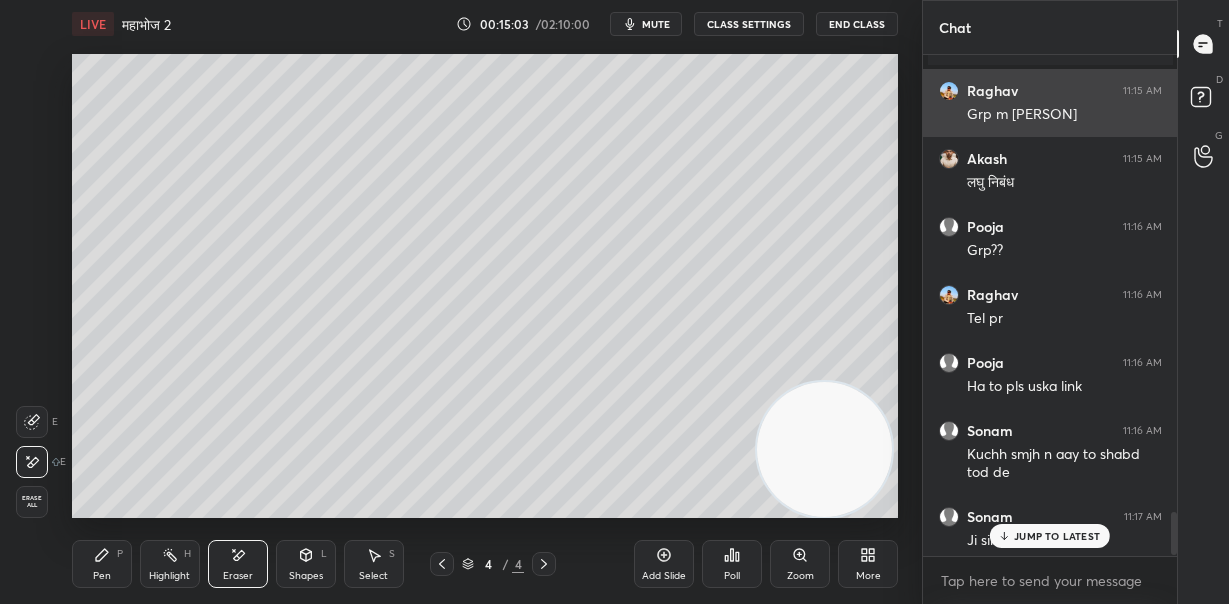 scroll, scrollTop: 5382, scrollLeft: 0, axis: vertical 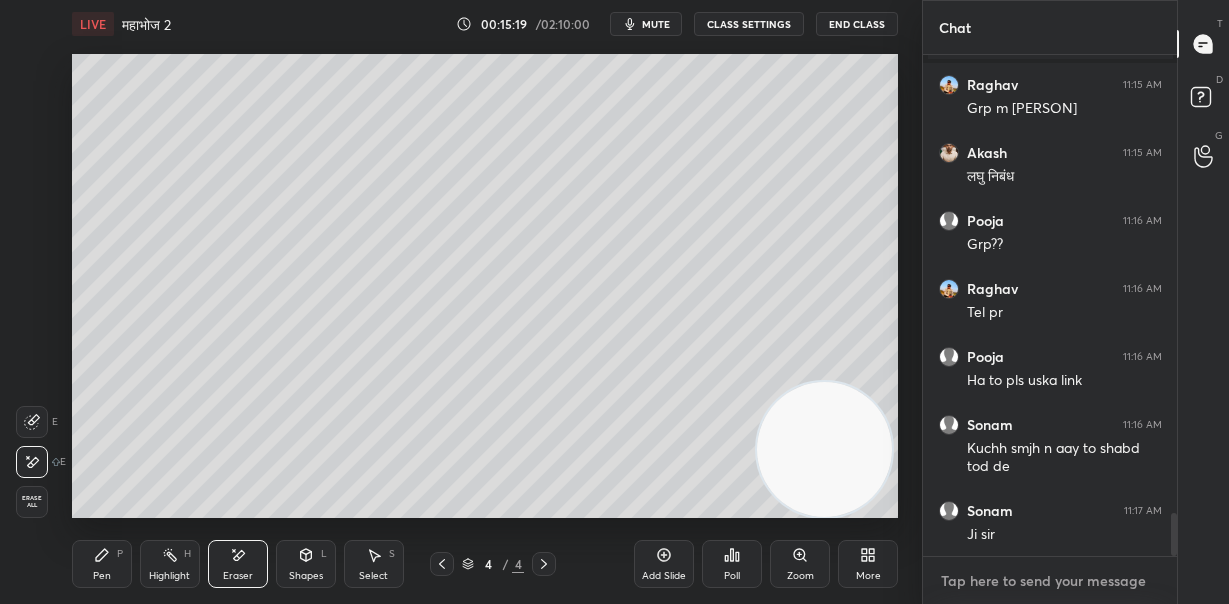 type on "x" 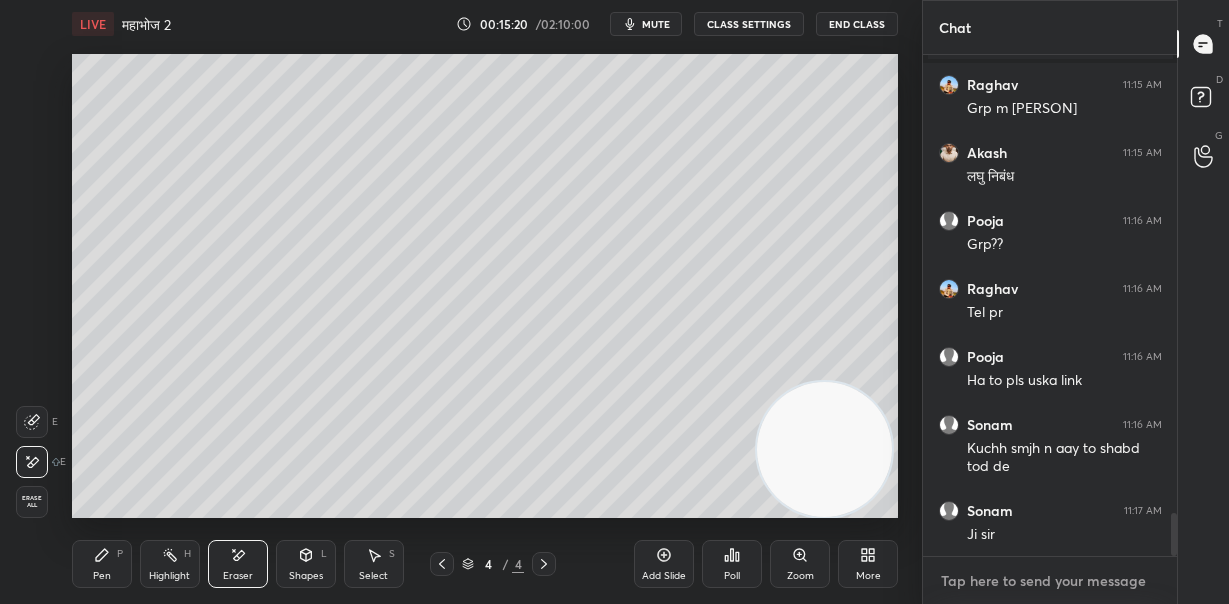 type on "T" 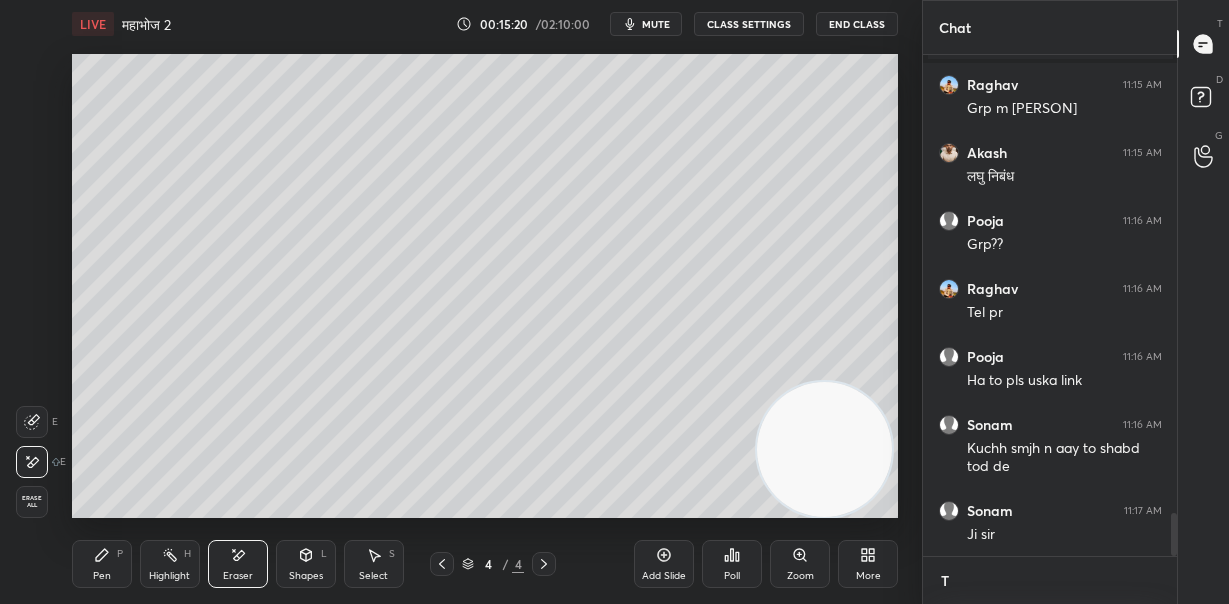 scroll, scrollTop: 495, scrollLeft: 248, axis: both 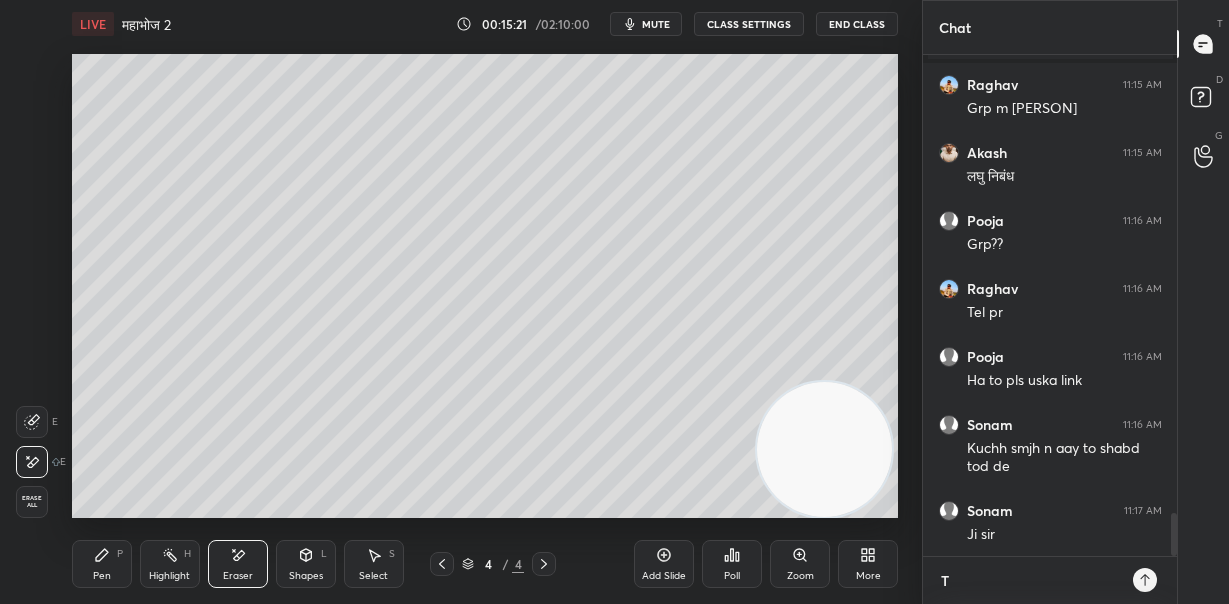 type on "Te" 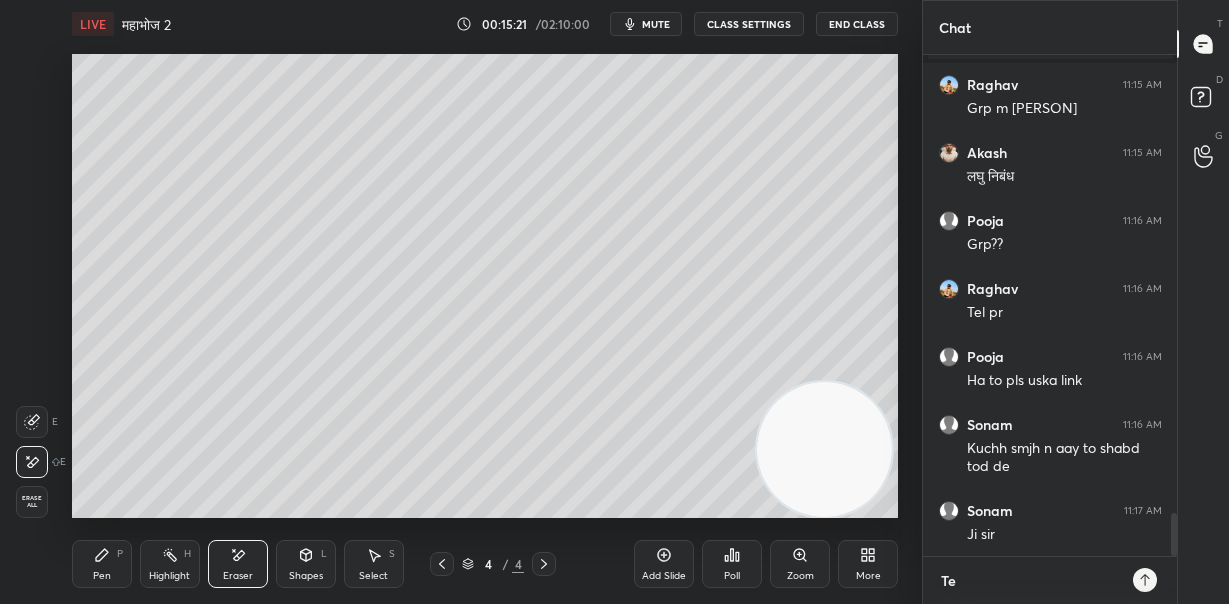 type on "Tel" 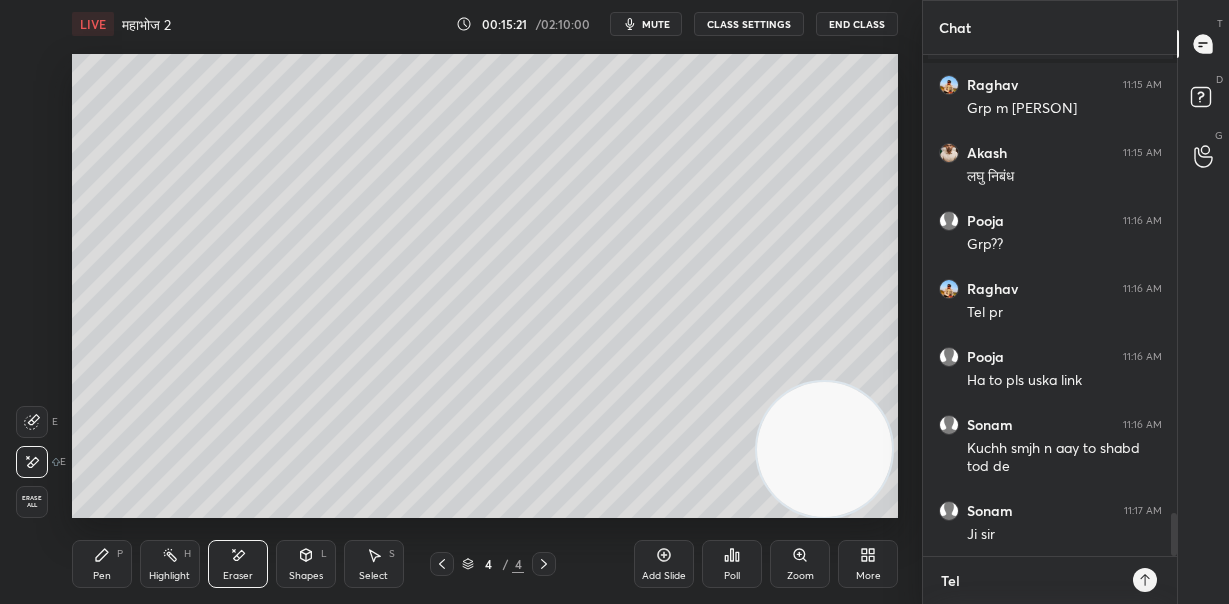 type on "Tele" 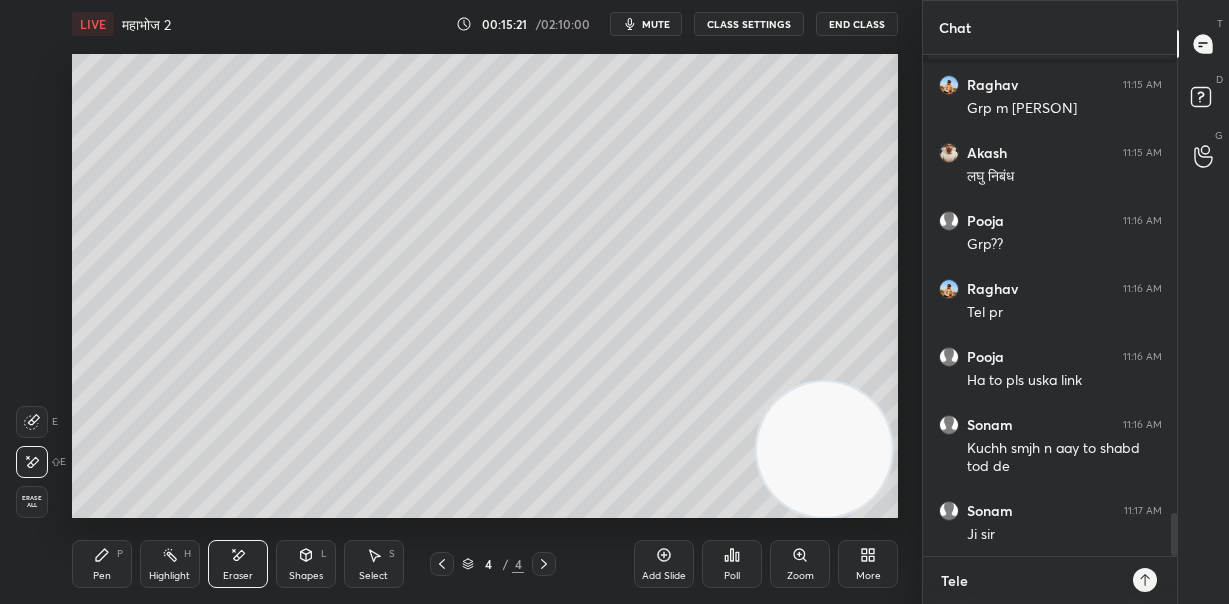type on "Teleg" 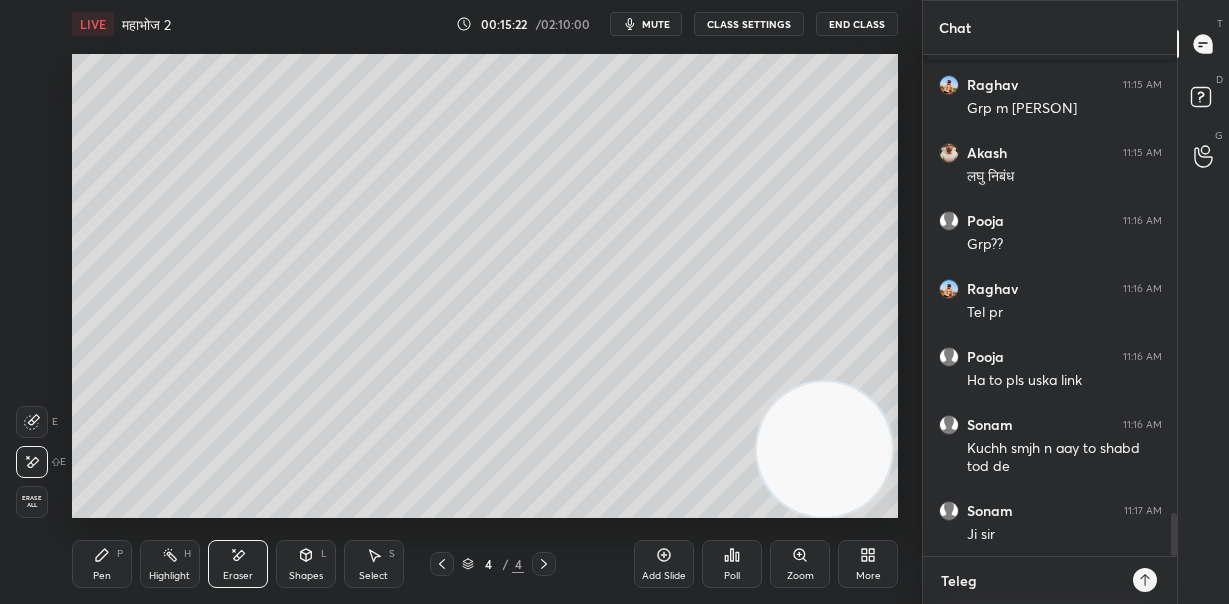 type on "Telegr" 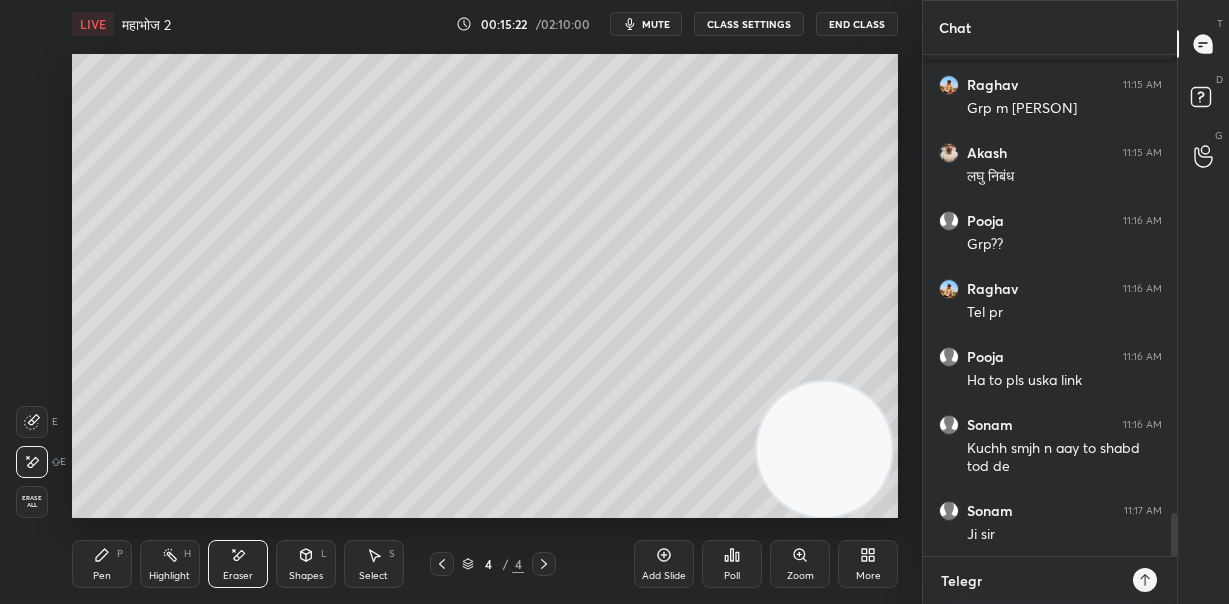 type on "Telegra" 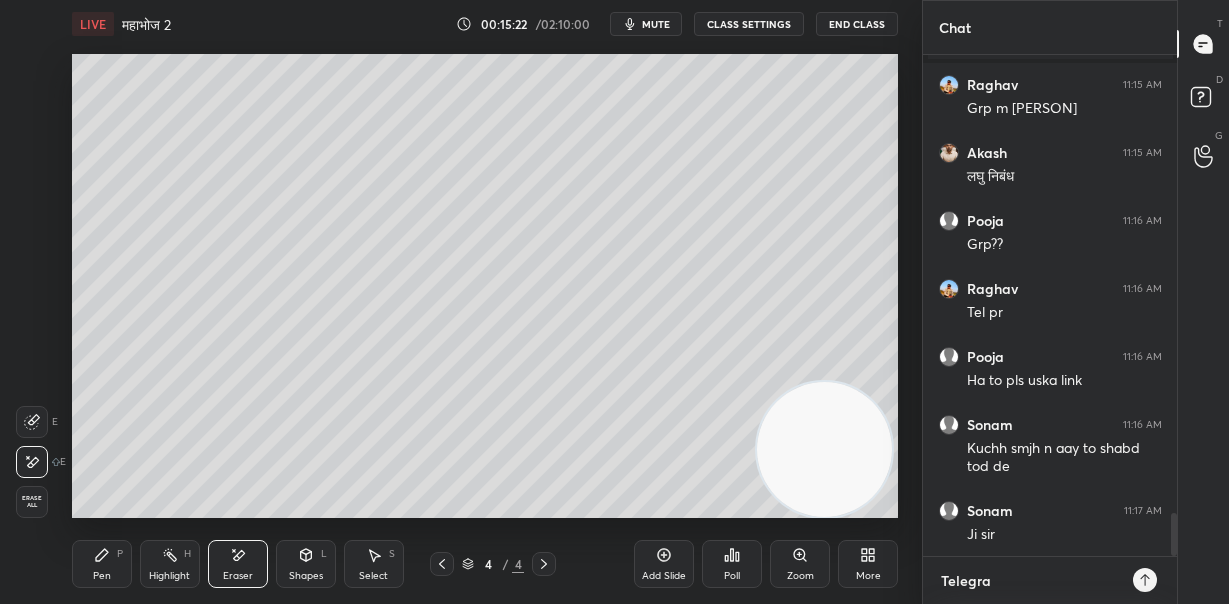 type on "Telegram" 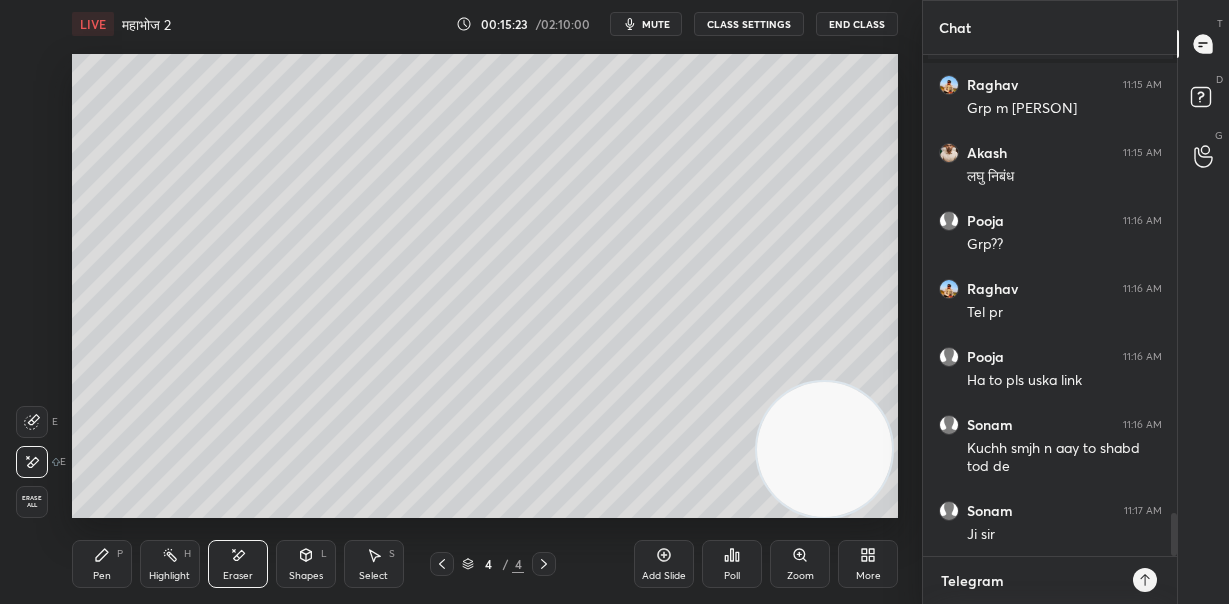 type on "Telegram-" 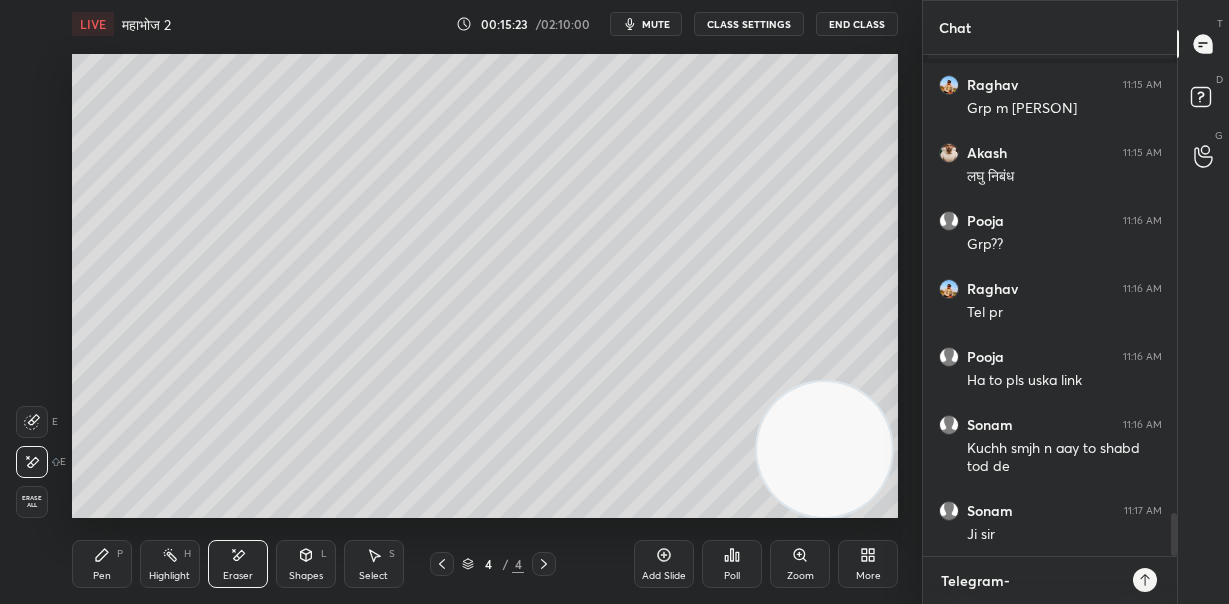 type on "Telegram-" 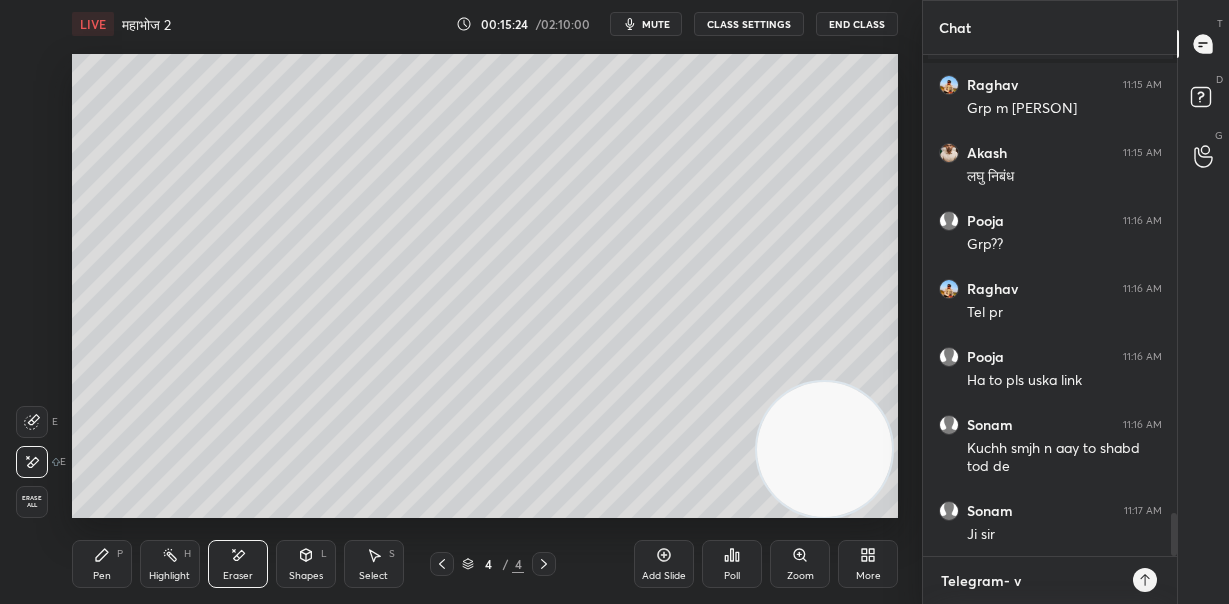 scroll, scrollTop: 5450, scrollLeft: 0, axis: vertical 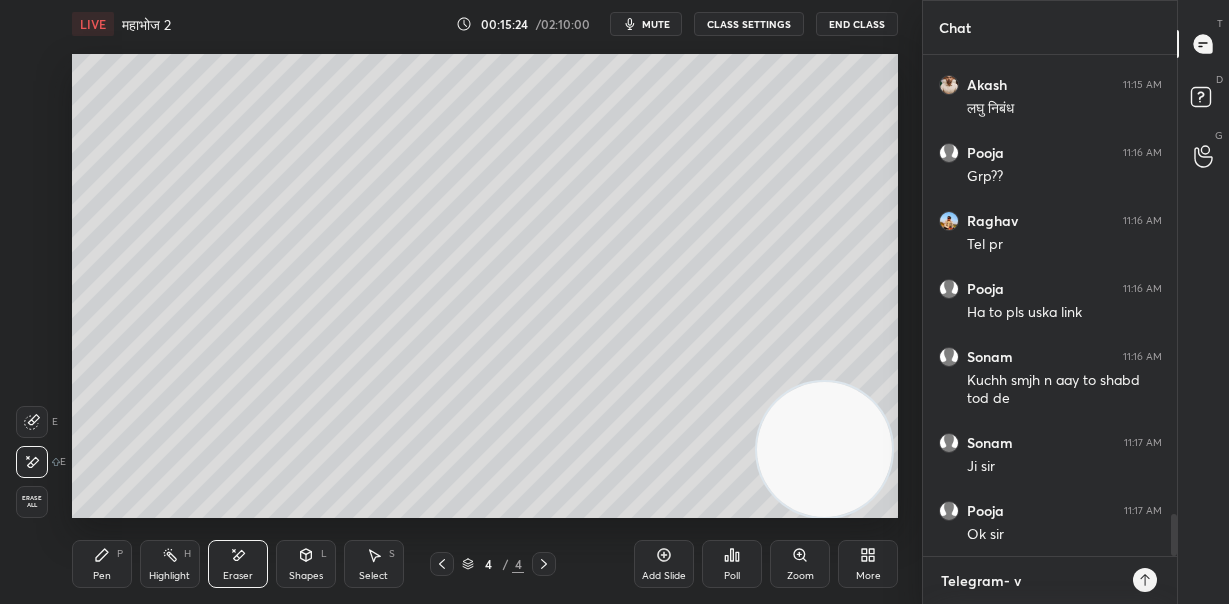 type on "Telegram-" 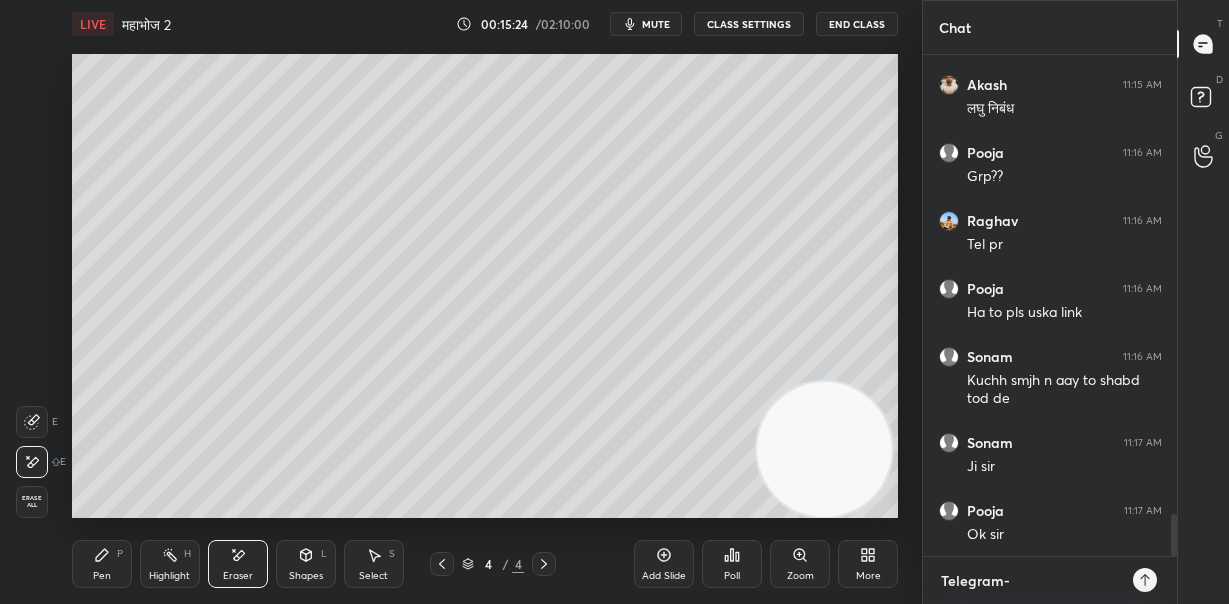 paste on "https://t.me/[USERNAME]/[NUMBER]" 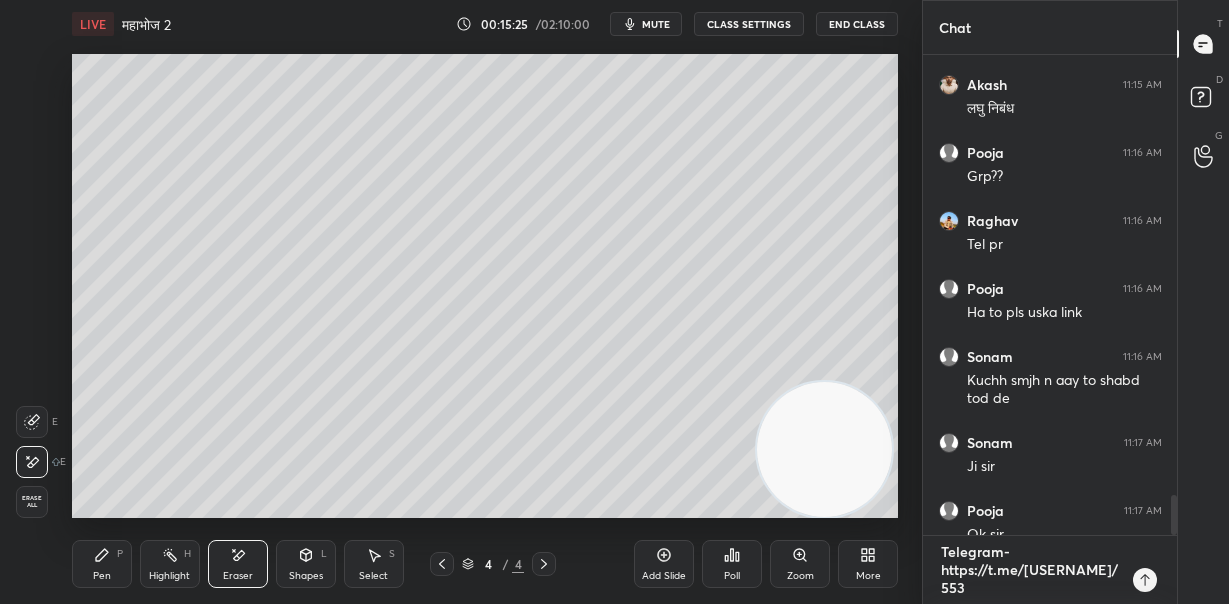 scroll, scrollTop: 0, scrollLeft: 0, axis: both 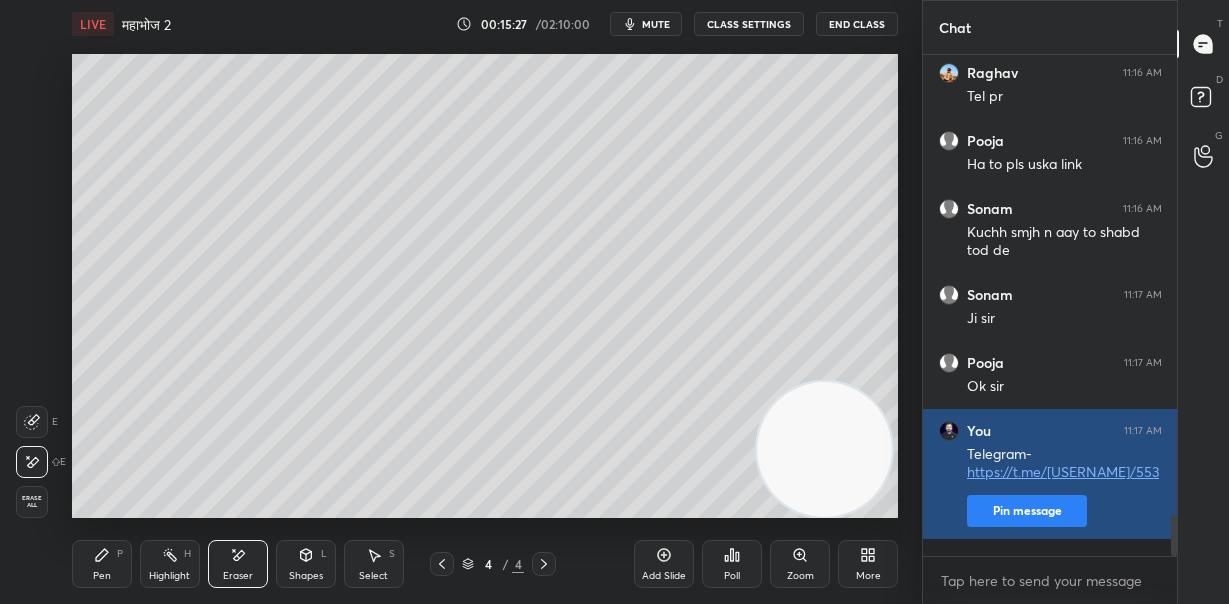 click on "Pin message" at bounding box center (1027, 511) 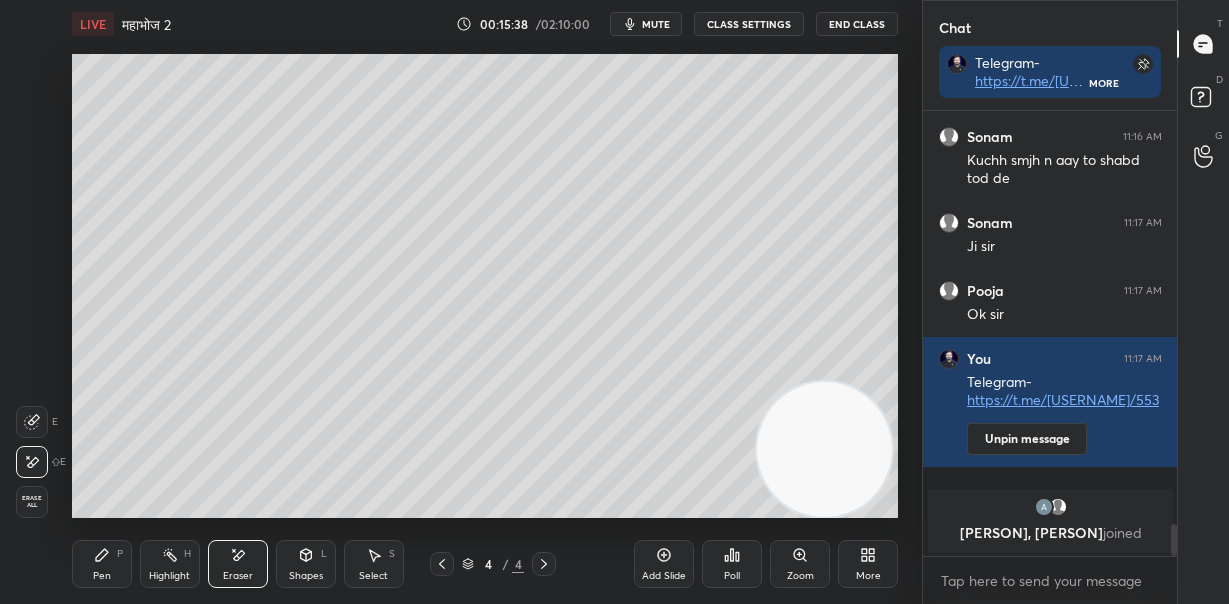 scroll, scrollTop: 5559, scrollLeft: 0, axis: vertical 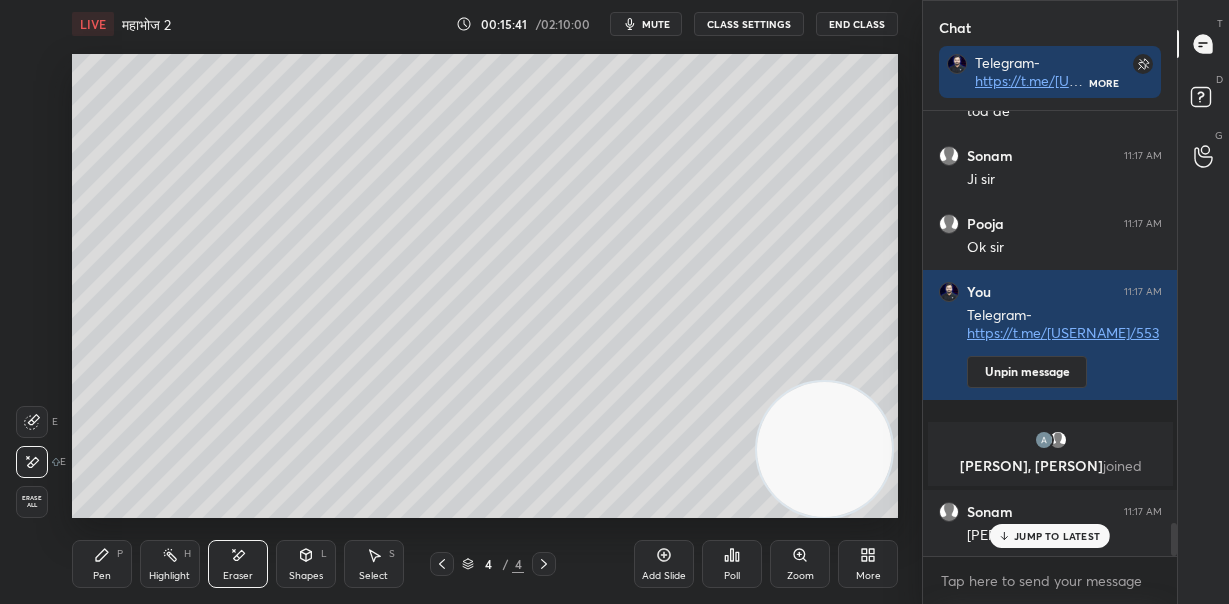 click on "Pen P" at bounding box center [102, 564] 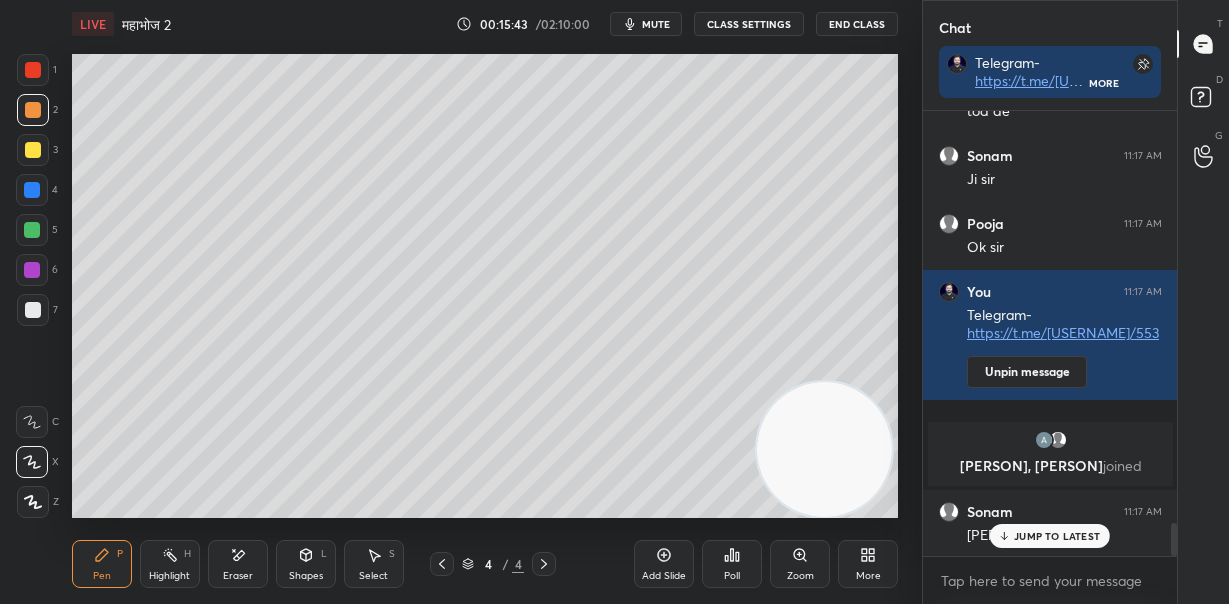 click at bounding box center [33, 310] 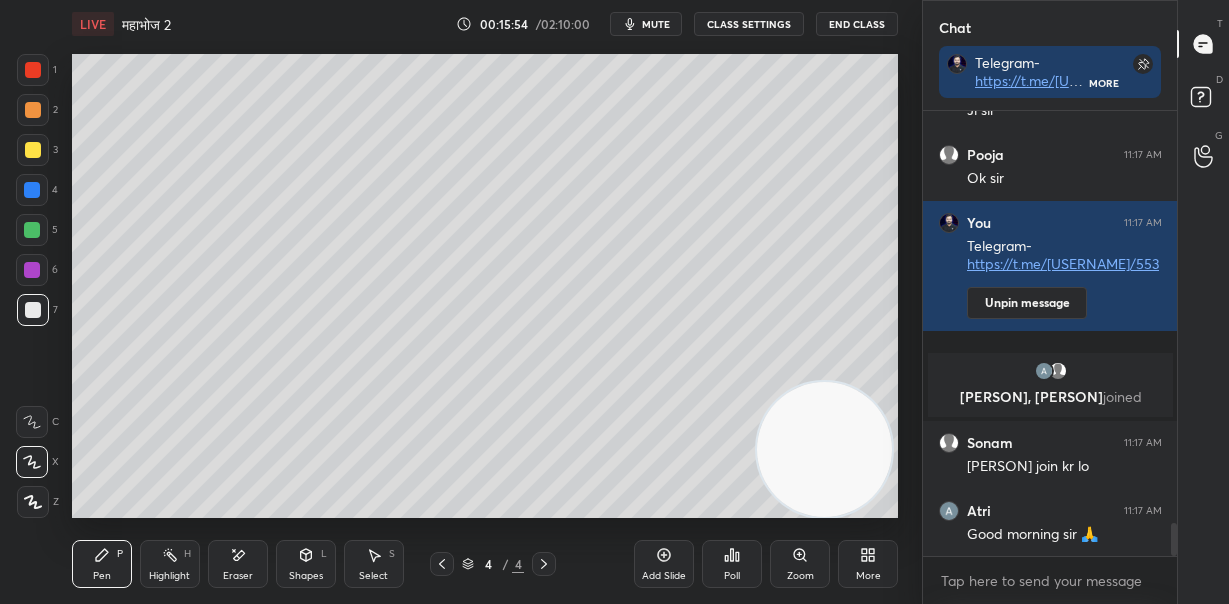 scroll, scrollTop: 5696, scrollLeft: 0, axis: vertical 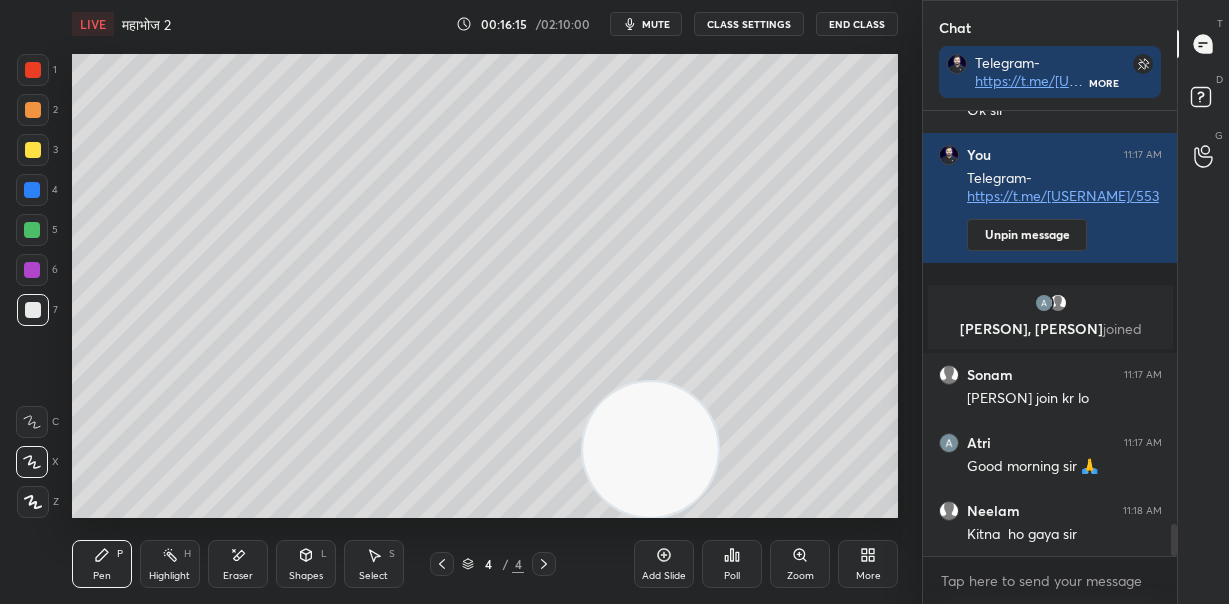drag, startPoint x: 796, startPoint y: 444, endPoint x: 613, endPoint y: 460, distance: 183.69812 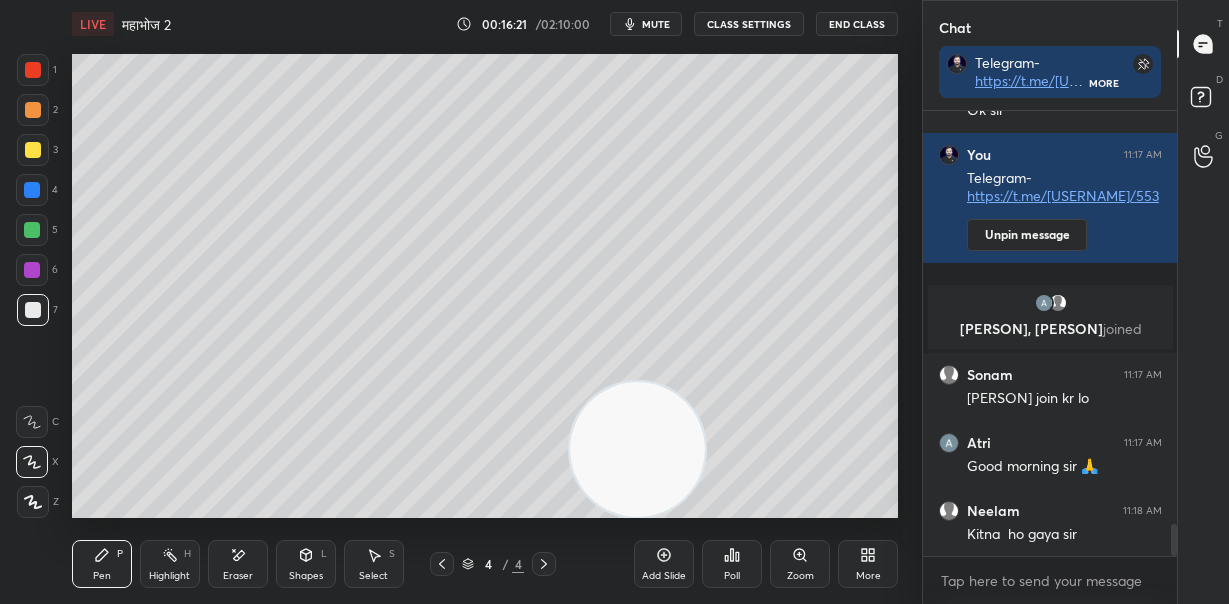drag, startPoint x: 43, startPoint y: 261, endPoint x: 68, endPoint y: 259, distance: 25.079872 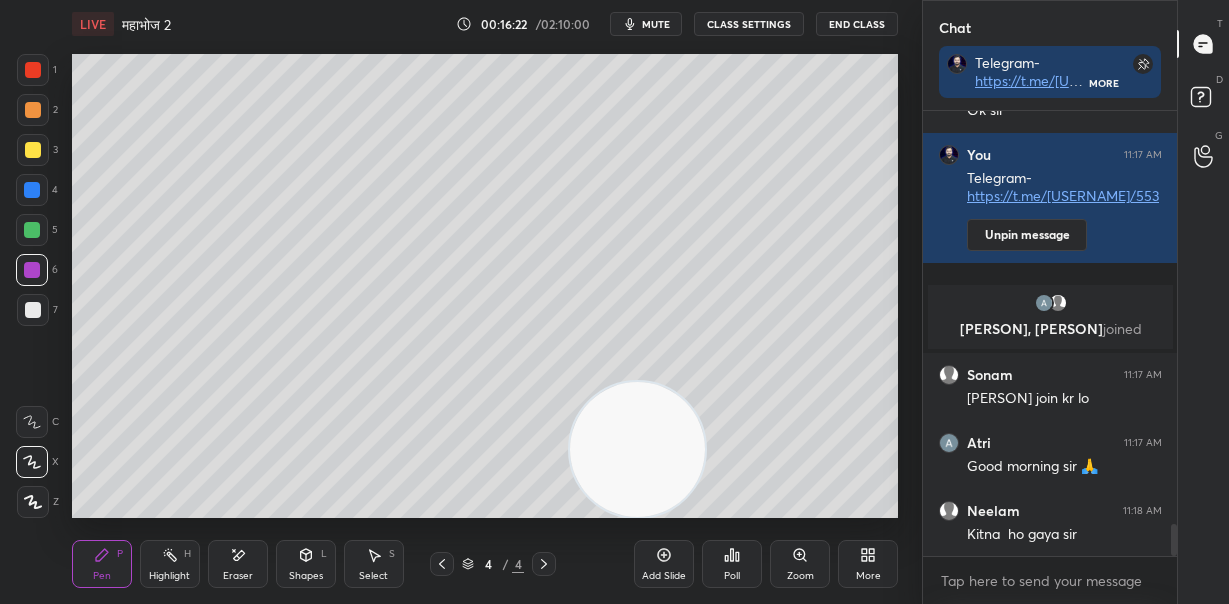 click at bounding box center [33, 310] 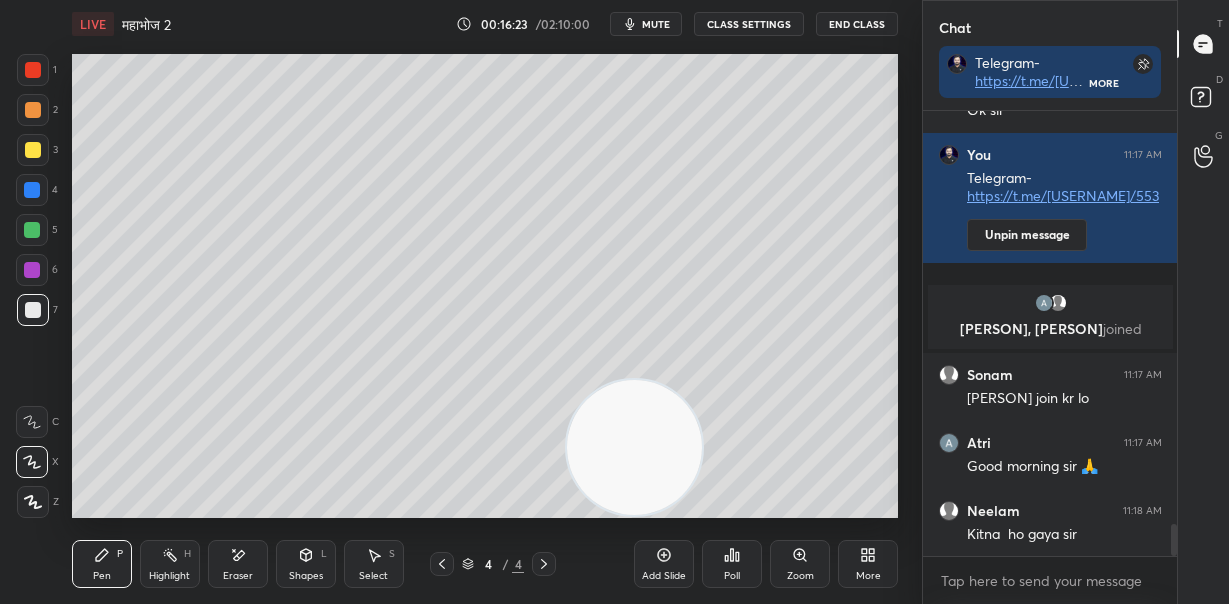 drag, startPoint x: 648, startPoint y: 451, endPoint x: 875, endPoint y: 124, distance: 398.06784 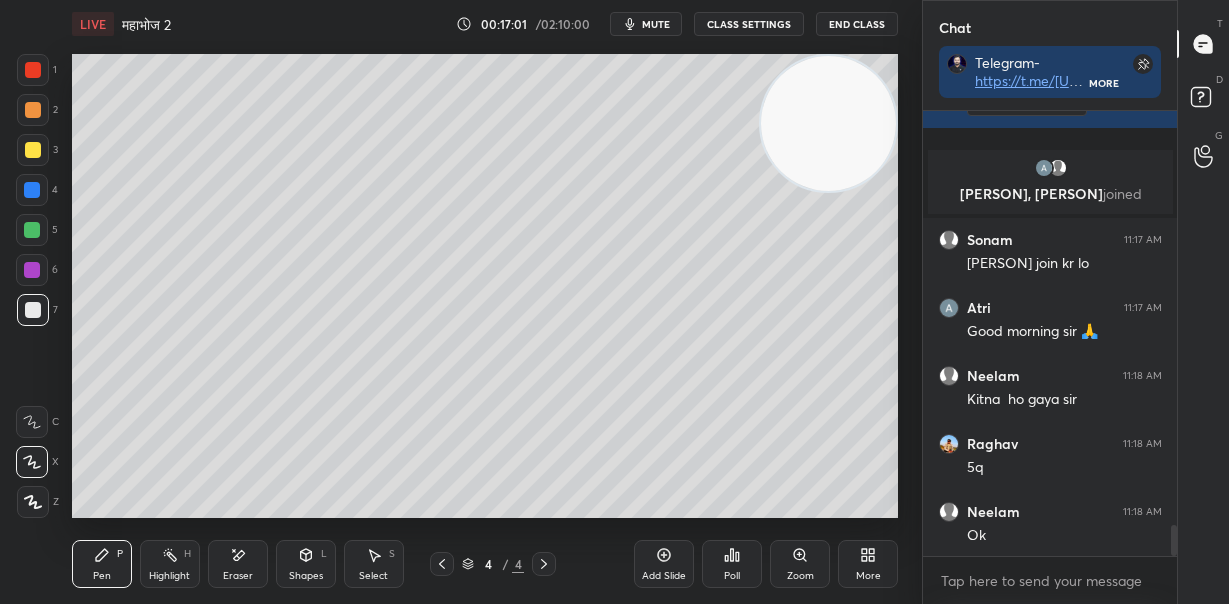 scroll, scrollTop: 5900, scrollLeft: 0, axis: vertical 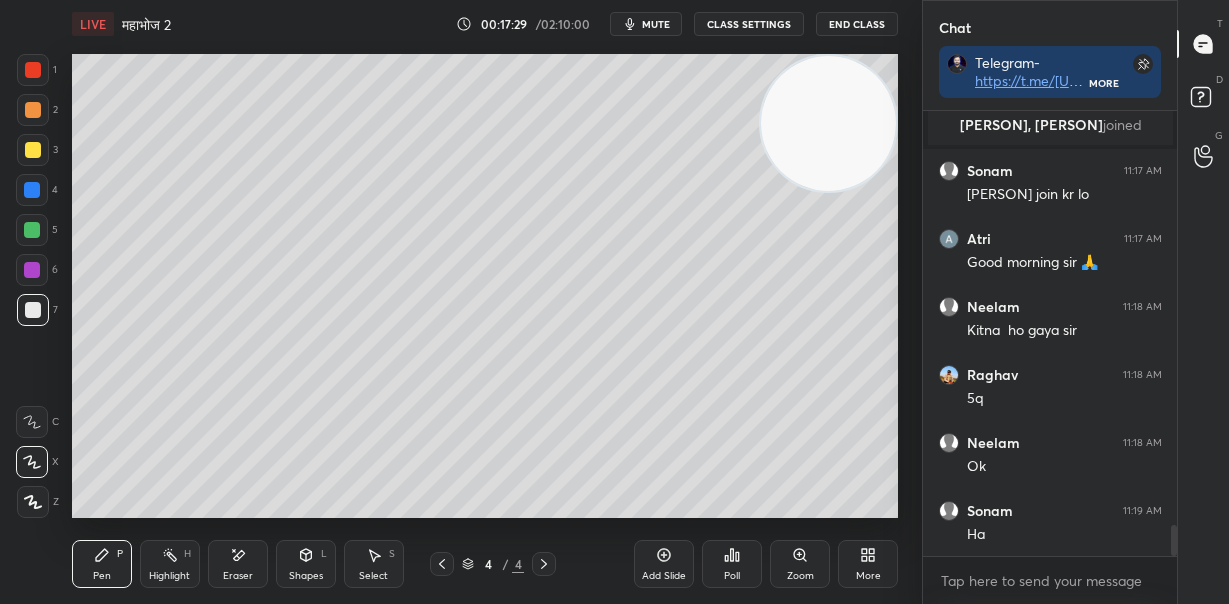 click at bounding box center (32, 230) 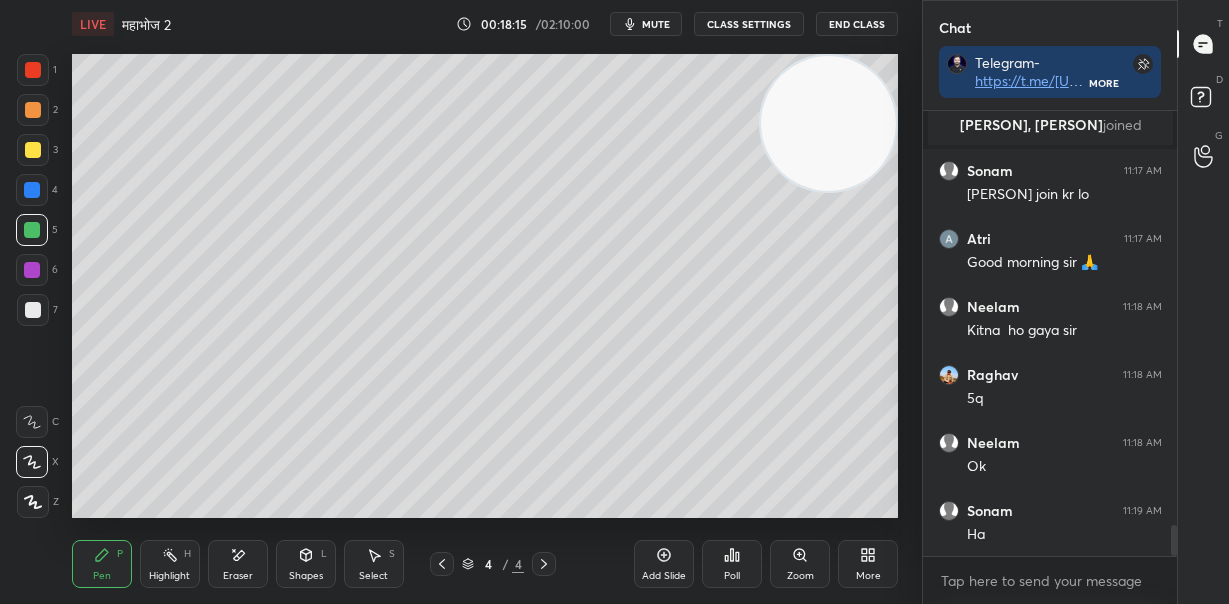 click 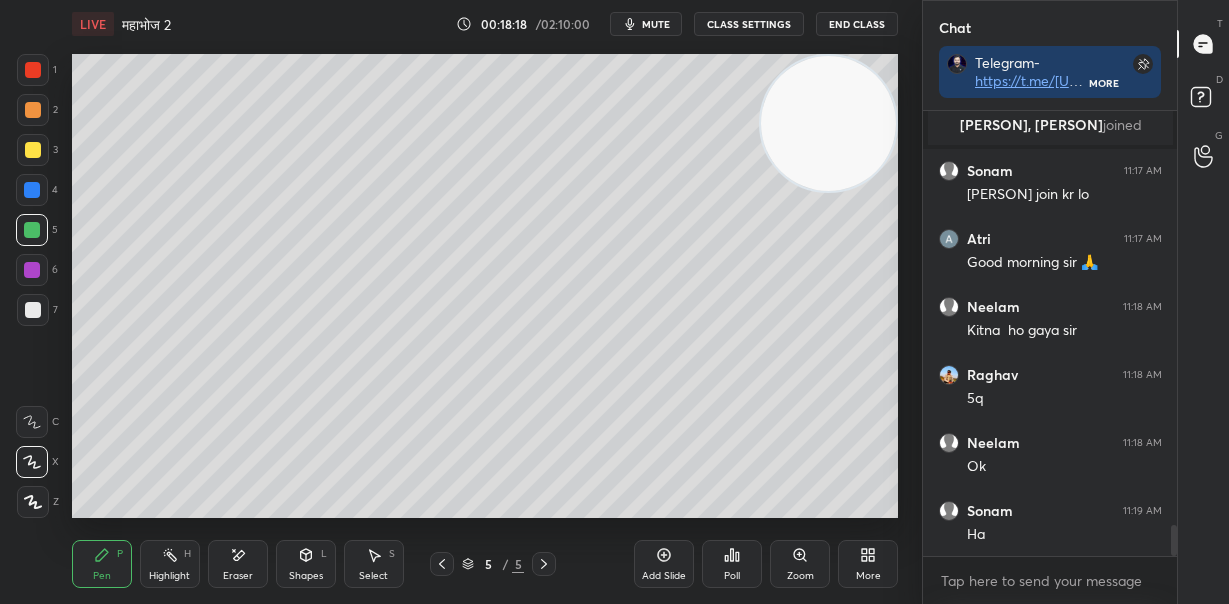 click at bounding box center (33, 150) 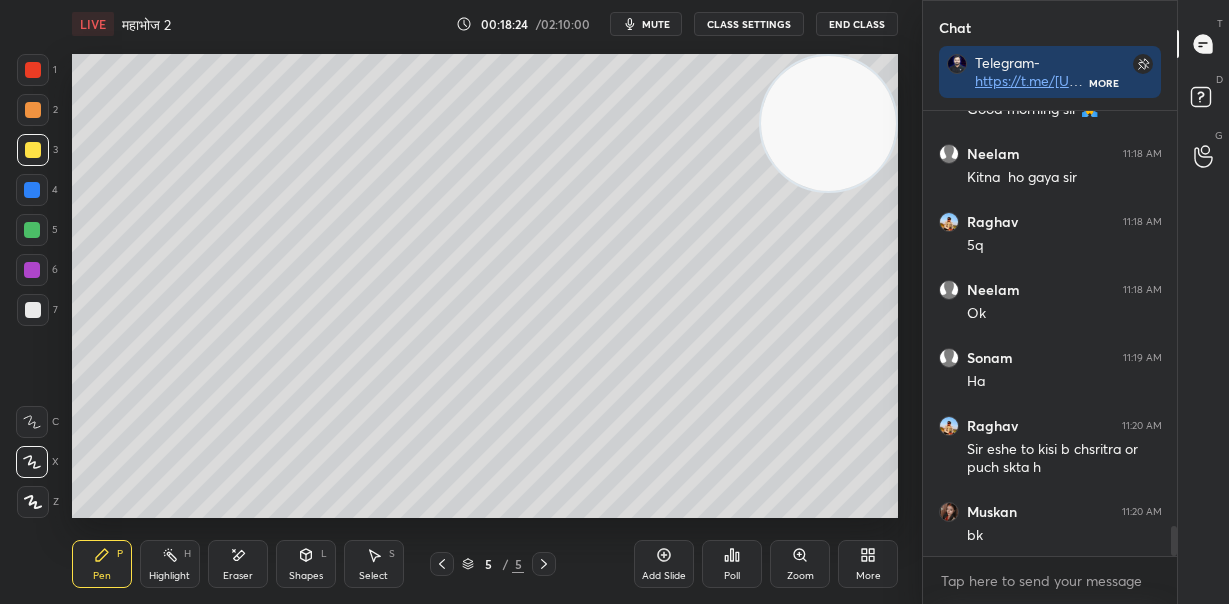 scroll, scrollTop: 6122, scrollLeft: 0, axis: vertical 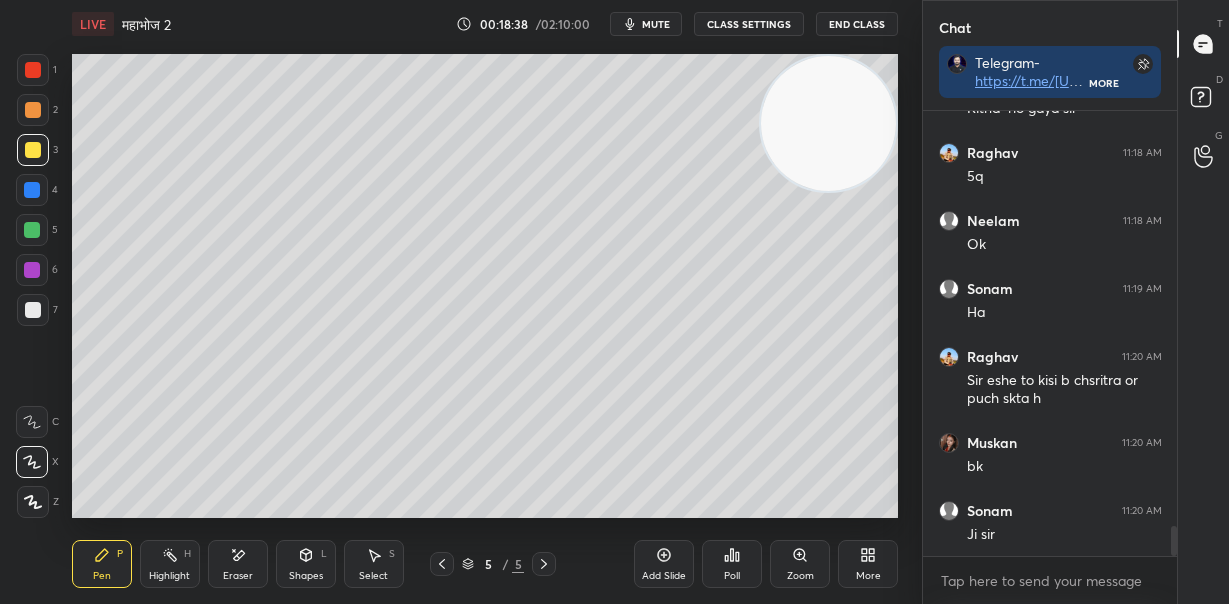 drag, startPoint x: 831, startPoint y: 132, endPoint x: 826, endPoint y: 316, distance: 184.06792 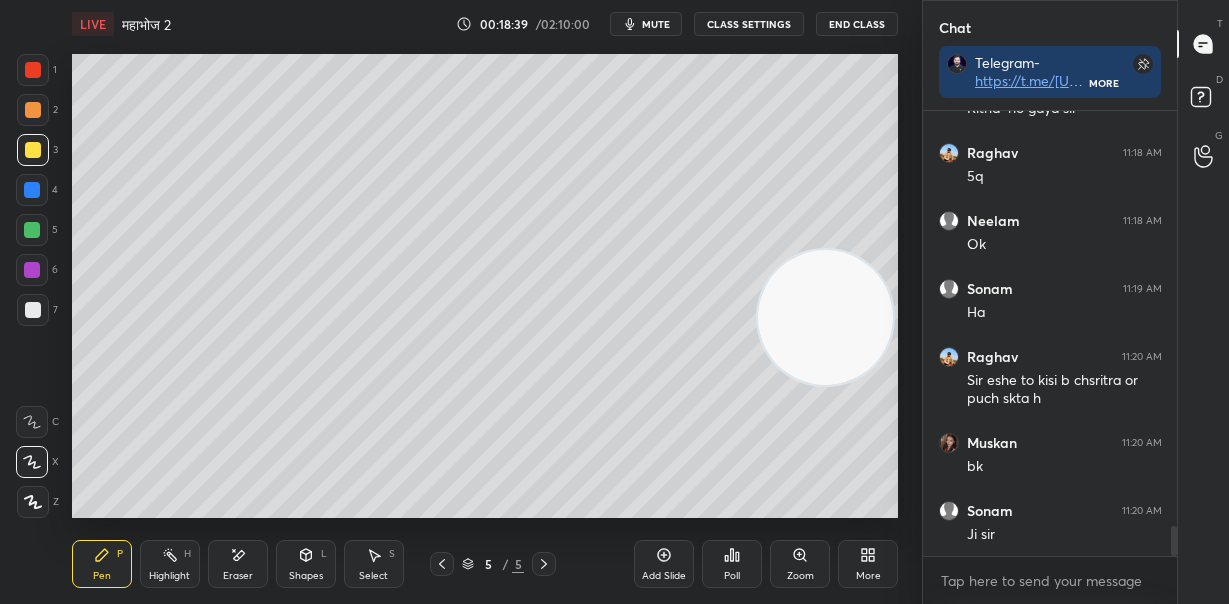 click 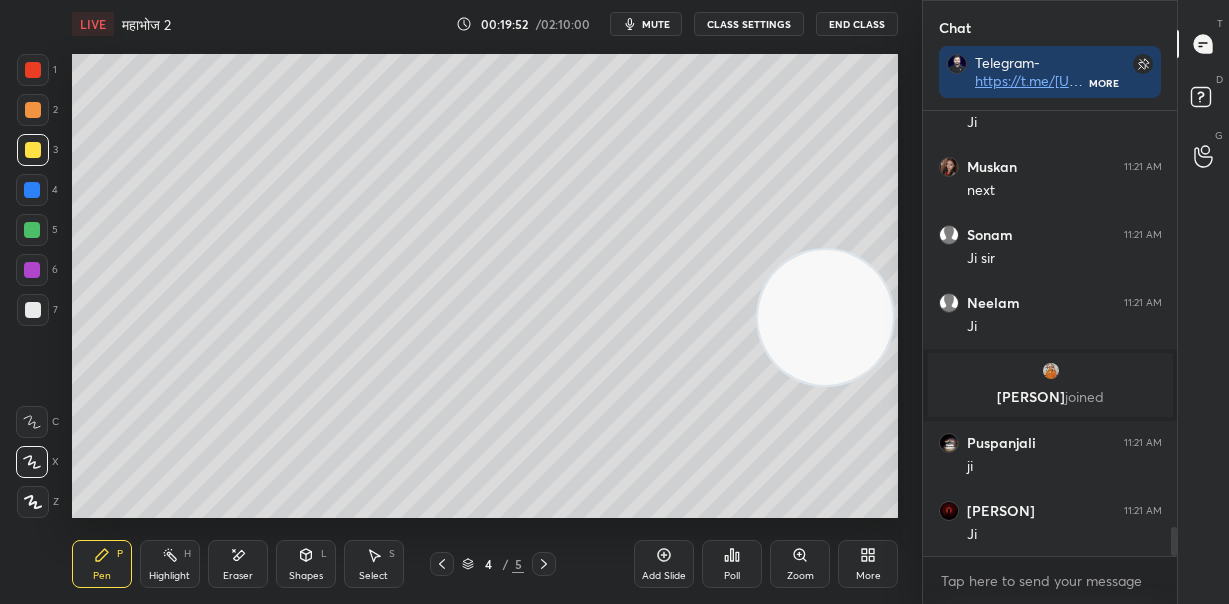 scroll, scrollTop: 6320, scrollLeft: 0, axis: vertical 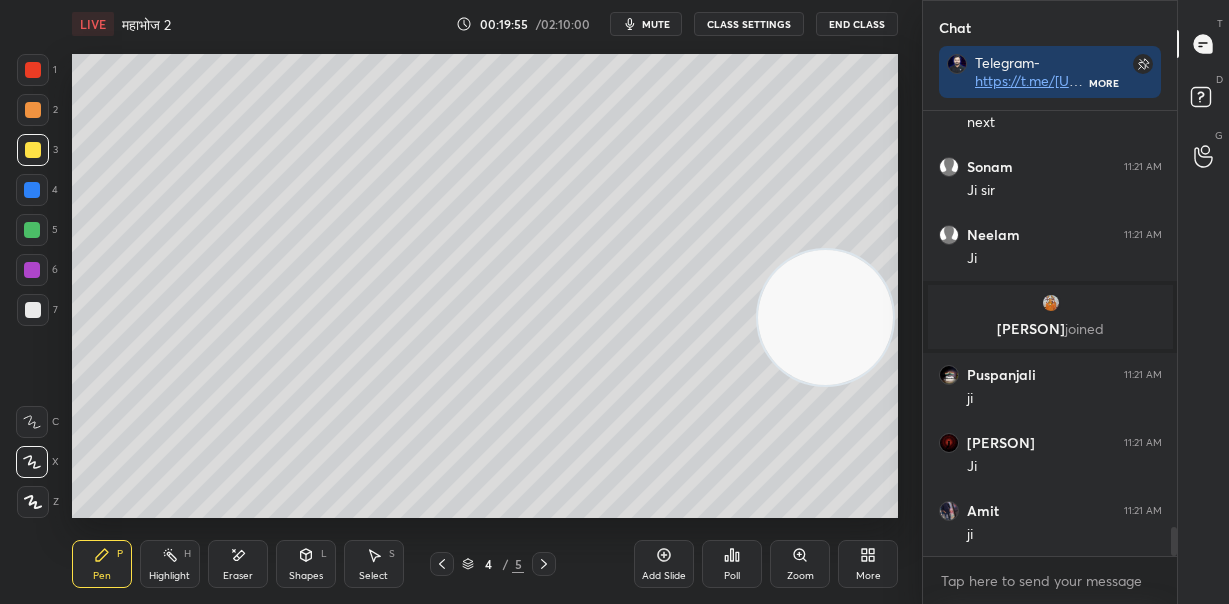 click 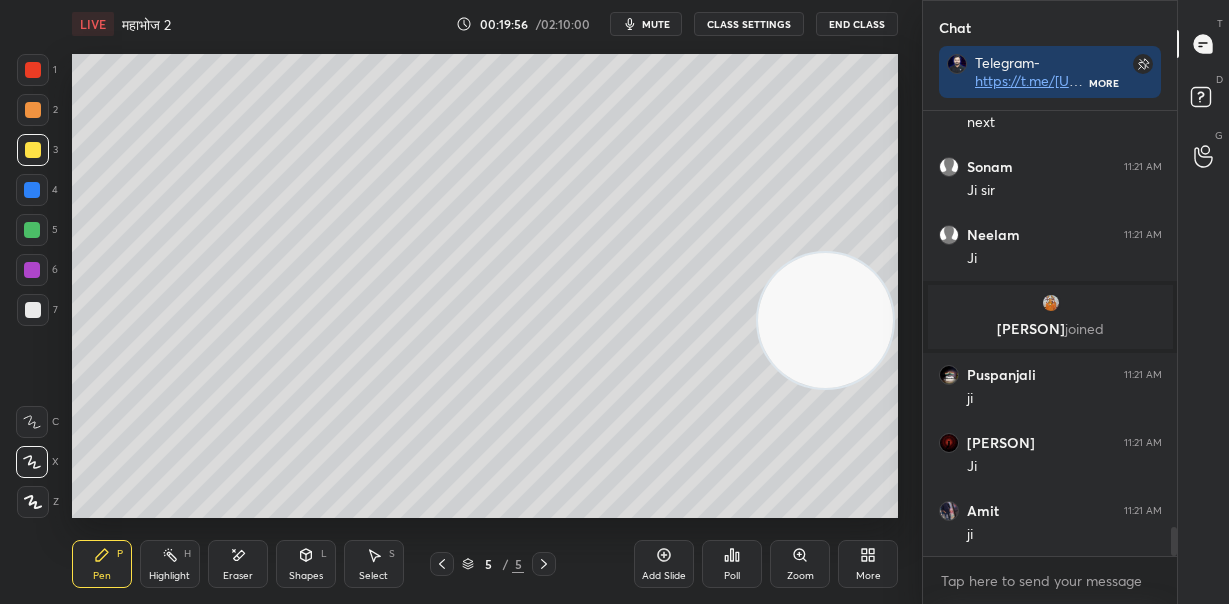 drag, startPoint x: 820, startPoint y: 316, endPoint x: 805, endPoint y: 387, distance: 72.56721 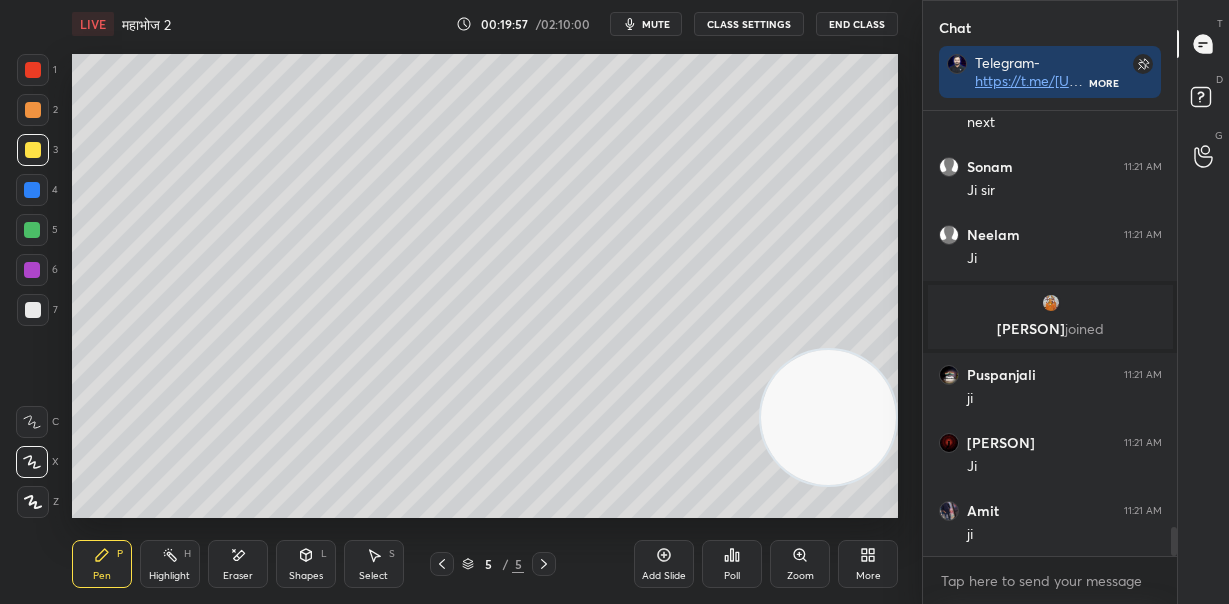 drag, startPoint x: 30, startPoint y: 185, endPoint x: 46, endPoint y: 177, distance: 17.888544 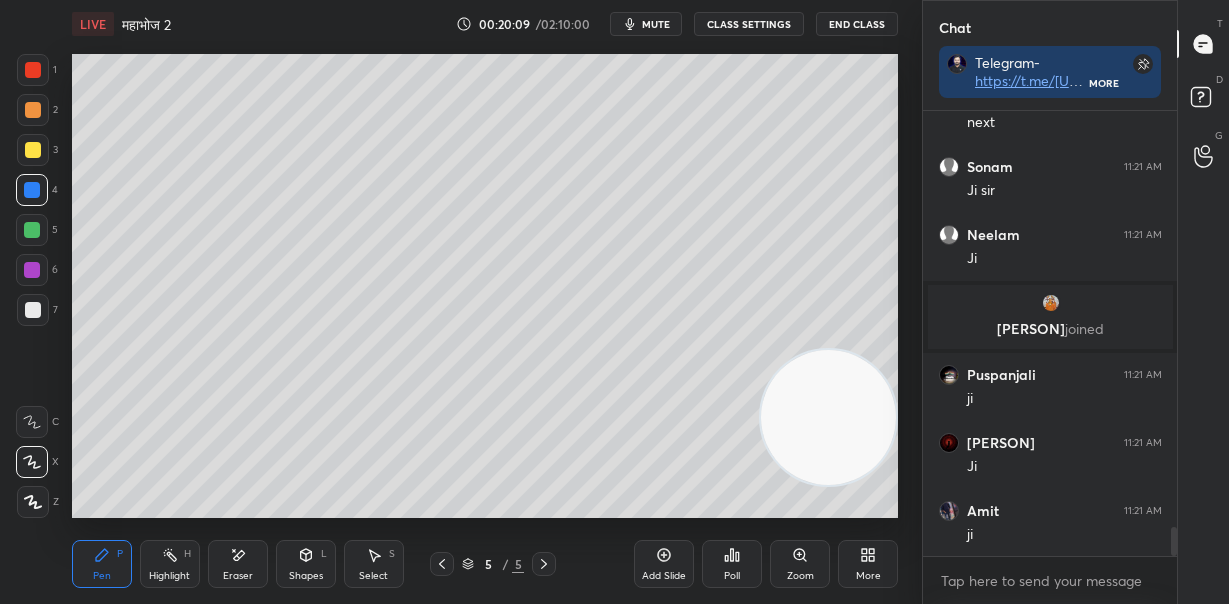 scroll, scrollTop: 6387, scrollLeft: 0, axis: vertical 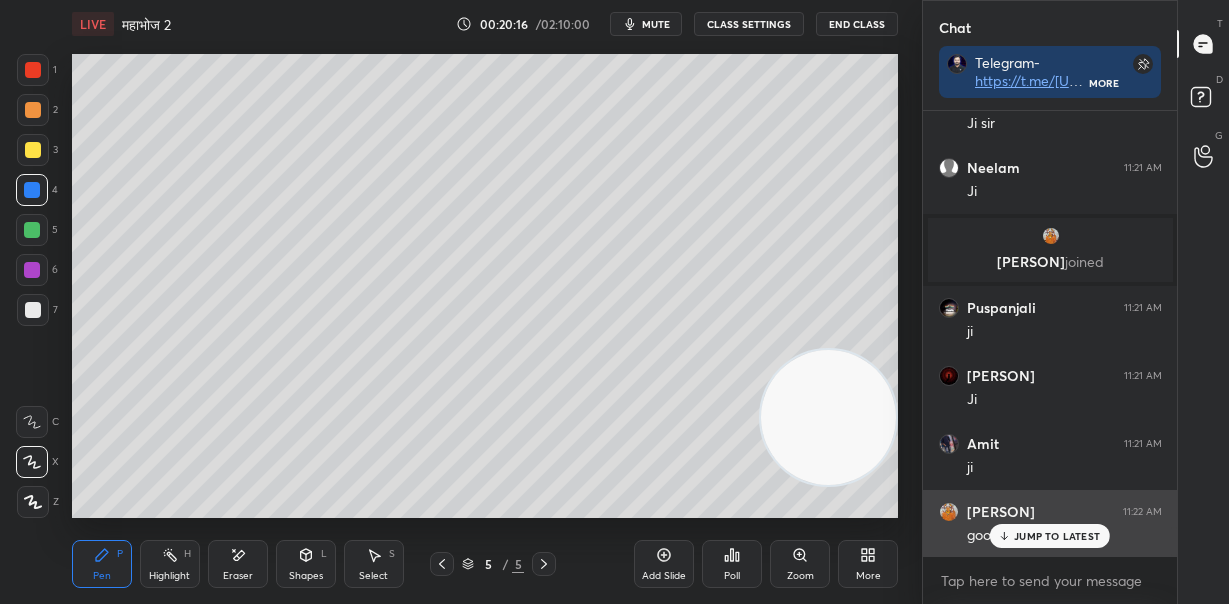 click on "JUMP TO LATEST" at bounding box center [1057, 536] 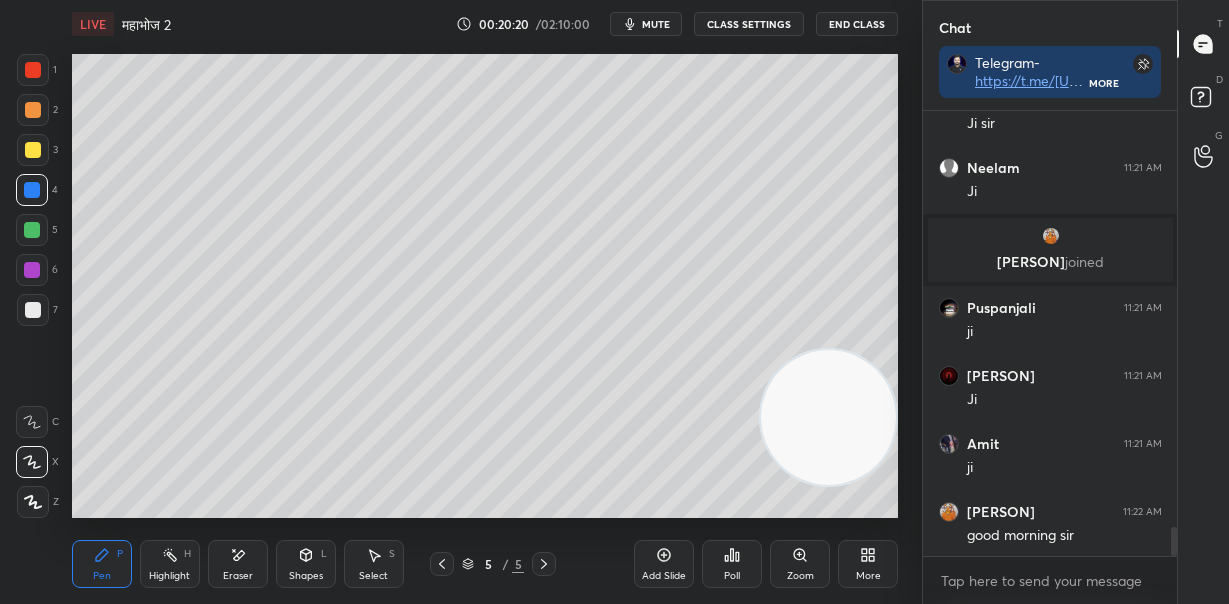 click at bounding box center [33, 110] 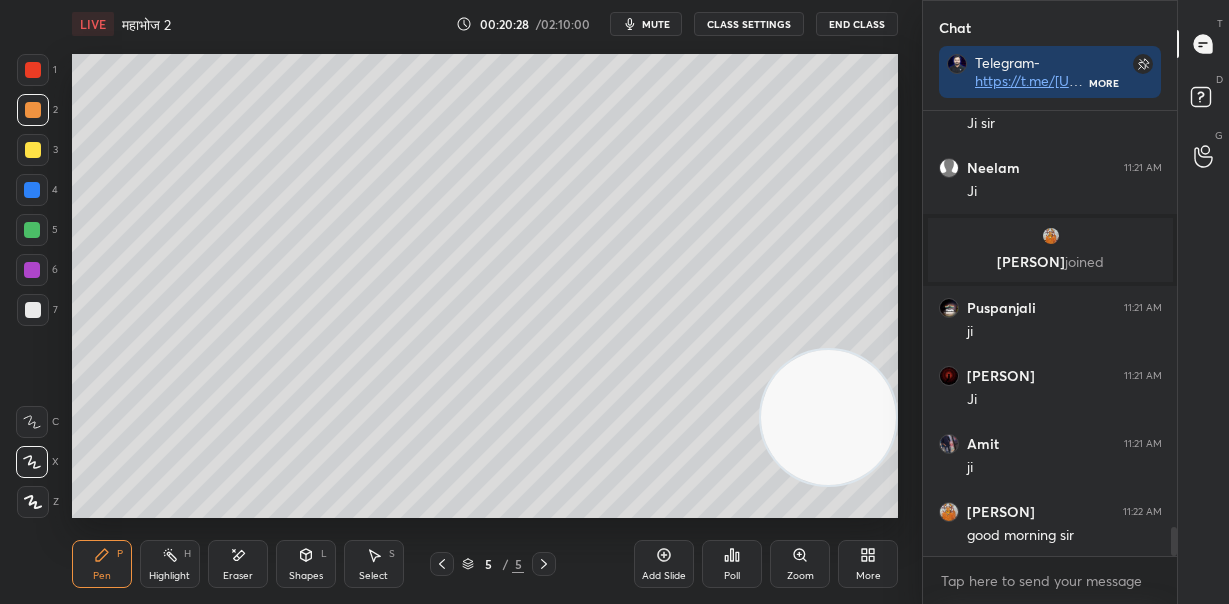 scroll, scrollTop: 6474, scrollLeft: 0, axis: vertical 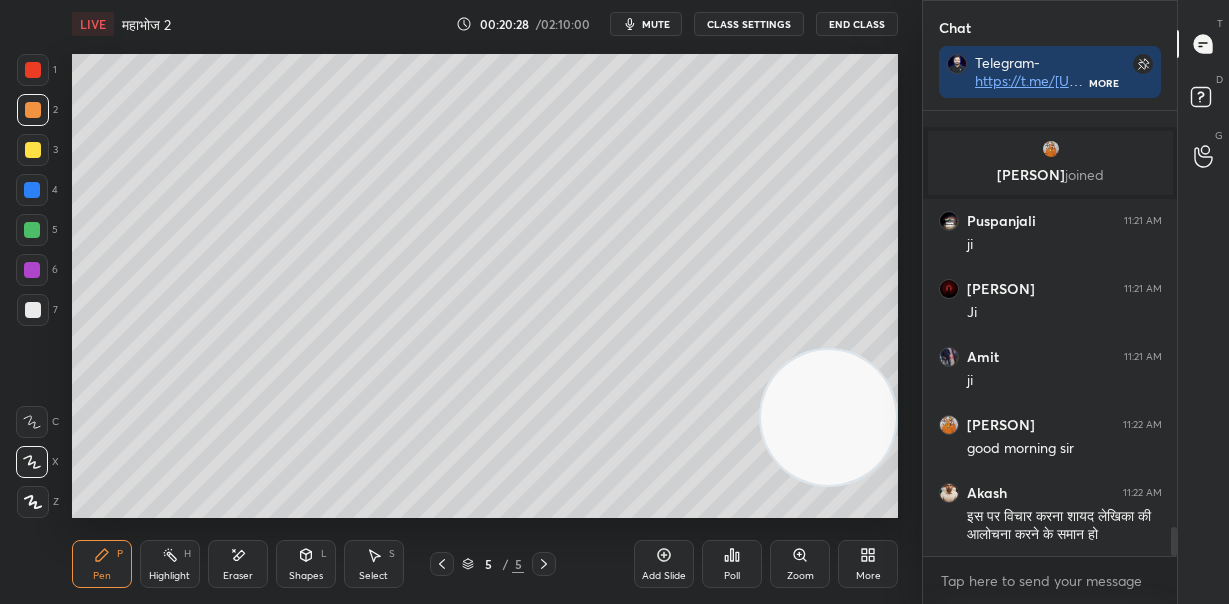 click at bounding box center [33, 70] 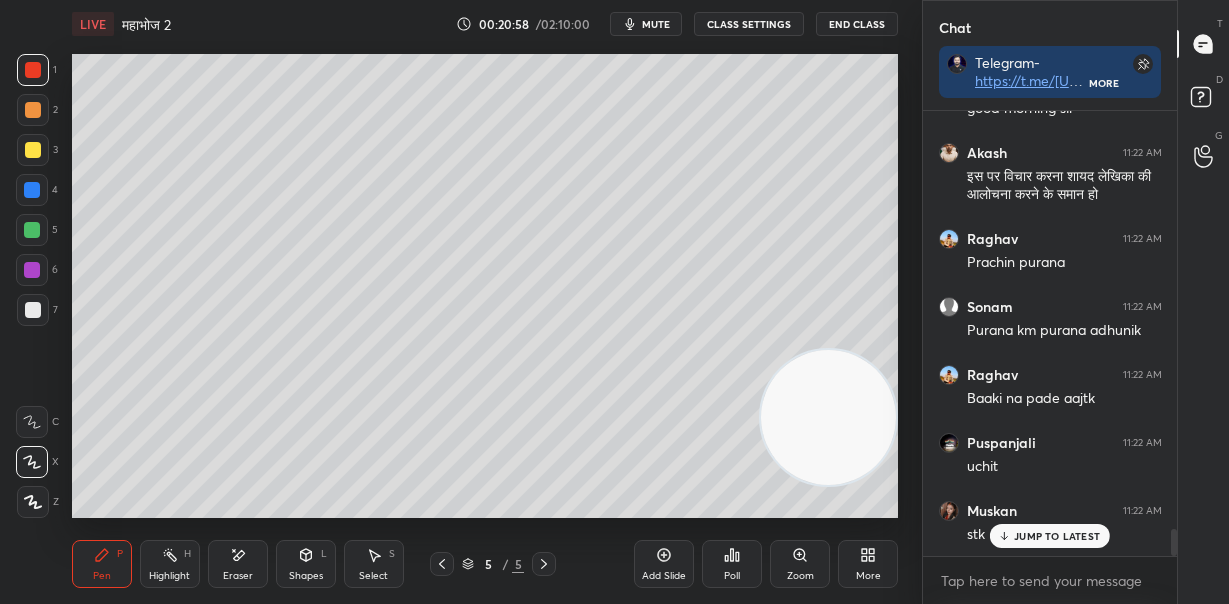 scroll, scrollTop: 6881, scrollLeft: 0, axis: vertical 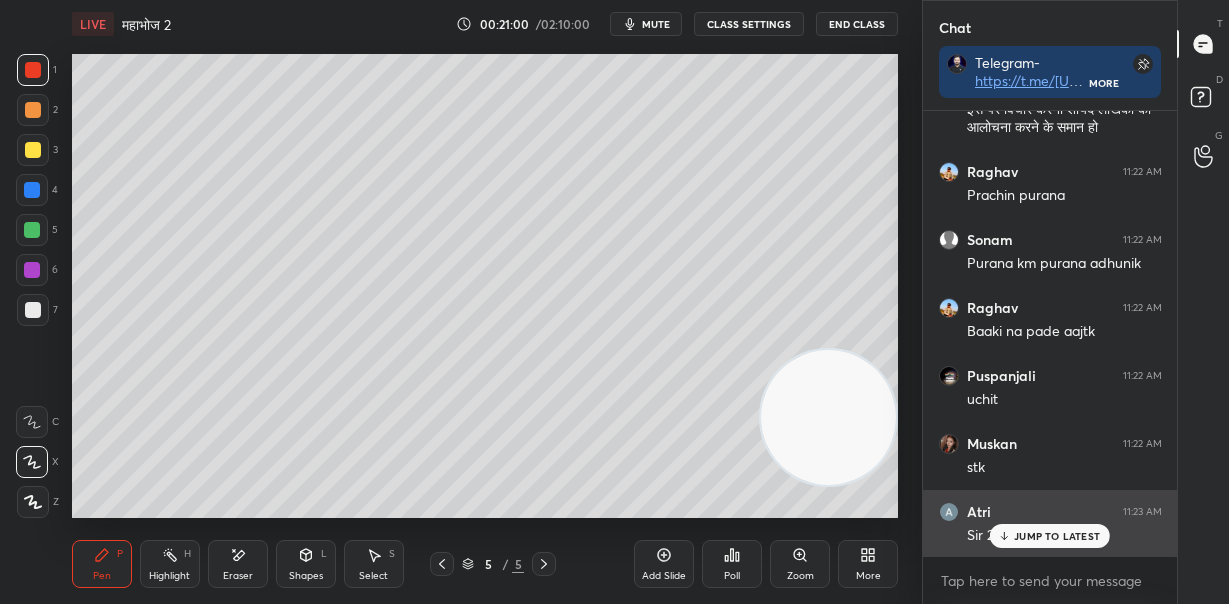 click on "JUMP TO LATEST" at bounding box center [1050, 536] 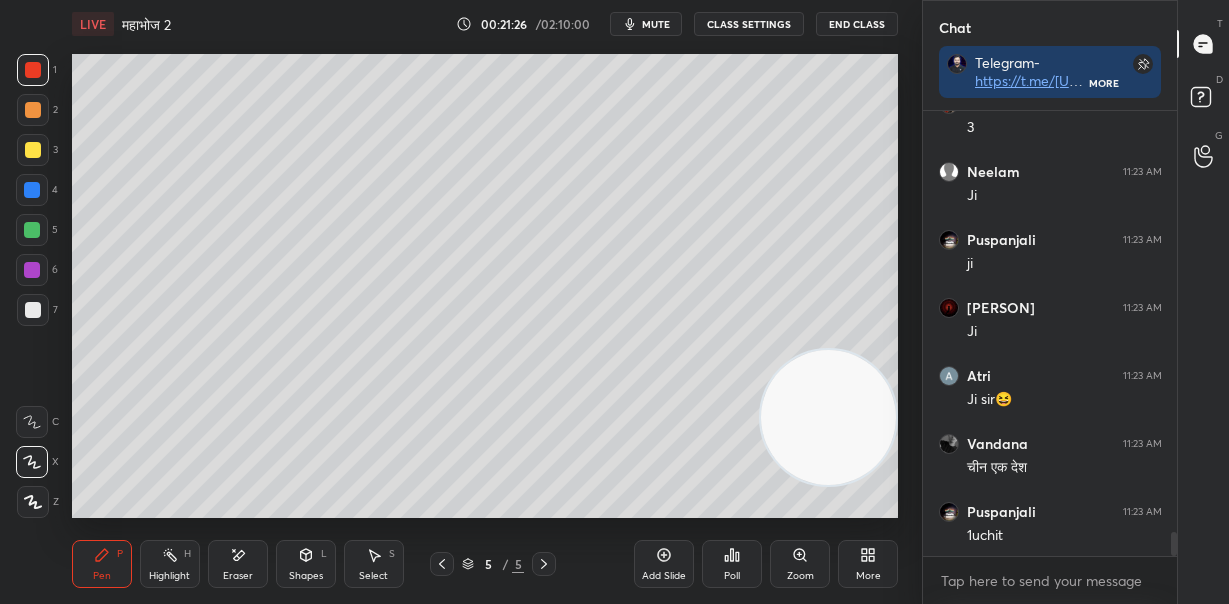 scroll, scrollTop: 7852, scrollLeft: 0, axis: vertical 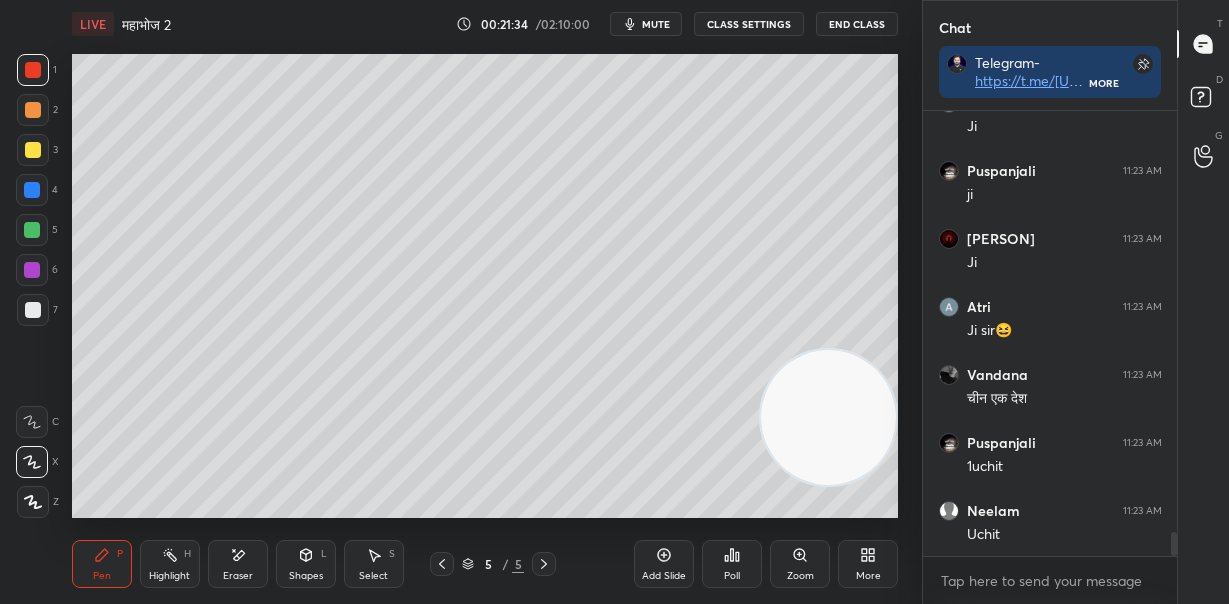 click at bounding box center (33, 150) 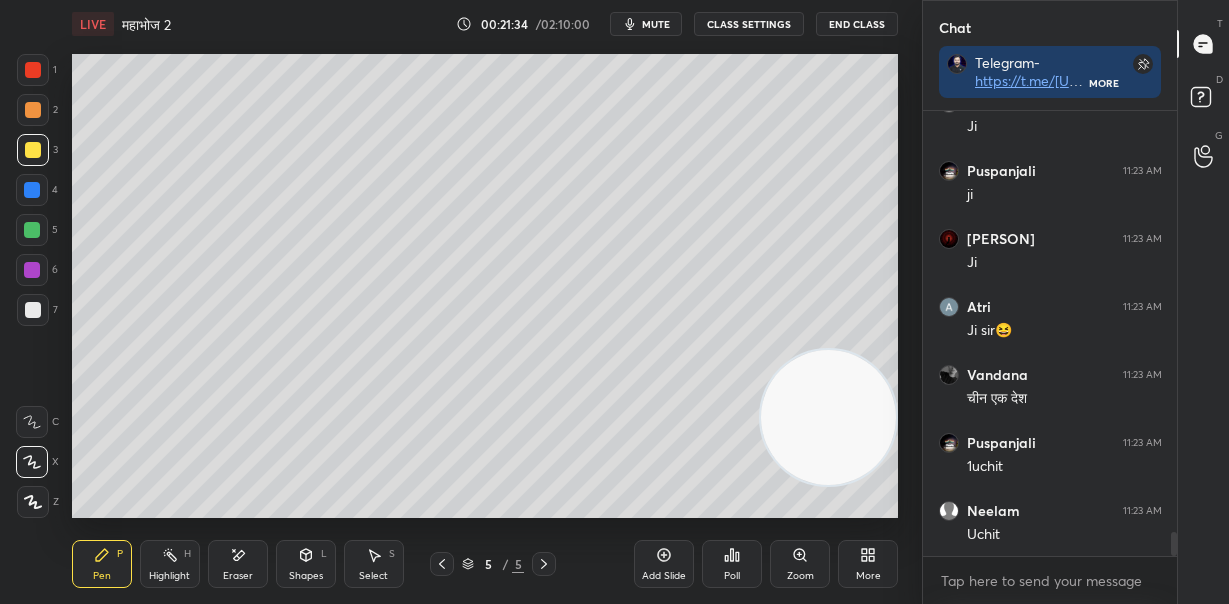 scroll, scrollTop: 7920, scrollLeft: 0, axis: vertical 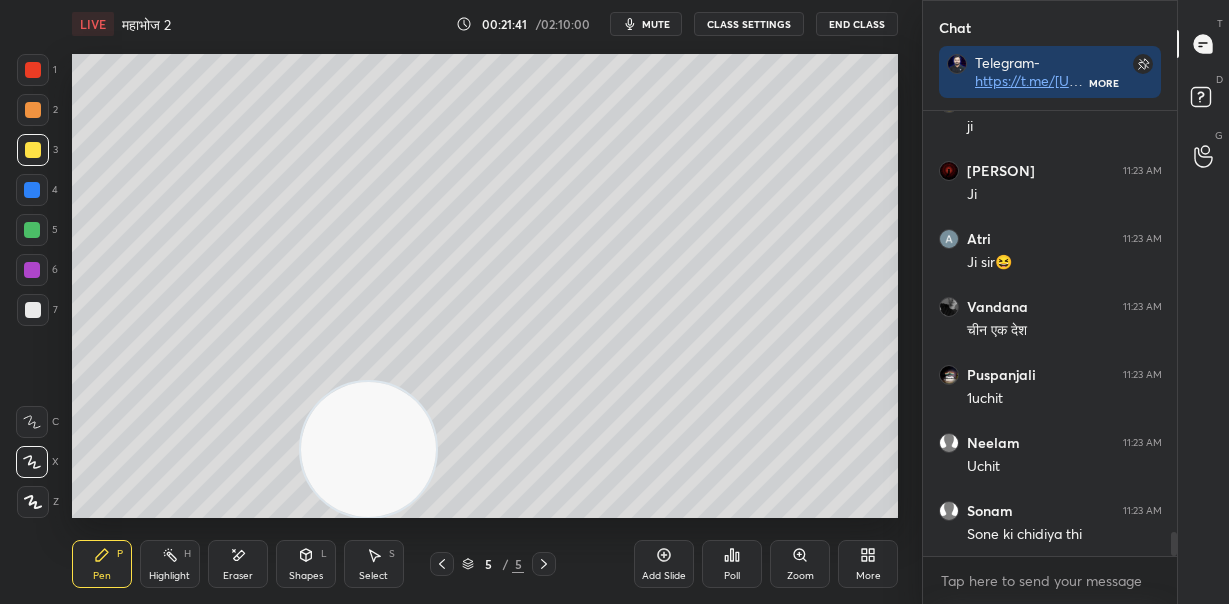 drag, startPoint x: 750, startPoint y: 437, endPoint x: 364, endPoint y: 509, distance: 392.65762 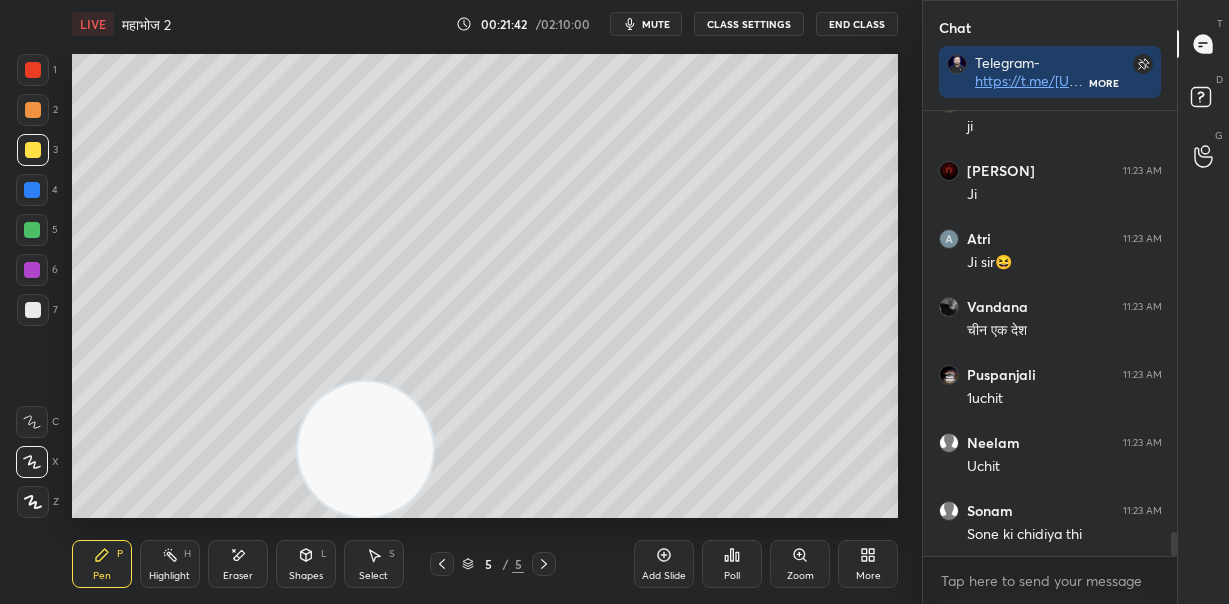 drag, startPoint x: 383, startPoint y: 494, endPoint x: 367, endPoint y: 481, distance: 20.615528 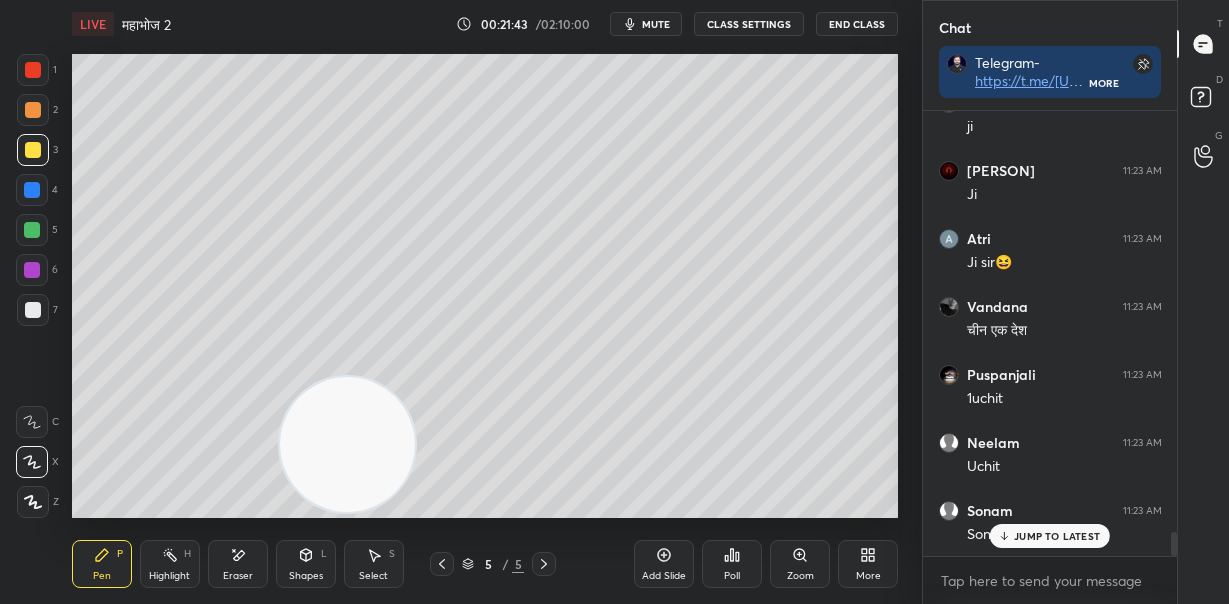 scroll, scrollTop: 7987, scrollLeft: 0, axis: vertical 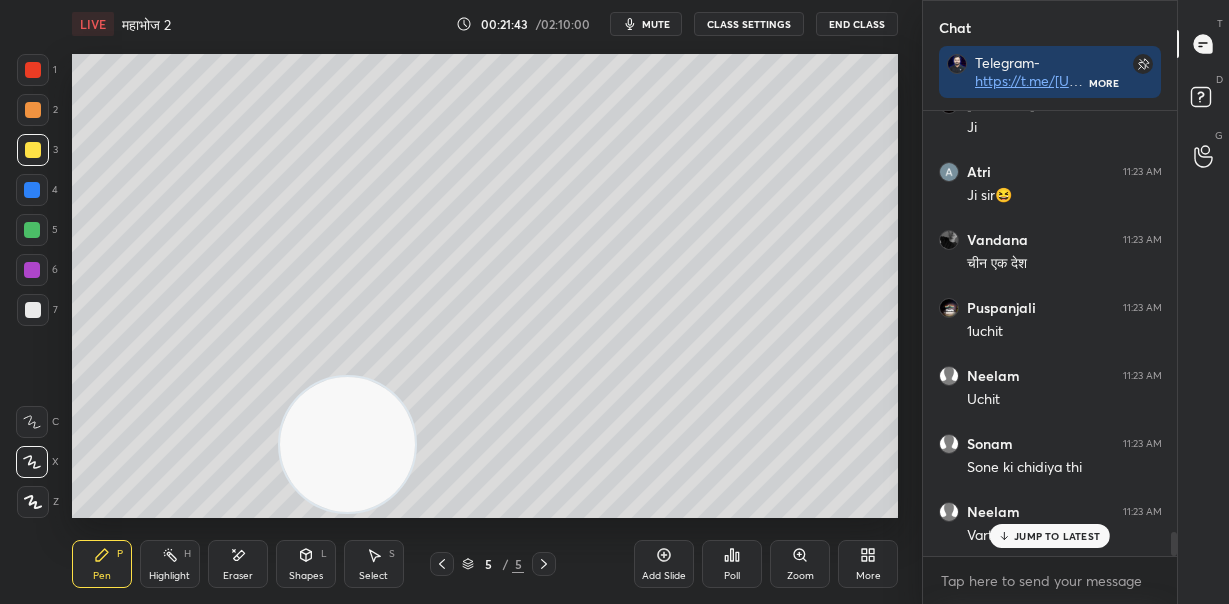 click at bounding box center [33, 310] 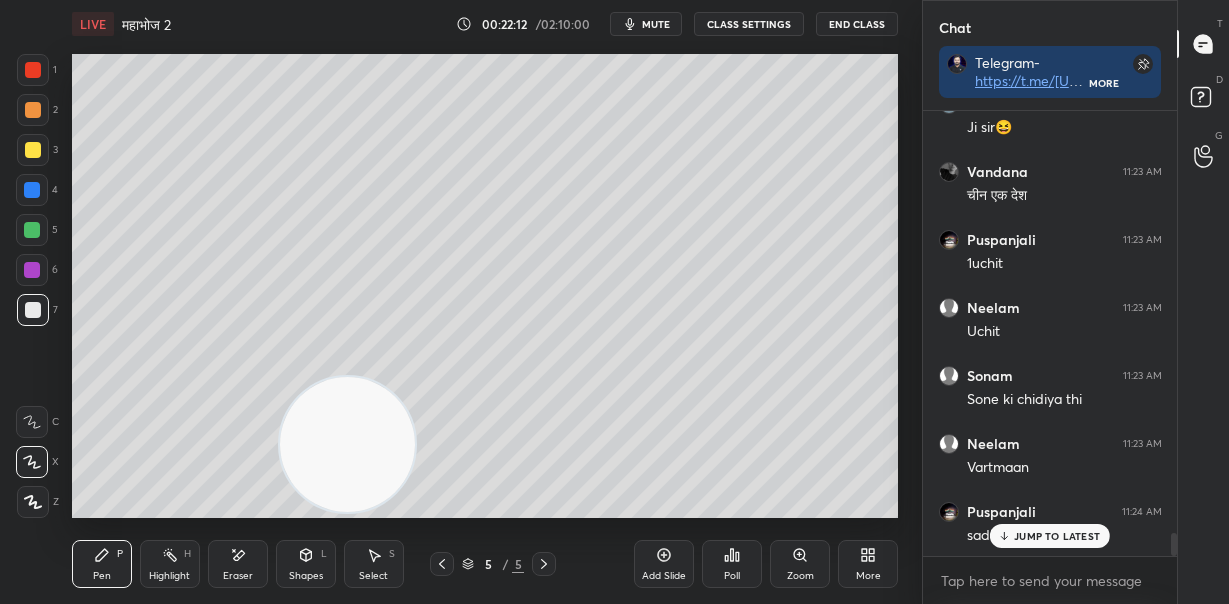scroll, scrollTop: 8124, scrollLeft: 0, axis: vertical 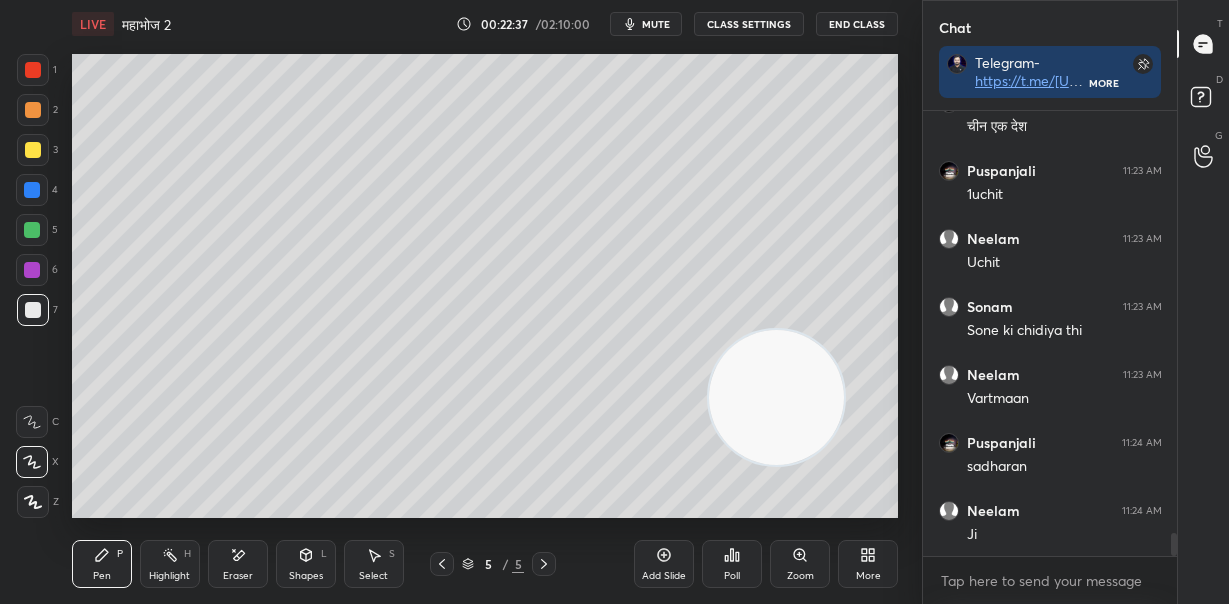 drag, startPoint x: 369, startPoint y: 459, endPoint x: 771, endPoint y: 412, distance: 404.7382 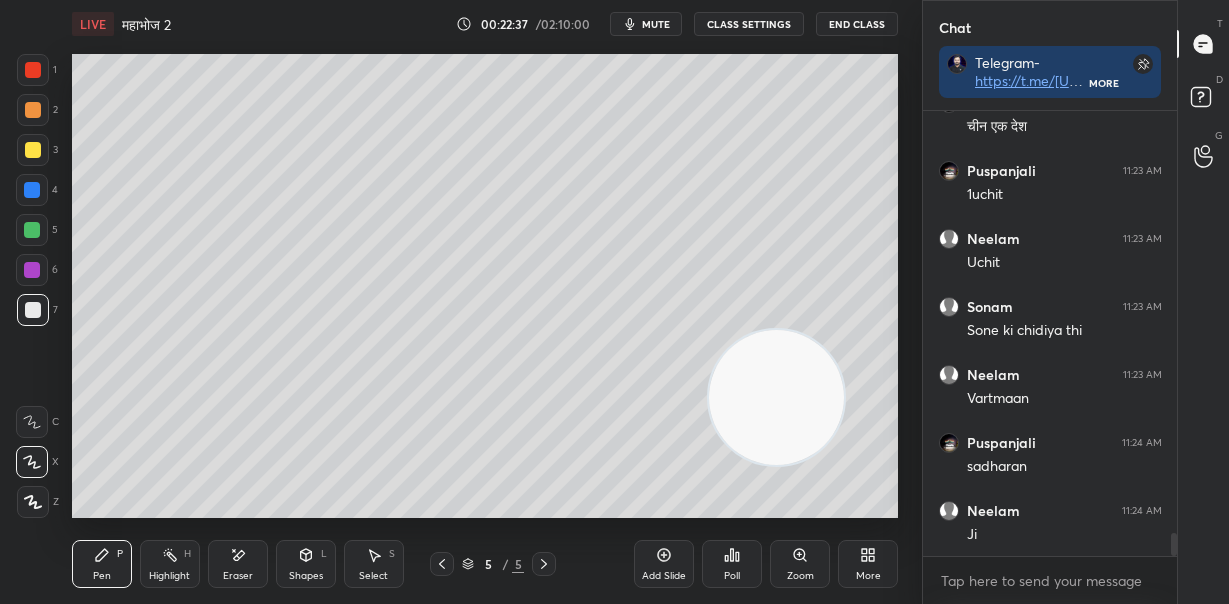 click at bounding box center (776, 397) 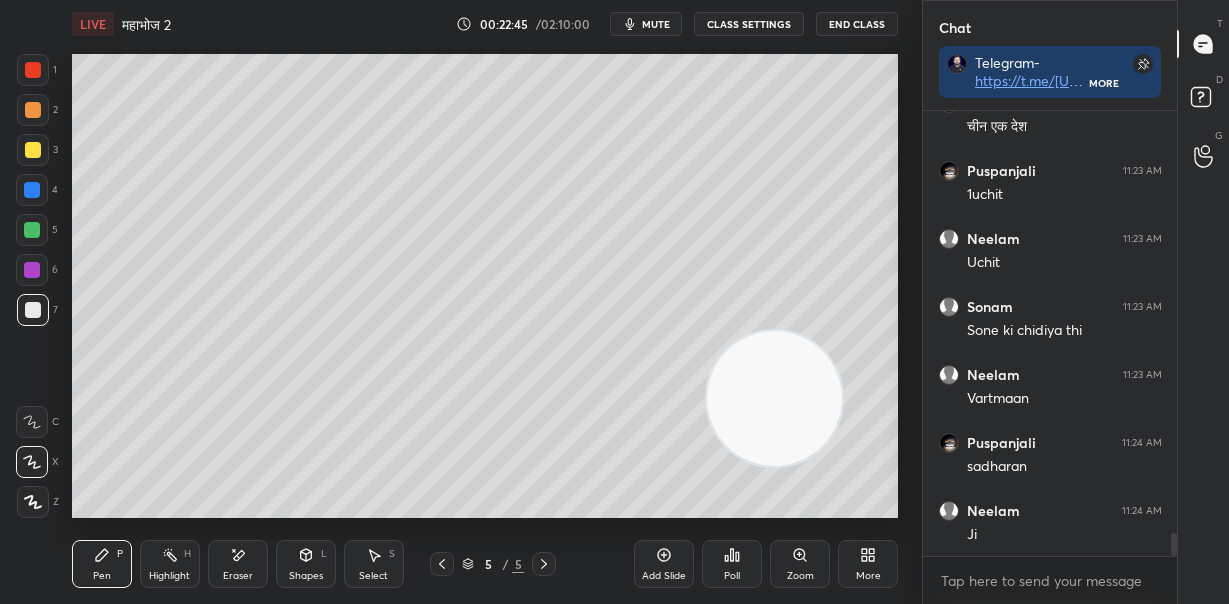 click 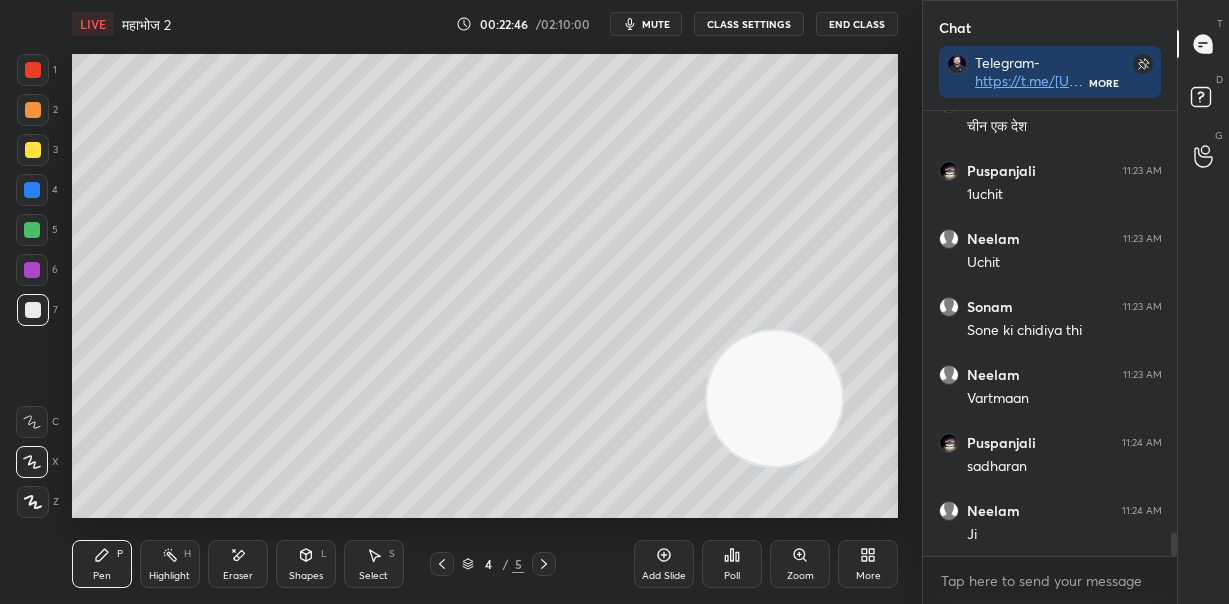 click 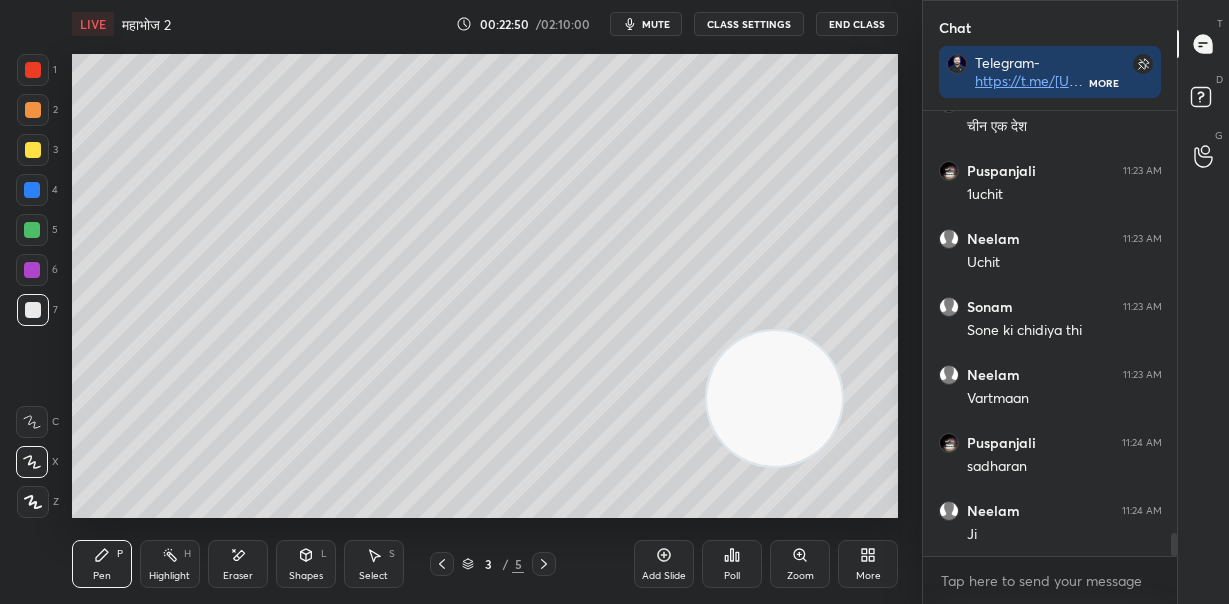 click 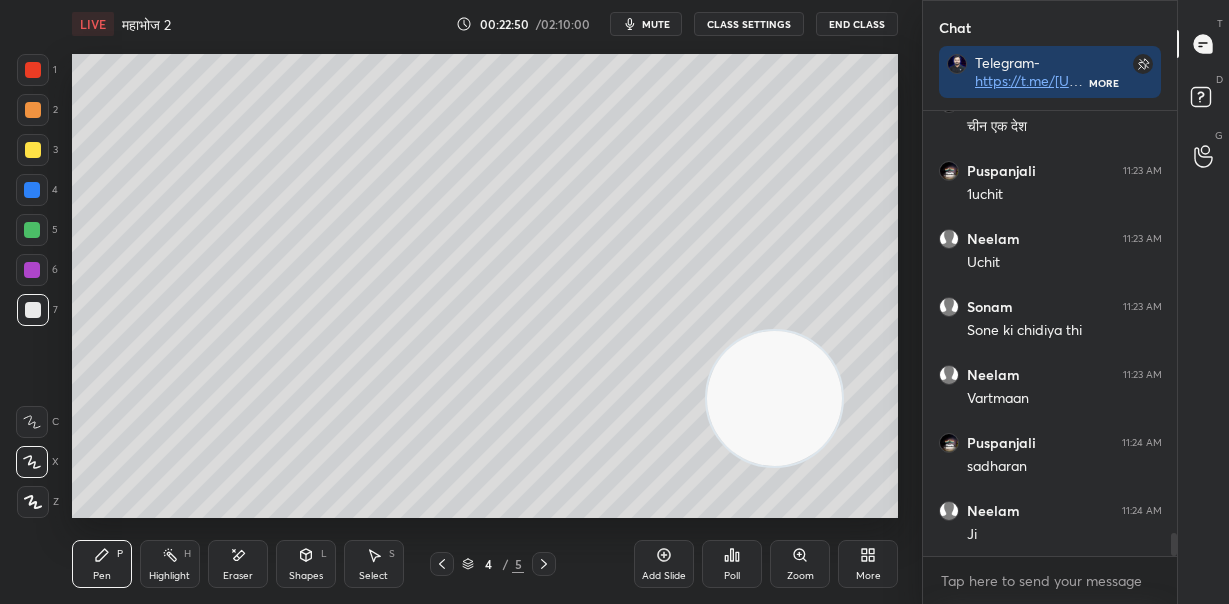 click 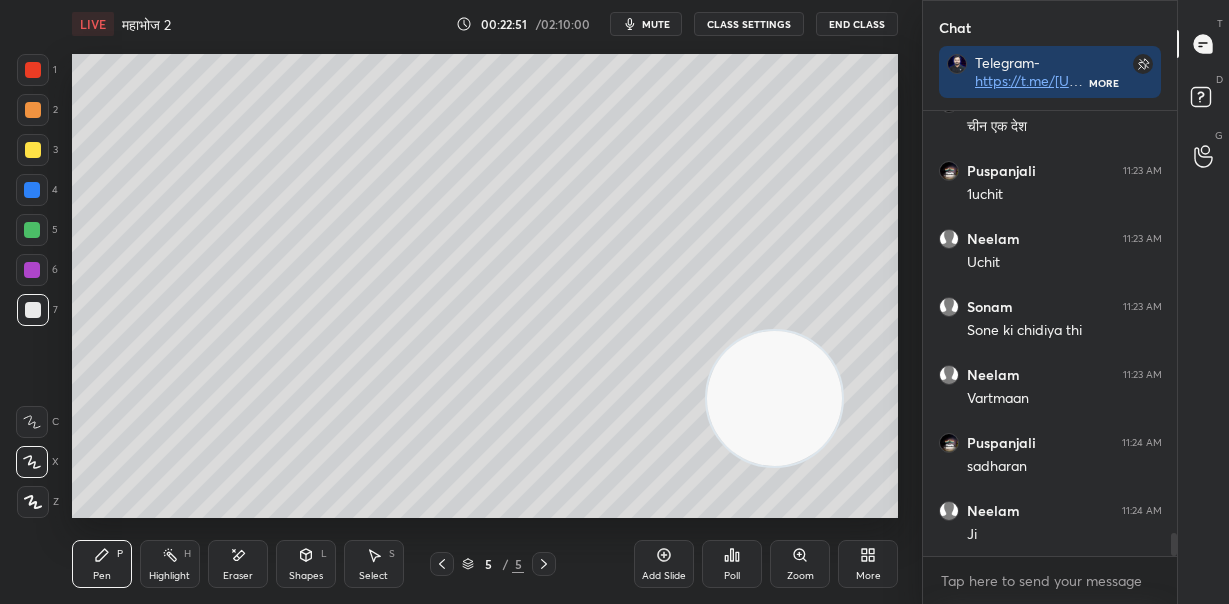 click 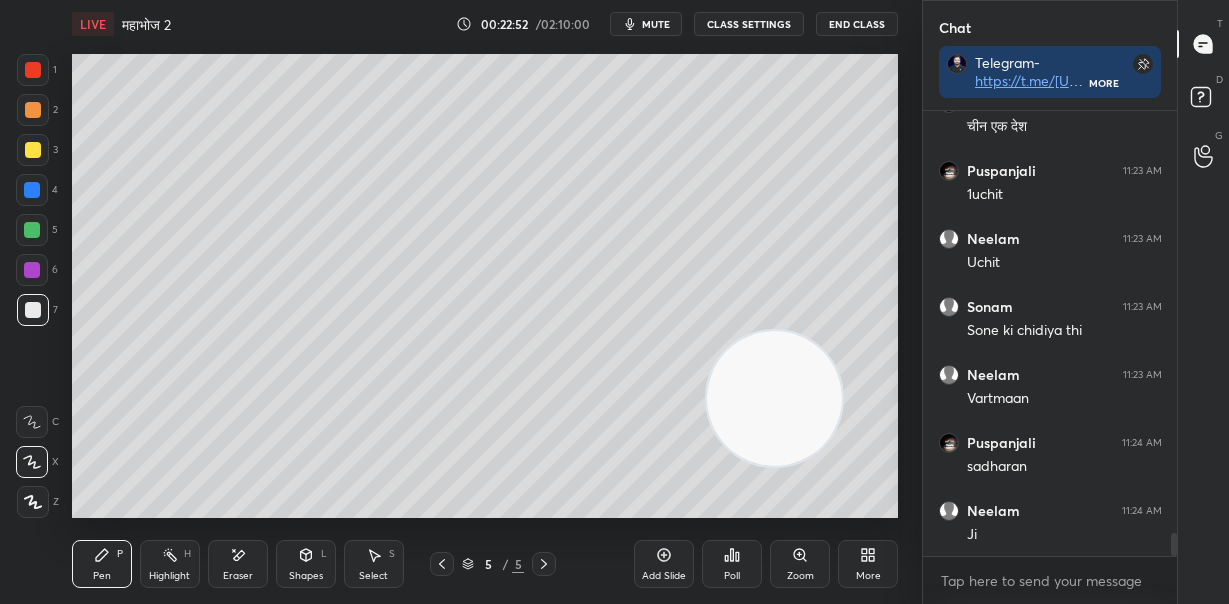 drag, startPoint x: 771, startPoint y: 414, endPoint x: 843, endPoint y: 251, distance: 178.19371 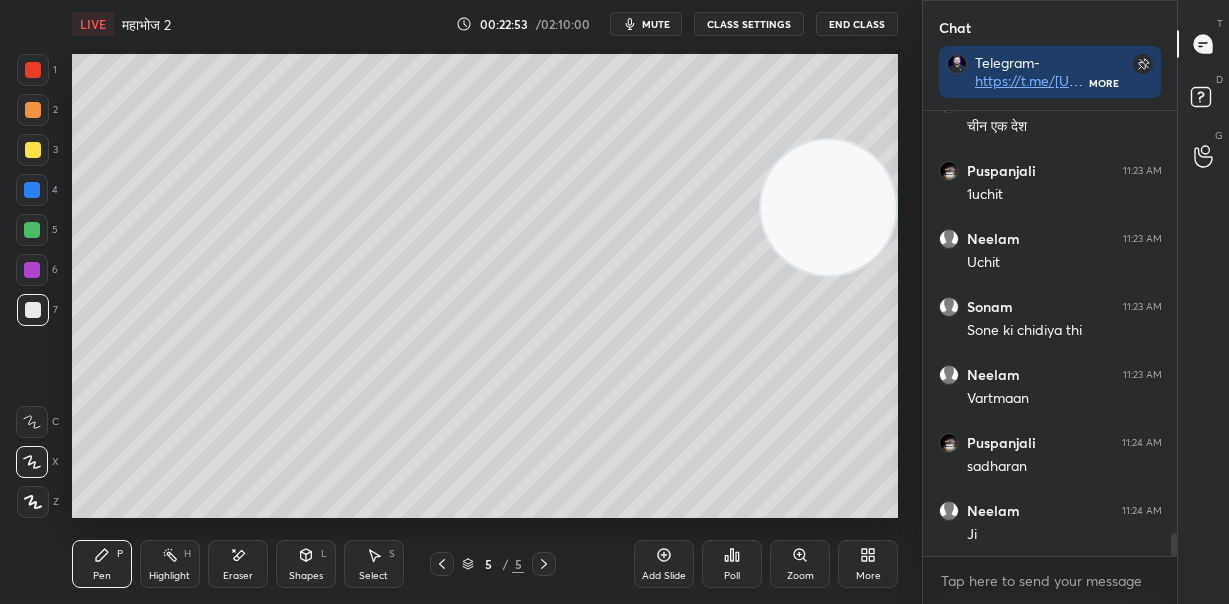click 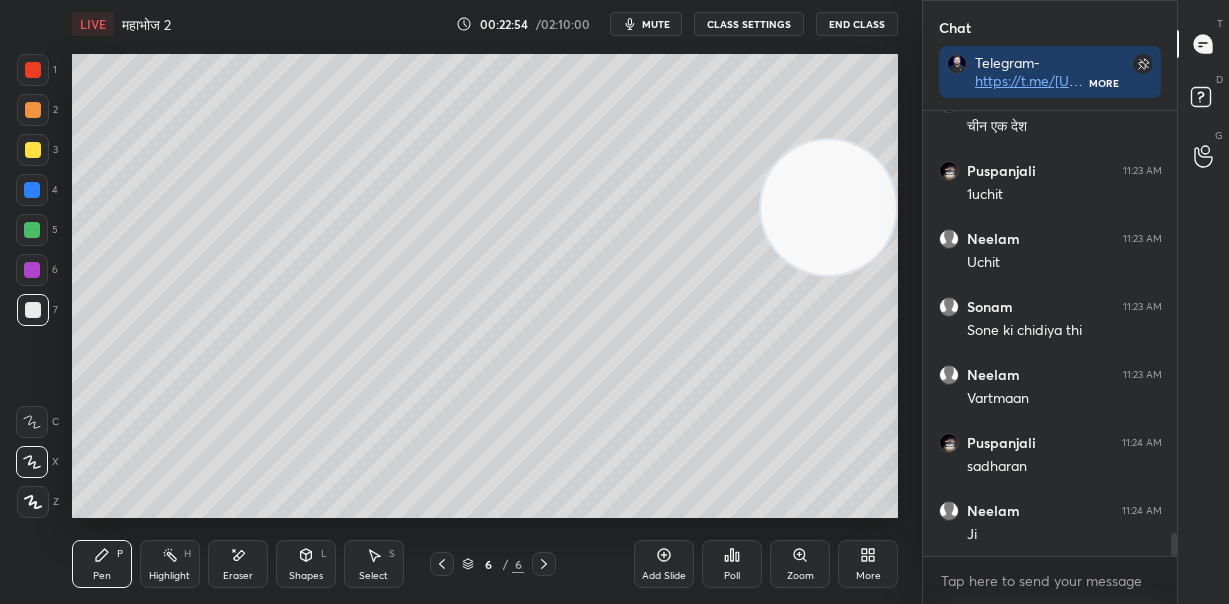 click at bounding box center (33, 110) 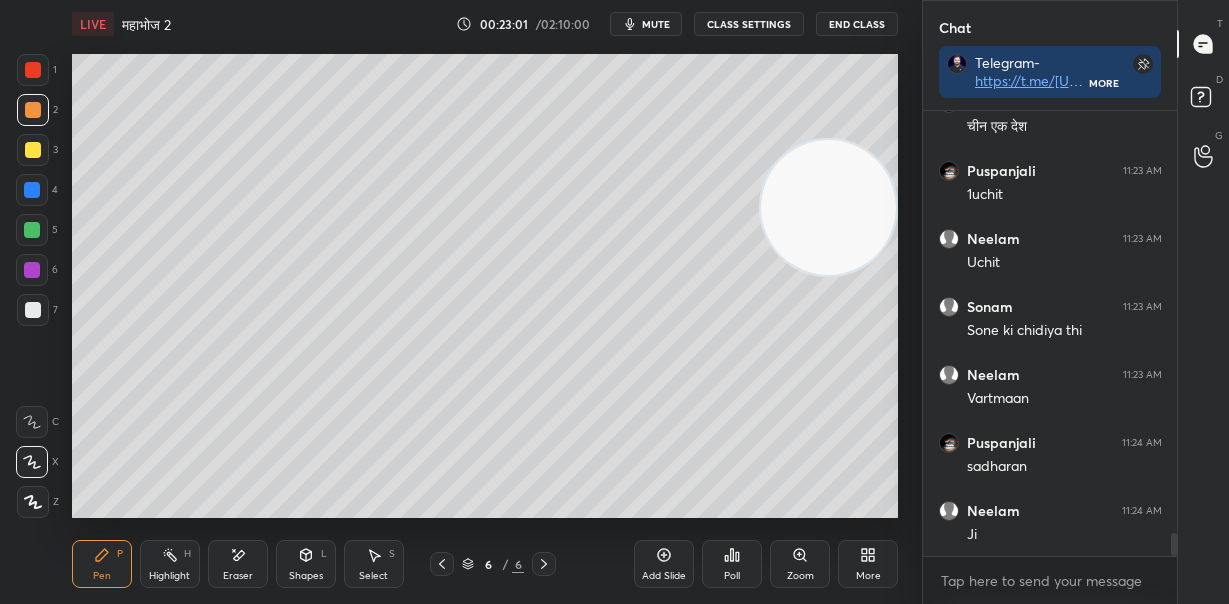 drag, startPoint x: 31, startPoint y: 151, endPoint x: 65, endPoint y: 149, distance: 34.058773 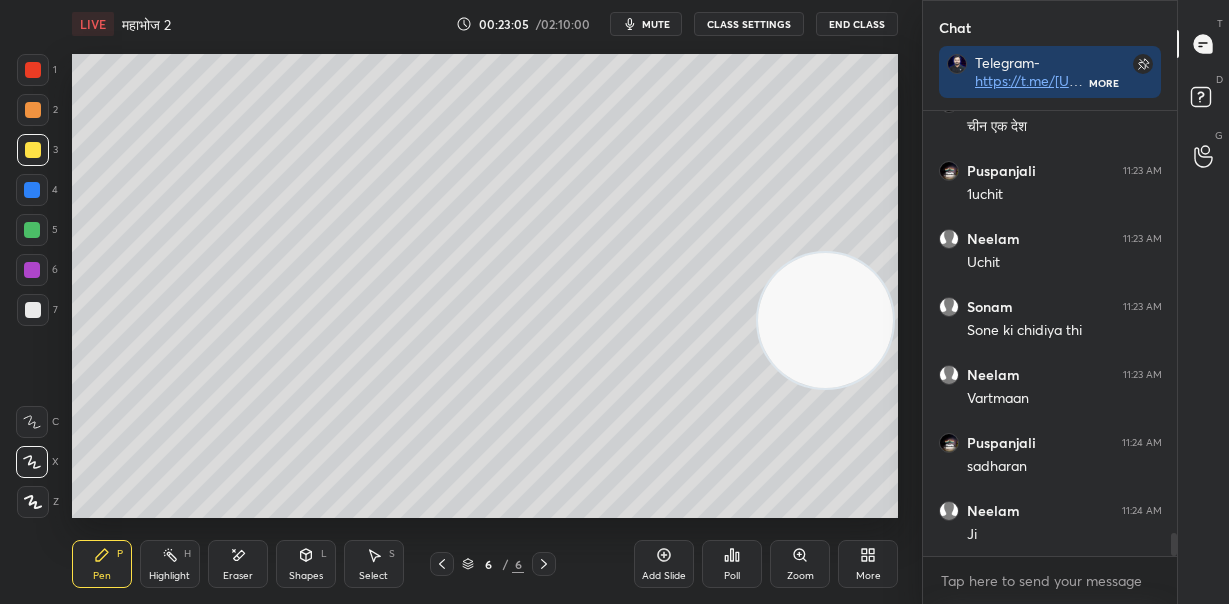 drag, startPoint x: 840, startPoint y: 225, endPoint x: 766, endPoint y: 318, distance: 118.84864 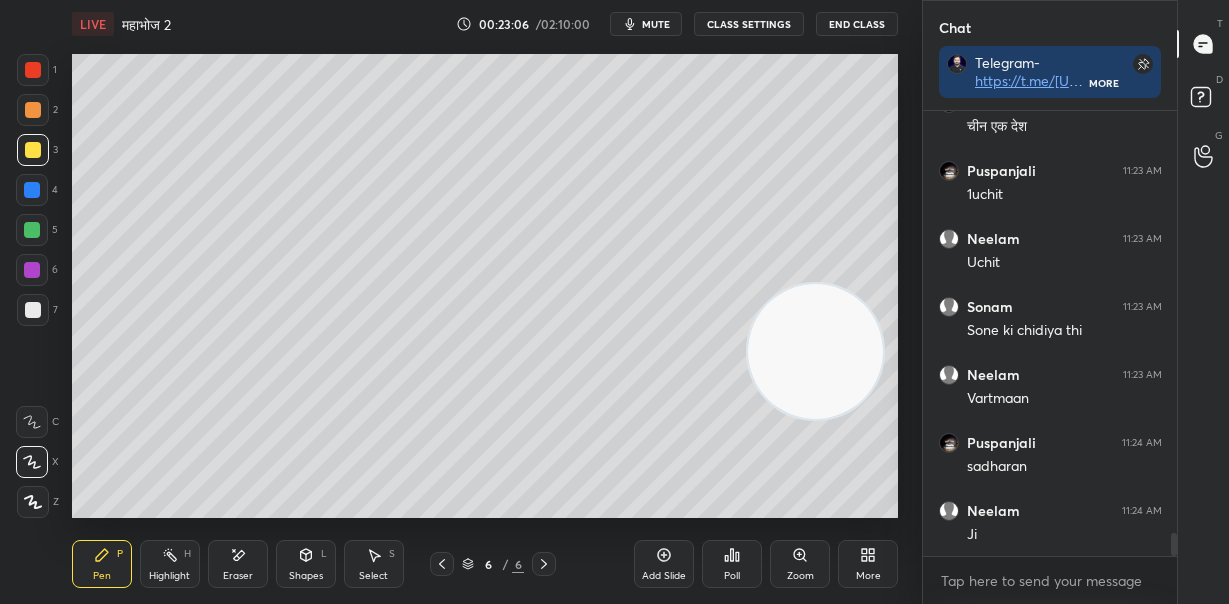 click at bounding box center (33, 310) 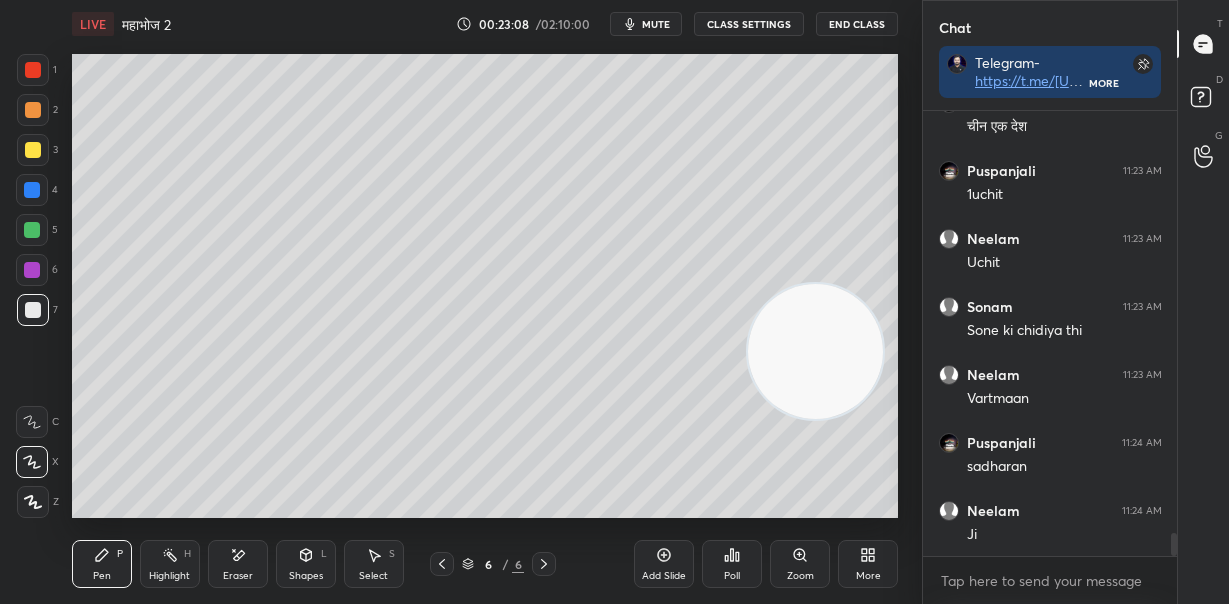 scroll, scrollTop: 8192, scrollLeft: 0, axis: vertical 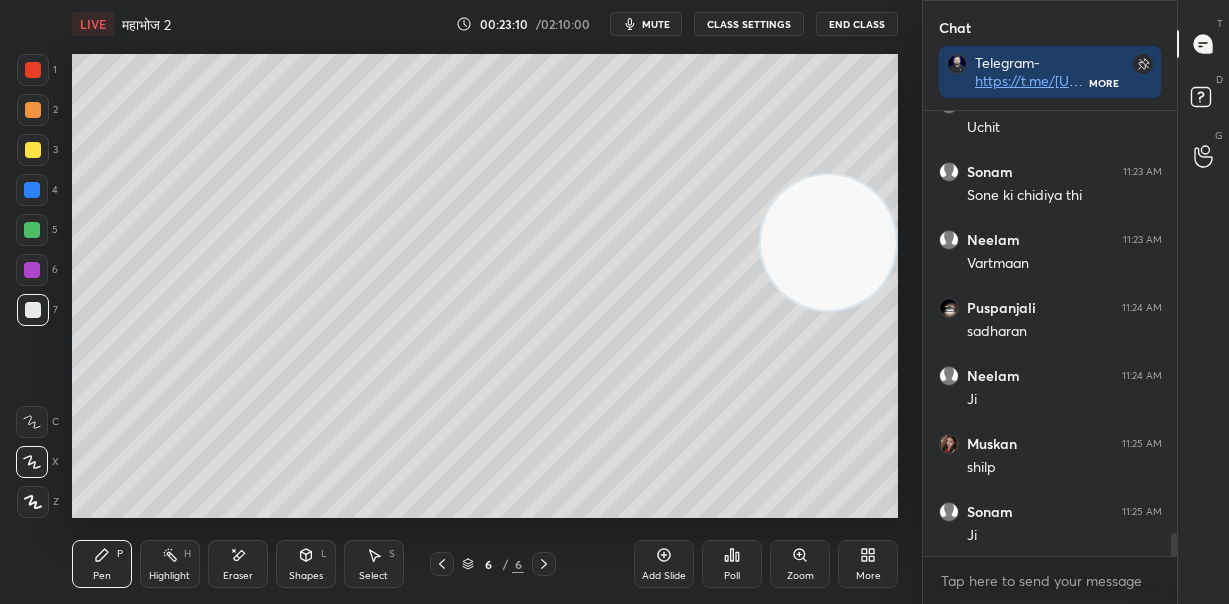 drag, startPoint x: 830, startPoint y: 381, endPoint x: 880, endPoint y: 268, distance: 123.567795 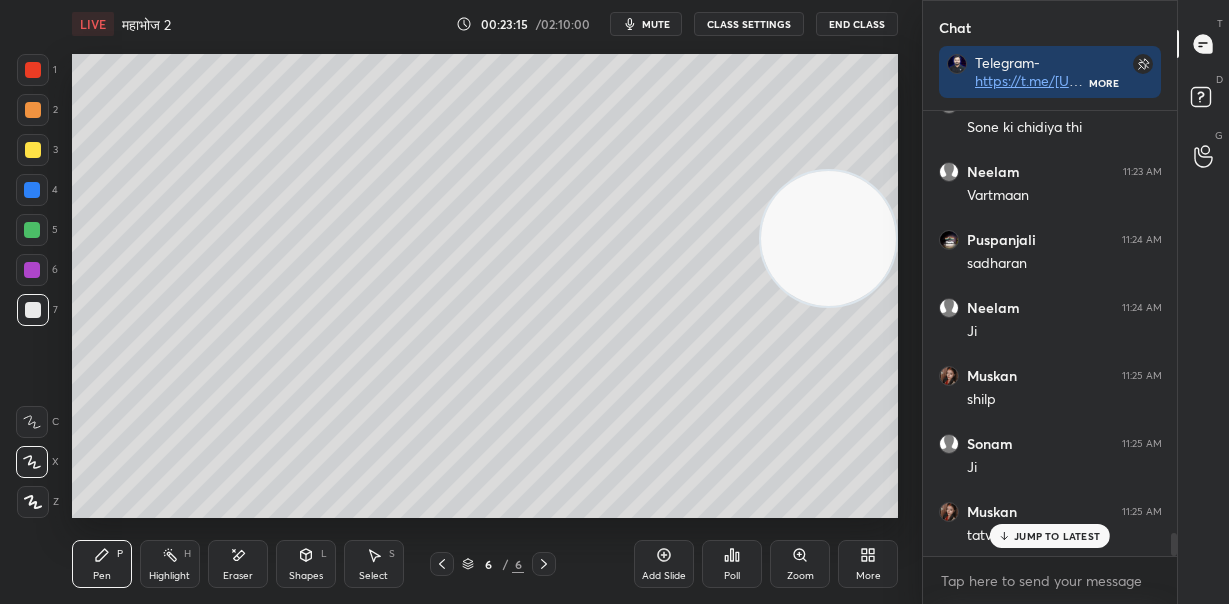 scroll, scrollTop: 8396, scrollLeft: 0, axis: vertical 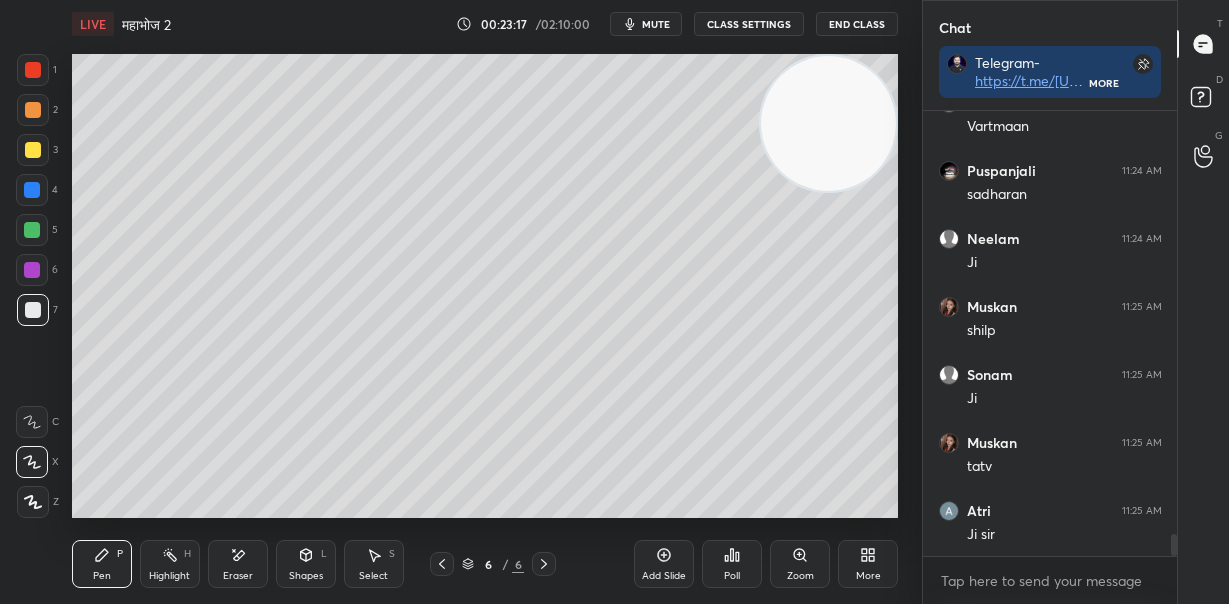 drag, startPoint x: 846, startPoint y: 155, endPoint x: 833, endPoint y: 186, distance: 33.61547 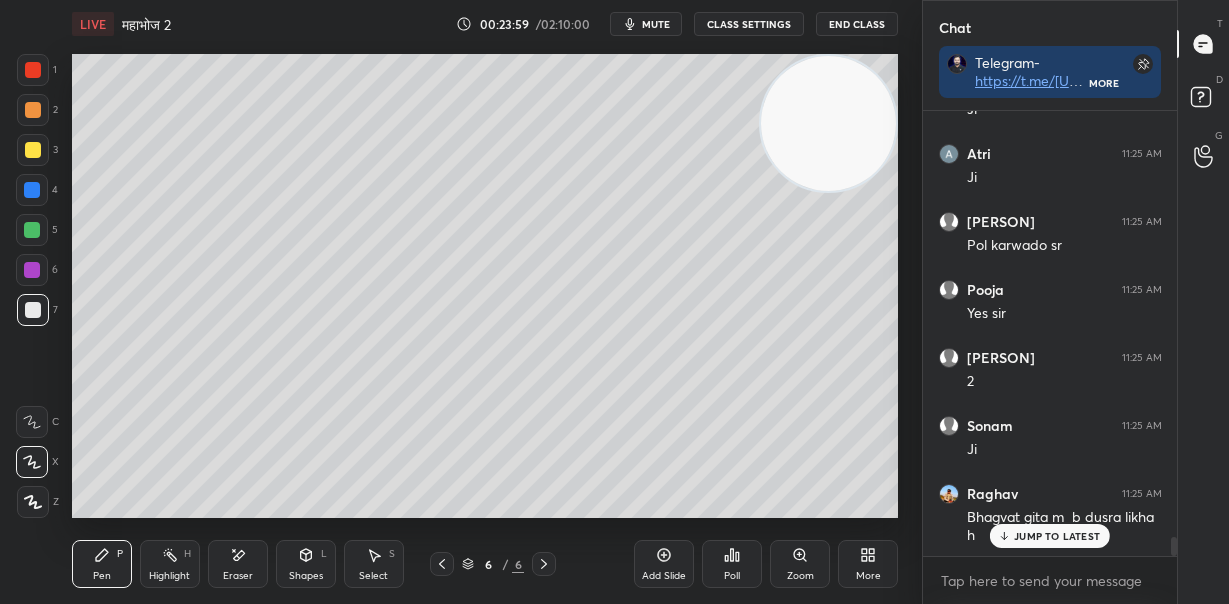 scroll, scrollTop: 10181, scrollLeft: 0, axis: vertical 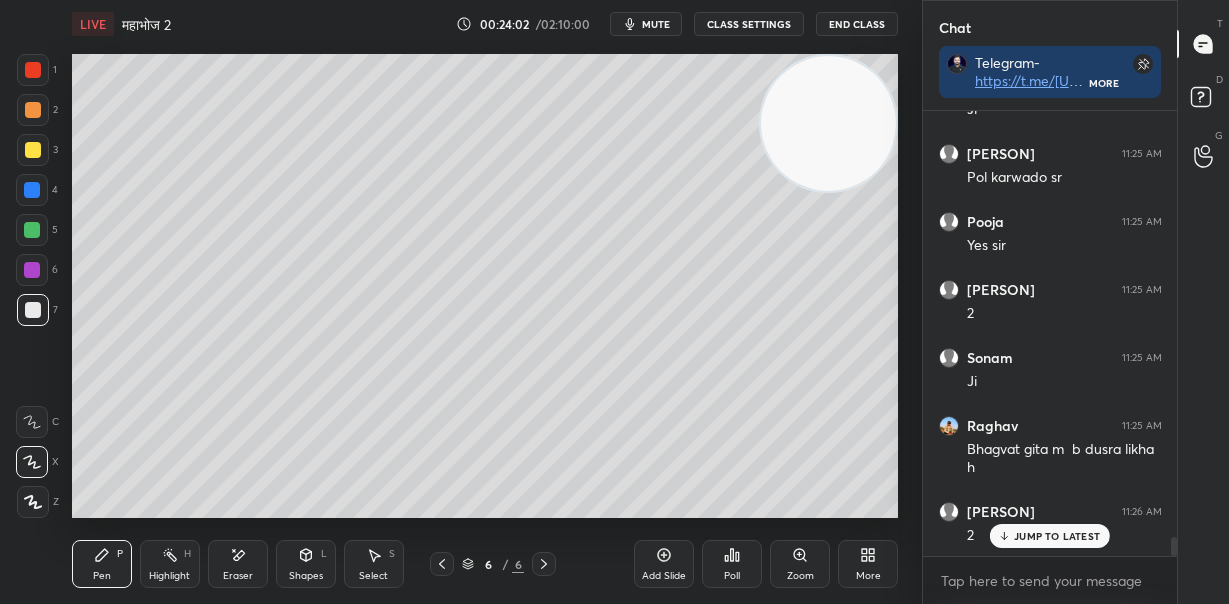 click on "JUMP TO LATEST" at bounding box center [1057, 536] 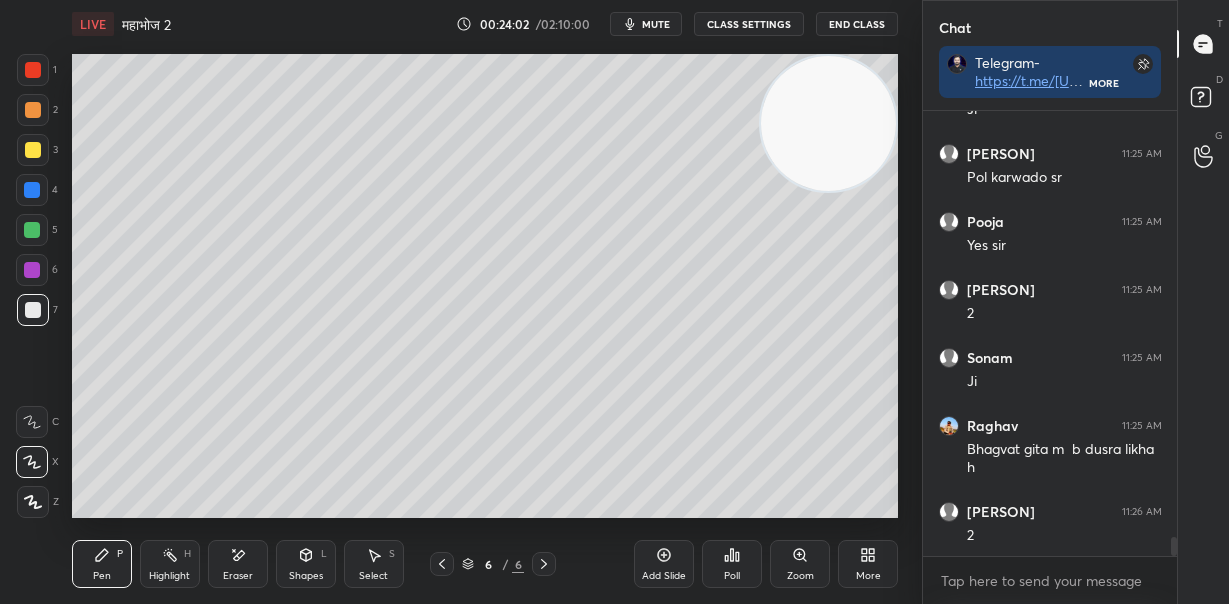 scroll, scrollTop: 10250, scrollLeft: 0, axis: vertical 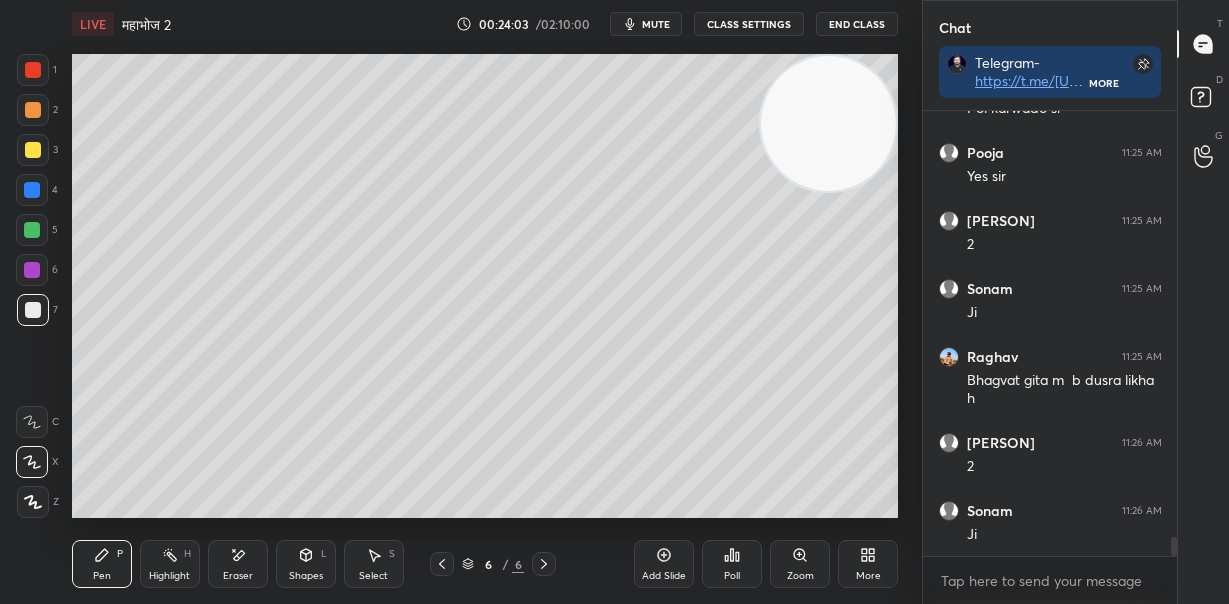click at bounding box center [32, 230] 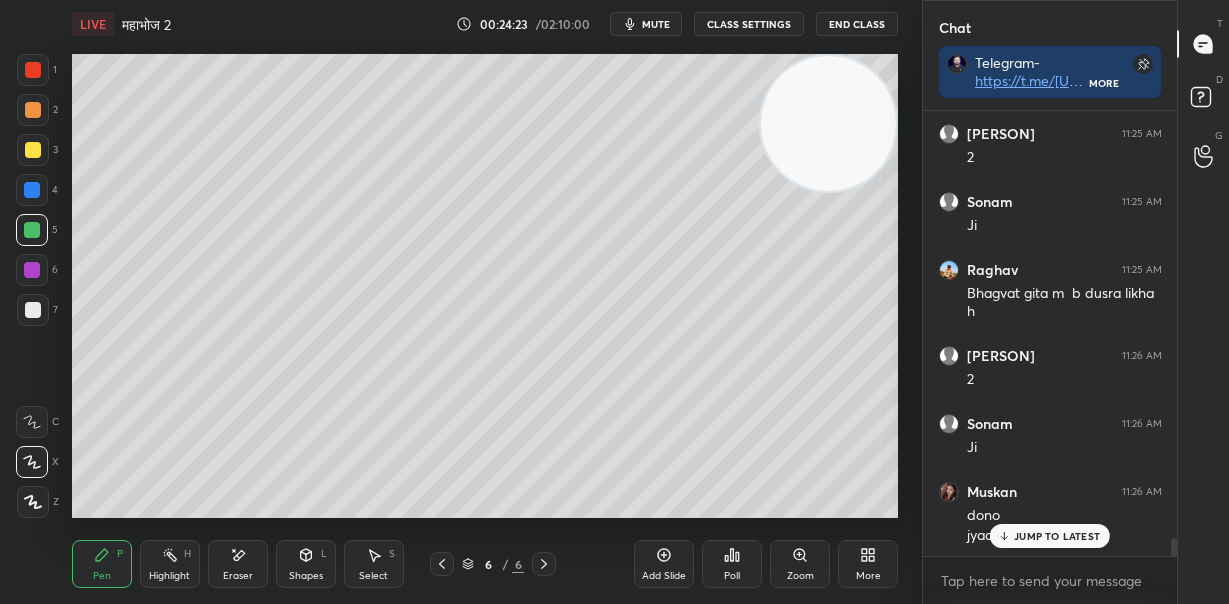 scroll, scrollTop: 10357, scrollLeft: 0, axis: vertical 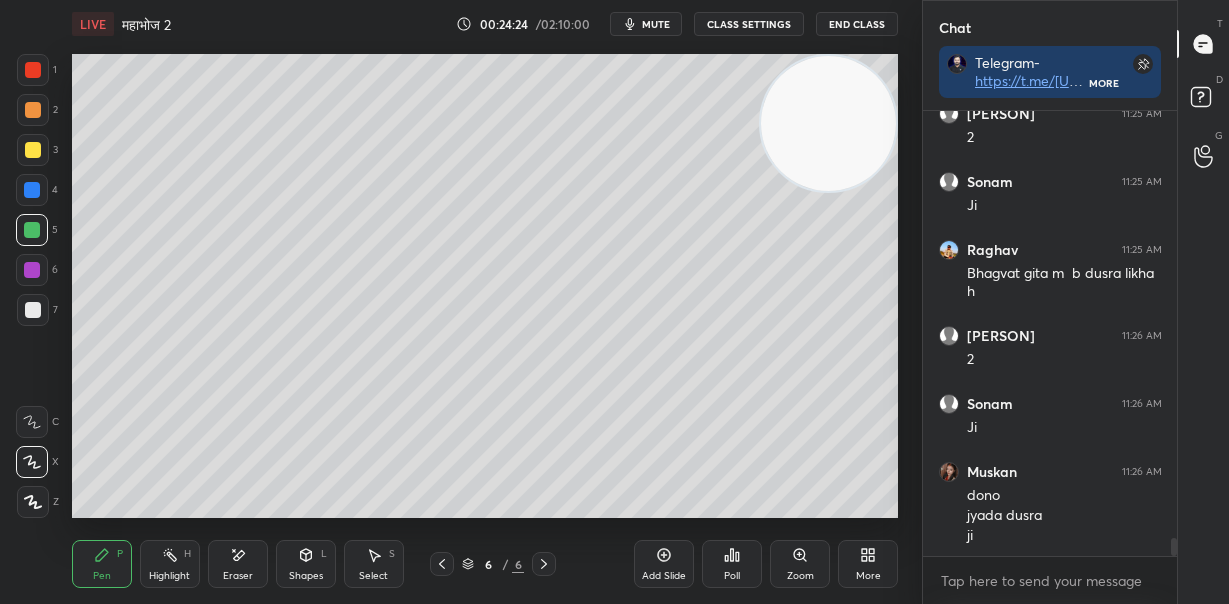 click 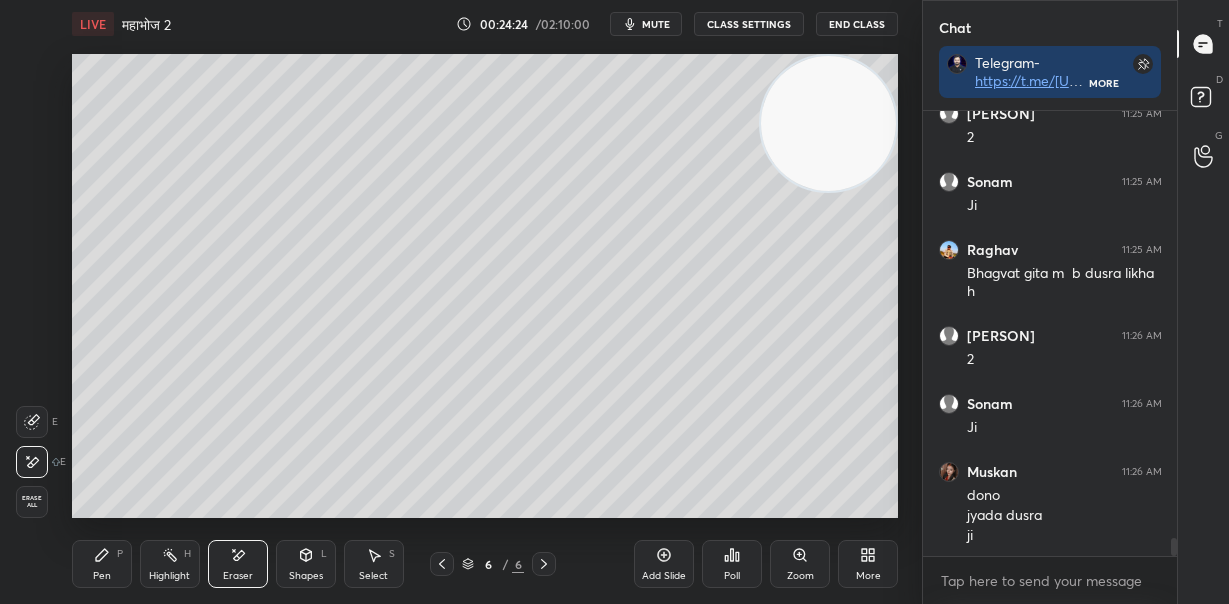 scroll, scrollTop: 10426, scrollLeft: 0, axis: vertical 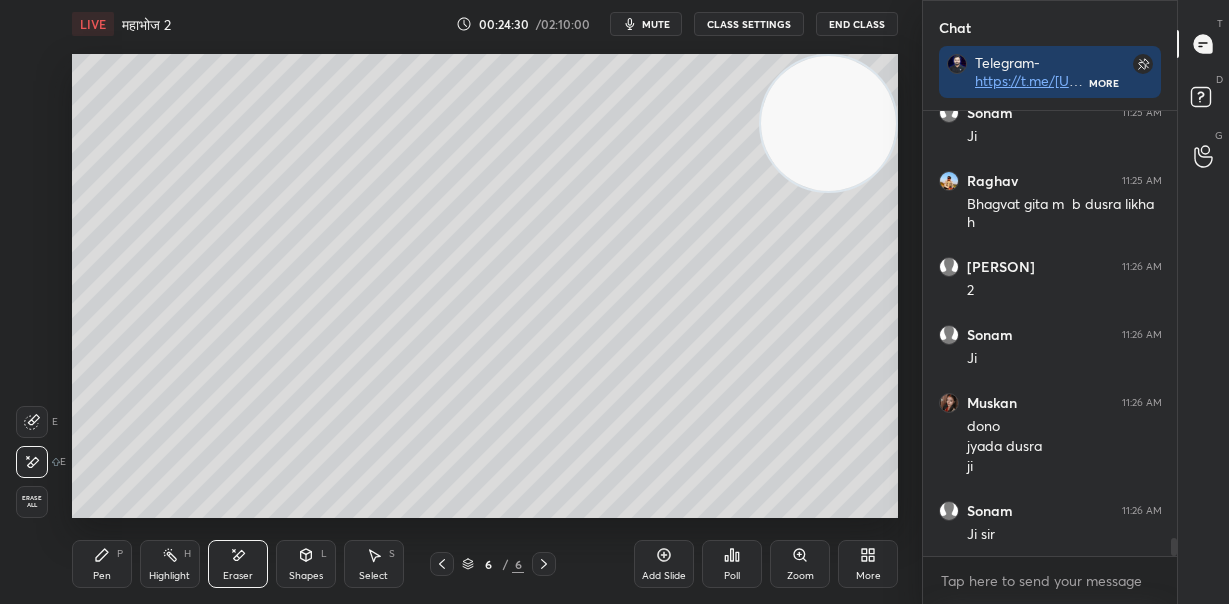 click on "Pen P" at bounding box center [102, 564] 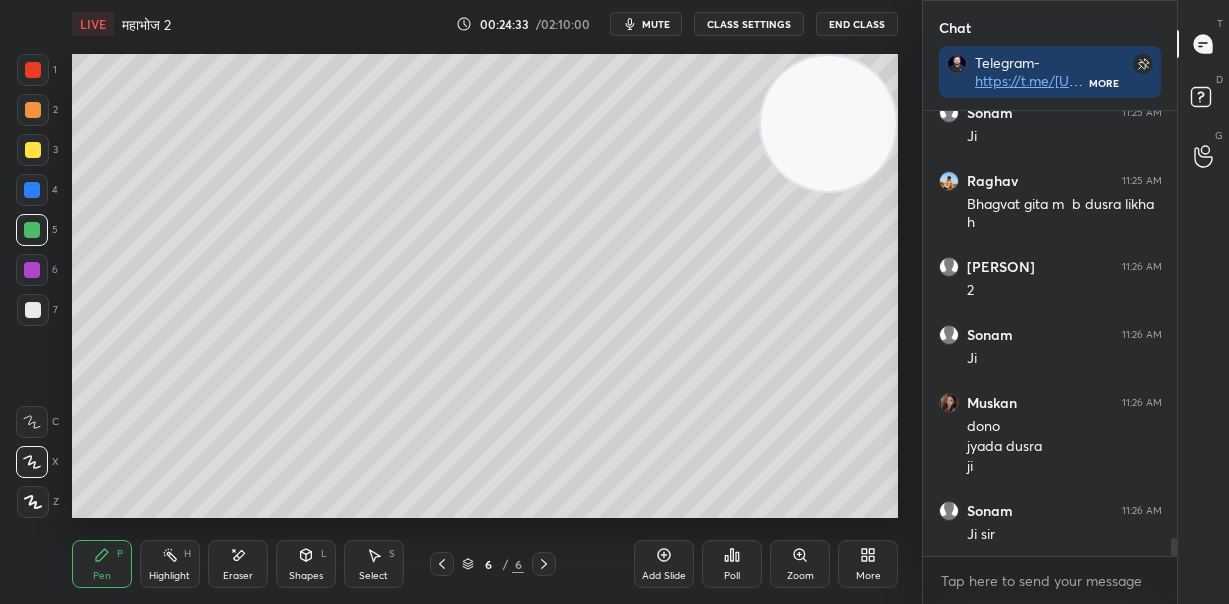 scroll, scrollTop: 10494, scrollLeft: 0, axis: vertical 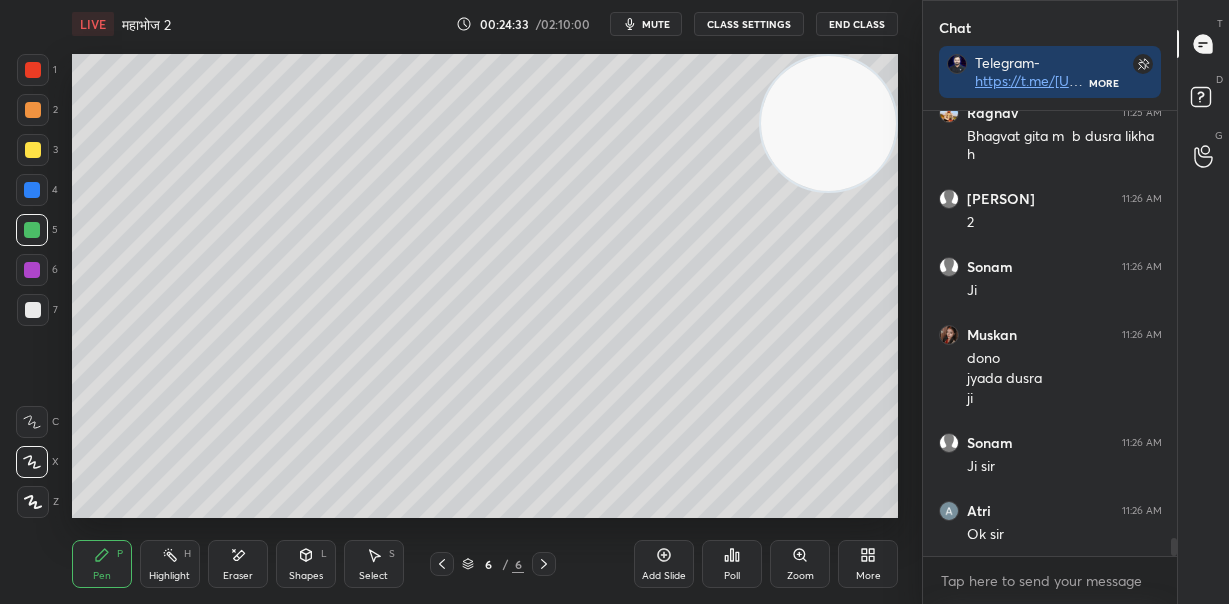 click at bounding box center (33, 310) 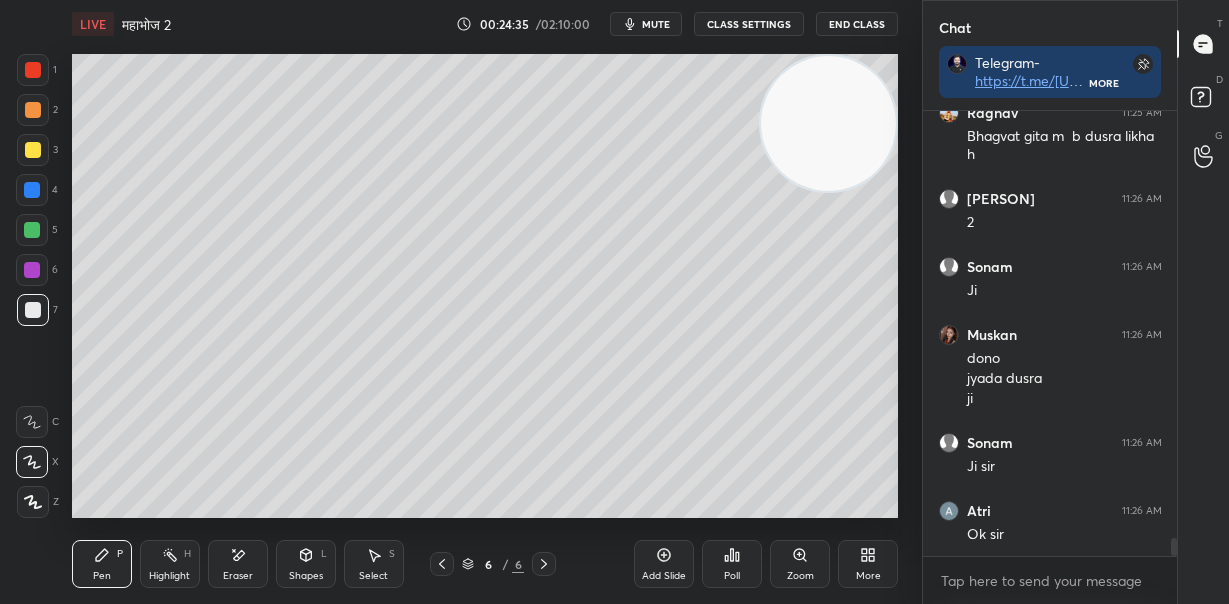 click on "Shapes L" at bounding box center (306, 564) 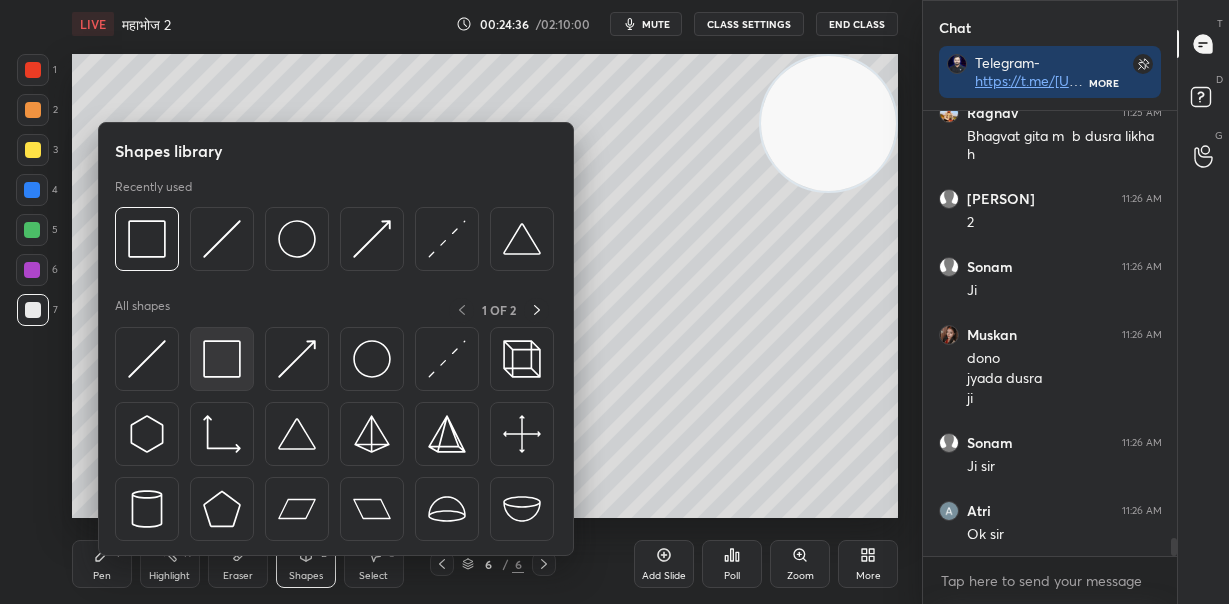 click at bounding box center [222, 359] 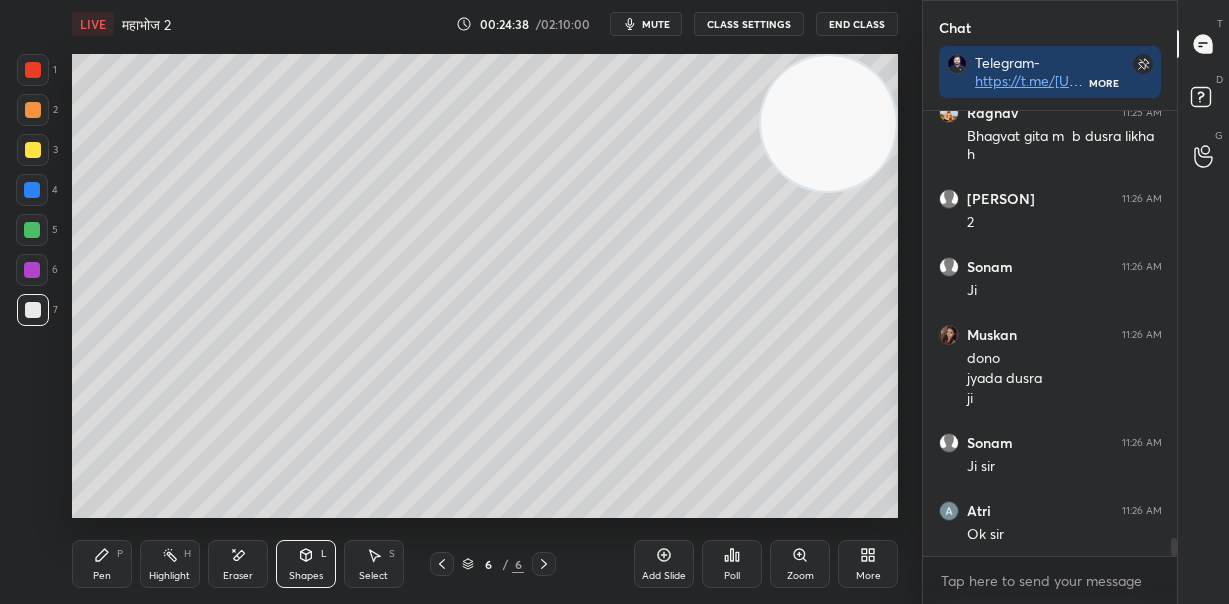 click on "Pen P" at bounding box center [102, 564] 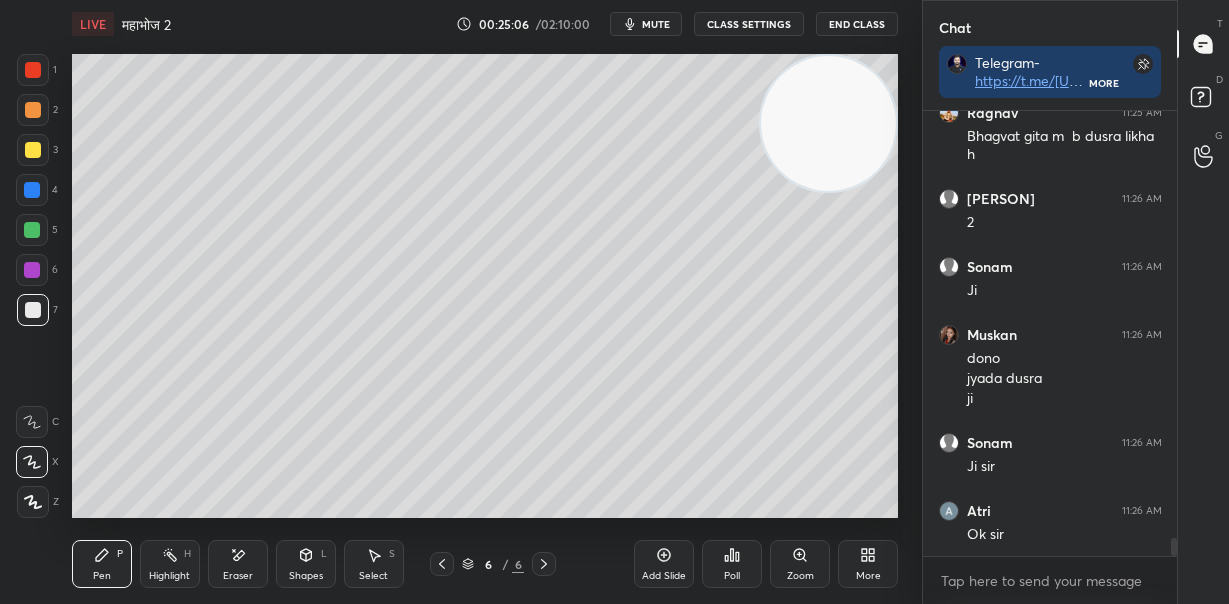 scroll, scrollTop: 10561, scrollLeft: 0, axis: vertical 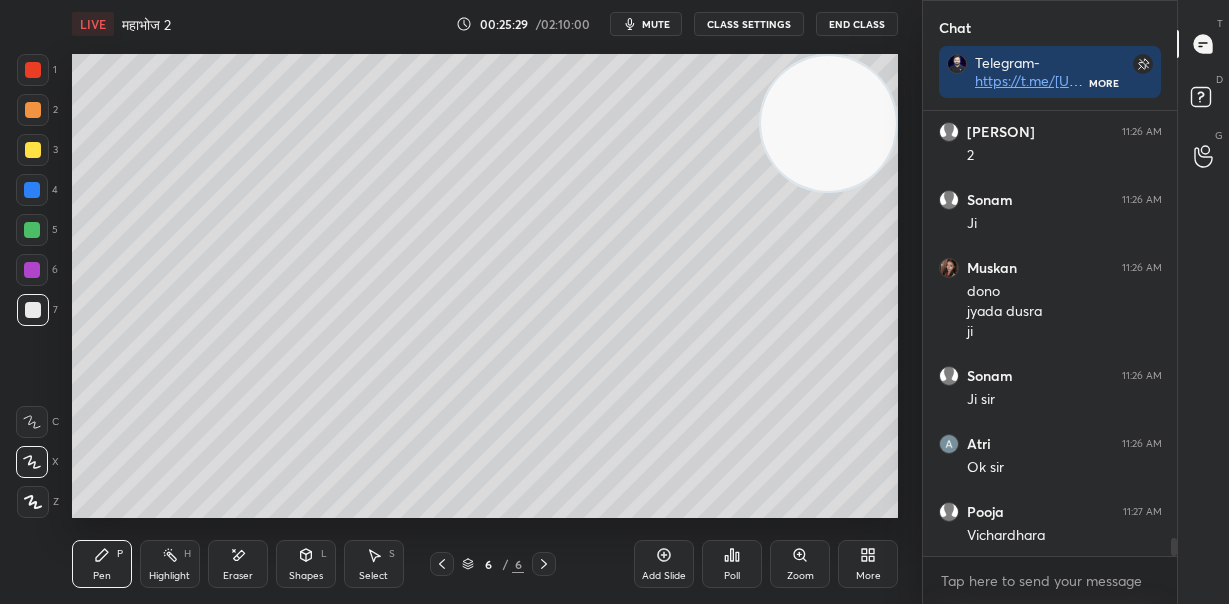 click at bounding box center (32, 230) 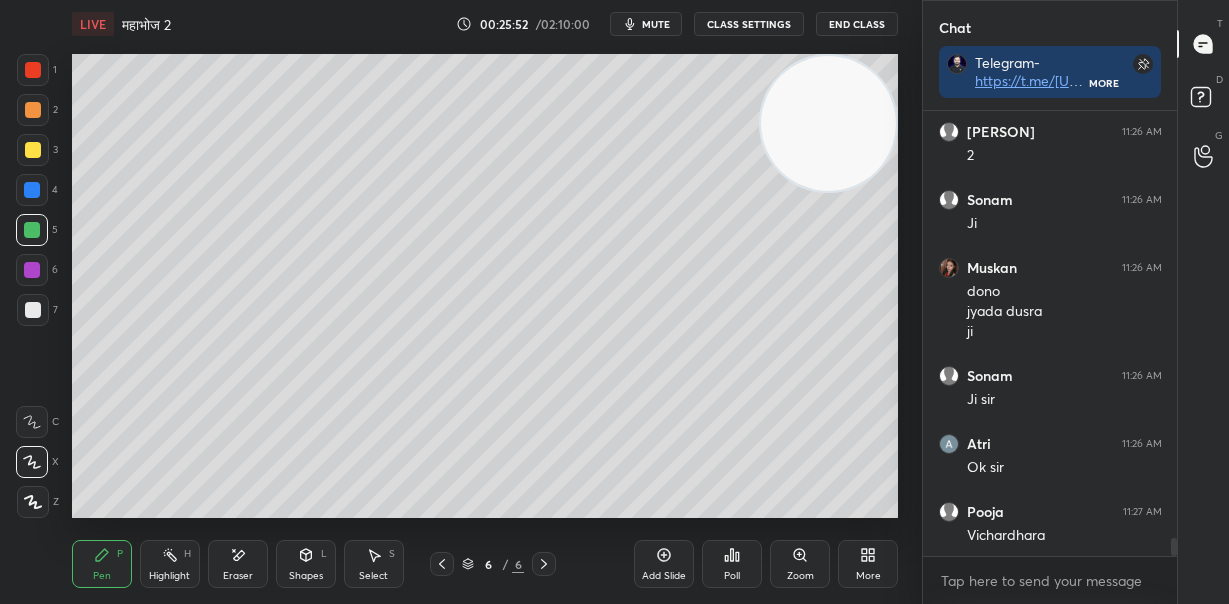 click at bounding box center [33, 310] 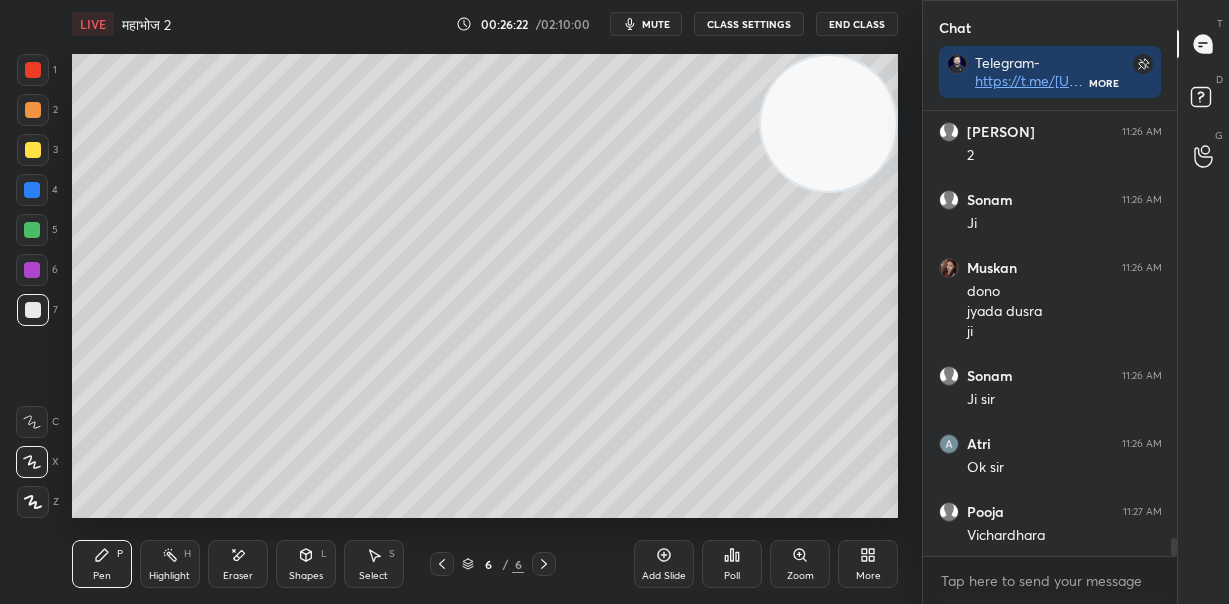 click 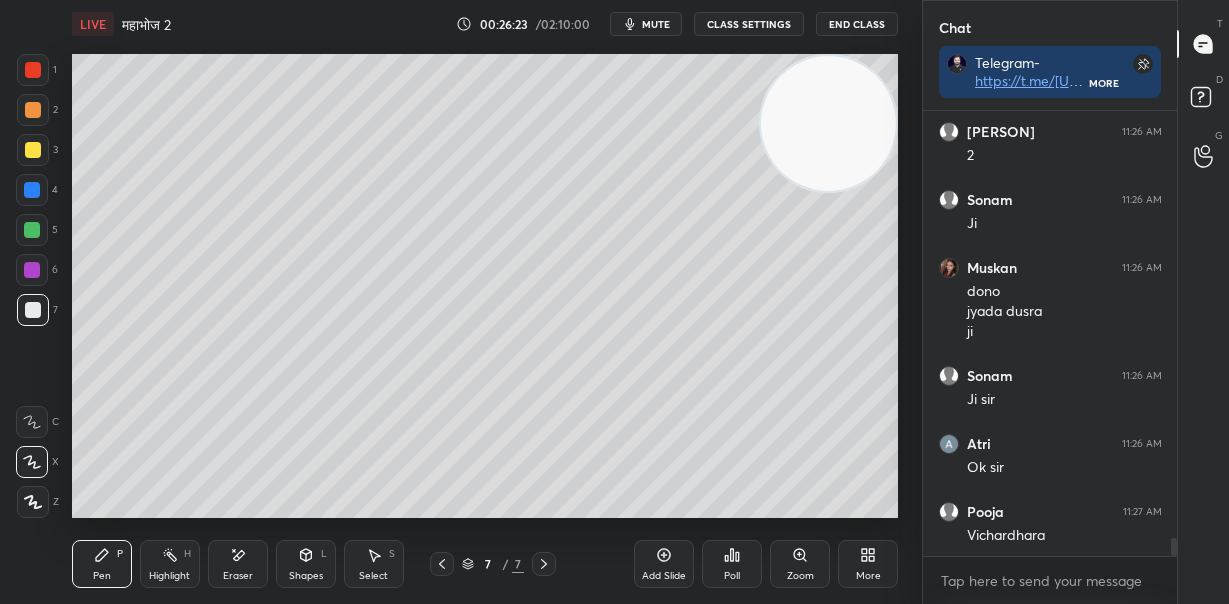 click at bounding box center [33, 110] 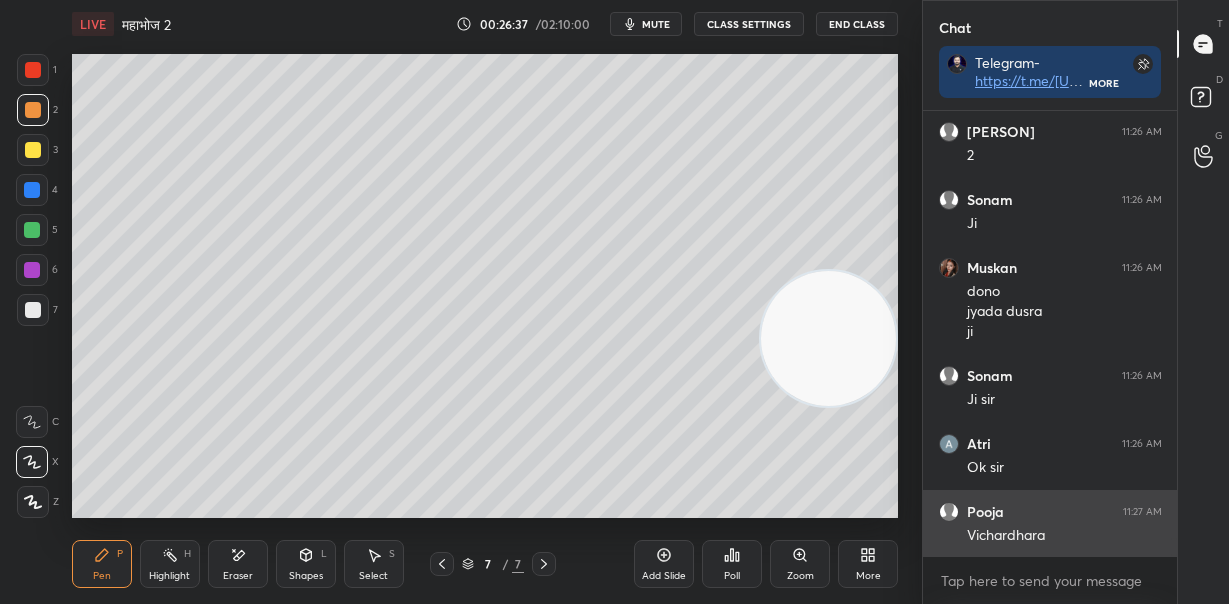 drag, startPoint x: 839, startPoint y: 121, endPoint x: 773, endPoint y: 398, distance: 284.75427 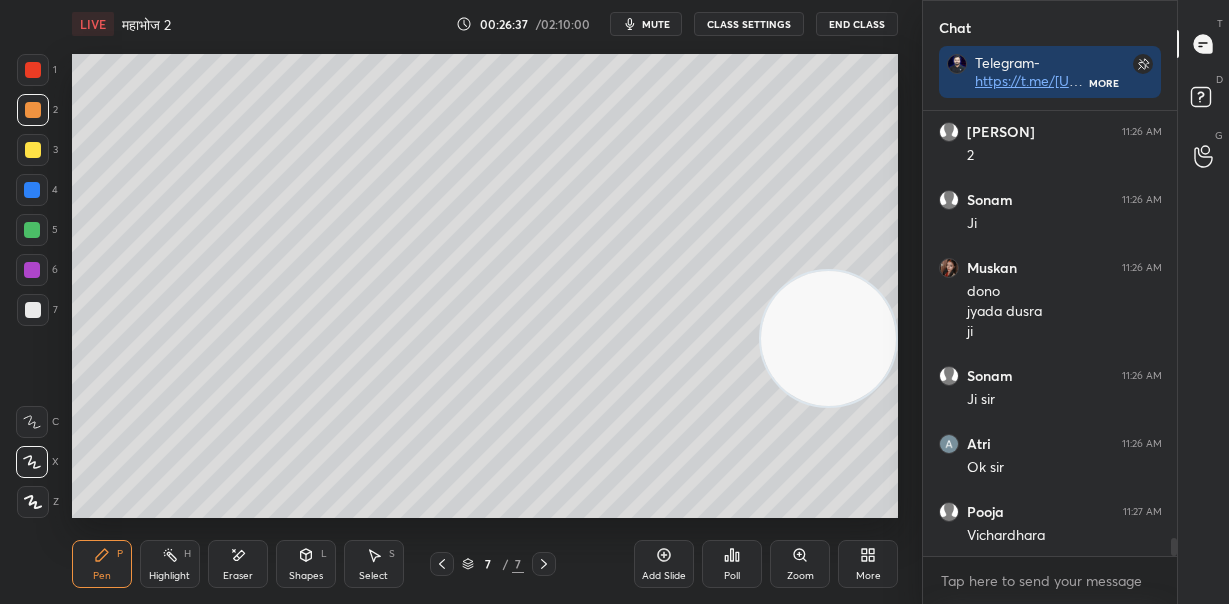 click on "1 2 3 4 5 6 7 C X Z E E Erase all   H H LIVE महाभोज 2 00:26:37 /  02:10:00 mute CLASS SETTINGS End Class Setting up your live class Poll for   secs No correct answer Start poll Back महाभोज 2 • L20 of हिन्दी साहित्य : वैकल्पिक विषय Himanshu Sharma Pen P Highlight H Eraser Shapes L Select S 7 / 7 Add Slide Poll Zoom More Chat Telegram-  https://t.me/hellohimsharma/553 More Raghav 11:25 AM Bhagvat gita m  b dusra likha h Sadab 11:26 AM 2 Sonam 11:26 AM Ji Muskan 11:26 AM dono jyada dusra ji Sonam 11:26 AM Ji sir Atri 11:26 AM Ok sir Pooja 11:27 AM Vichardhara JUMP TO LATEST Enable hand raising Enable raise hand to speak to learners. Once enabled, chat will be turned off temporarily. Enable x   introducing Raise a hand with a doubt Now learners can raise their hand along with a doubt  How it works? Doubts asked by learners will show up here NEW DOUBTS ASKED No one has raised a hand yet Can't raise hand Got it T Messages (T) D Doubts (D) G" at bounding box center (614, 302) 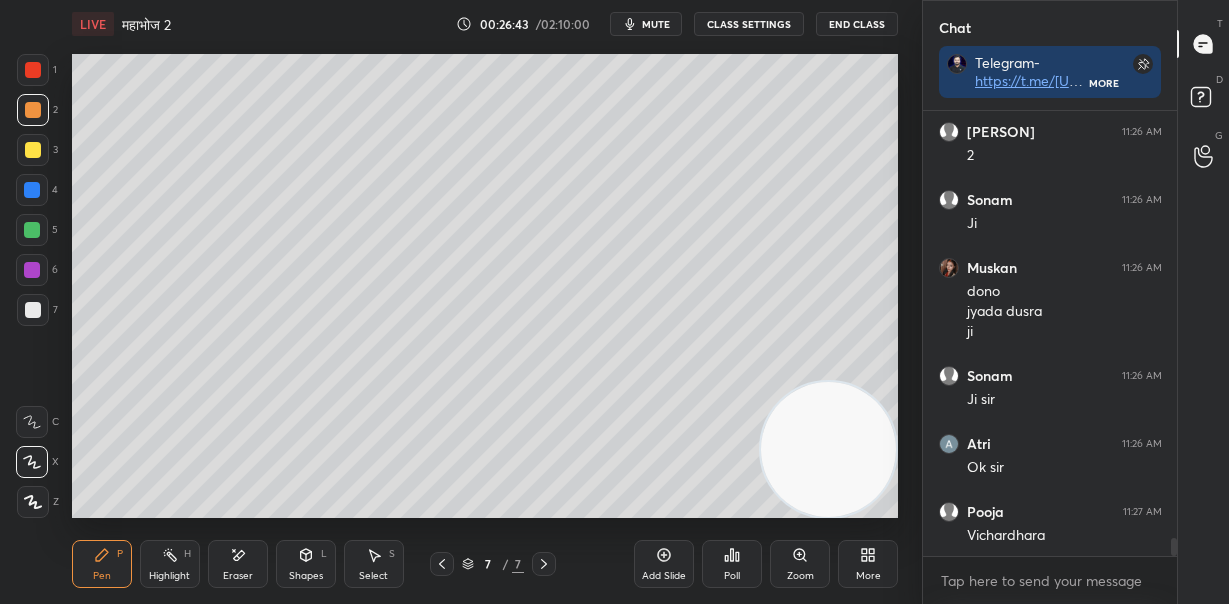 drag, startPoint x: 35, startPoint y: 306, endPoint x: 44, endPoint y: 300, distance: 10.816654 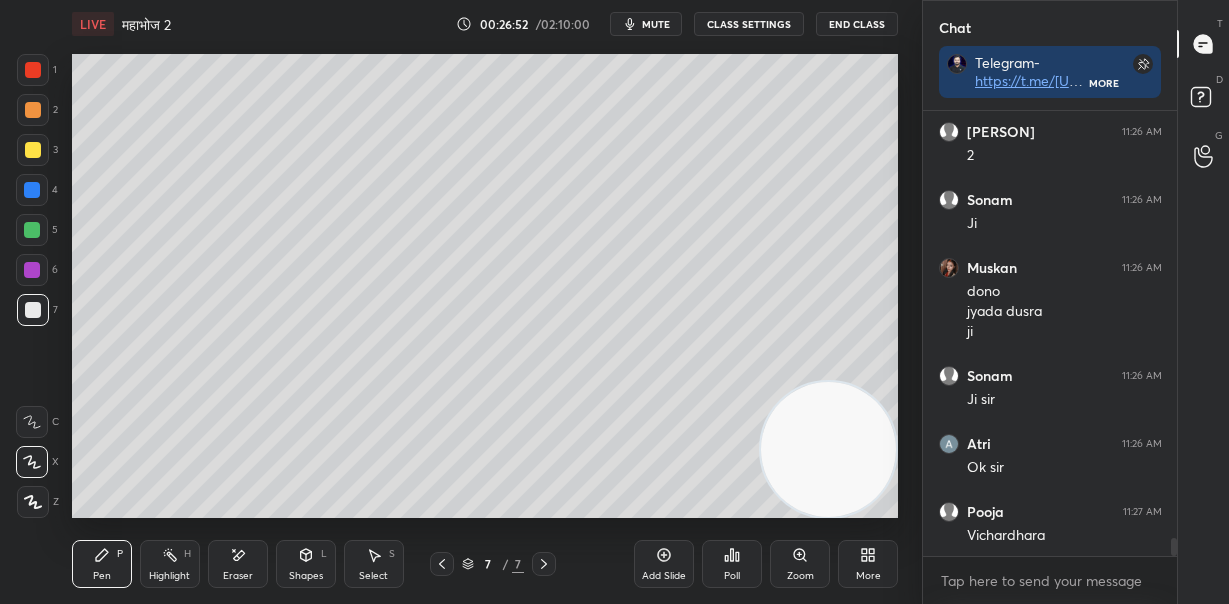 click on "Shapes L" at bounding box center (306, 564) 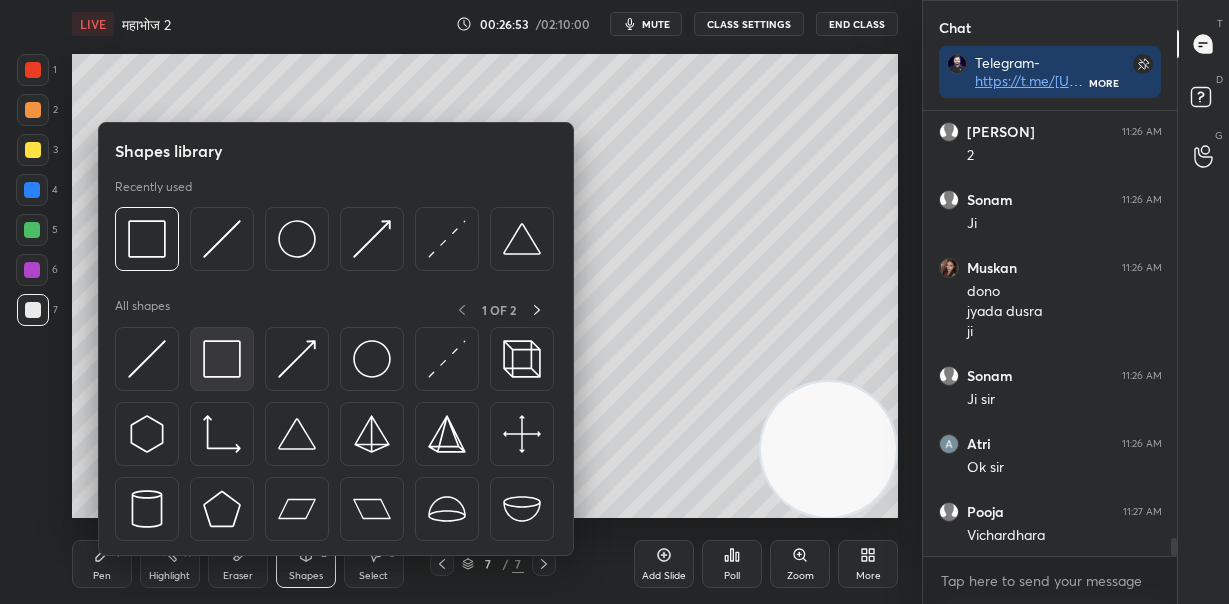click at bounding box center [222, 359] 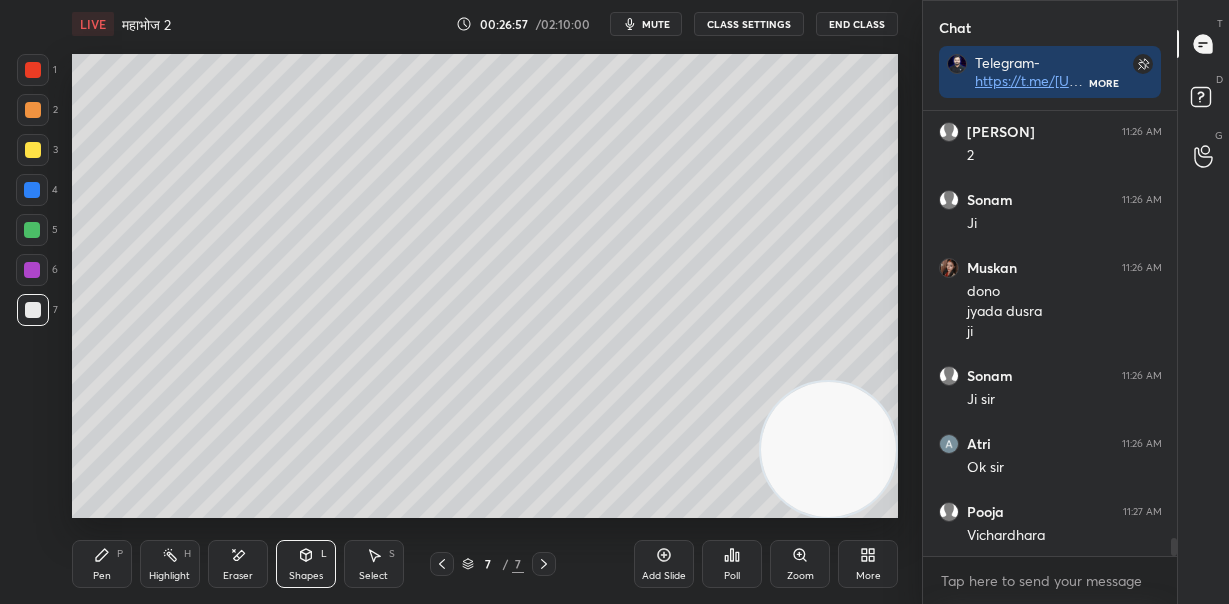 drag, startPoint x: 106, startPoint y: 561, endPoint x: 113, endPoint y: 541, distance: 21.189621 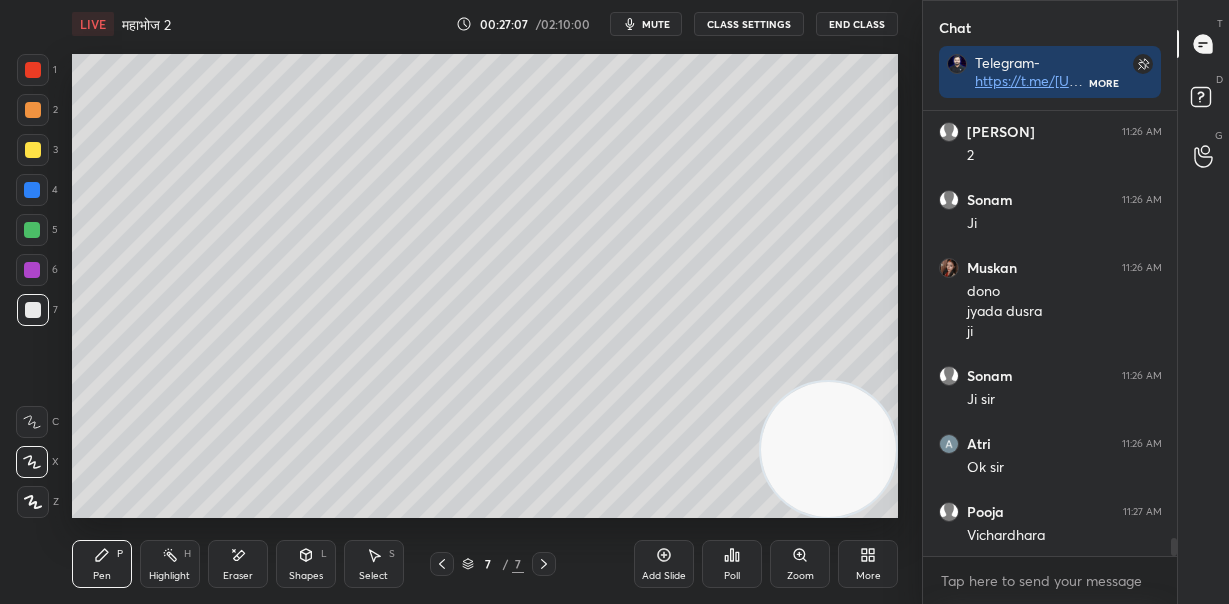 drag, startPoint x: 240, startPoint y: 564, endPoint x: 280, endPoint y: 524, distance: 56.568542 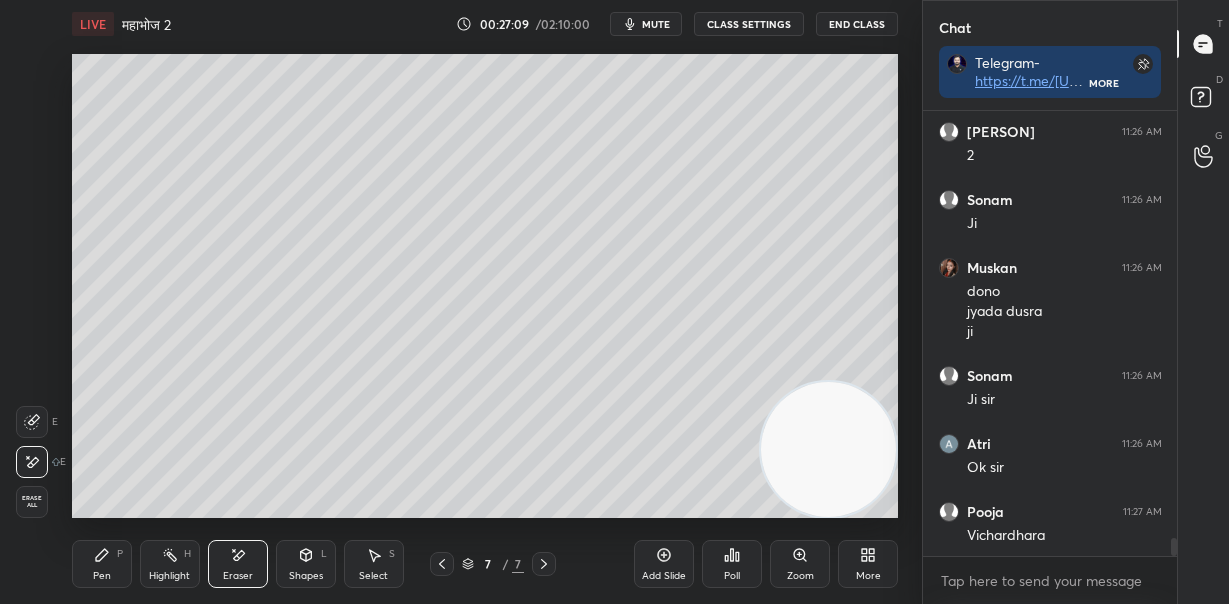 click 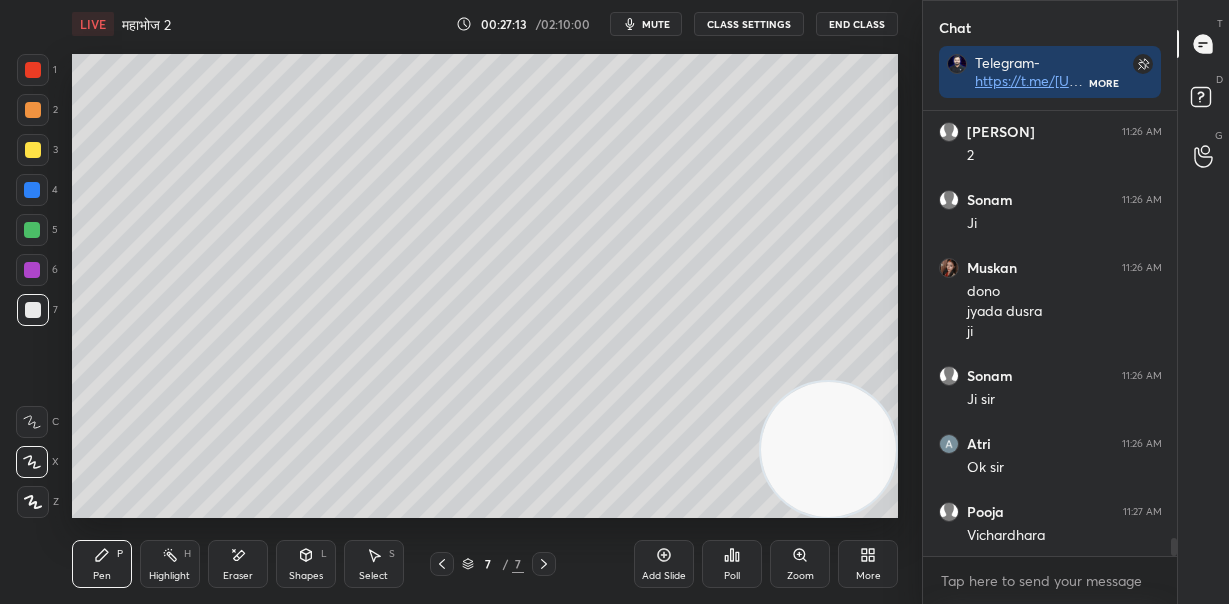 drag, startPoint x: 243, startPoint y: 560, endPoint x: 254, endPoint y: 547, distance: 17.029387 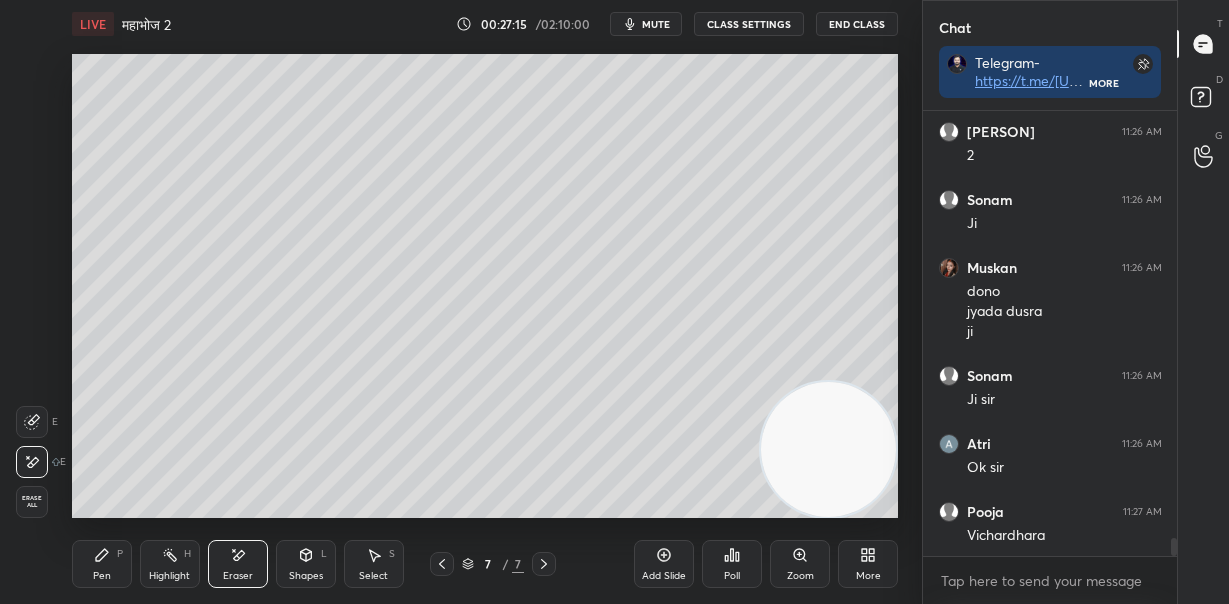 click on "Pen P" at bounding box center (102, 564) 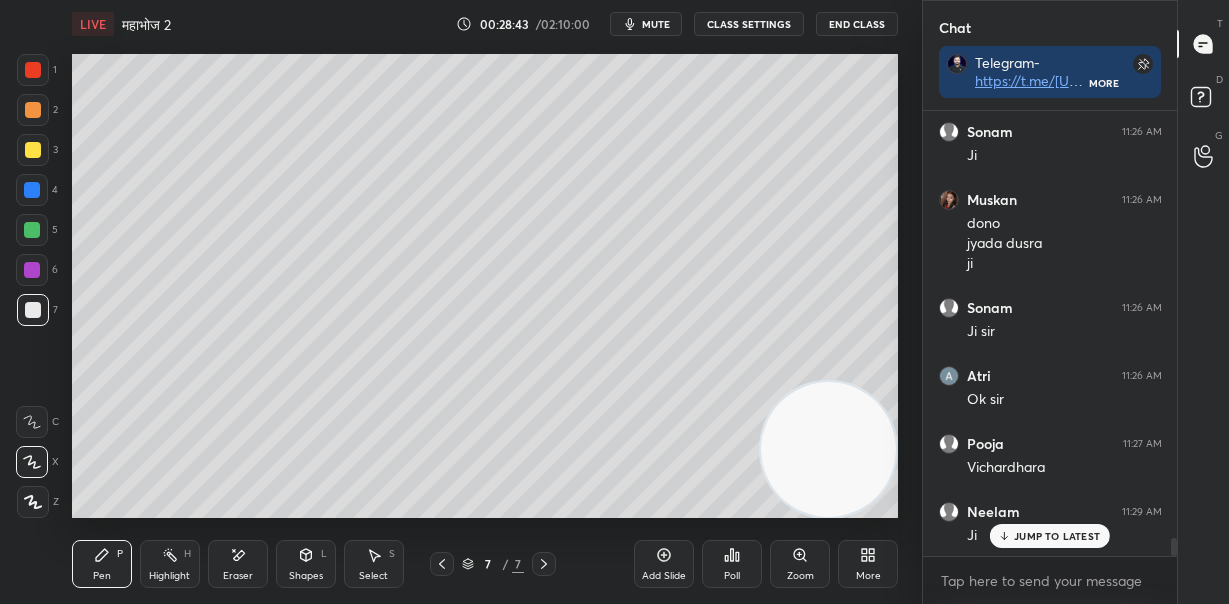 scroll, scrollTop: 10716, scrollLeft: 0, axis: vertical 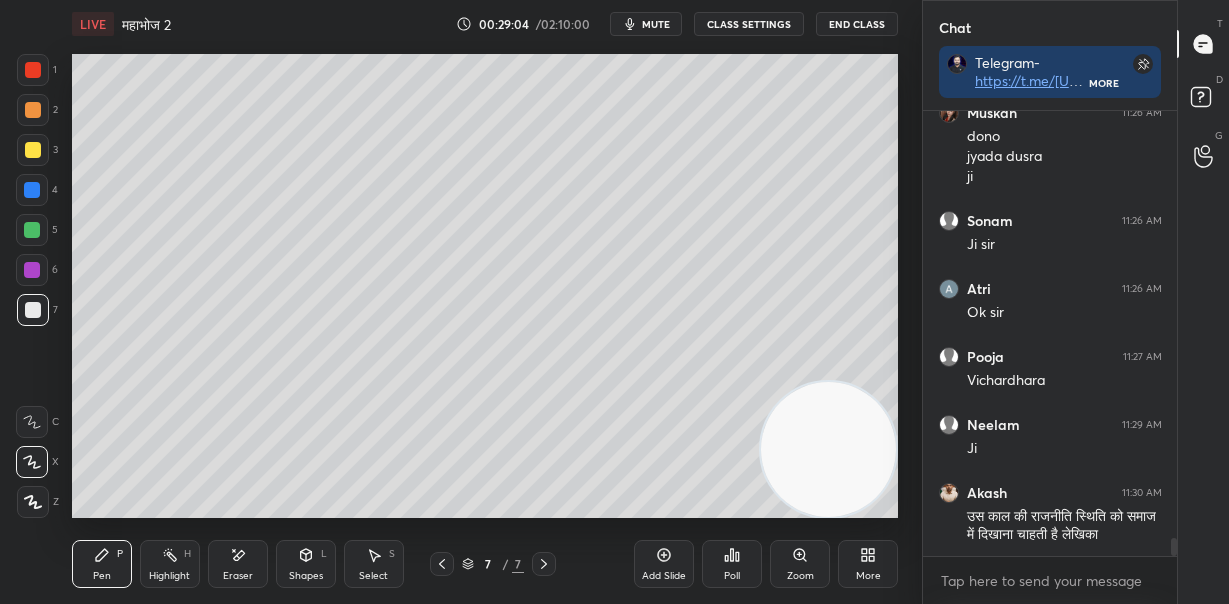 drag, startPoint x: 241, startPoint y: 559, endPoint x: 249, endPoint y: 544, distance: 17 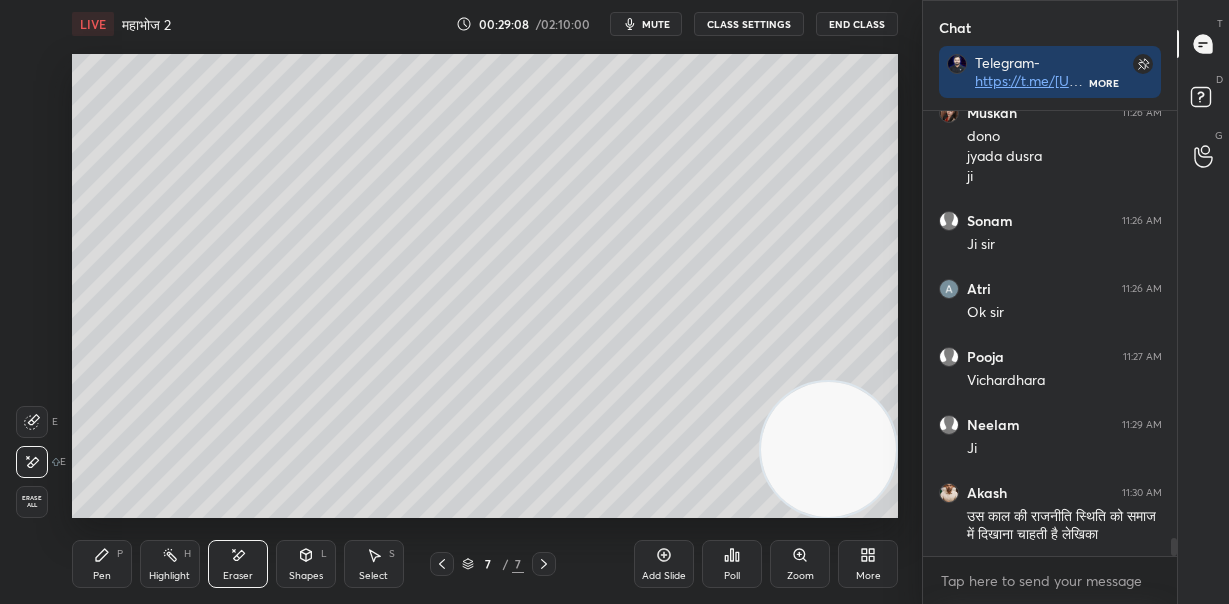click on "Pen P" at bounding box center [102, 564] 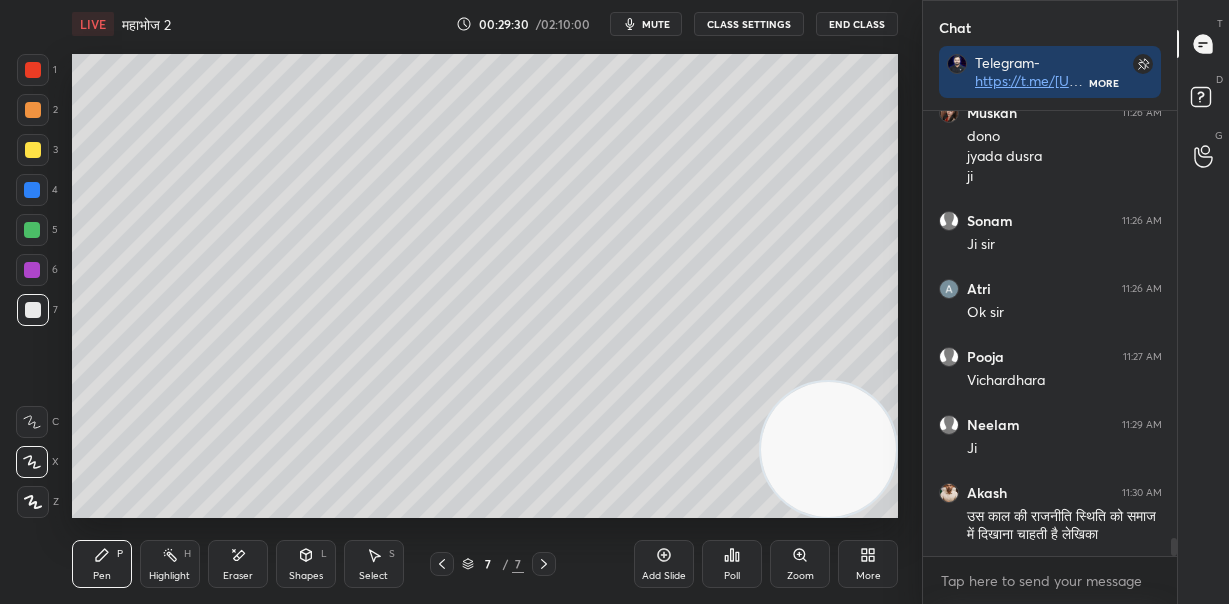 drag, startPoint x: 33, startPoint y: 233, endPoint x: 67, endPoint y: 230, distance: 34.132095 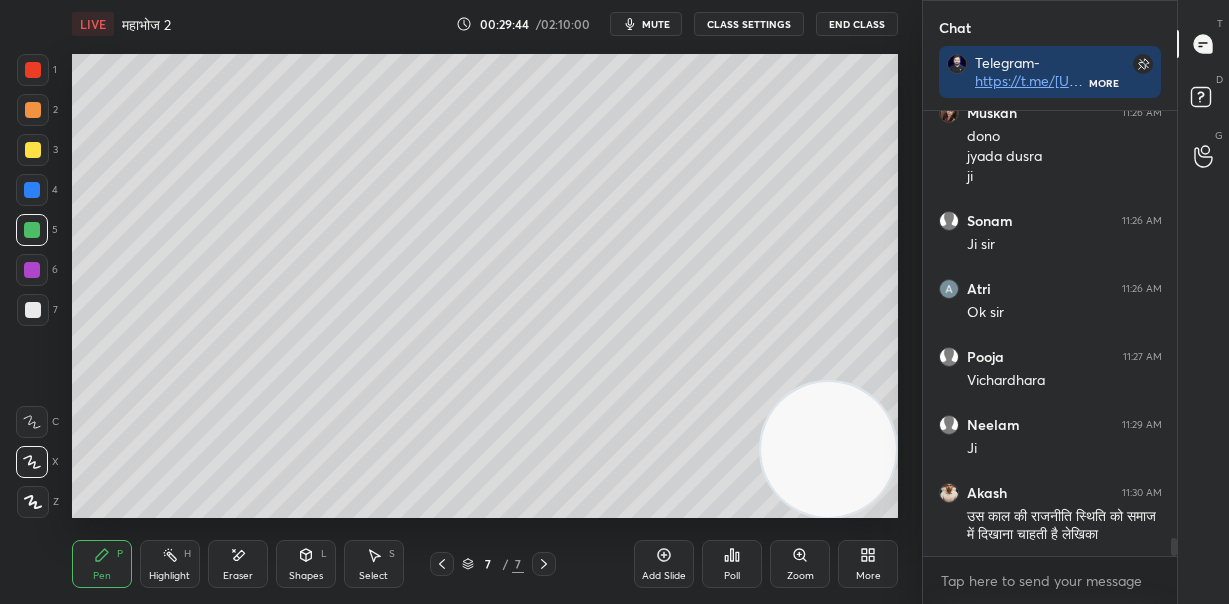 drag, startPoint x: 33, startPoint y: 189, endPoint x: 64, endPoint y: 193, distance: 31.257 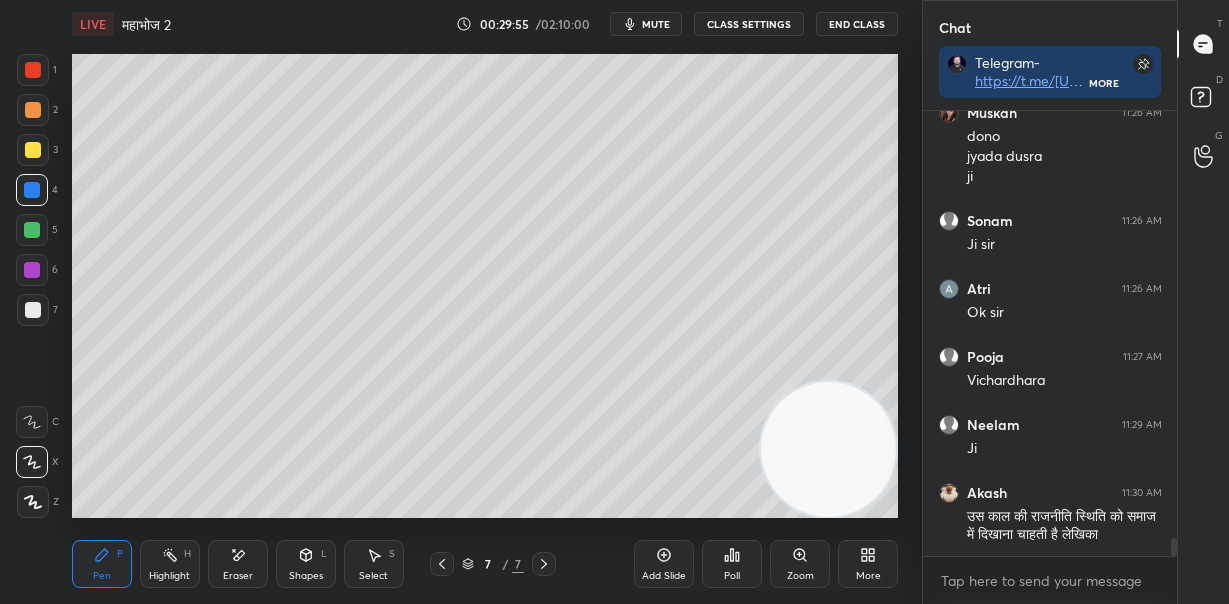 drag, startPoint x: 826, startPoint y: 423, endPoint x: 870, endPoint y: 174, distance: 252.85767 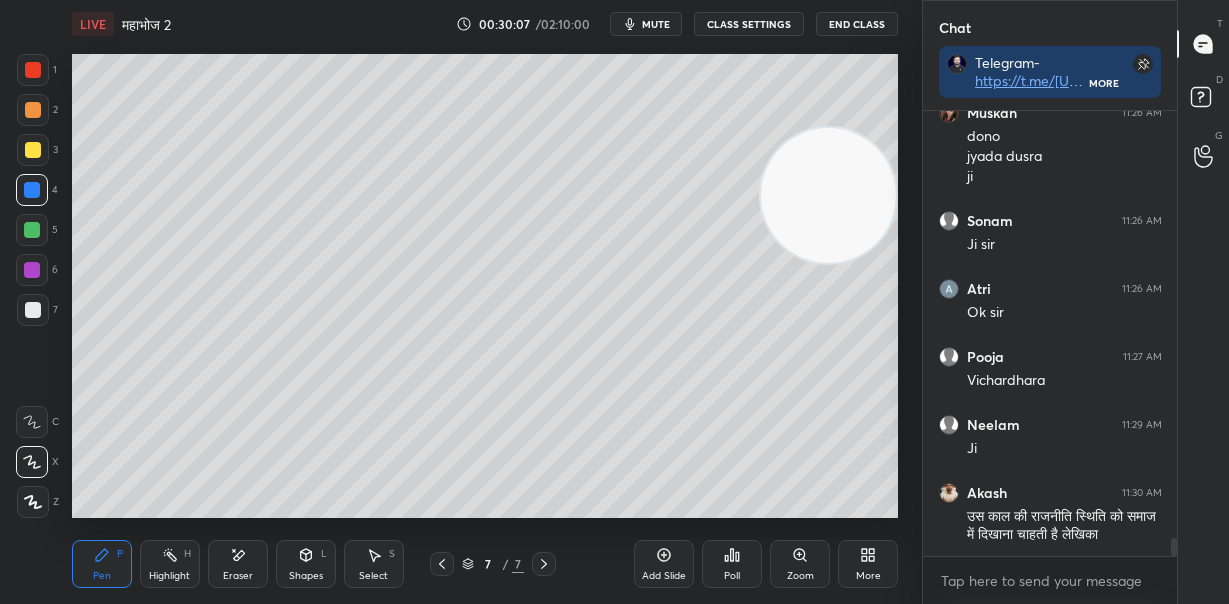 drag, startPoint x: 34, startPoint y: 302, endPoint x: 47, endPoint y: 298, distance: 13.601471 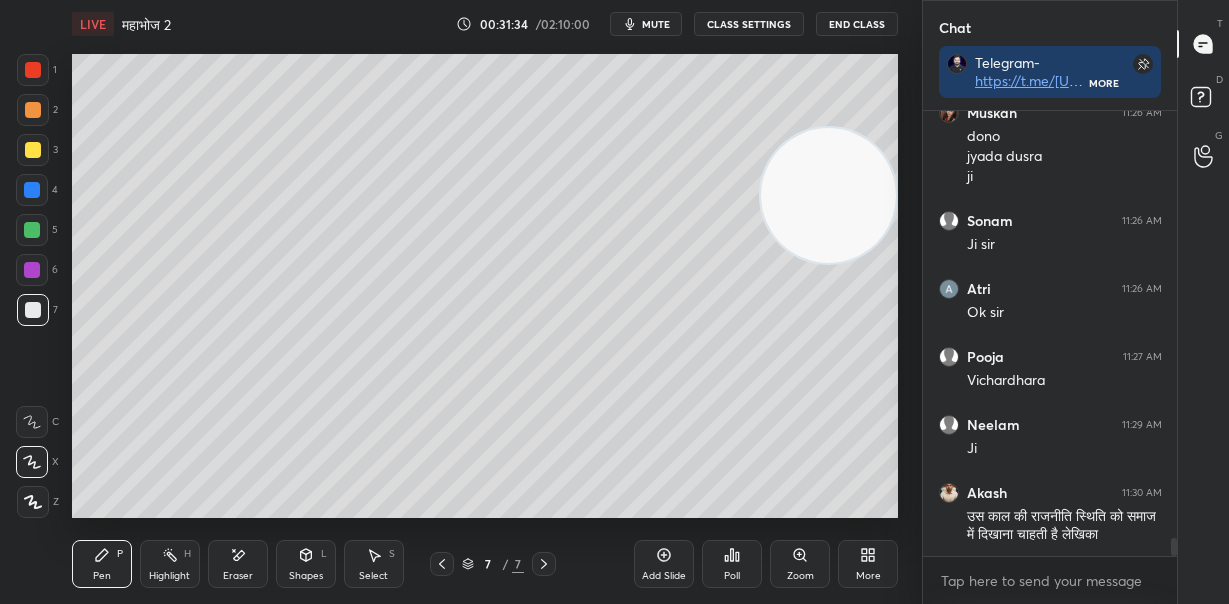 click on "Poll" at bounding box center [732, 564] 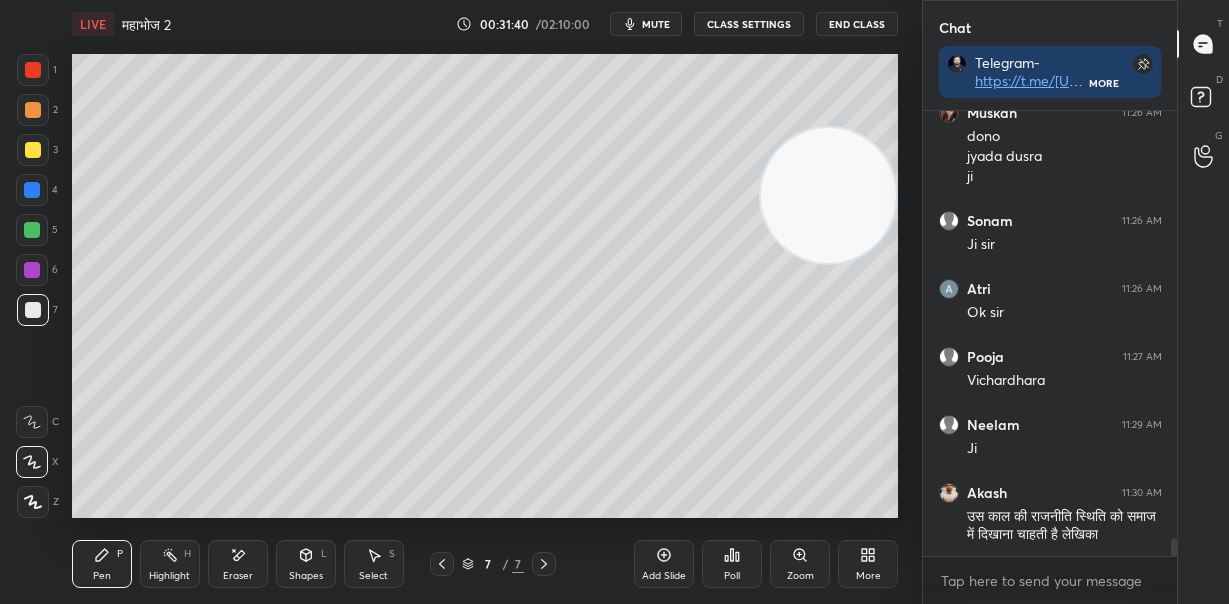 click on "Setting up your live class Poll for   secs No correct answer Start poll" at bounding box center (485, 286) 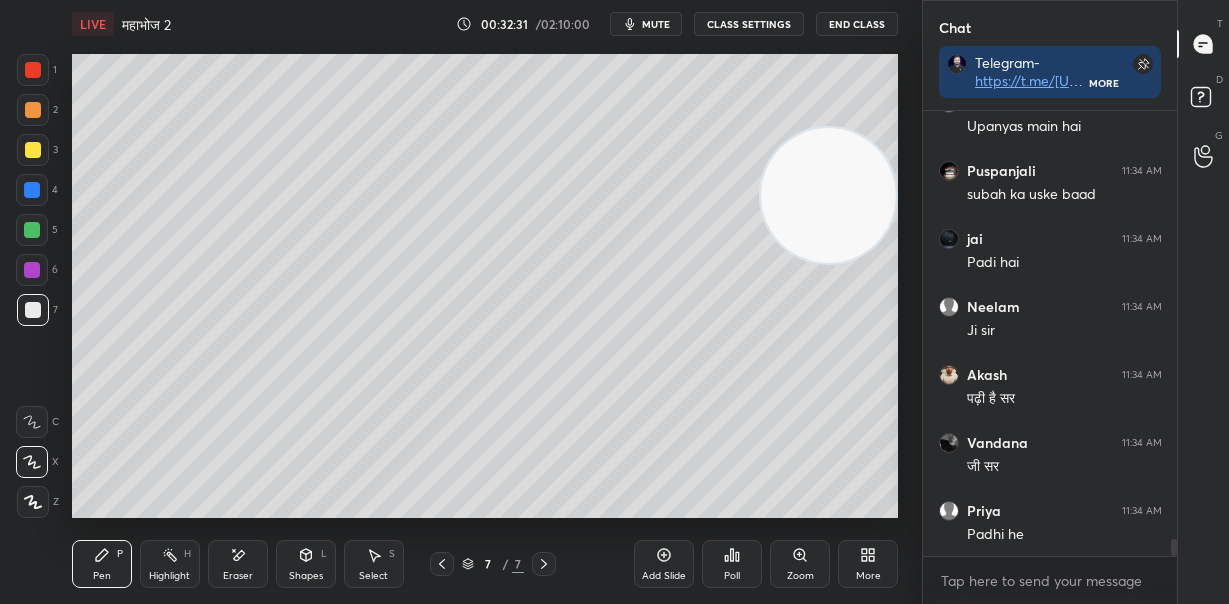 scroll, scrollTop: 11328, scrollLeft: 0, axis: vertical 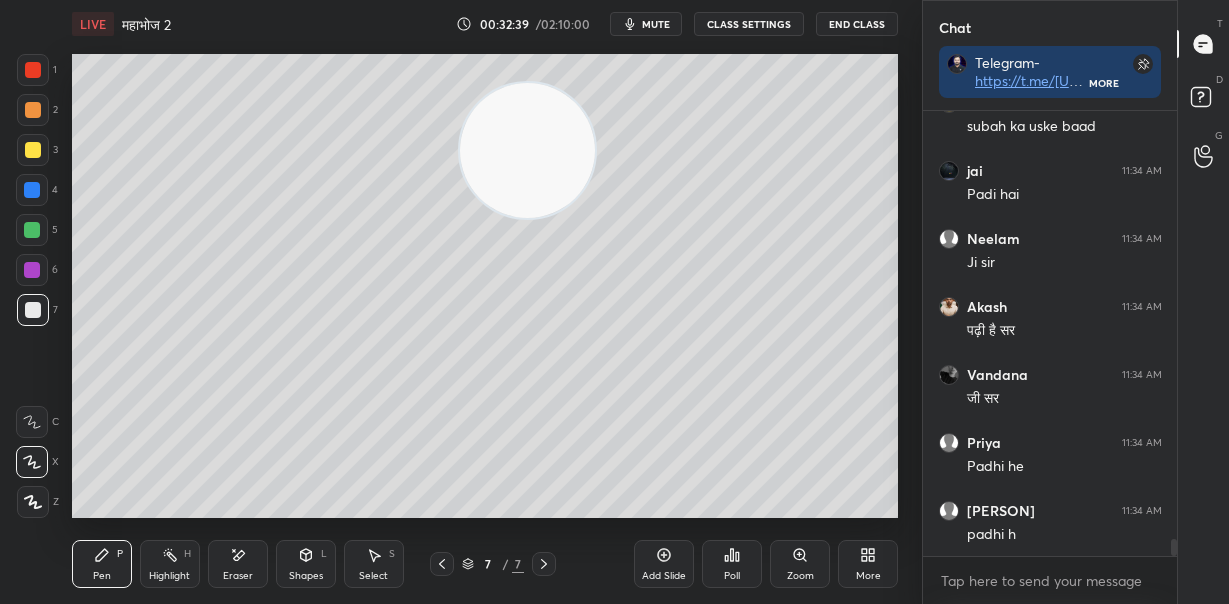 drag, startPoint x: 533, startPoint y: 160, endPoint x: 455, endPoint y: 137, distance: 81.32035 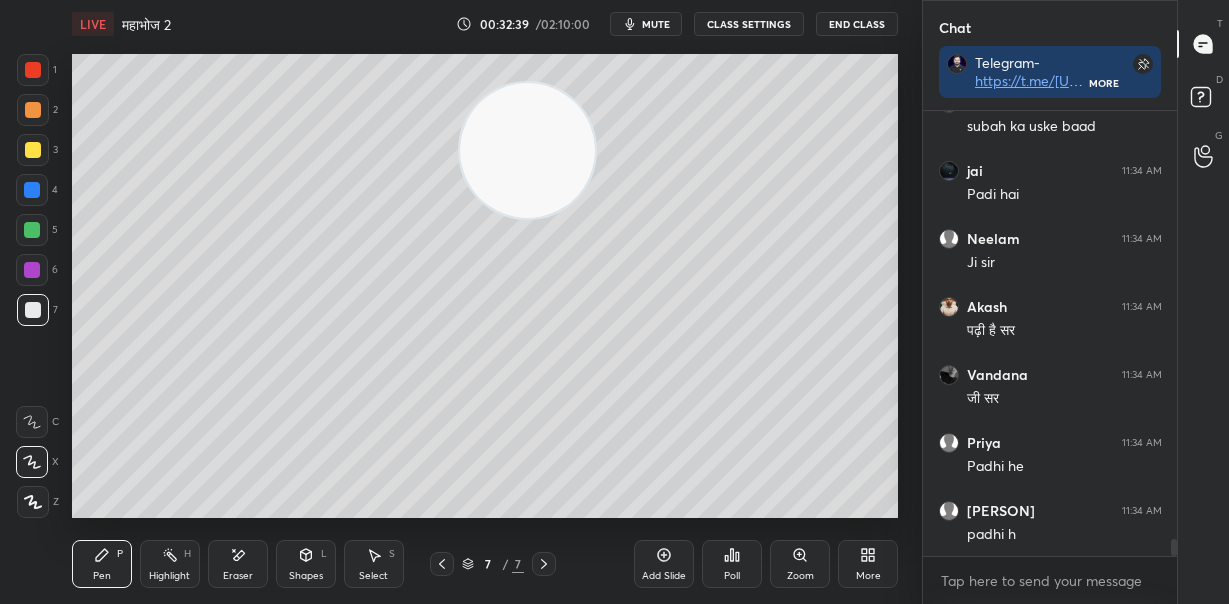click at bounding box center (527, 150) 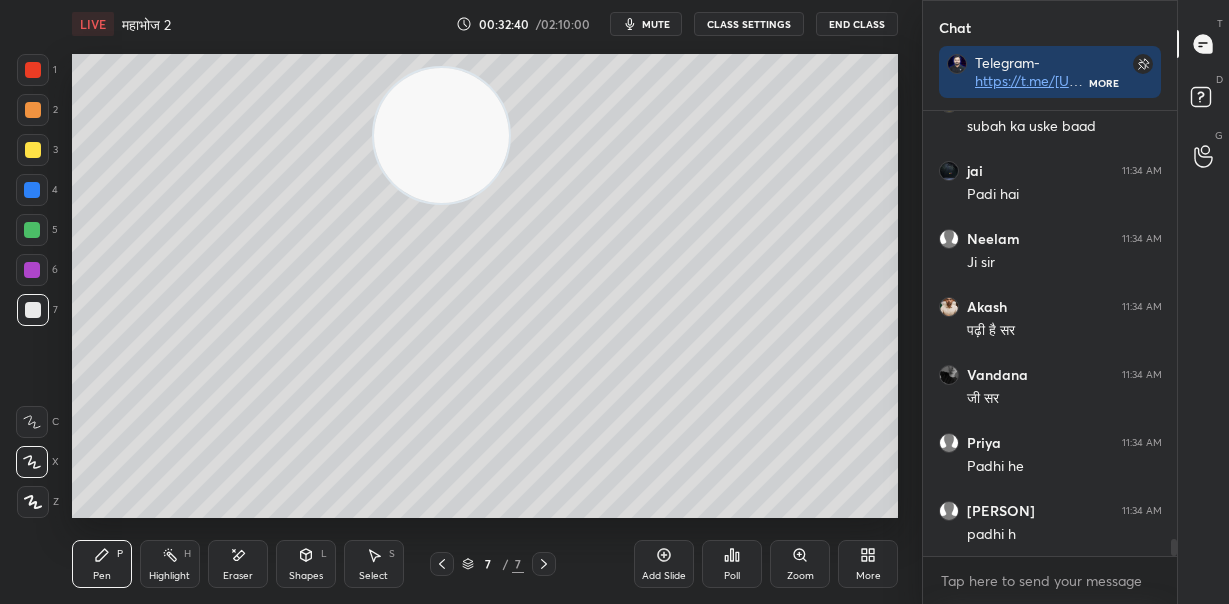 click at bounding box center [33, 150] 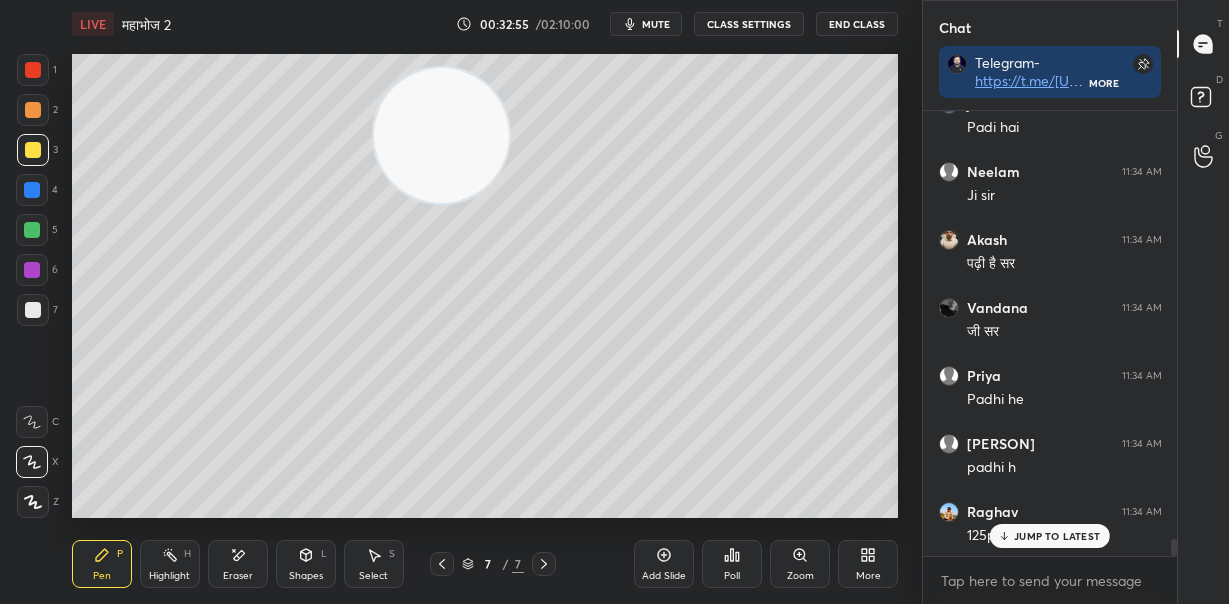 scroll, scrollTop: 11468, scrollLeft: 0, axis: vertical 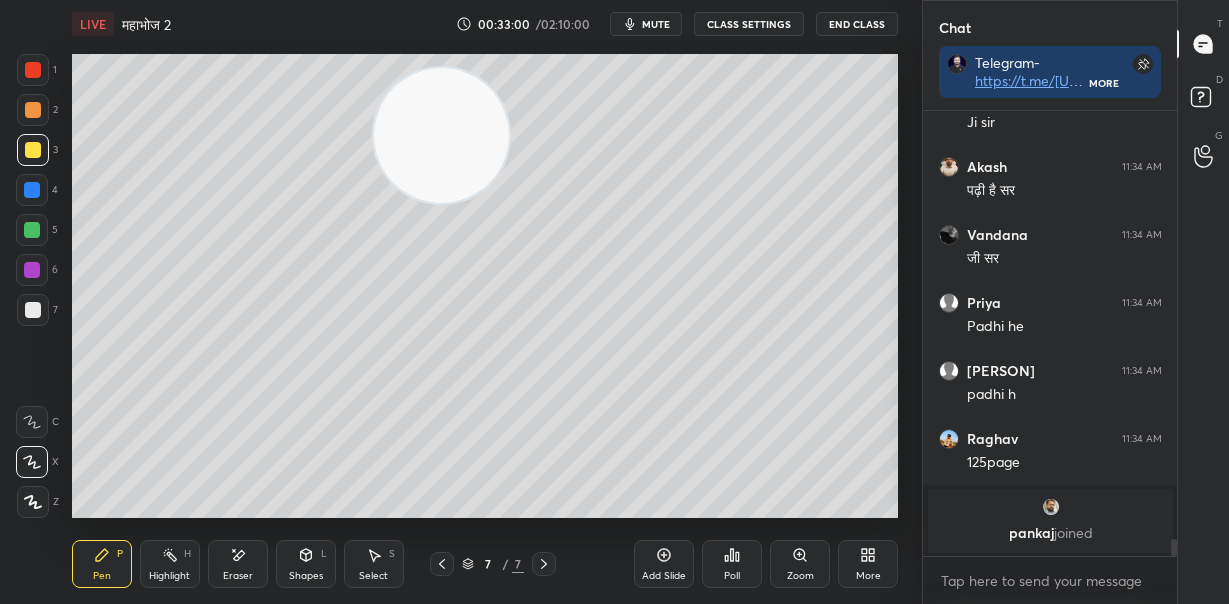 drag, startPoint x: 264, startPoint y: 563, endPoint x: 273, endPoint y: 547, distance: 18.35756 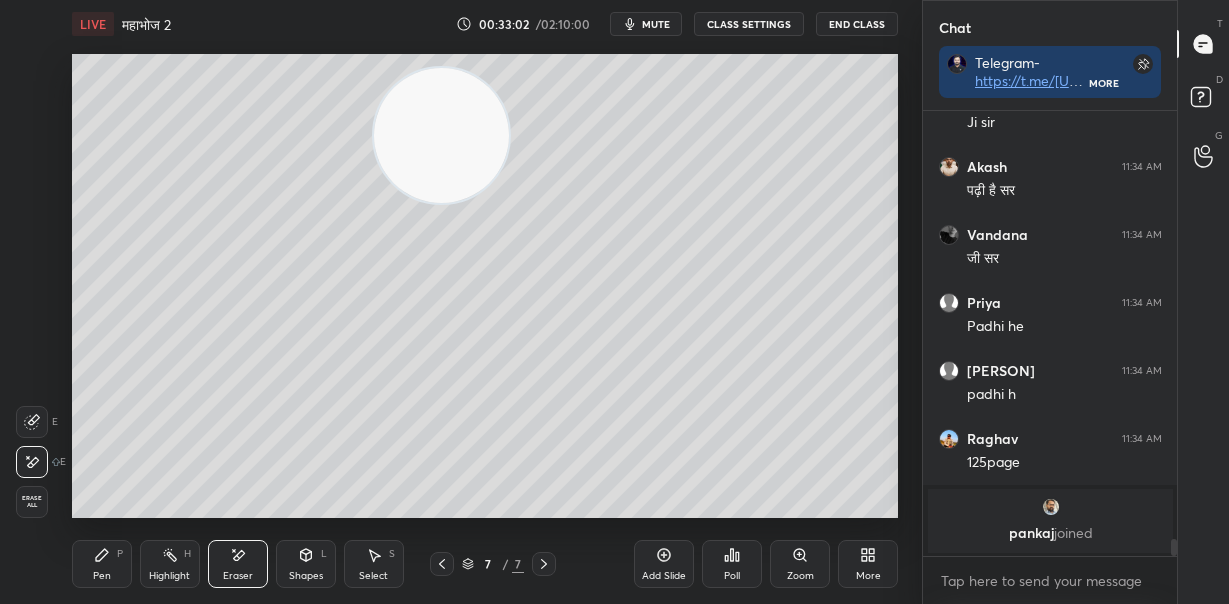 click 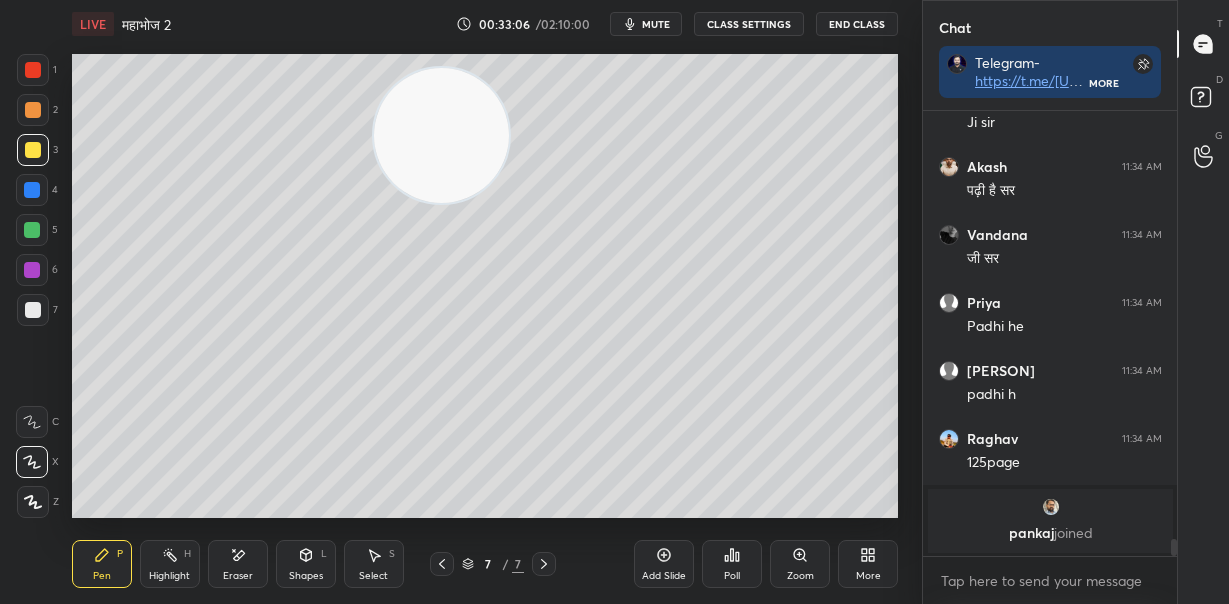 scroll, scrollTop: 11536, scrollLeft: 0, axis: vertical 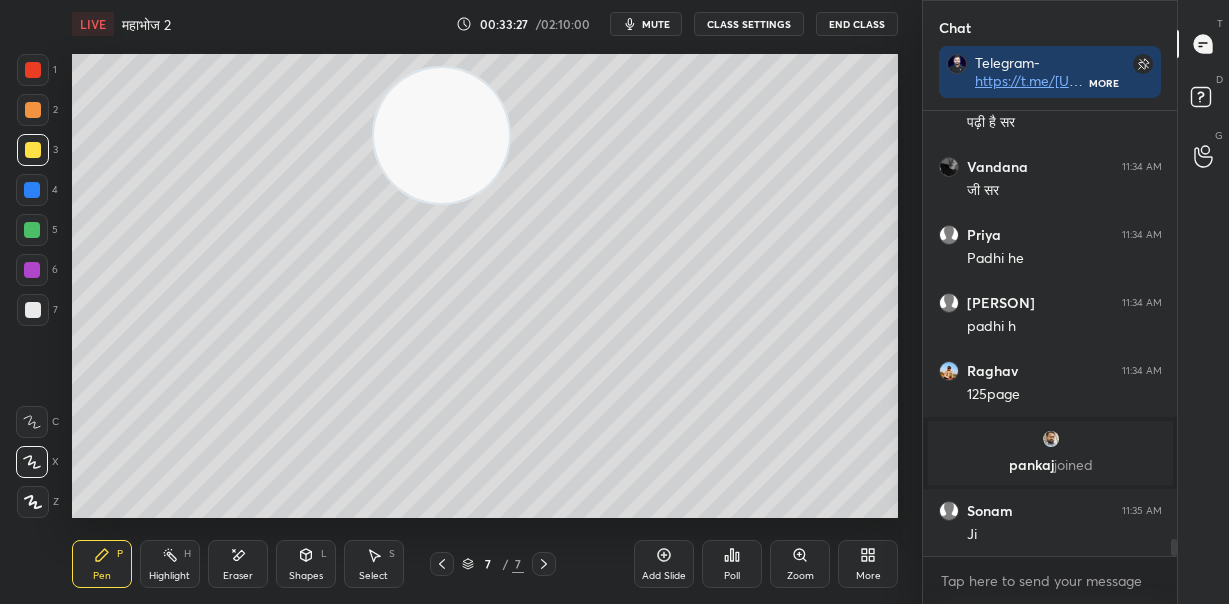 drag, startPoint x: 460, startPoint y: 172, endPoint x: 887, endPoint y: 117, distance: 430.5276 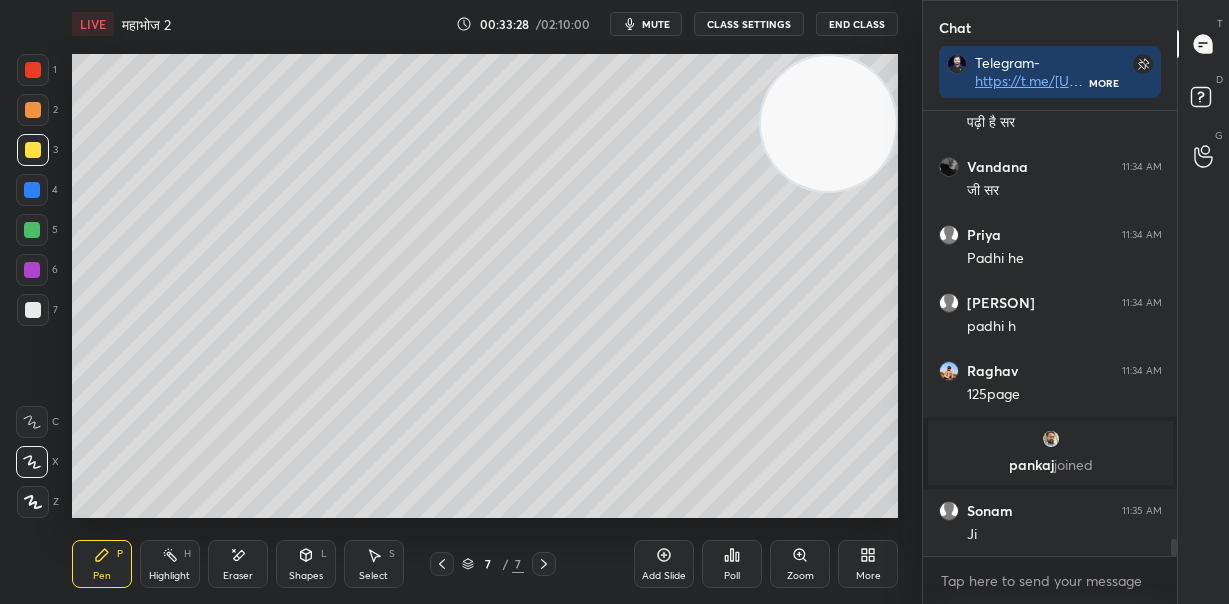 click at bounding box center (828, 123) 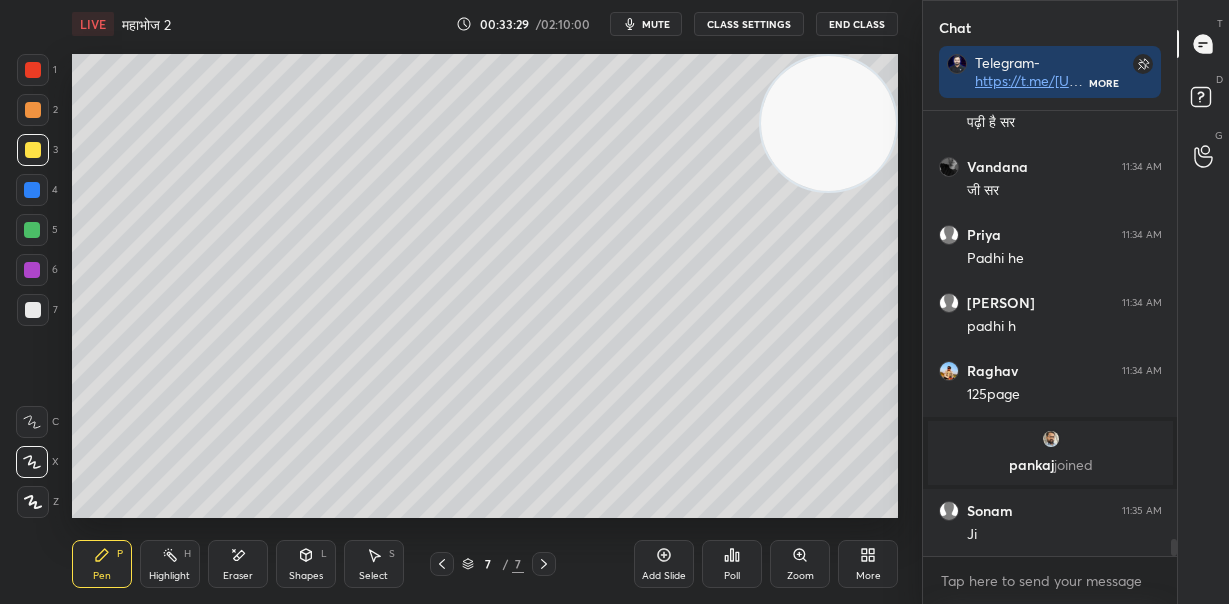 click 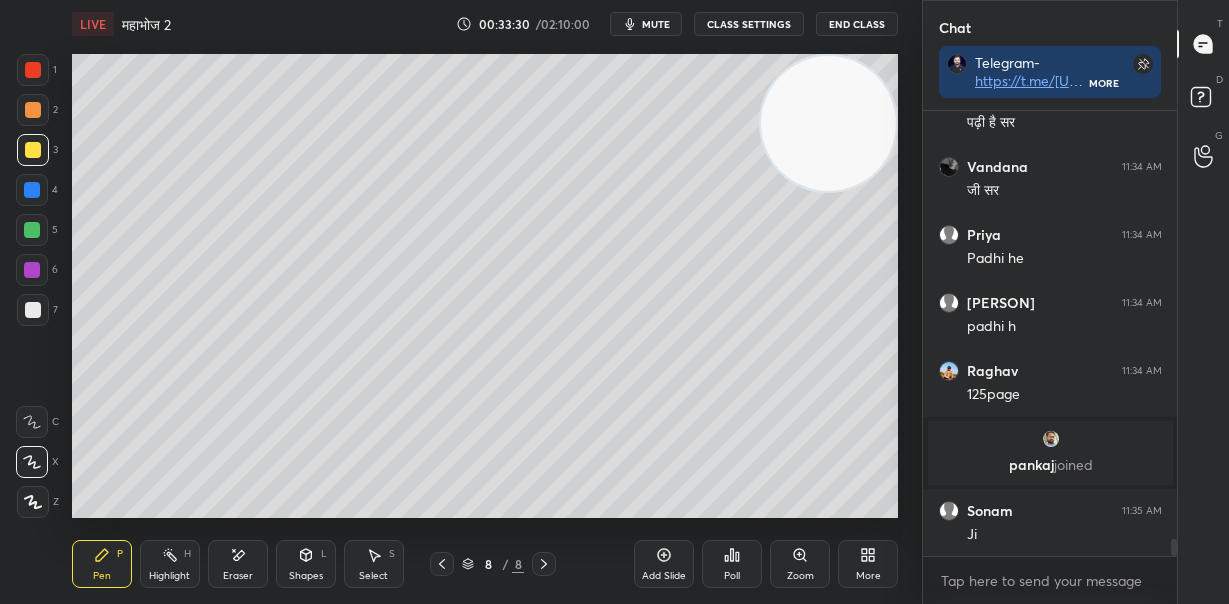 scroll, scrollTop: 11603, scrollLeft: 0, axis: vertical 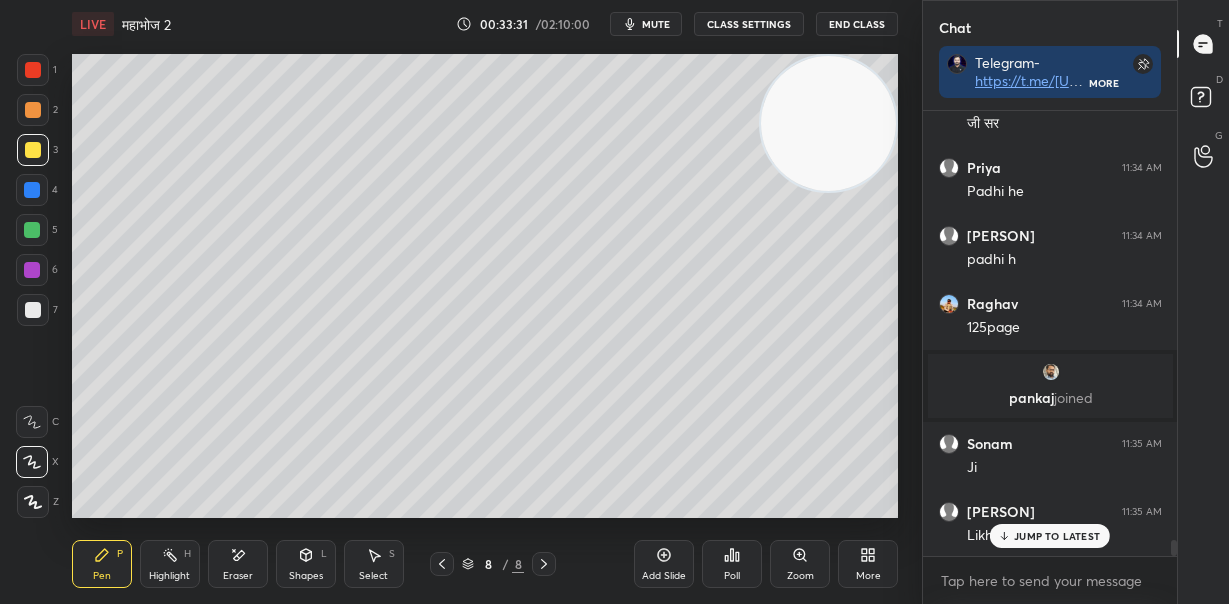 click on "JUMP TO LATEST" at bounding box center (1057, 536) 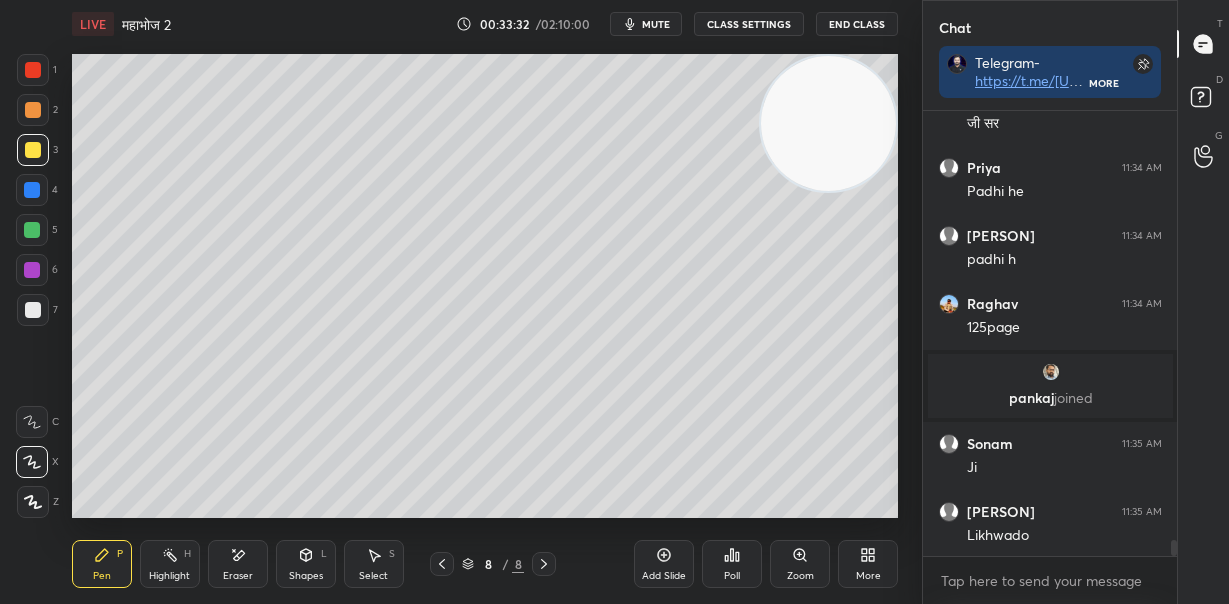 scroll, scrollTop: 11671, scrollLeft: 0, axis: vertical 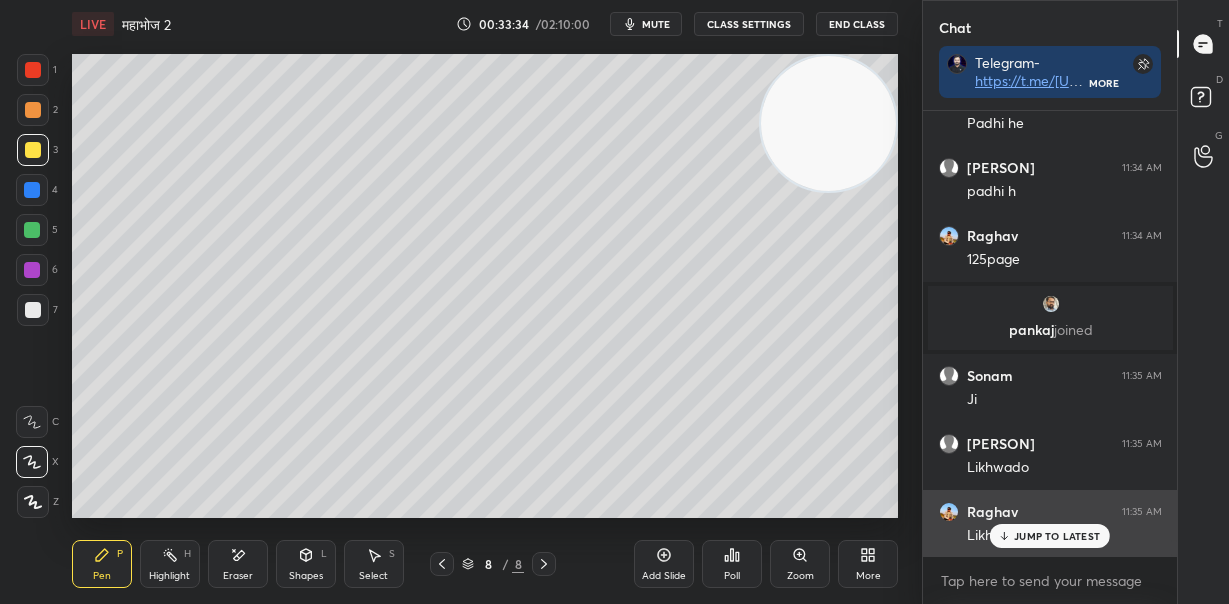 click 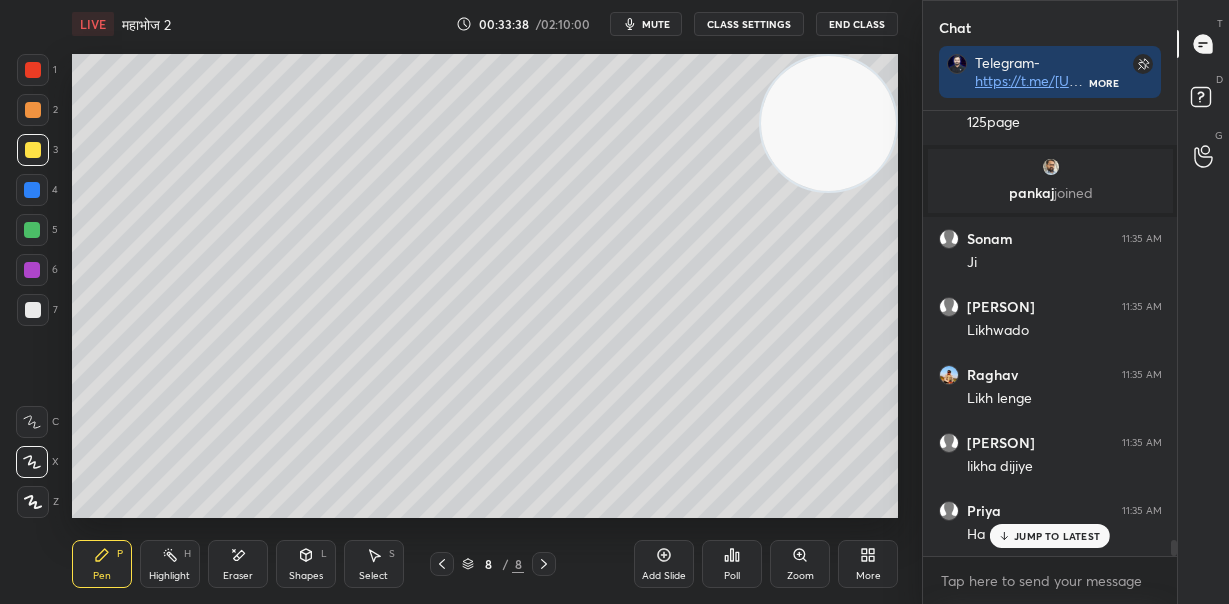 scroll, scrollTop: 11875, scrollLeft: 0, axis: vertical 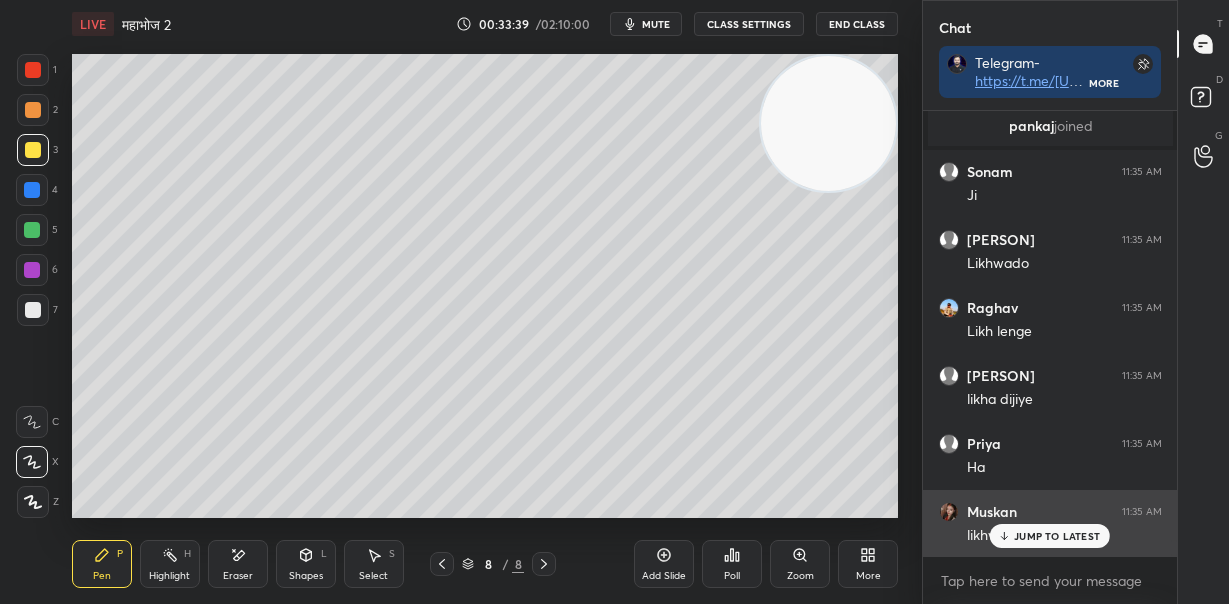 click on "JUMP TO LATEST" at bounding box center [1057, 536] 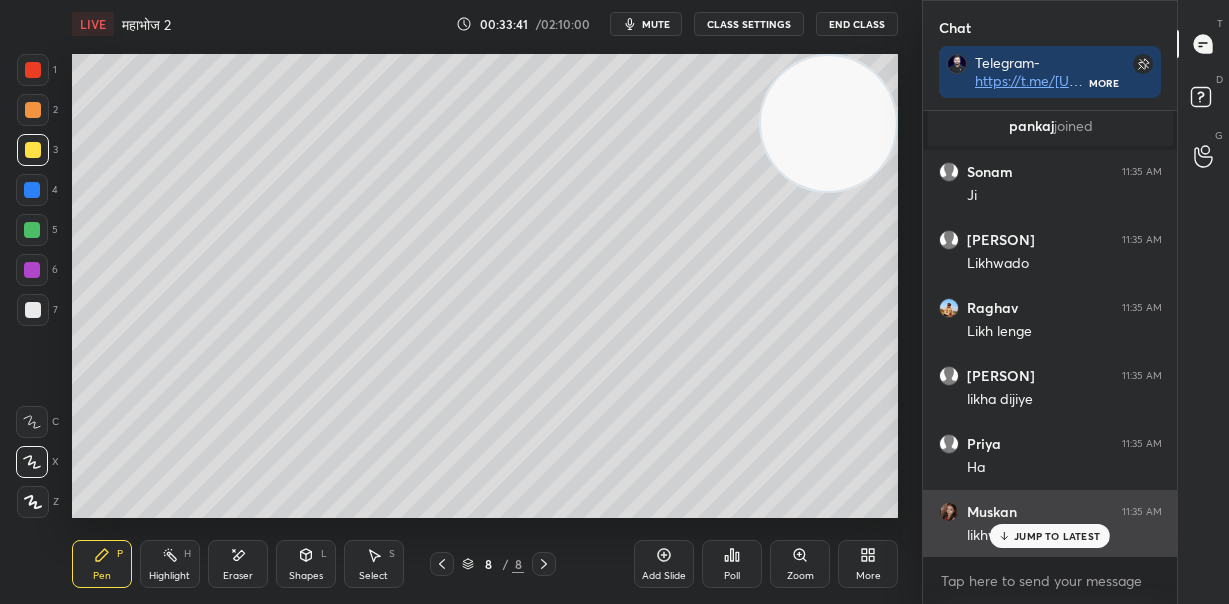 scroll, scrollTop: 11943, scrollLeft: 0, axis: vertical 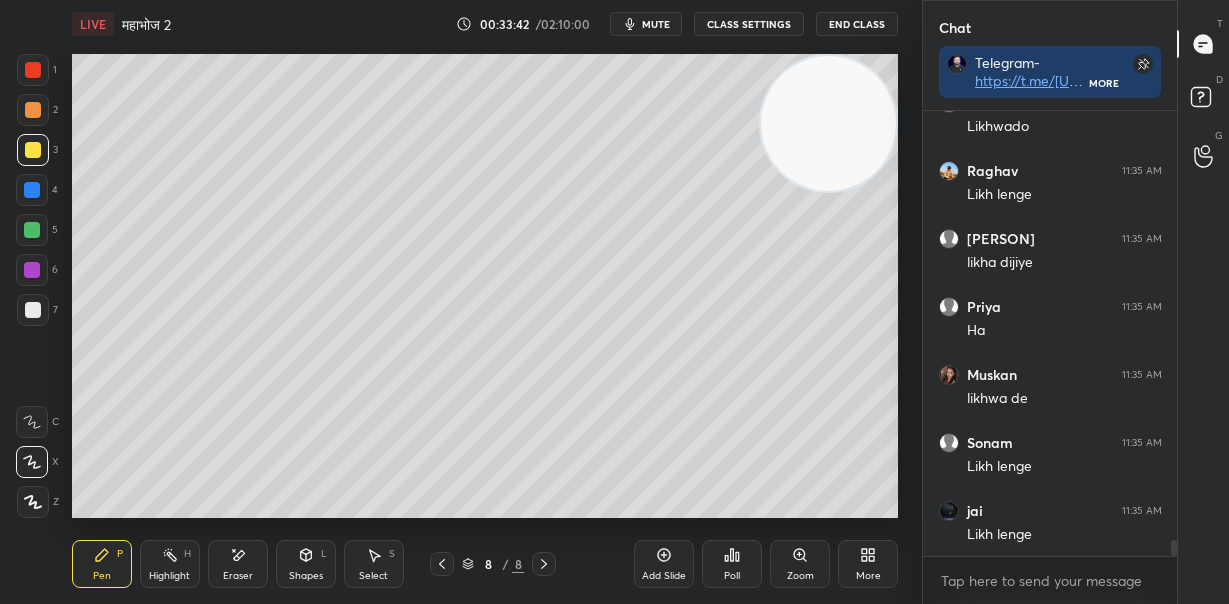 click at bounding box center (32, 190) 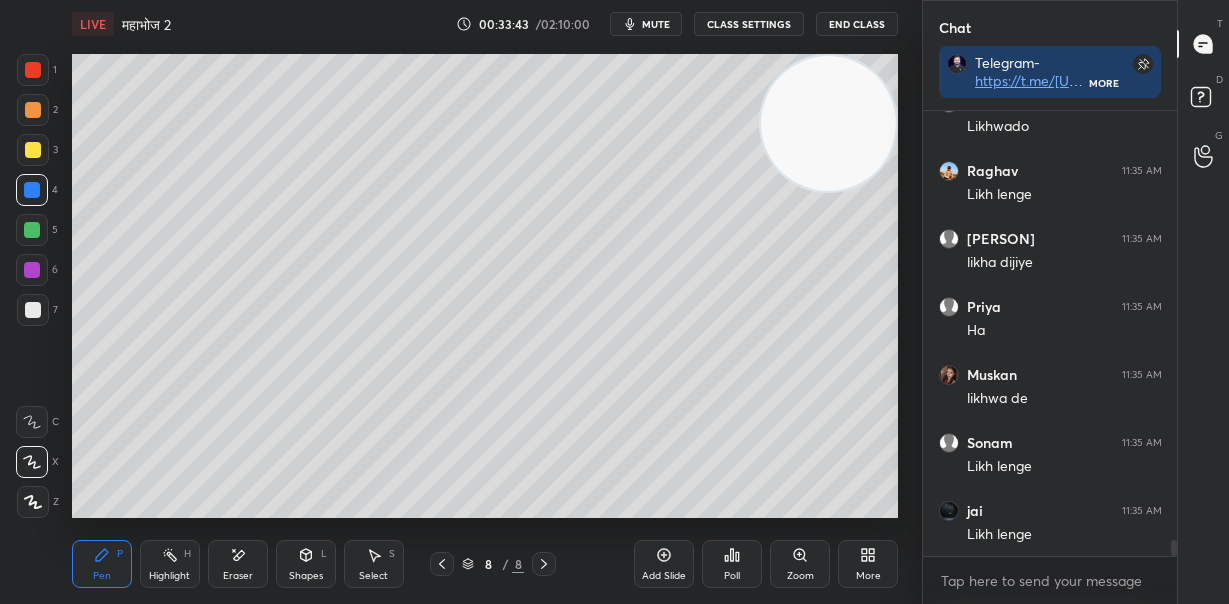 click at bounding box center (33, 150) 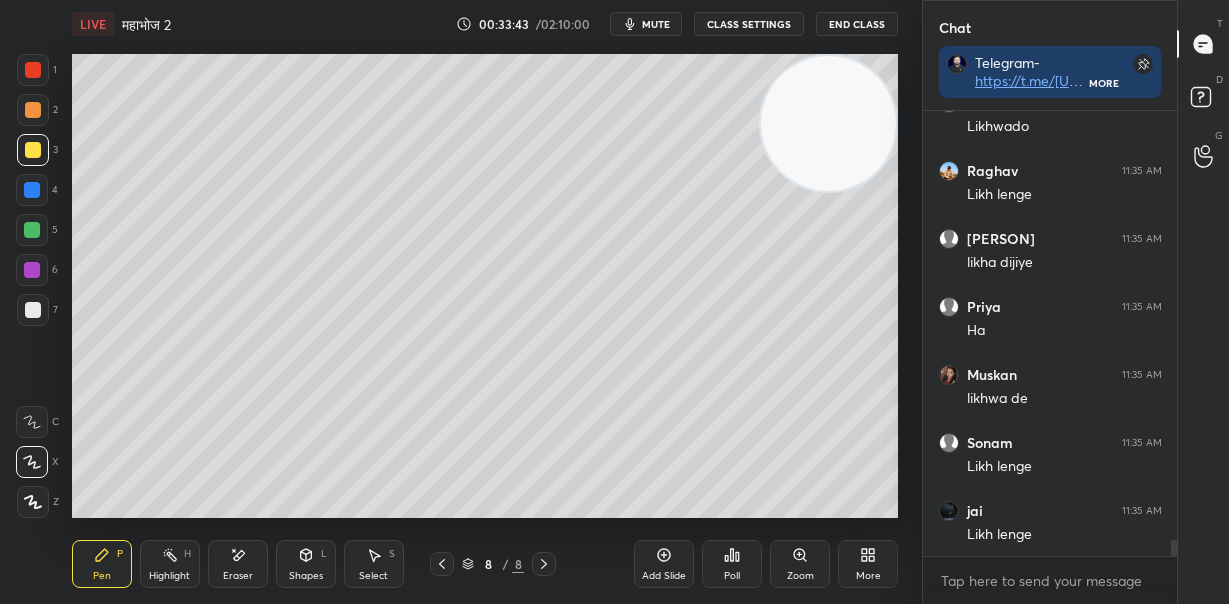 scroll, scrollTop: 12080, scrollLeft: 0, axis: vertical 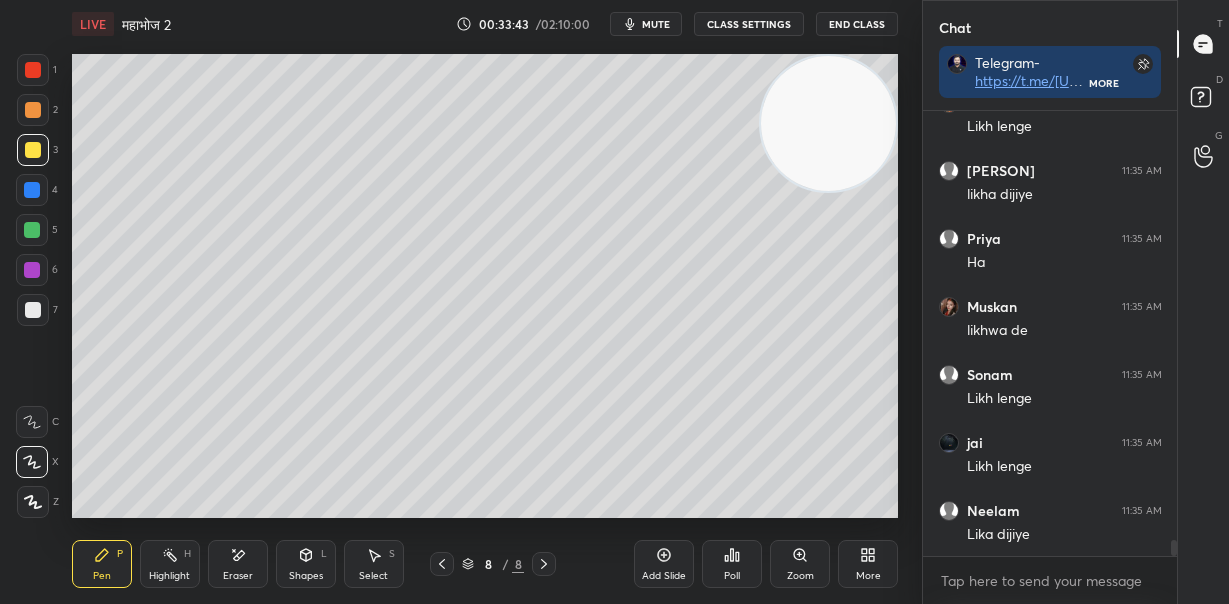 click at bounding box center (33, 110) 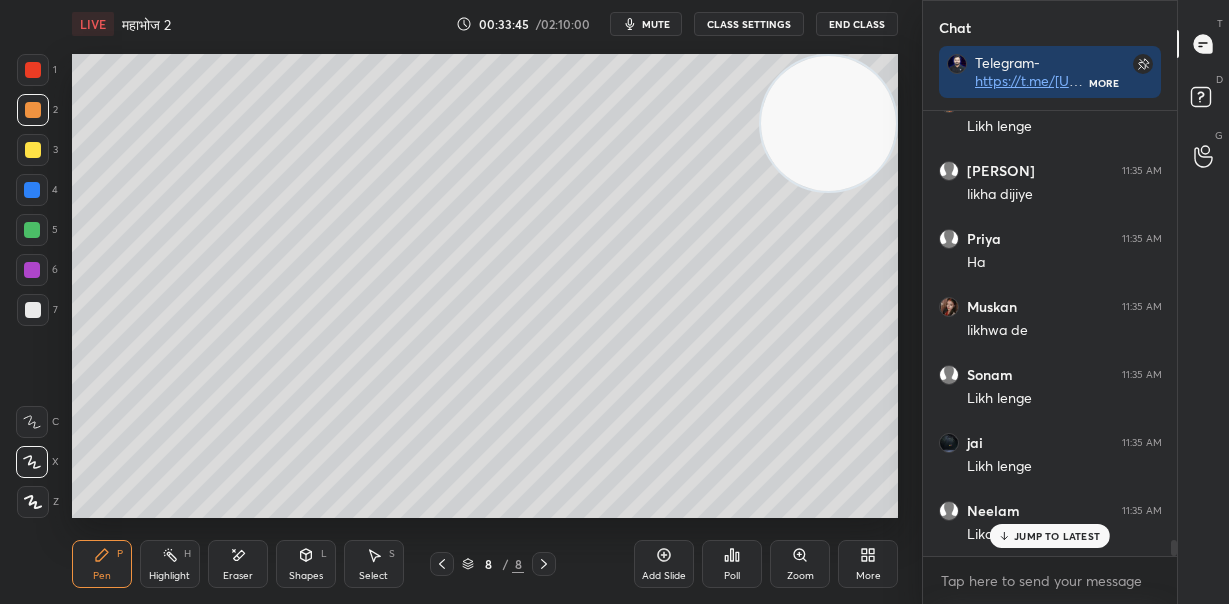 scroll, scrollTop: 12147, scrollLeft: 0, axis: vertical 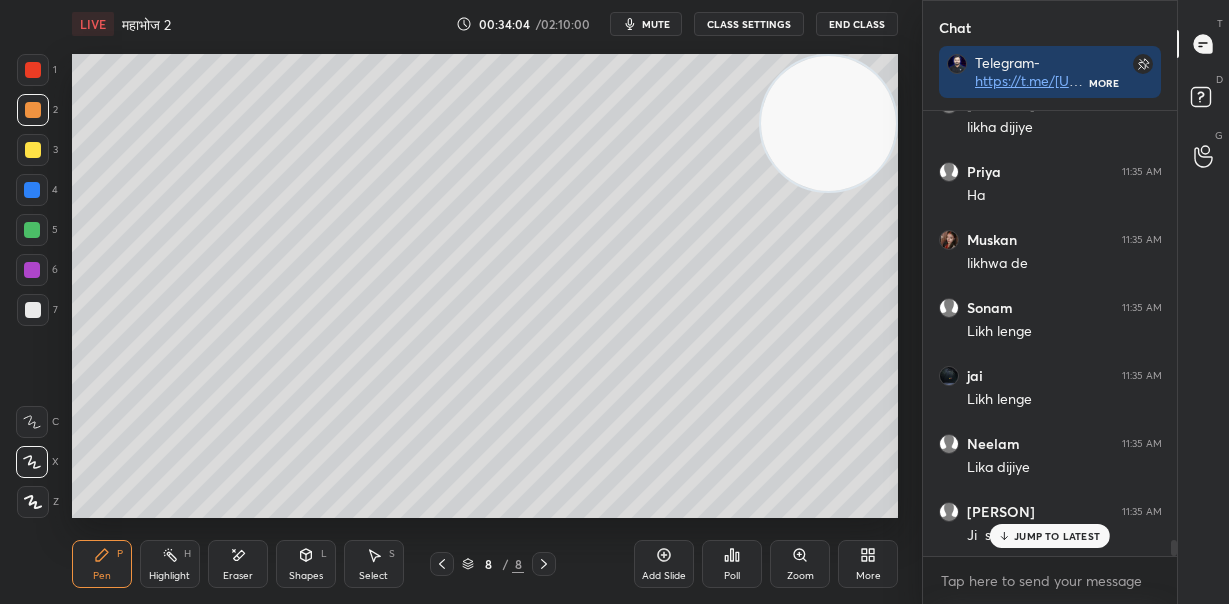 click at bounding box center (33, 310) 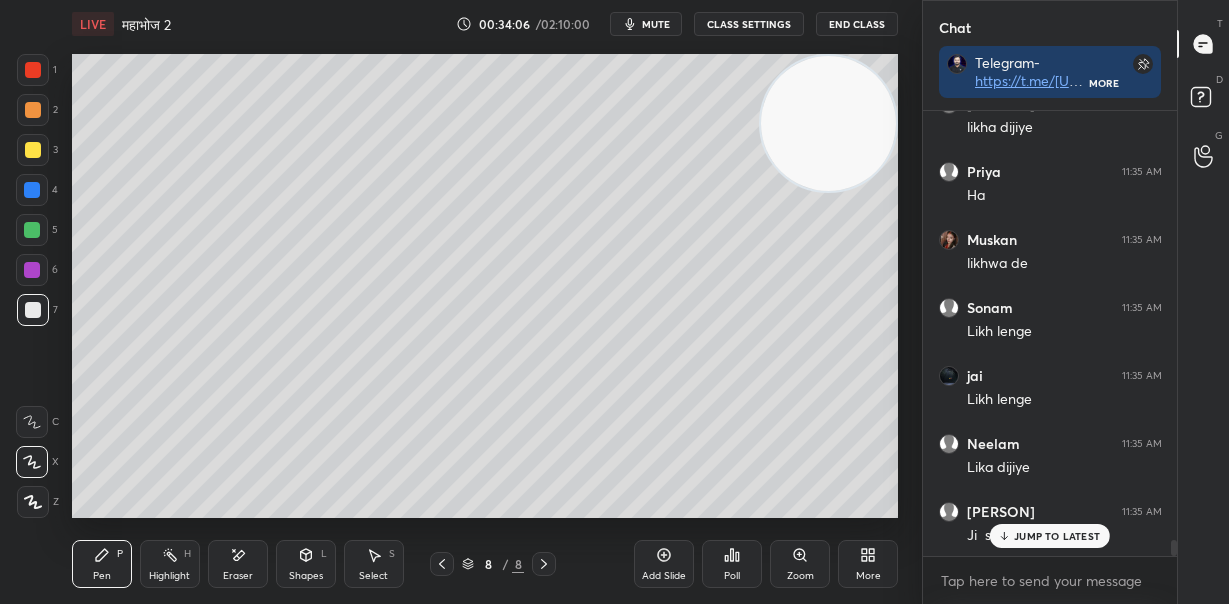 click on "JUMP TO LATEST" at bounding box center (1057, 536) 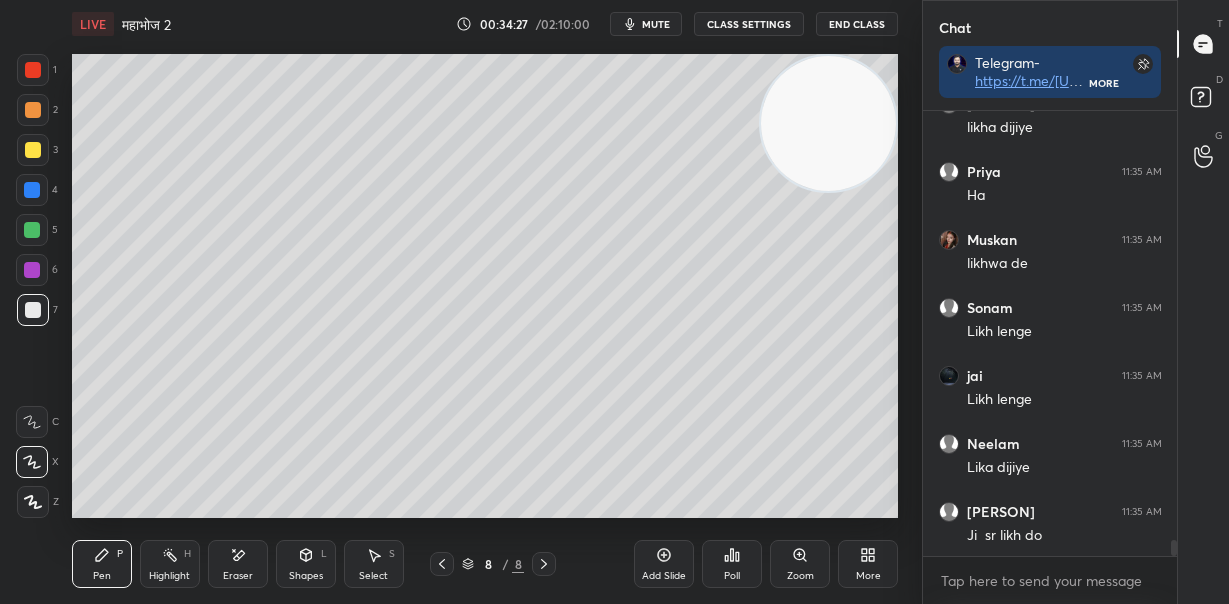 drag, startPoint x: 832, startPoint y: 128, endPoint x: 800, endPoint y: 339, distance: 213.41275 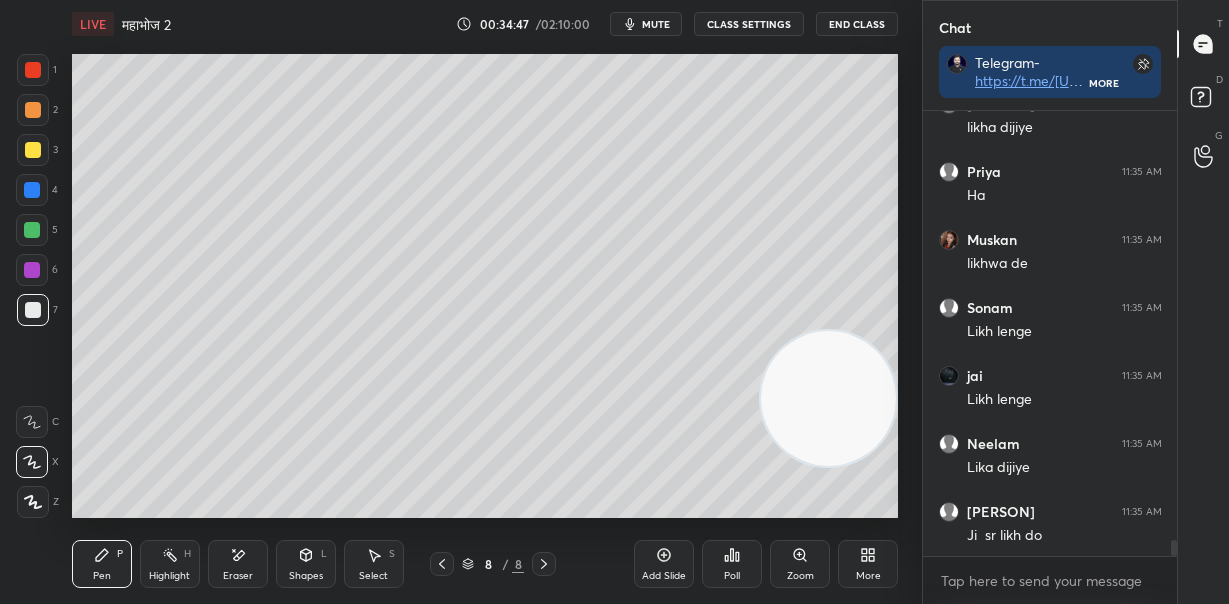 drag, startPoint x: 245, startPoint y: 560, endPoint x: 265, endPoint y: 527, distance: 38.587563 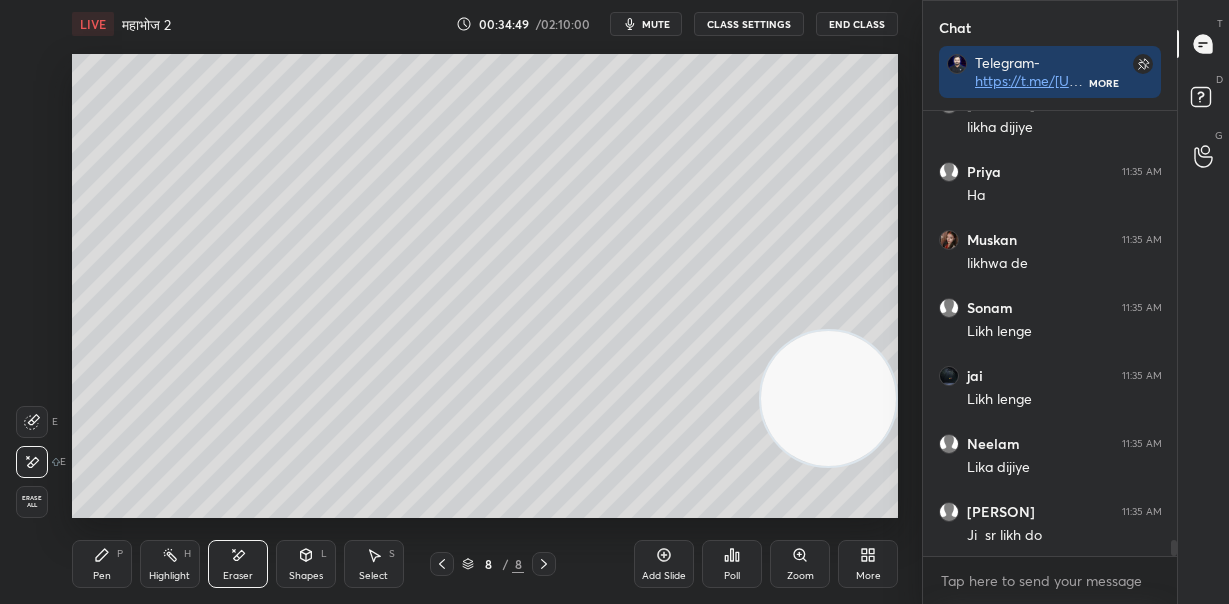 drag, startPoint x: 119, startPoint y: 553, endPoint x: 141, endPoint y: 526, distance: 34.828148 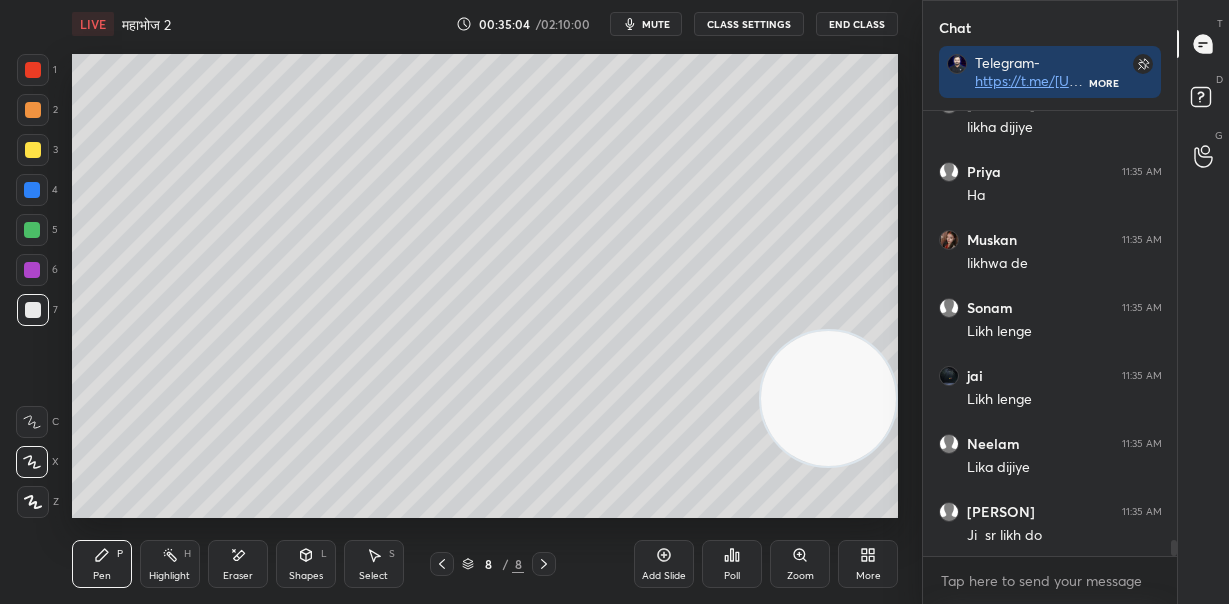 click on "Eraser" at bounding box center [238, 564] 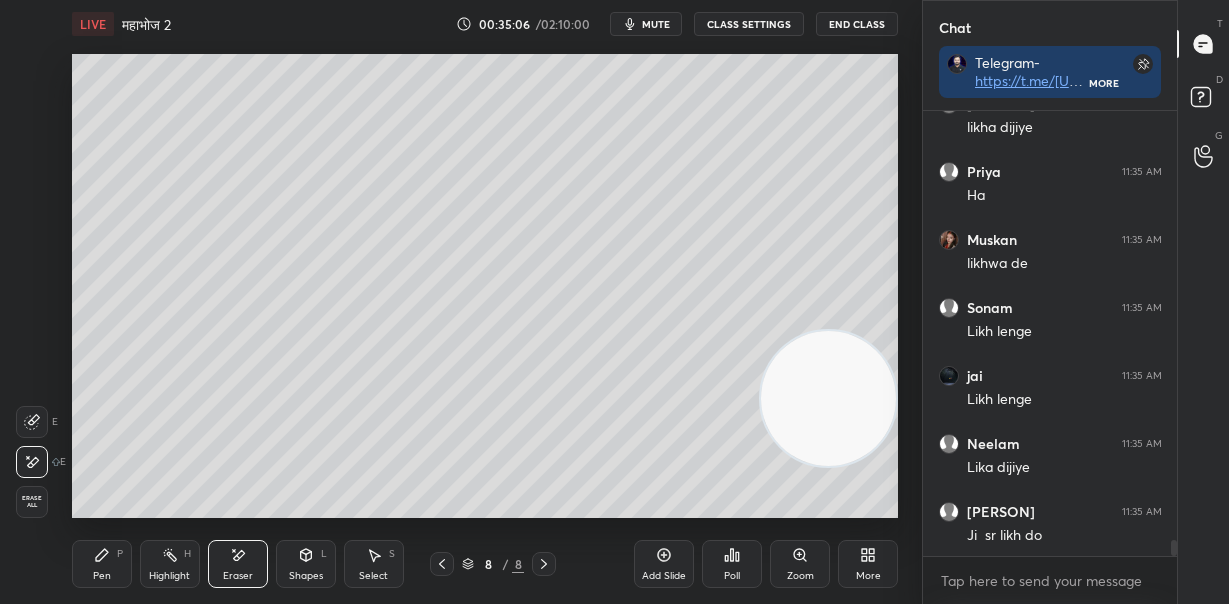 click on "Pen P" at bounding box center [102, 564] 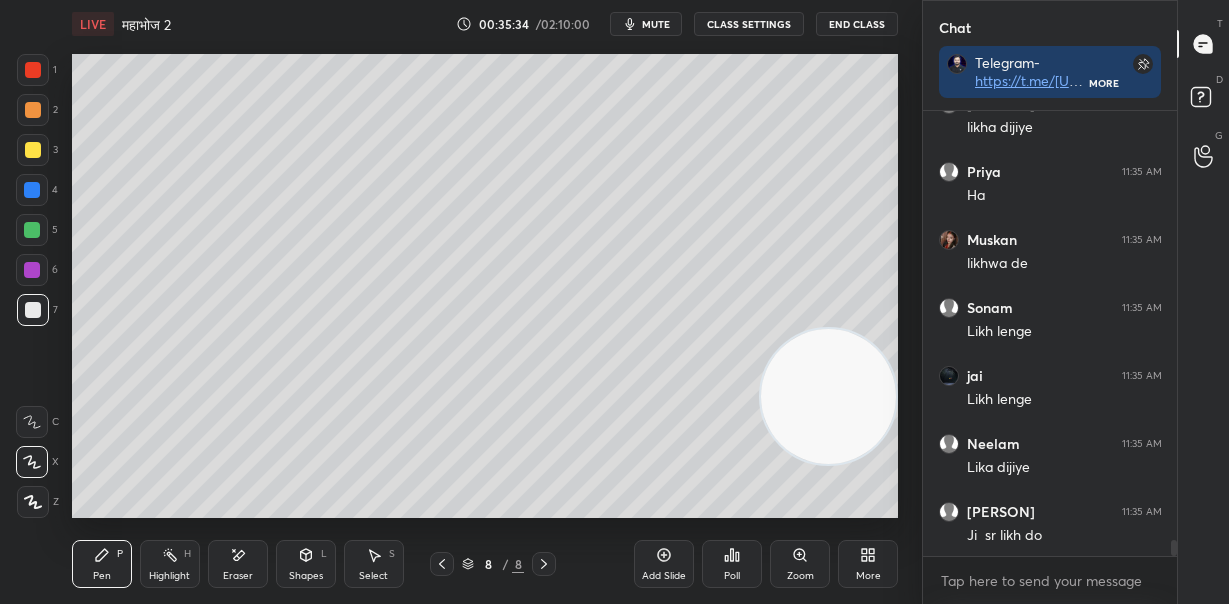 drag, startPoint x: 837, startPoint y: 401, endPoint x: 824, endPoint y: 153, distance: 248.34048 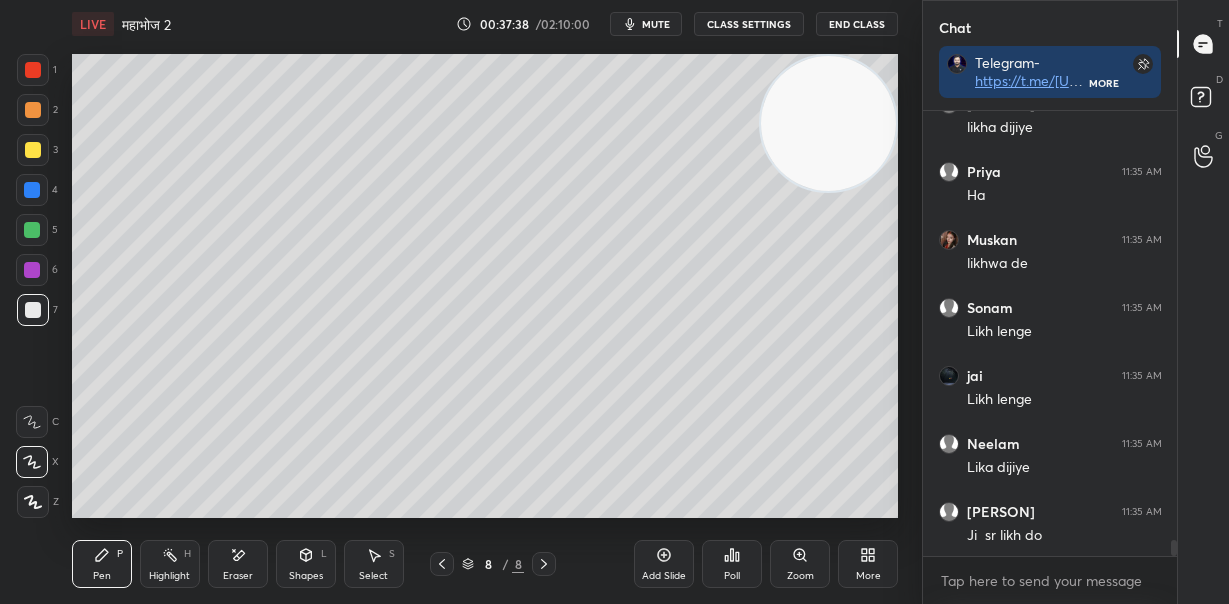 click 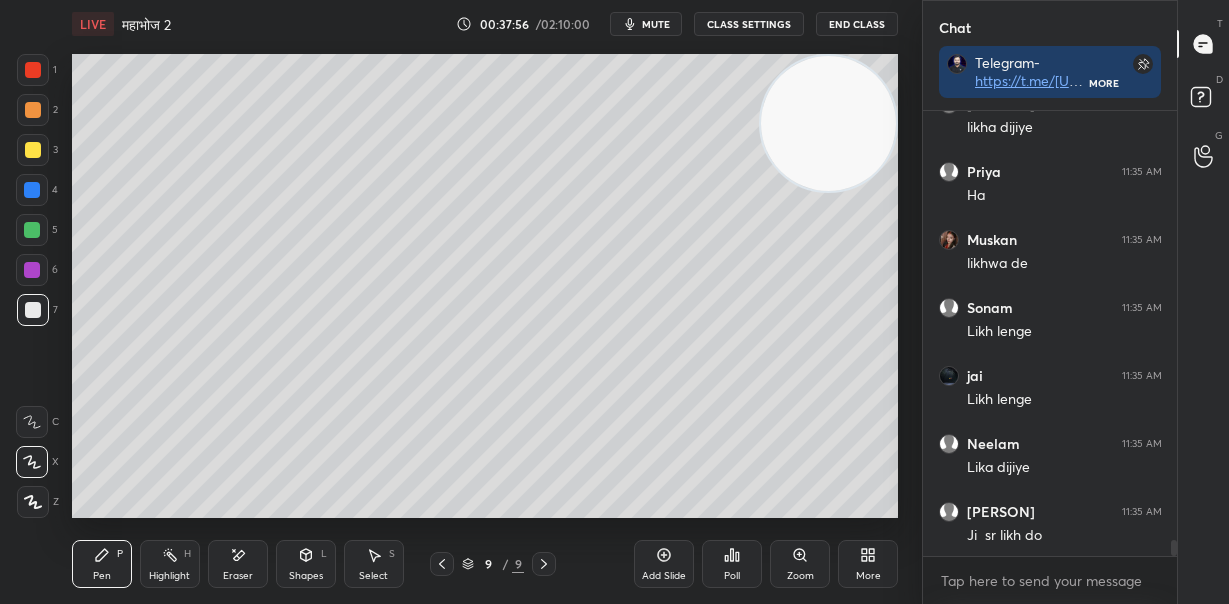 drag, startPoint x: 789, startPoint y: 107, endPoint x: 805, endPoint y: 246, distance: 139.91783 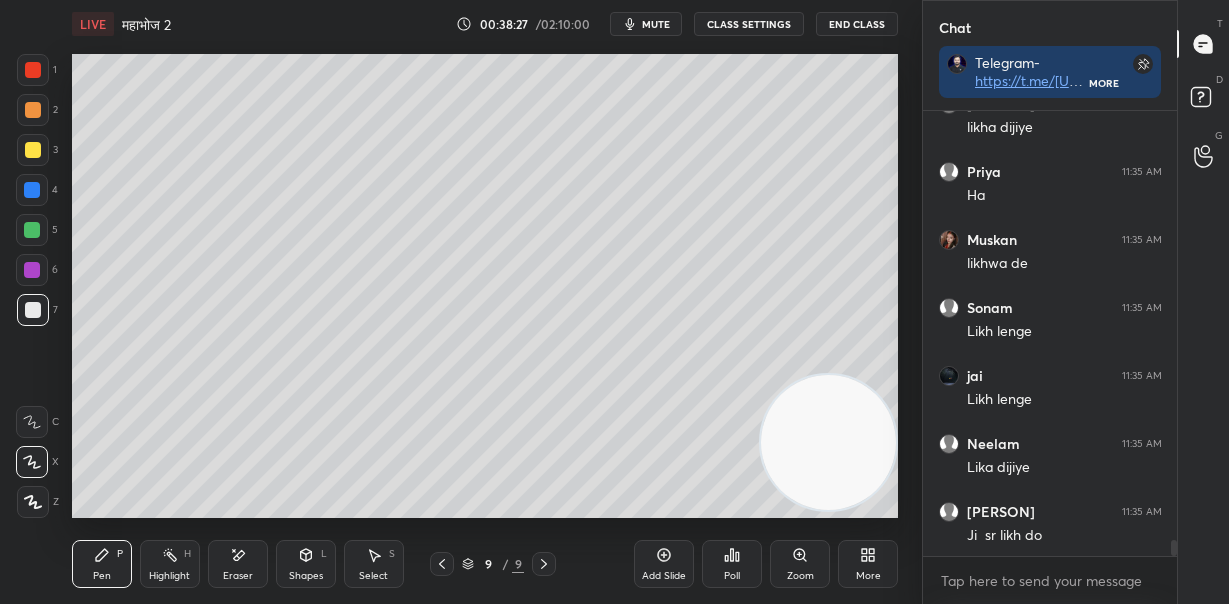 drag, startPoint x: 833, startPoint y: 266, endPoint x: 765, endPoint y: 422, distance: 170.17638 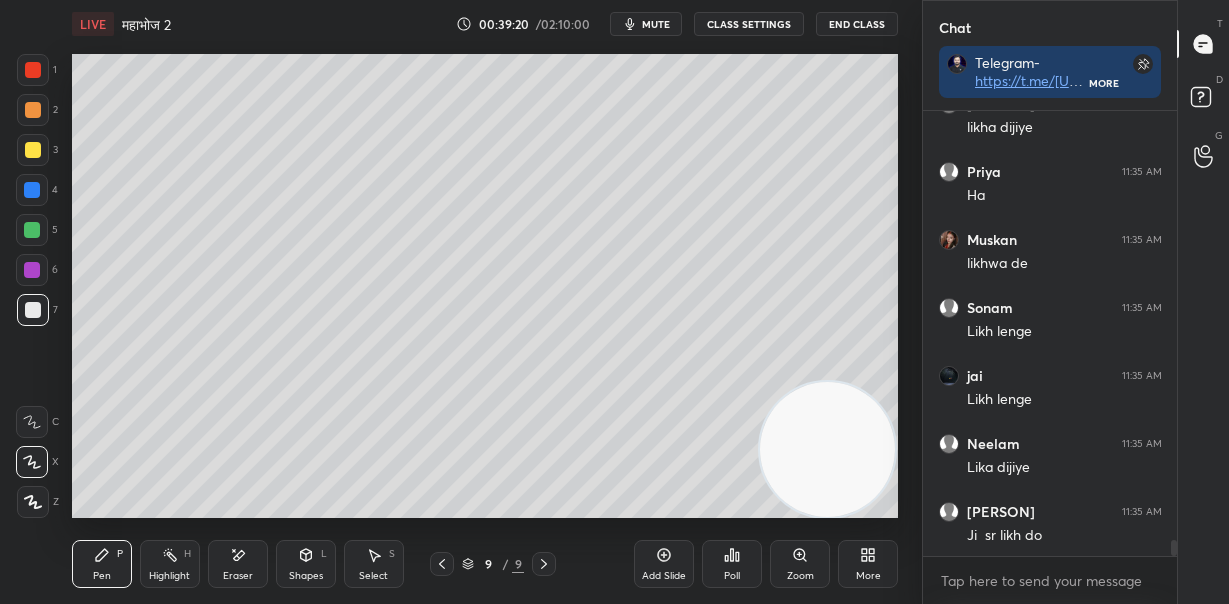 click at bounding box center (33, 110) 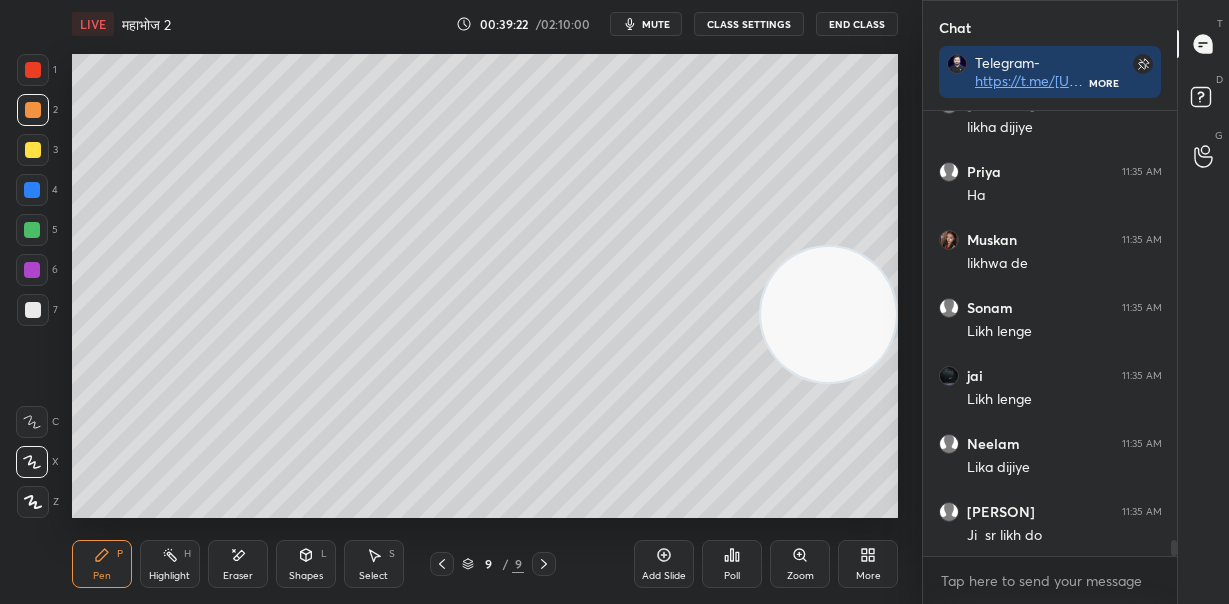 drag, startPoint x: 852, startPoint y: 457, endPoint x: 858, endPoint y: 259, distance: 198.09088 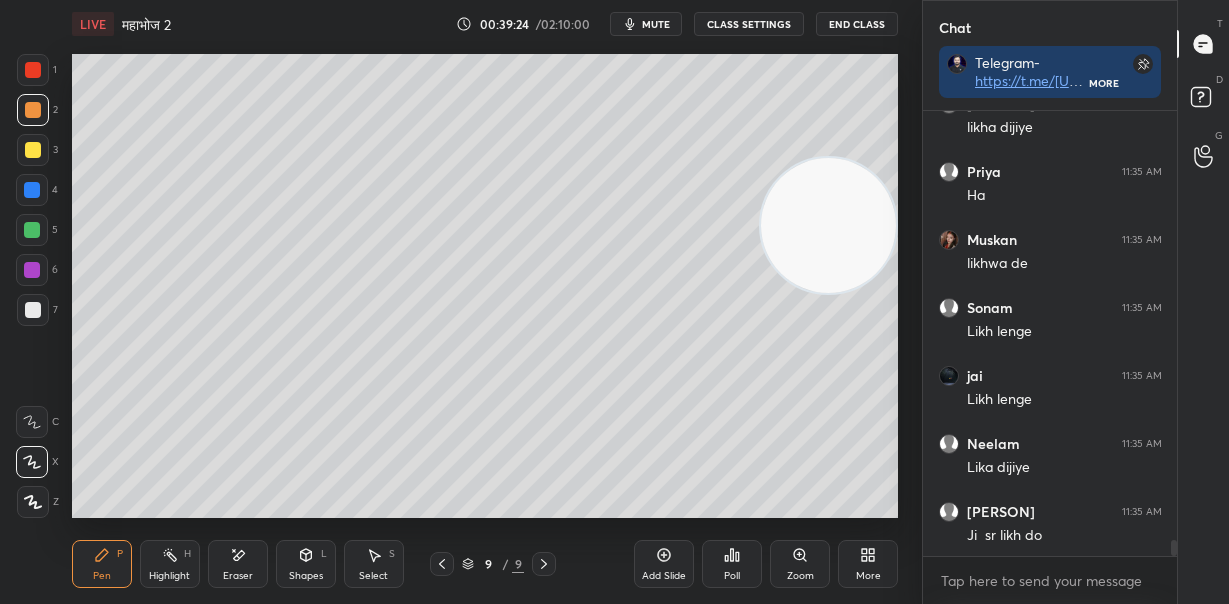 drag, startPoint x: 855, startPoint y: 238, endPoint x: 871, endPoint y: 149, distance: 90.426765 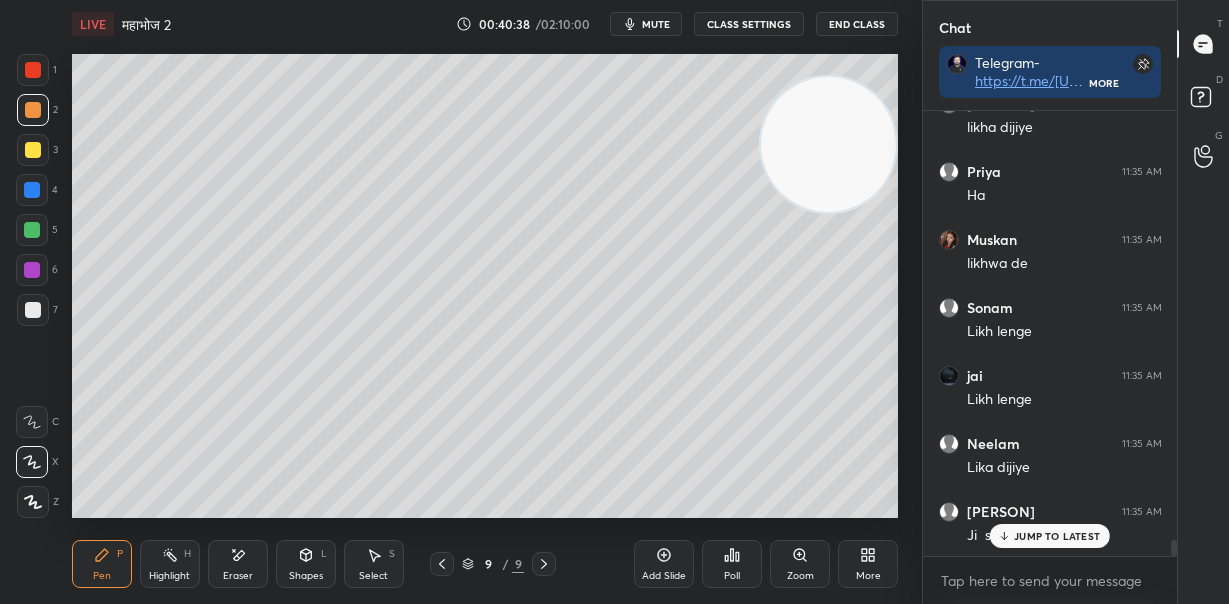 scroll, scrollTop: 12215, scrollLeft: 0, axis: vertical 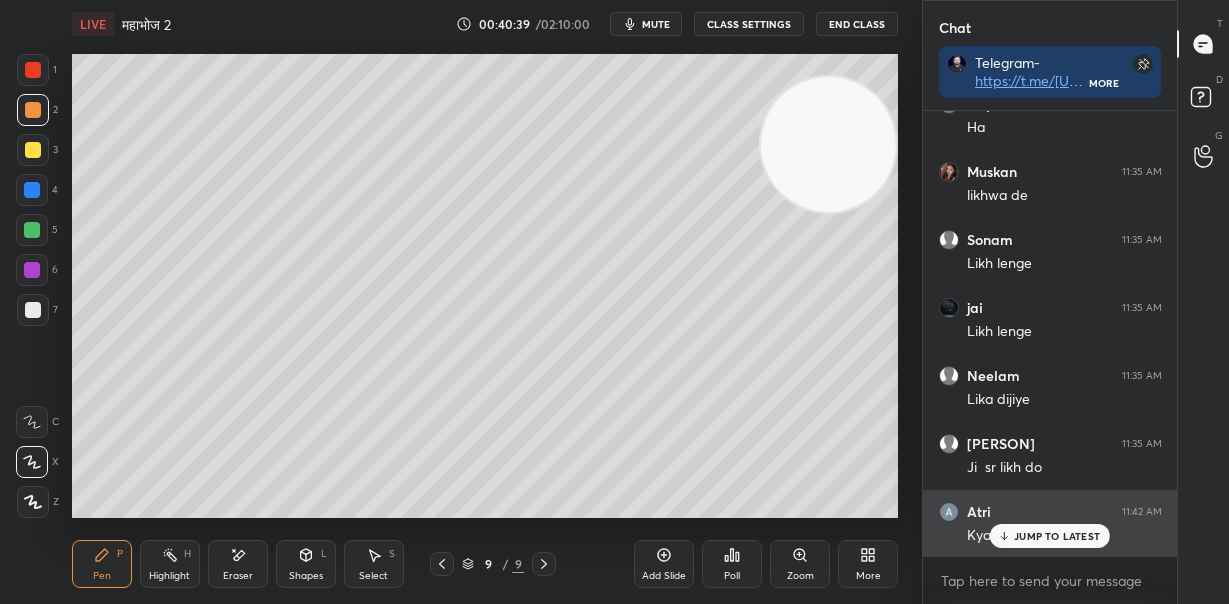 click on "JUMP TO LATEST" at bounding box center [1057, 536] 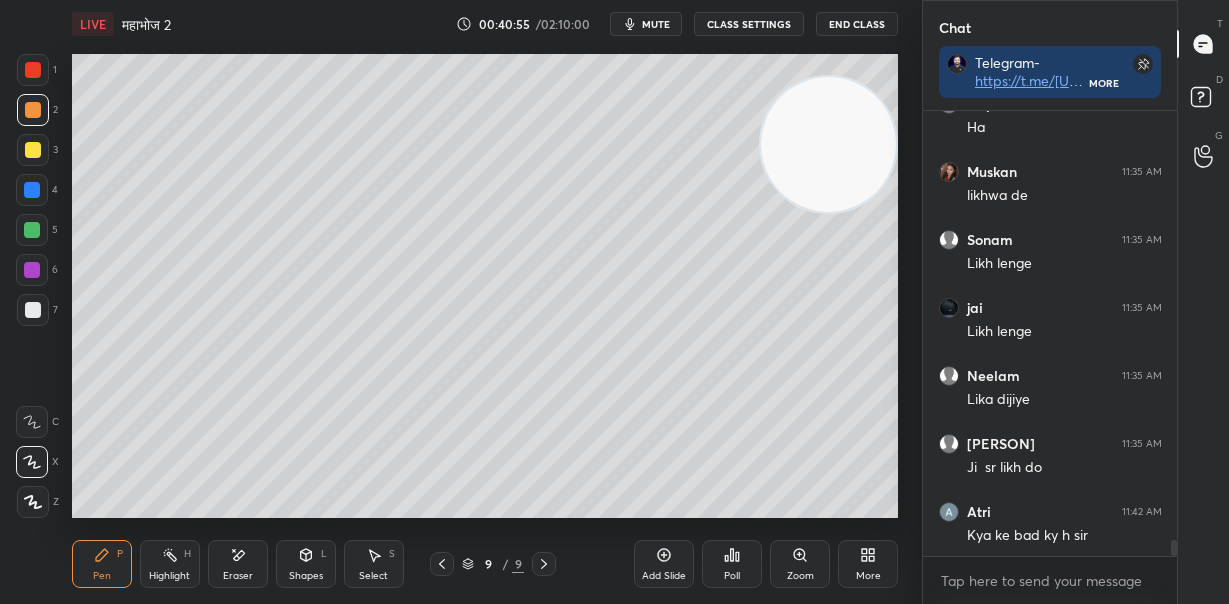scroll, scrollTop: 12284, scrollLeft: 0, axis: vertical 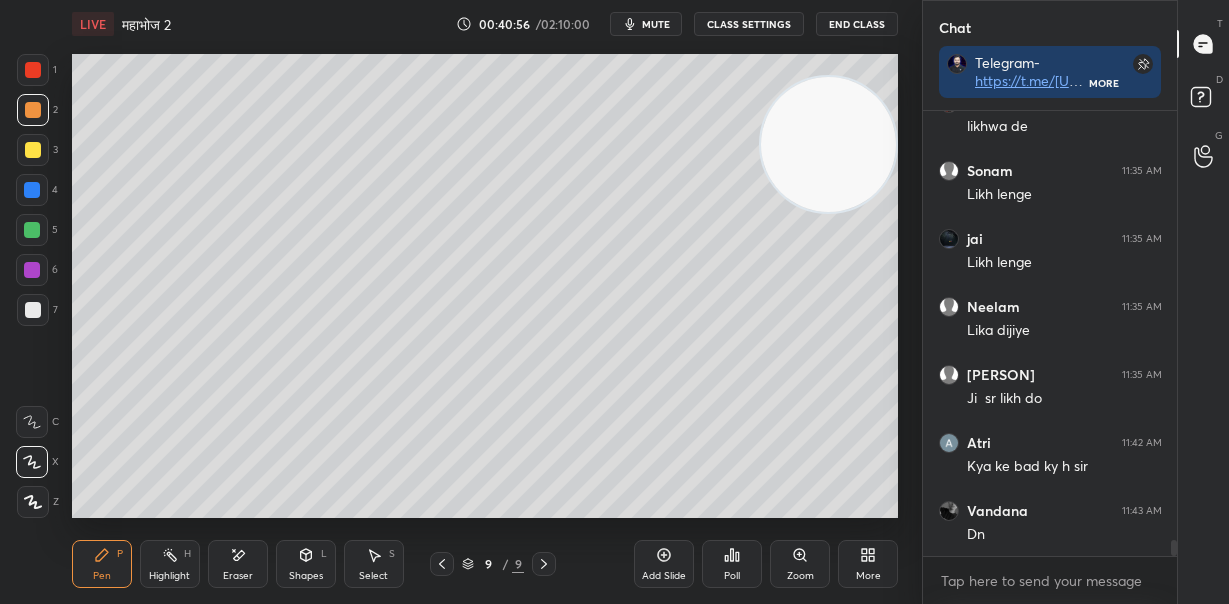 click 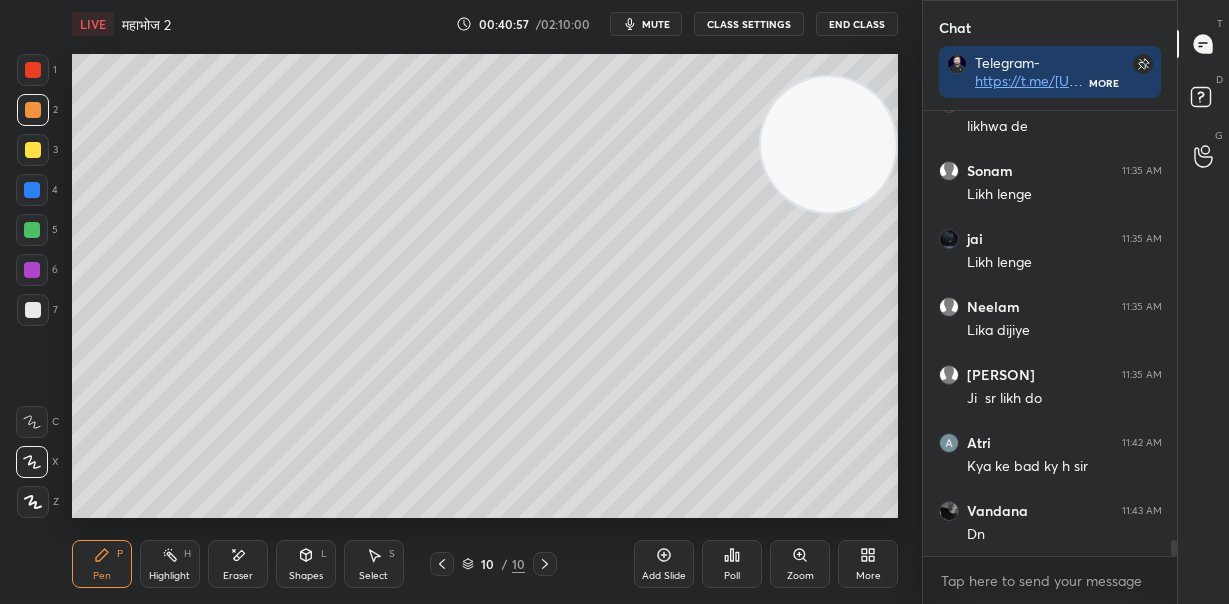 scroll, scrollTop: 12352, scrollLeft: 0, axis: vertical 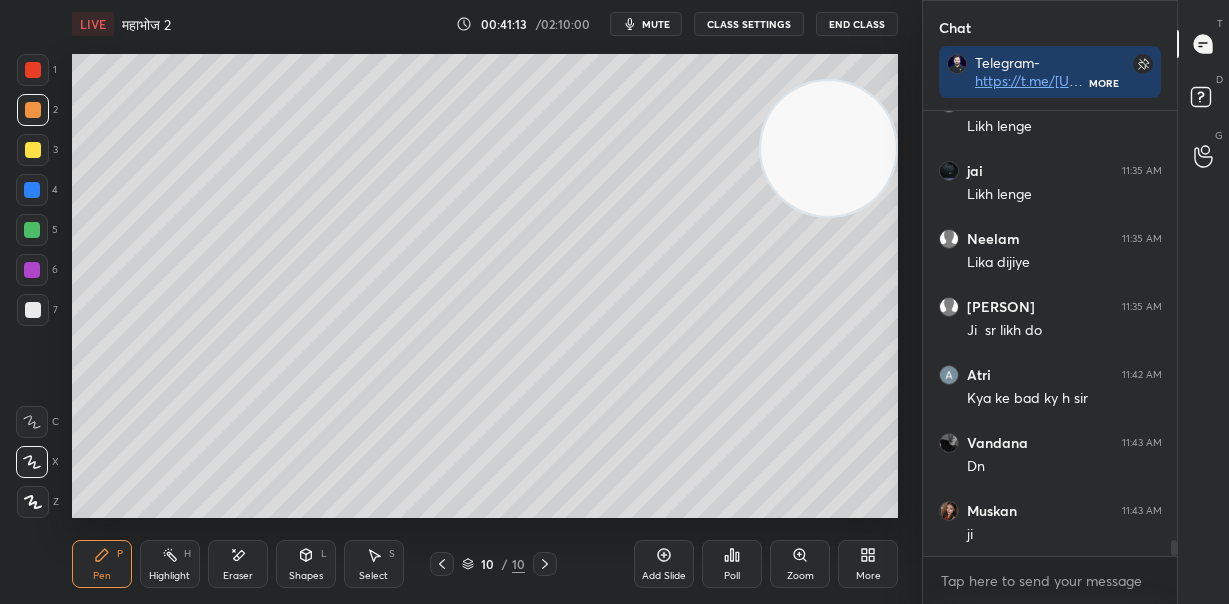 drag, startPoint x: 854, startPoint y: 148, endPoint x: 878, endPoint y: 434, distance: 287.00522 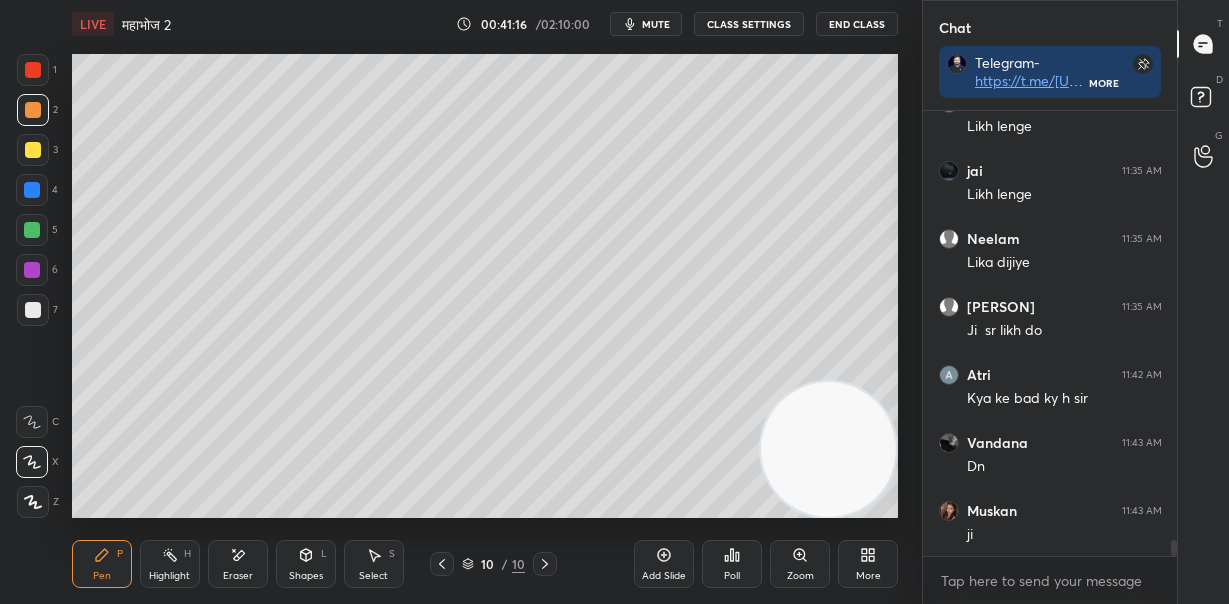 scroll, scrollTop: 12419, scrollLeft: 0, axis: vertical 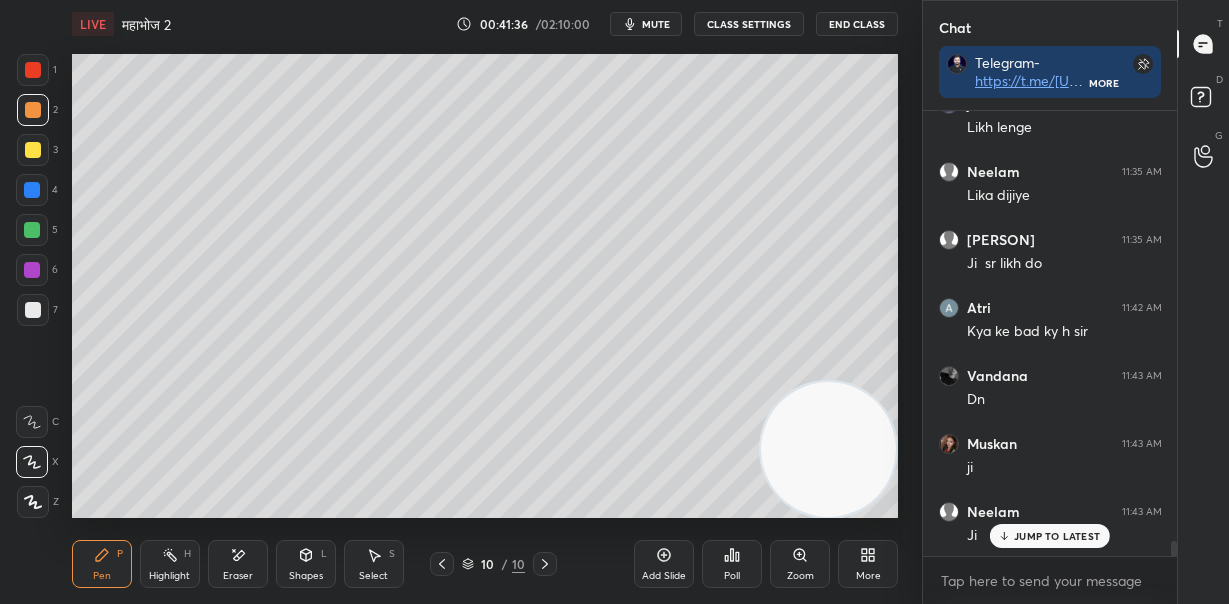 click 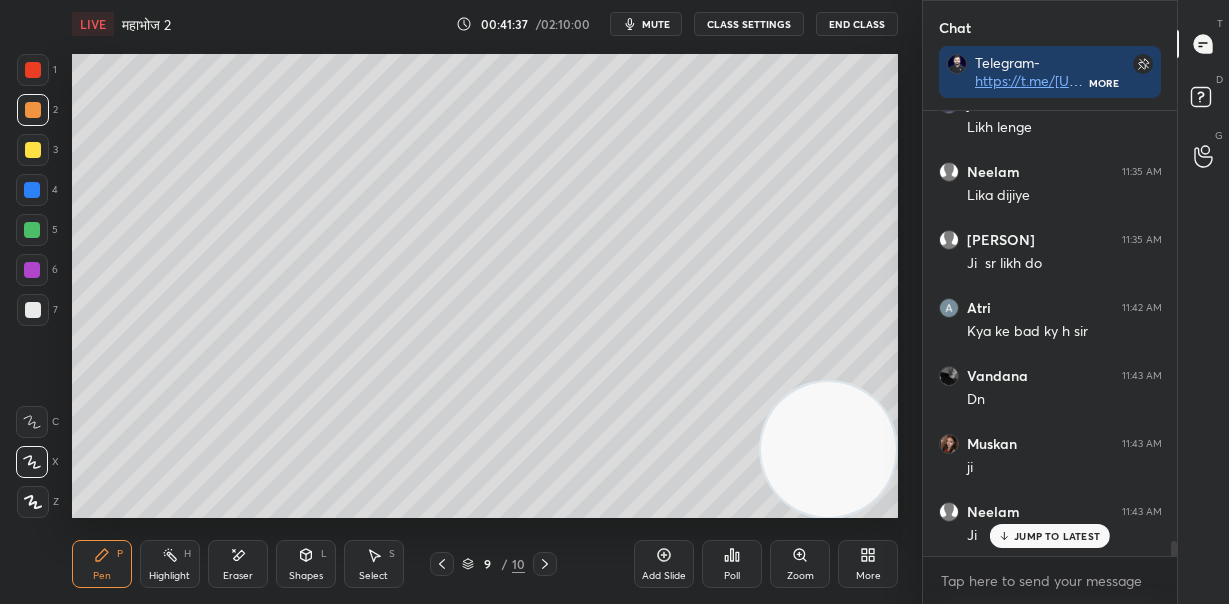 click 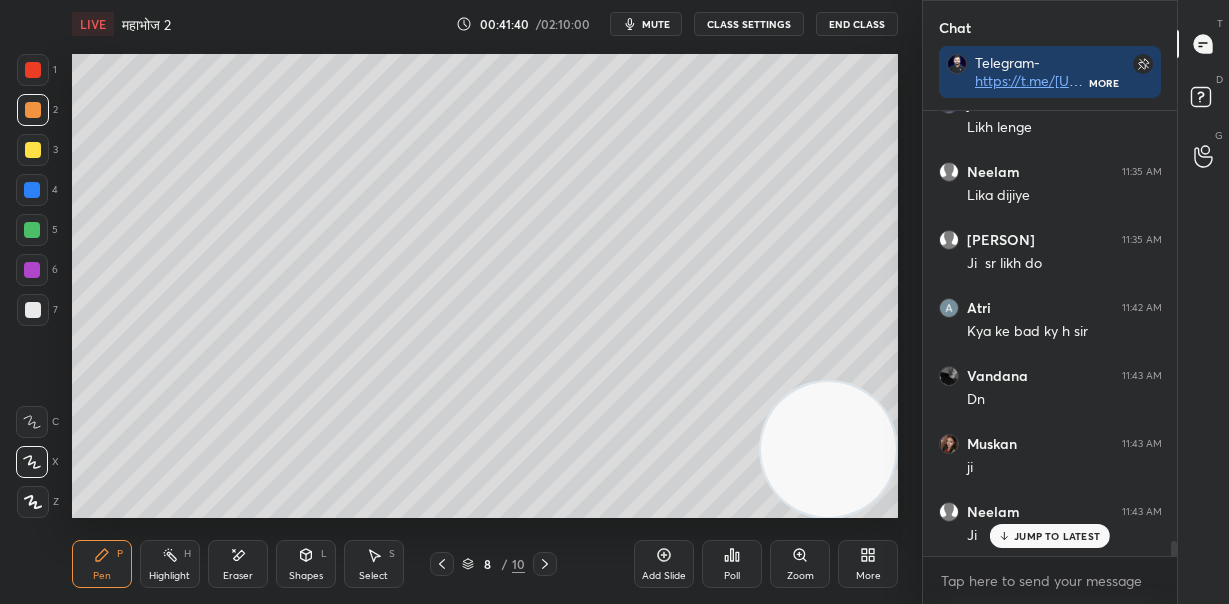 click 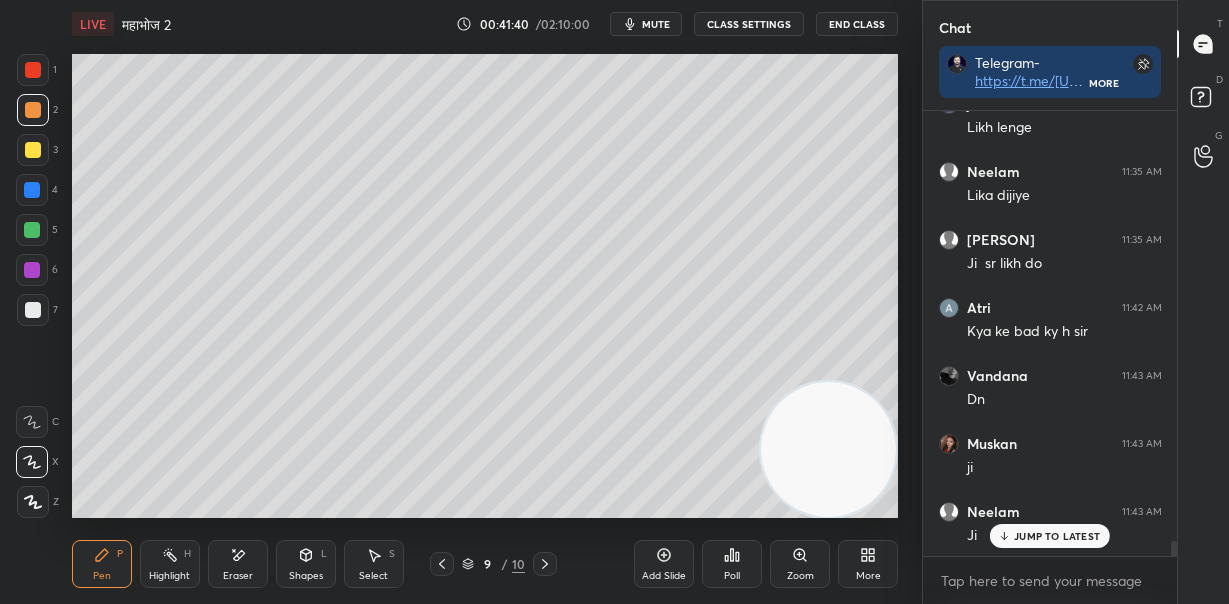 click 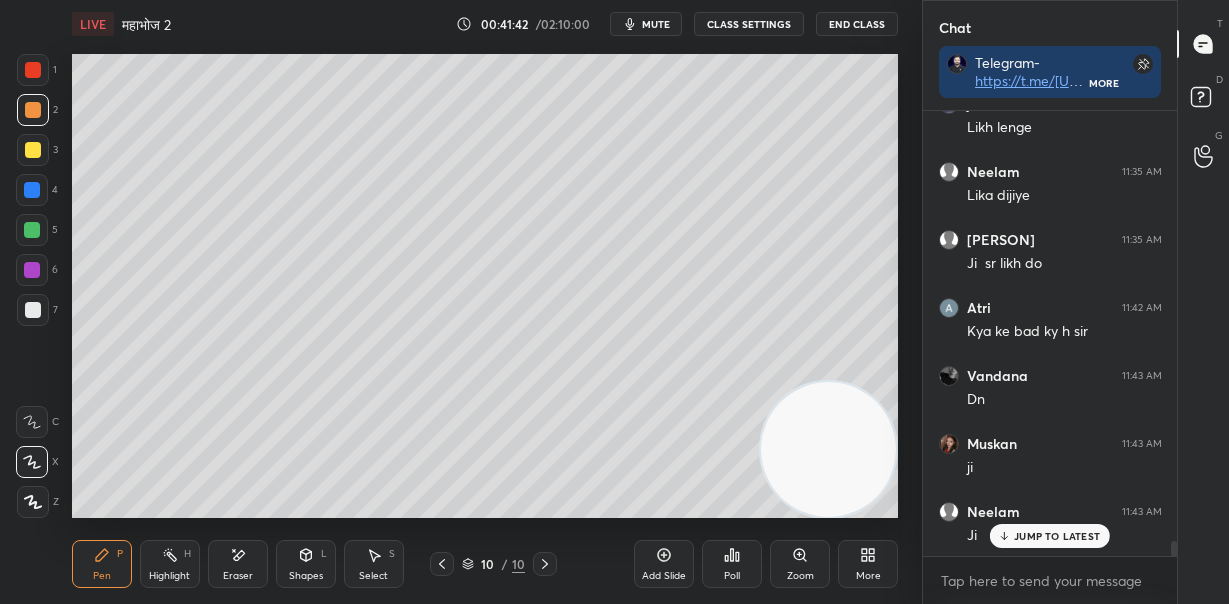 click 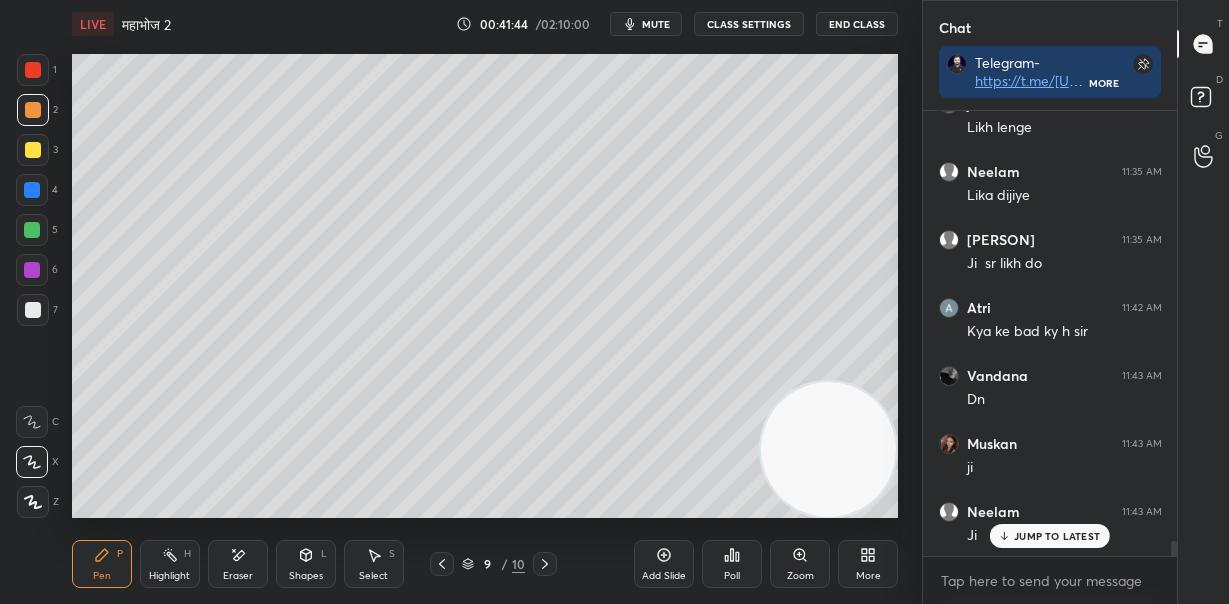 click 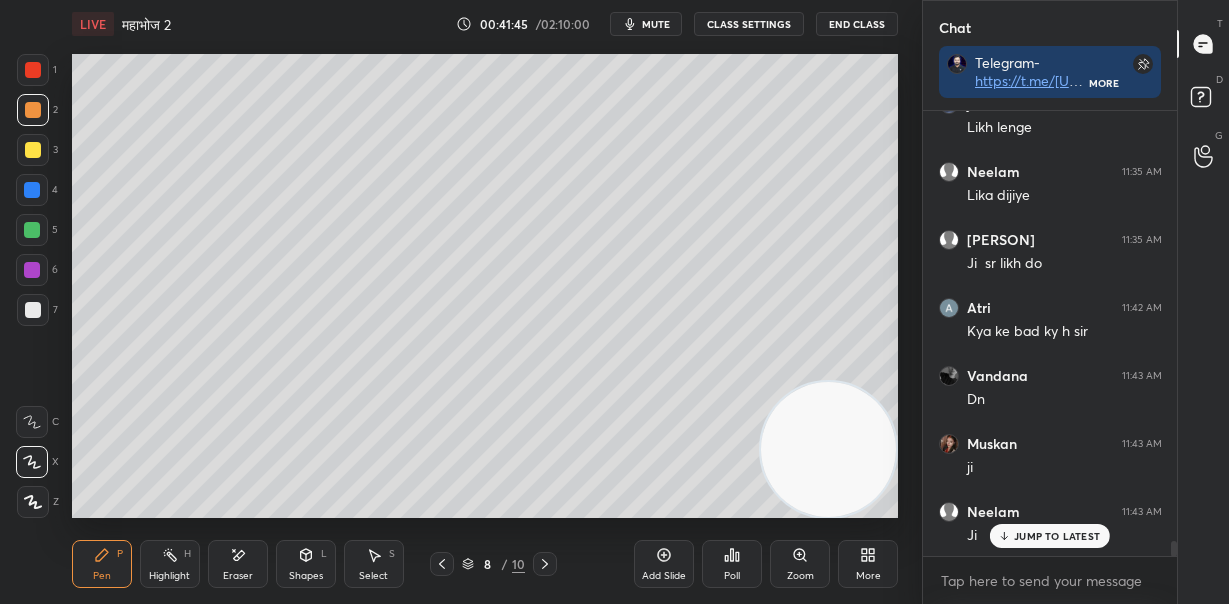 click 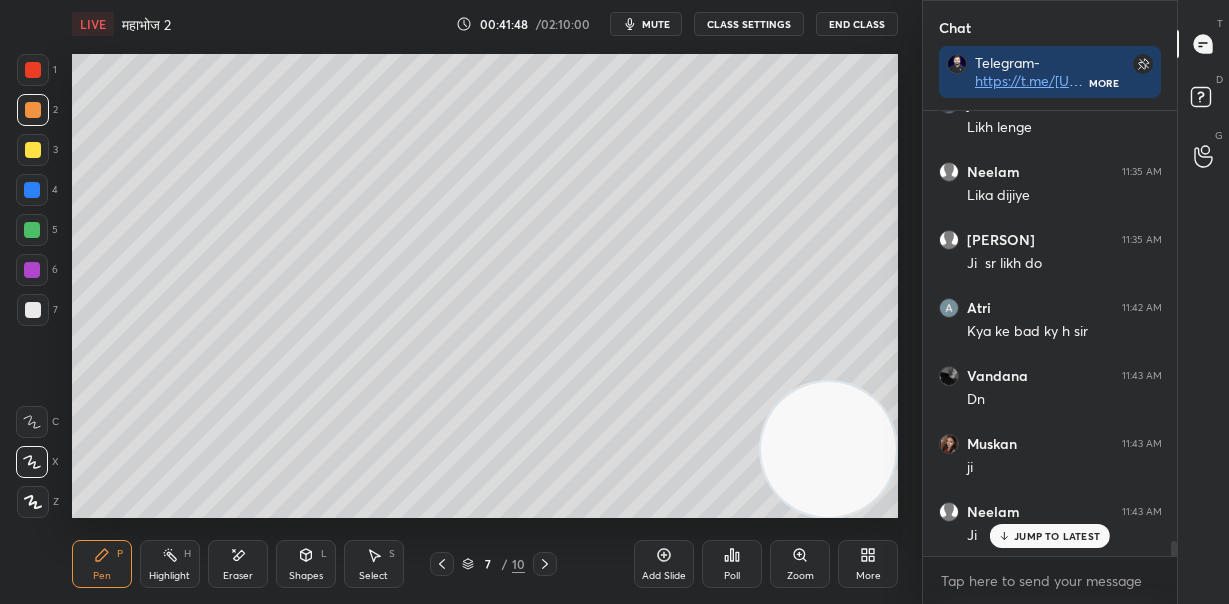 drag, startPoint x: 30, startPoint y: 220, endPoint x: 67, endPoint y: 245, distance: 44.65423 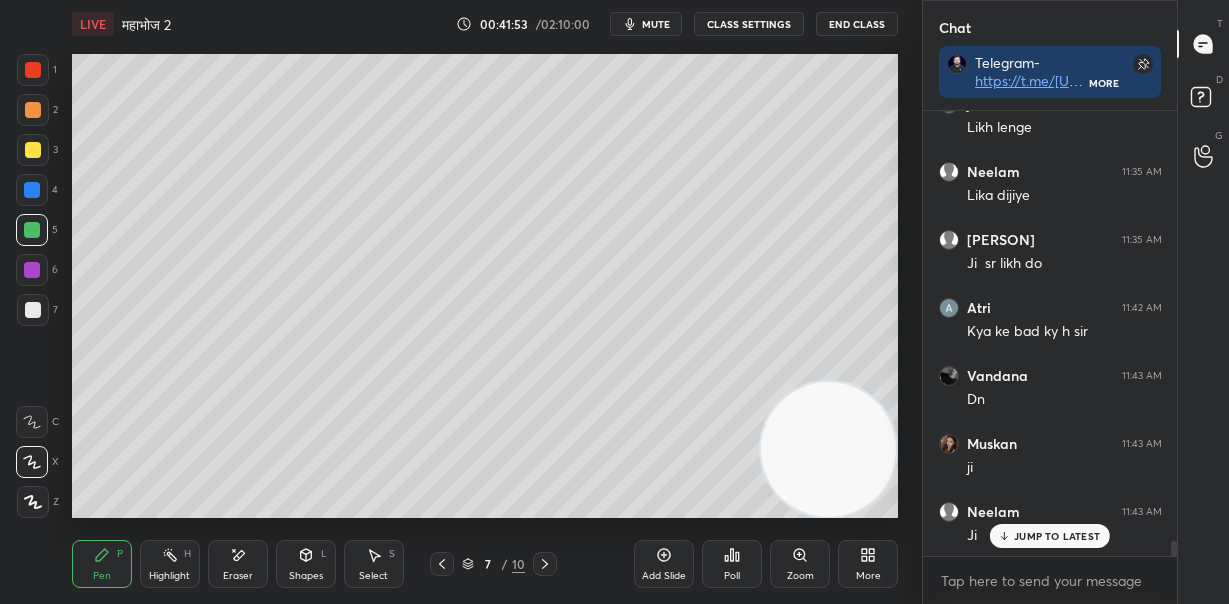 click 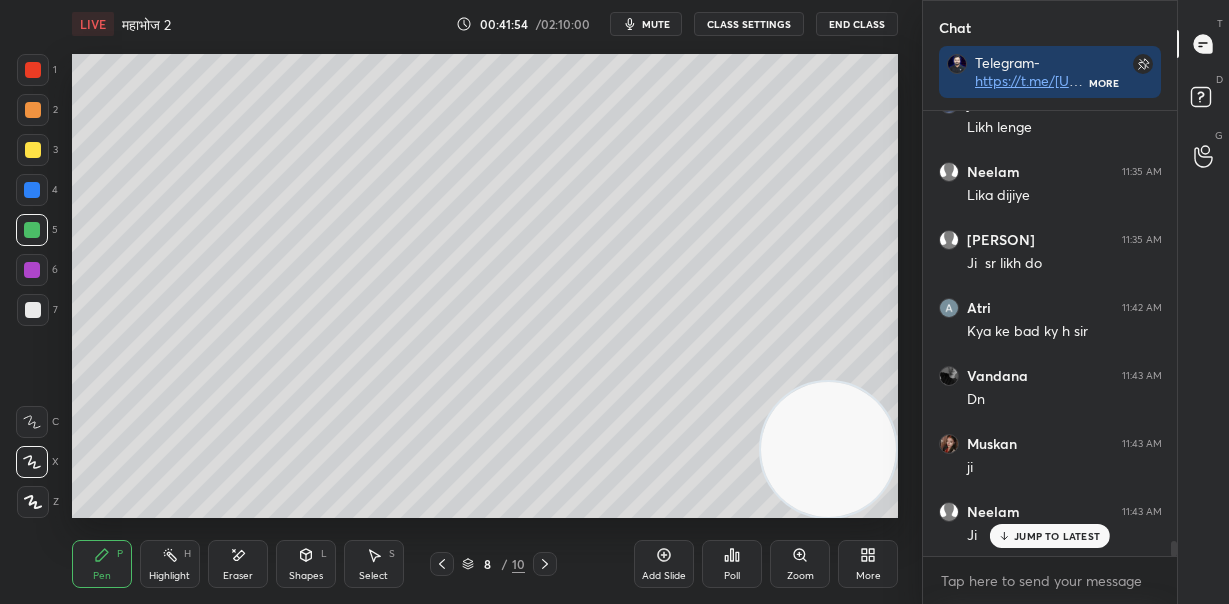 click 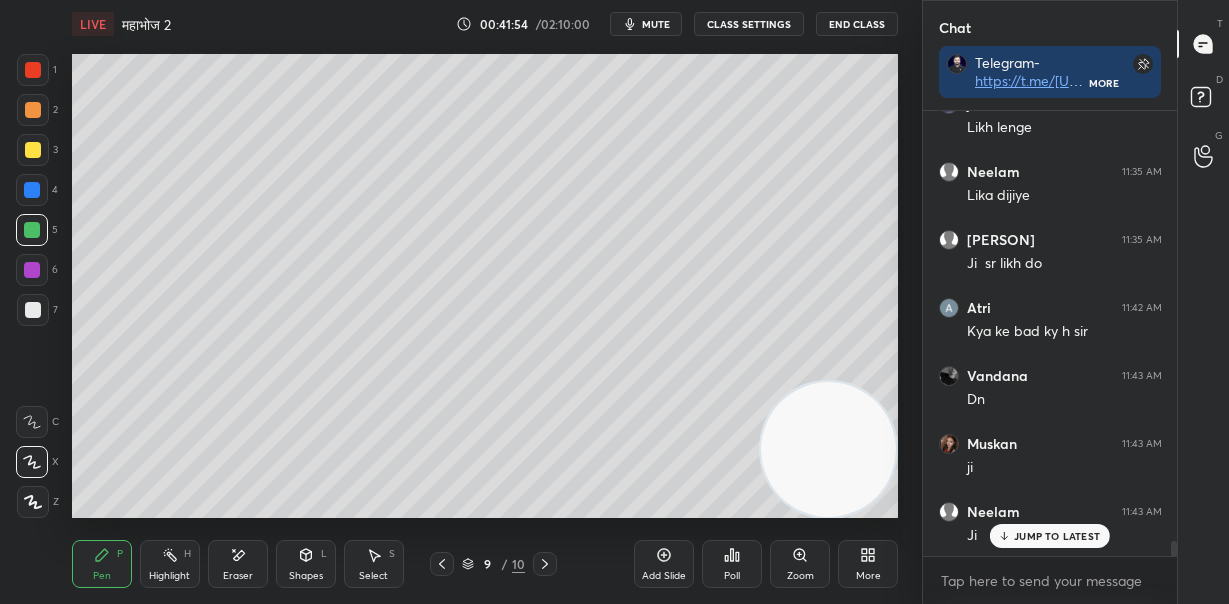 click 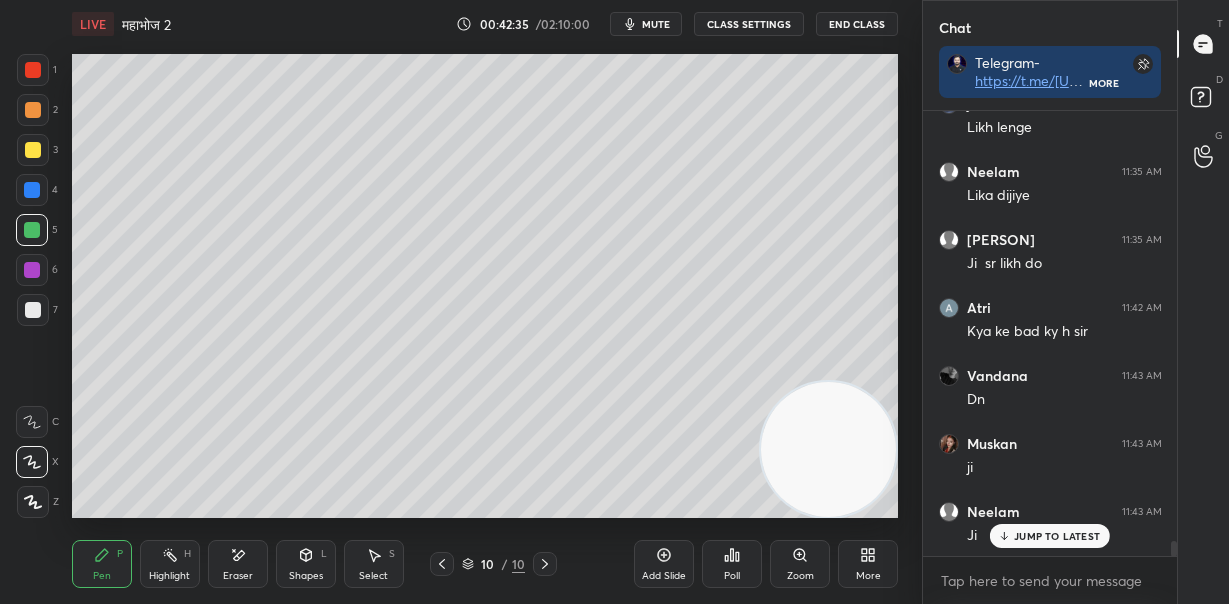 scroll, scrollTop: 12487, scrollLeft: 0, axis: vertical 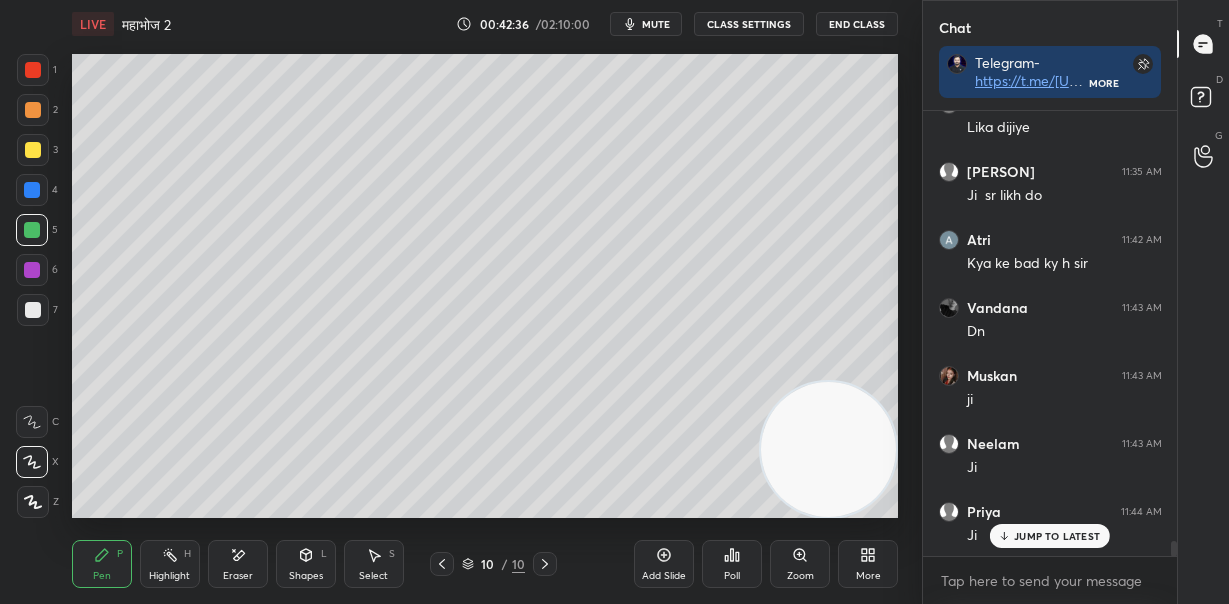click on "Pen P Highlight H Eraser Shapes L Select S 10 / 10 Add Slide Poll Zoom More" at bounding box center [485, 564] 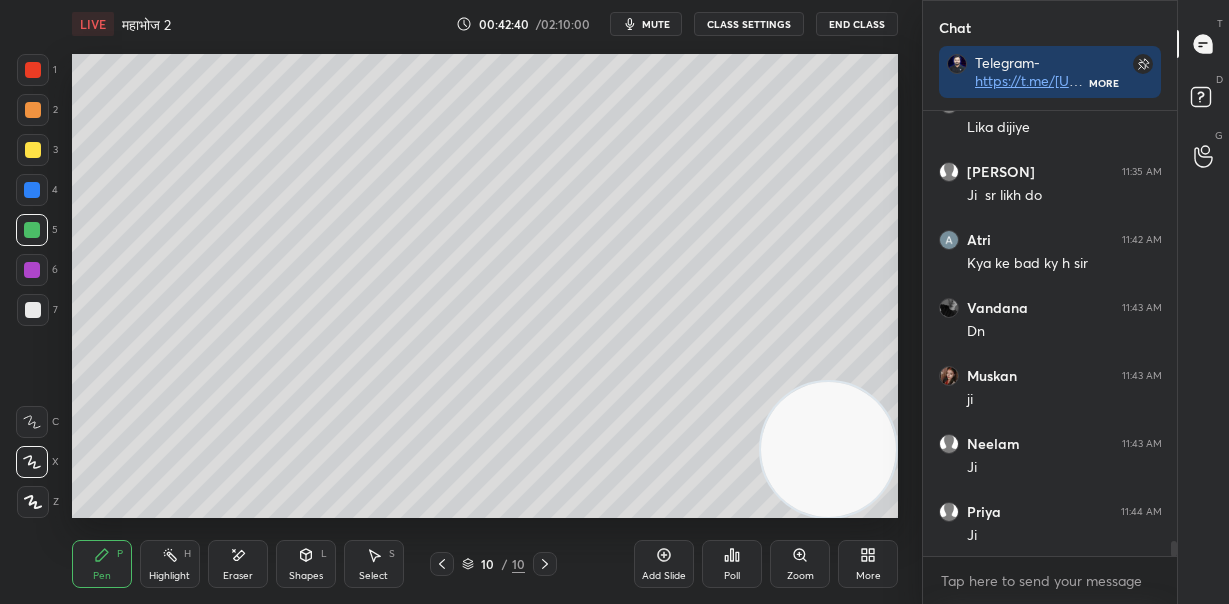 scroll, scrollTop: 12556, scrollLeft: 0, axis: vertical 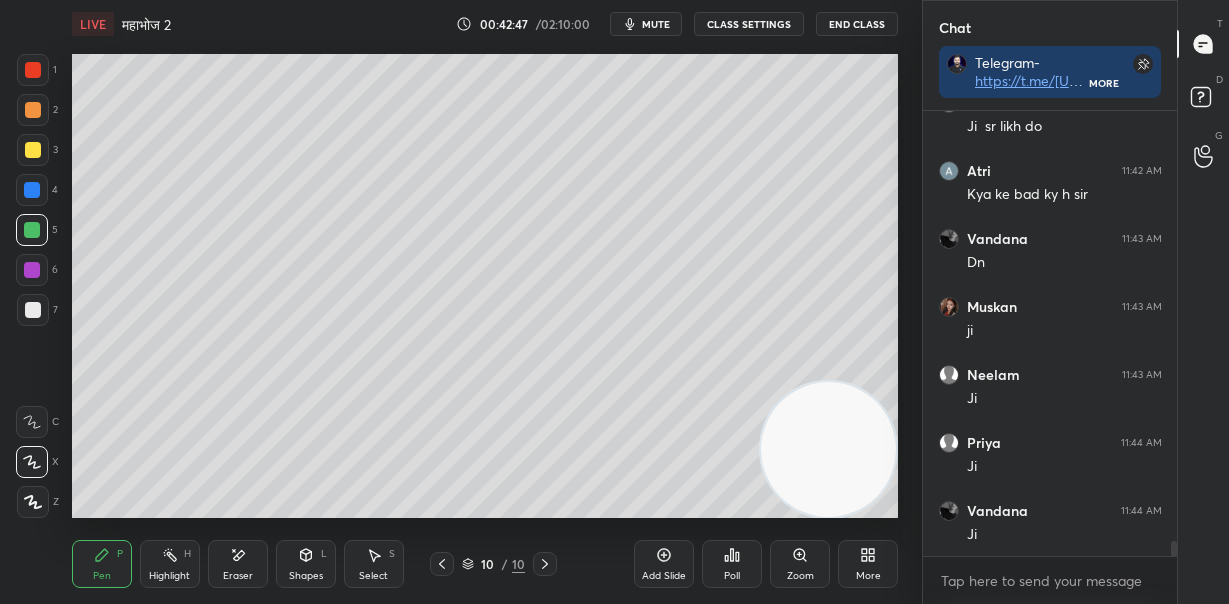 drag, startPoint x: 28, startPoint y: 310, endPoint x: 38, endPoint y: 304, distance: 11.661903 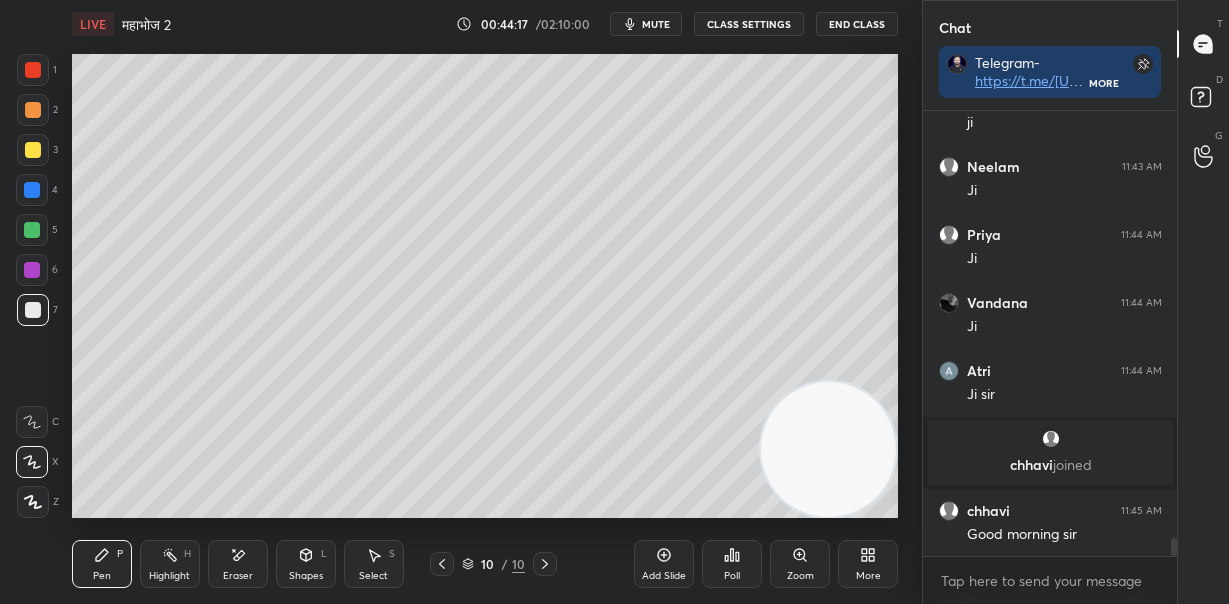 scroll, scrollTop: 10917, scrollLeft: 0, axis: vertical 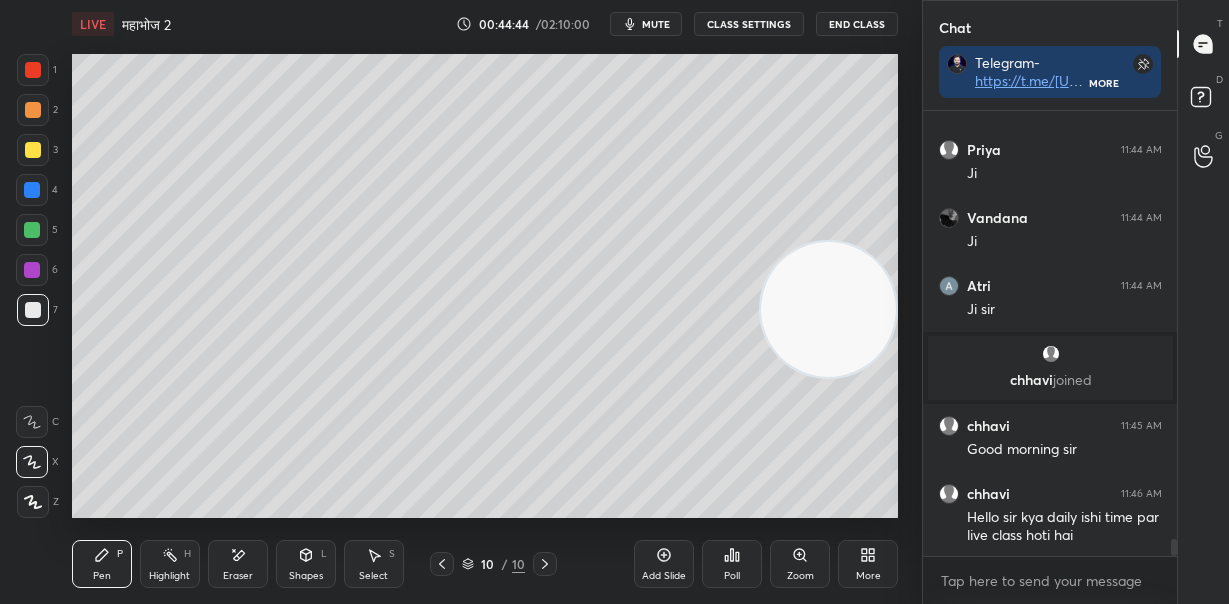 drag, startPoint x: 865, startPoint y: 345, endPoint x: 842, endPoint y: 245, distance: 102.610916 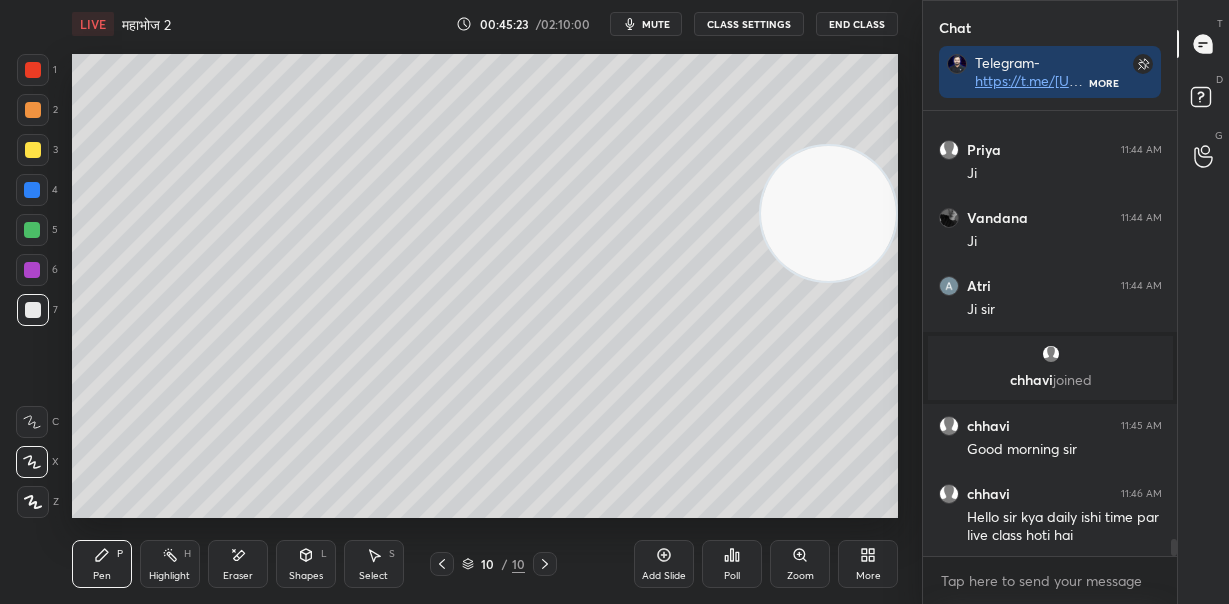 scroll, scrollTop: 10986, scrollLeft: 0, axis: vertical 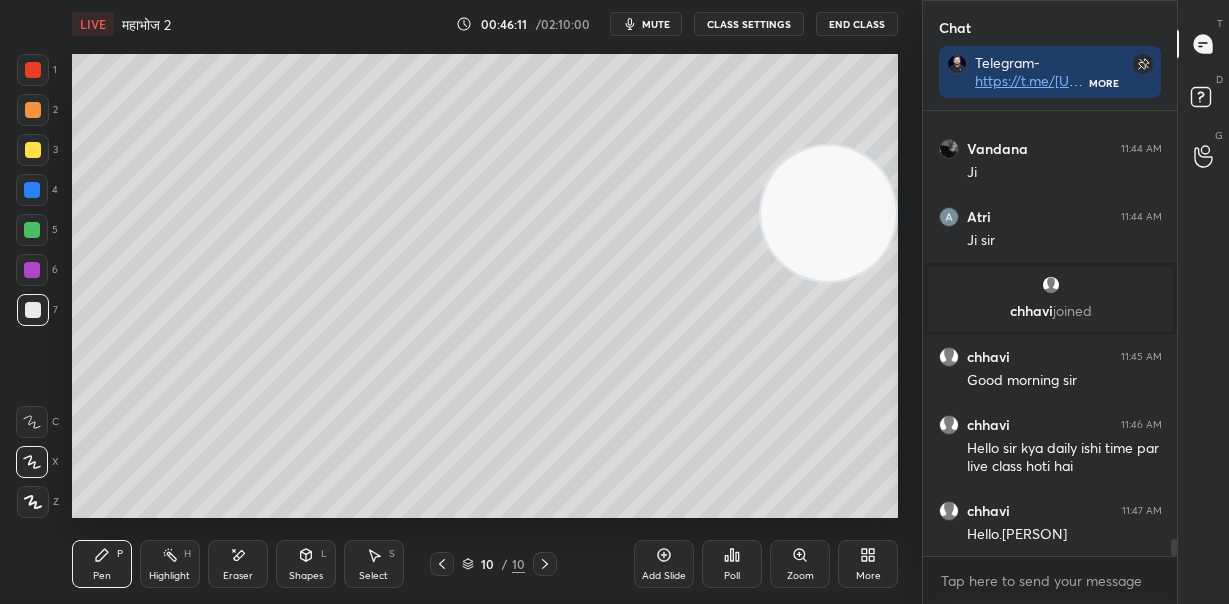 click on "Add Slide" at bounding box center (664, 564) 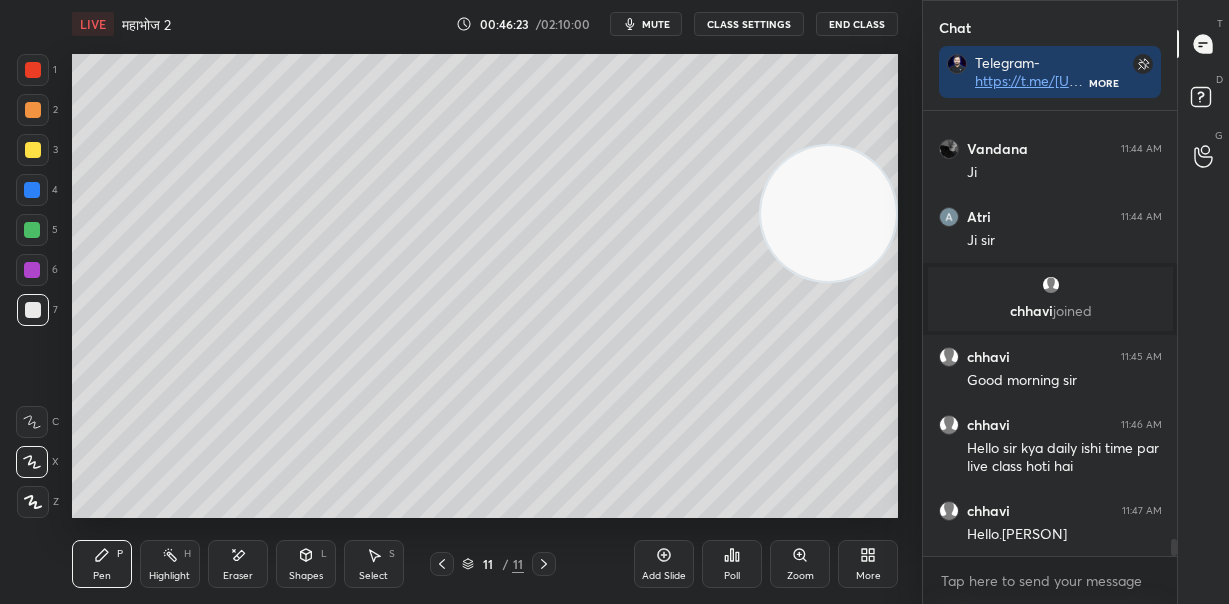 scroll, scrollTop: 11054, scrollLeft: 0, axis: vertical 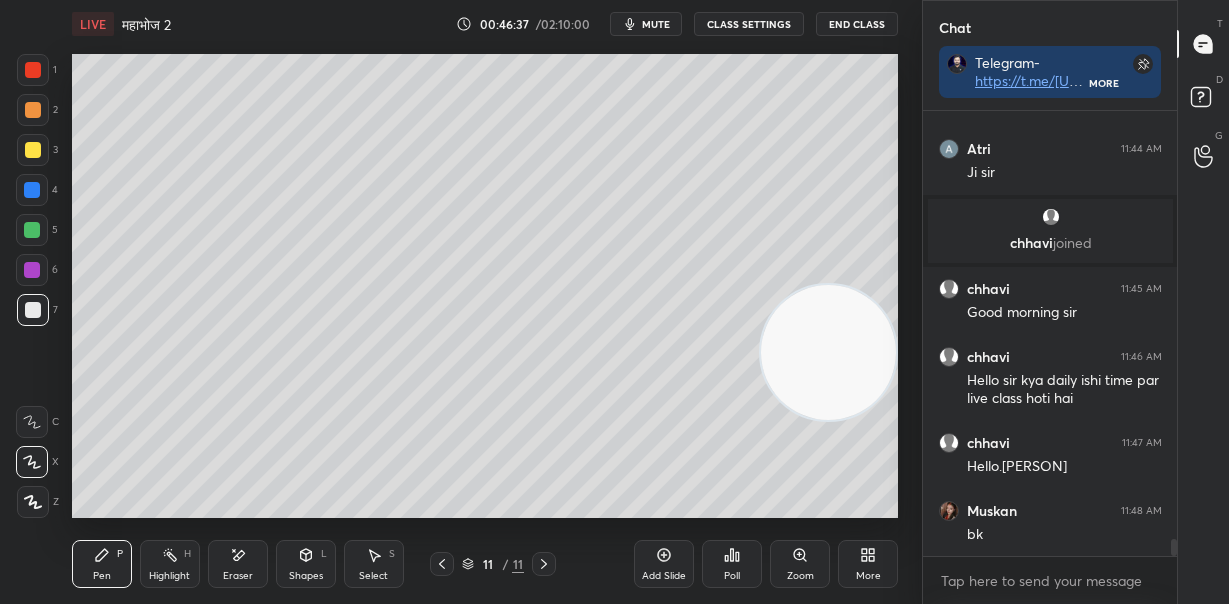 drag, startPoint x: 835, startPoint y: 222, endPoint x: 841, endPoint y: 385, distance: 163.1104 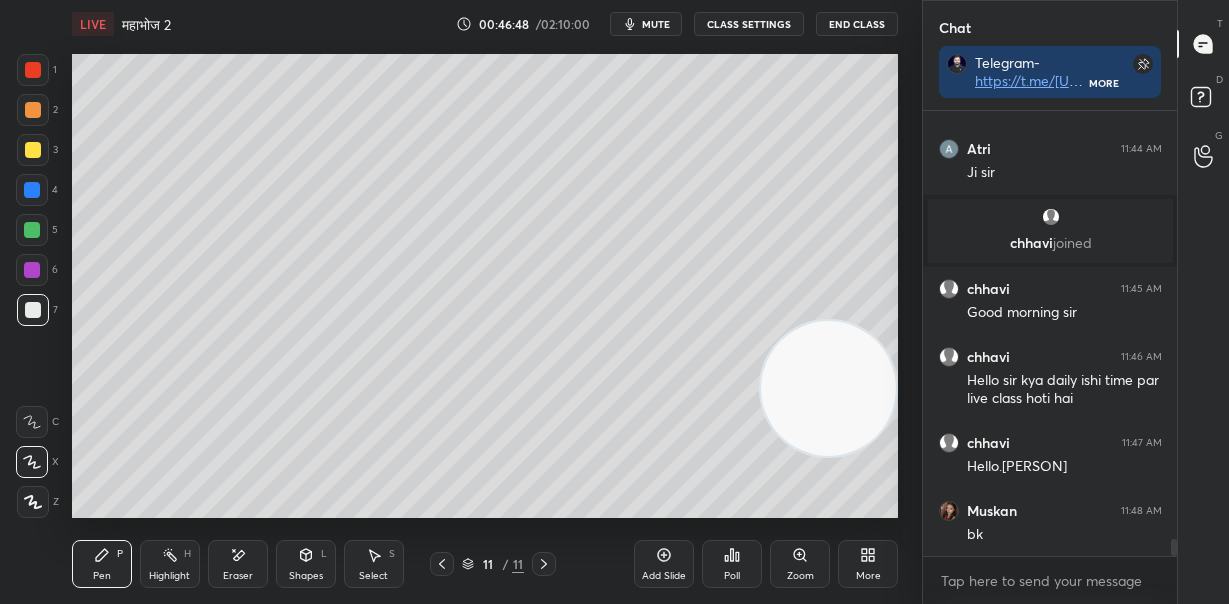 scroll, scrollTop: 11121, scrollLeft: 0, axis: vertical 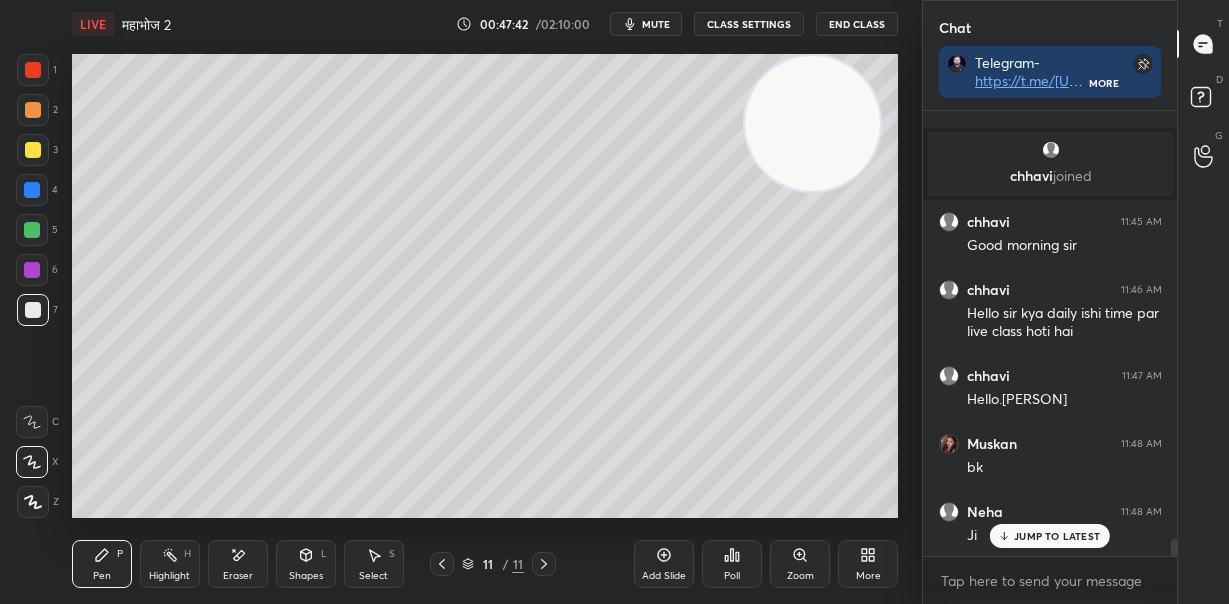 drag, startPoint x: 821, startPoint y: 412, endPoint x: 395, endPoint y: 90, distance: 534.0037 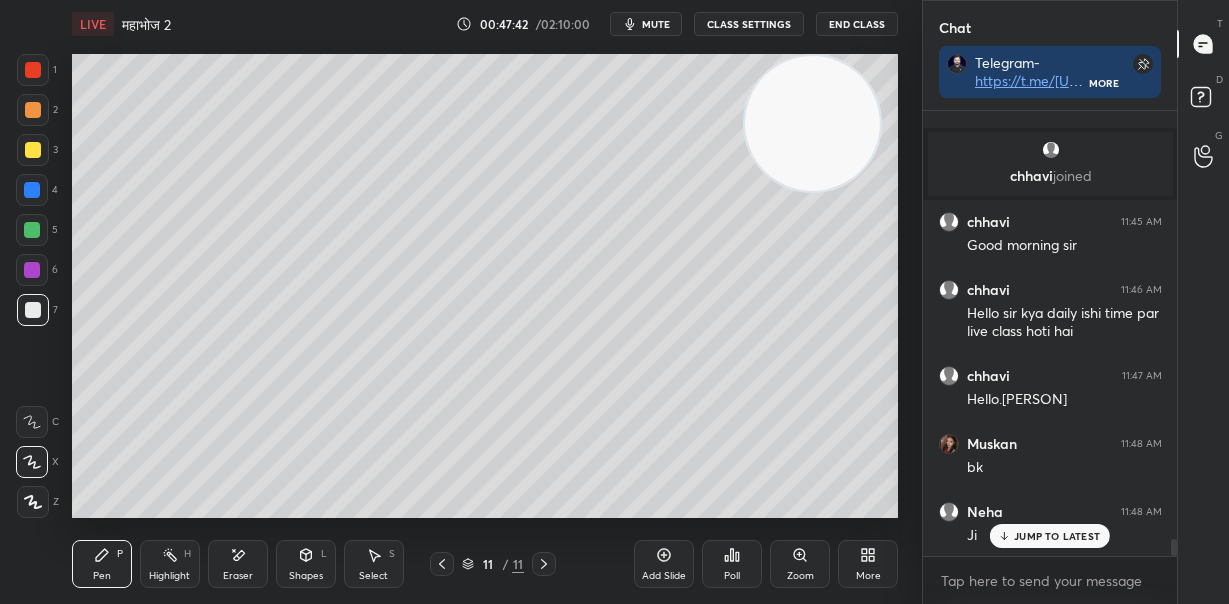 click at bounding box center [812, 123] 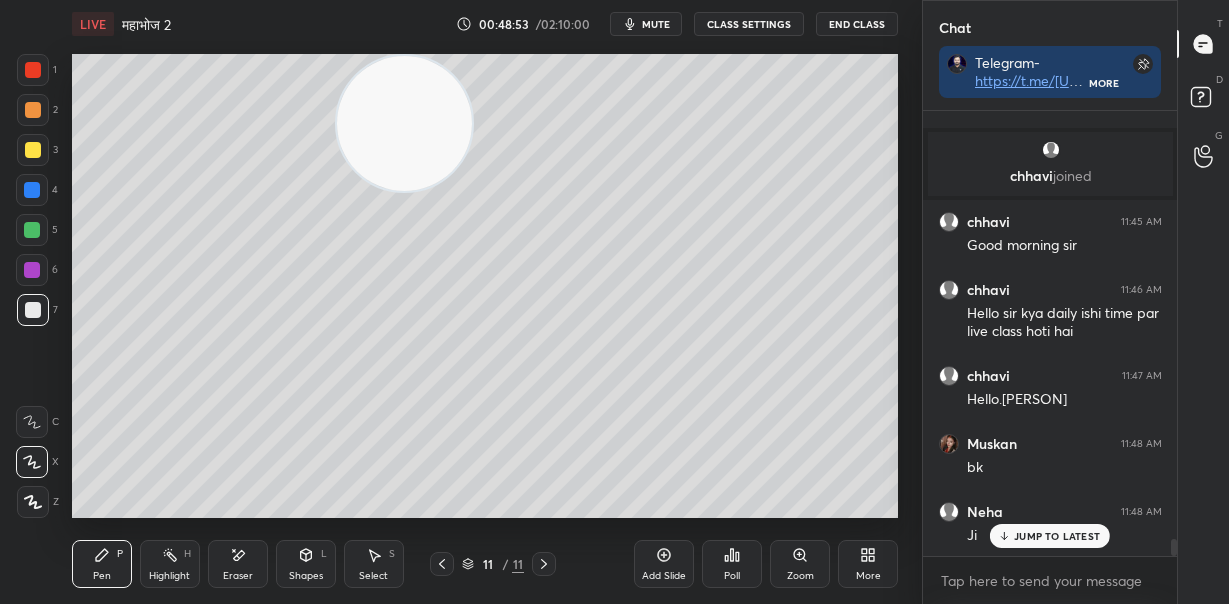 click at bounding box center [33, 150] 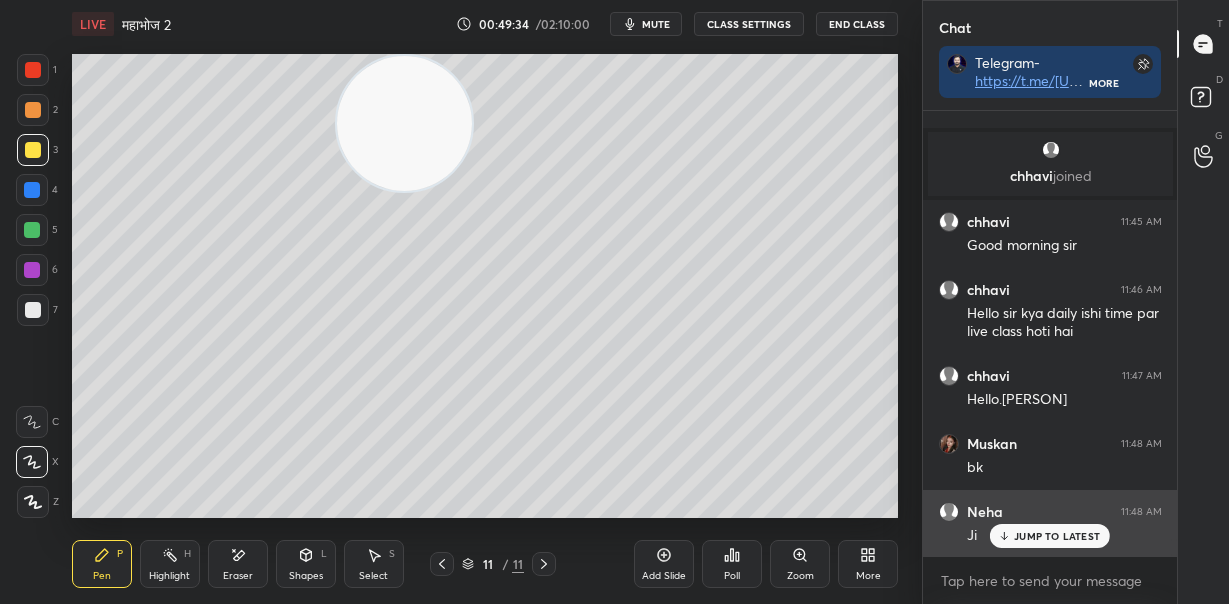 click on "JUMP TO LATEST" at bounding box center [1057, 536] 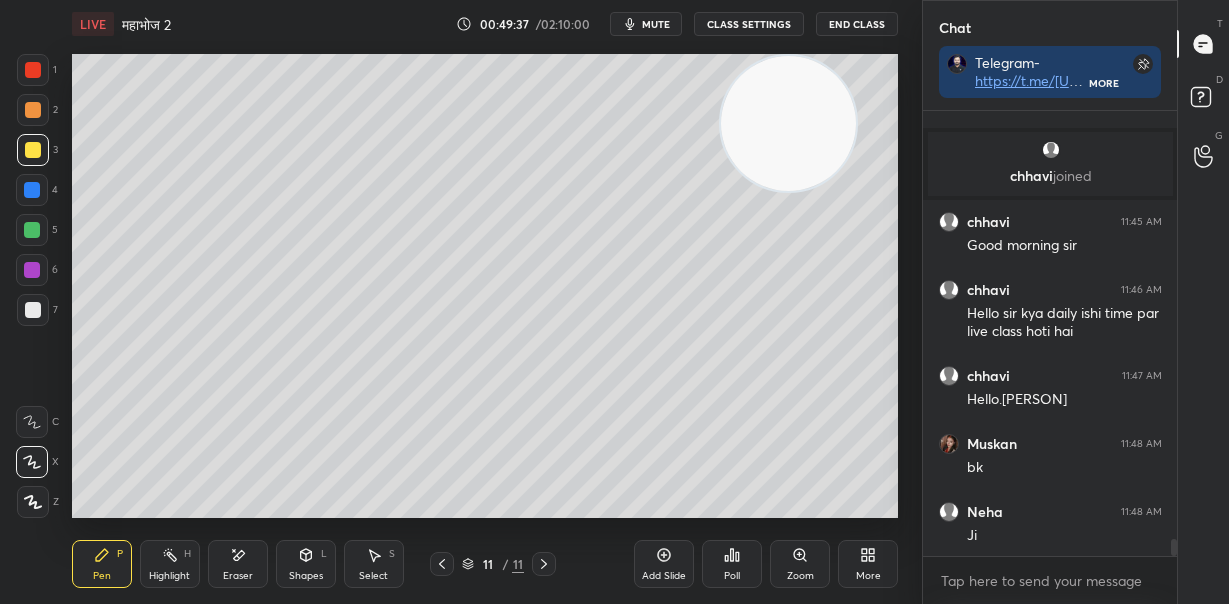 drag, startPoint x: 414, startPoint y: 156, endPoint x: 836, endPoint y: 112, distance: 424.28763 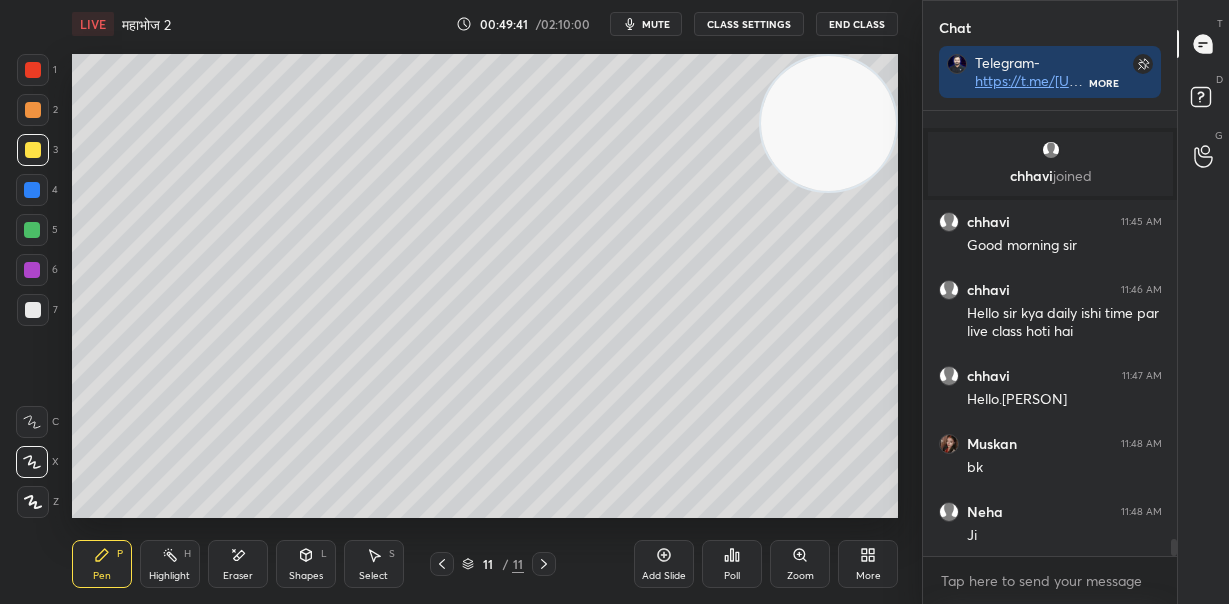 click 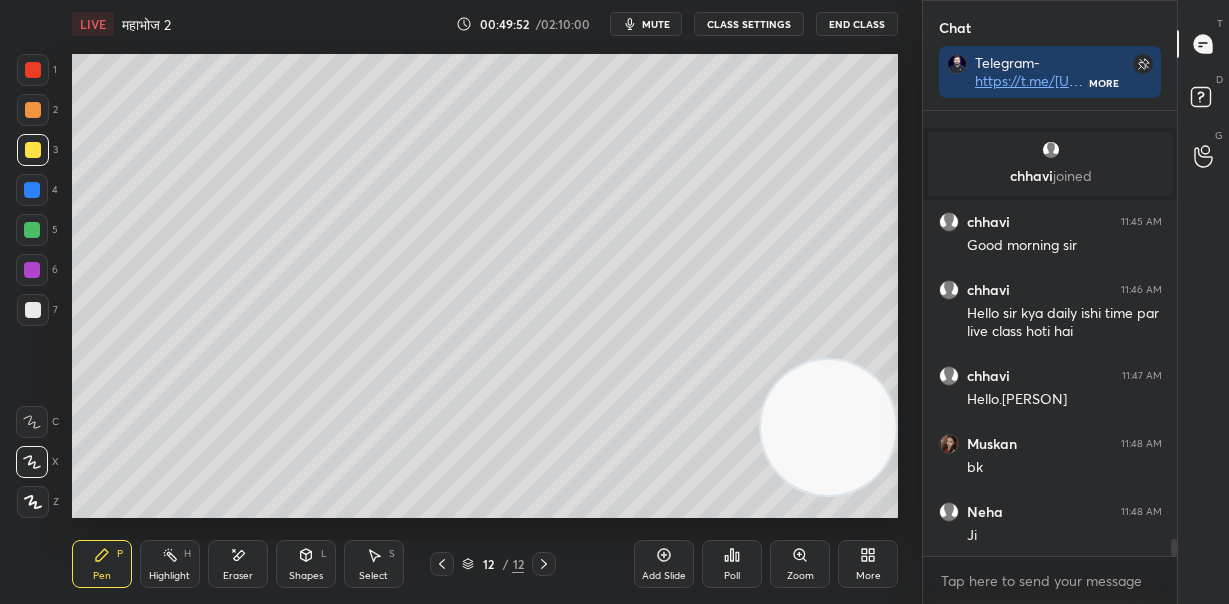 click at bounding box center (828, 427) 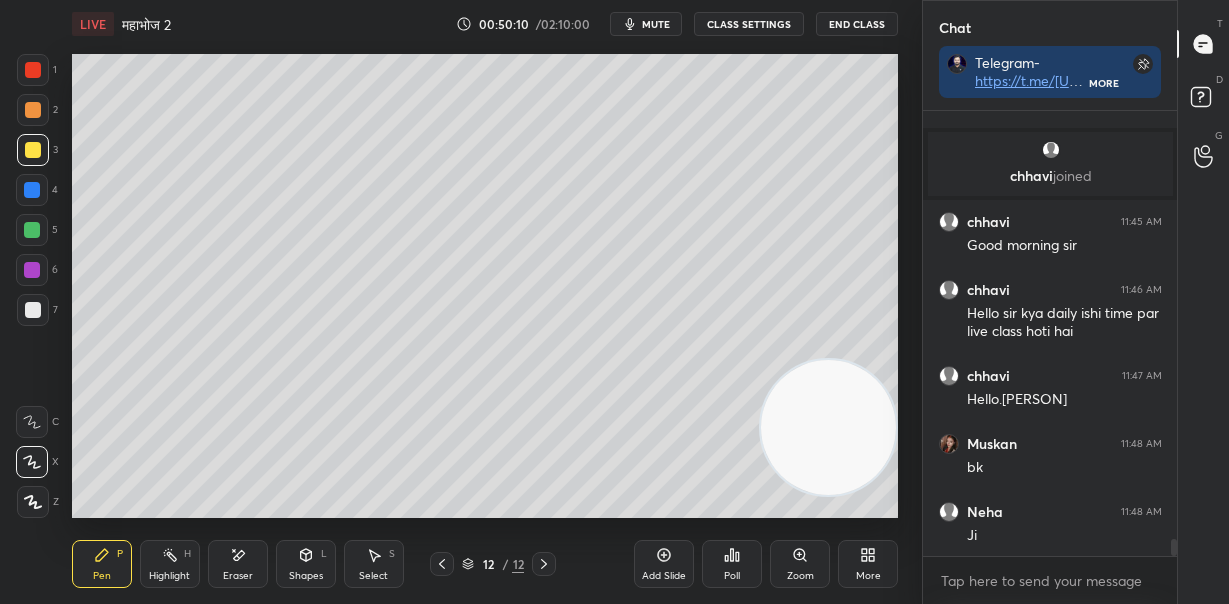 scroll, scrollTop: 11189, scrollLeft: 0, axis: vertical 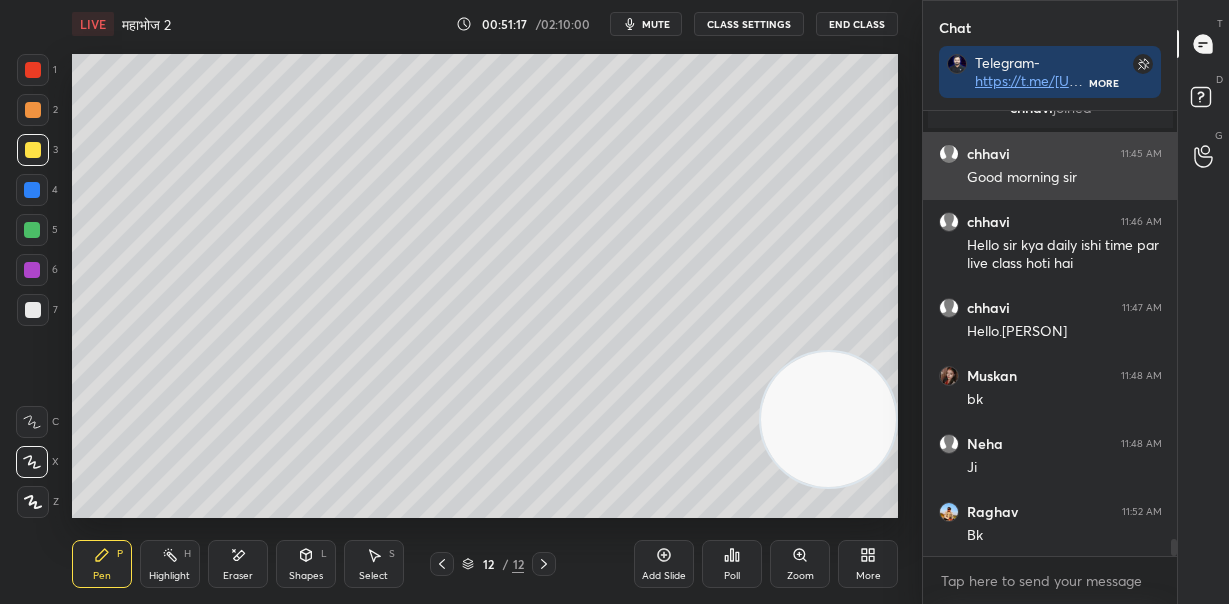 drag, startPoint x: 849, startPoint y: 451, endPoint x: 988, endPoint y: 140, distance: 340.64938 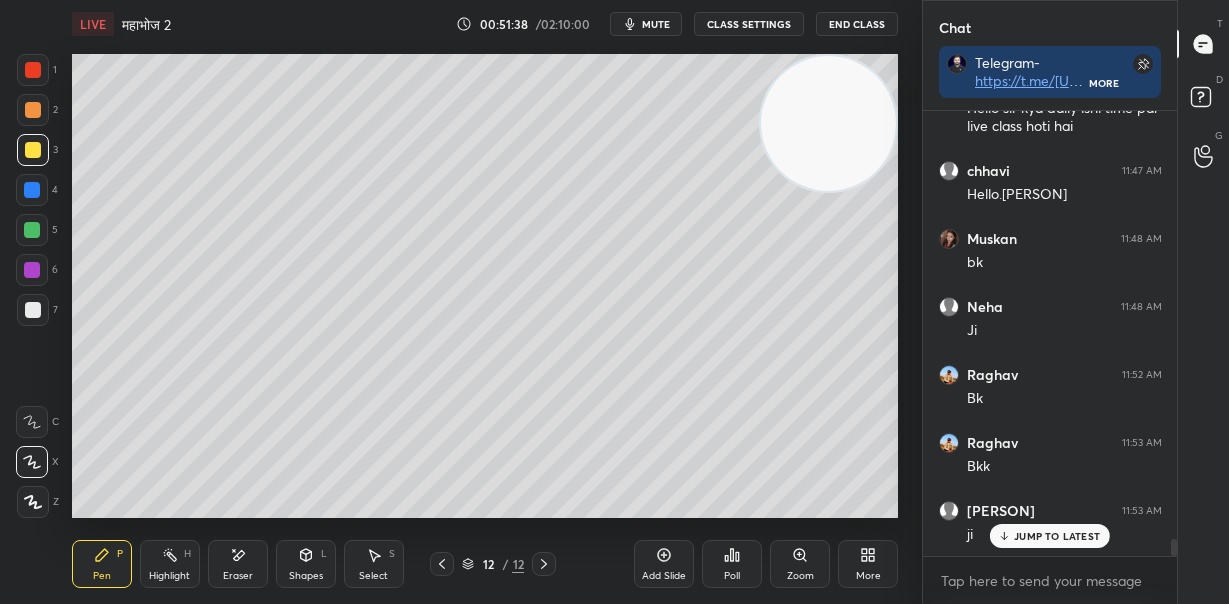 scroll, scrollTop: 11393, scrollLeft: 0, axis: vertical 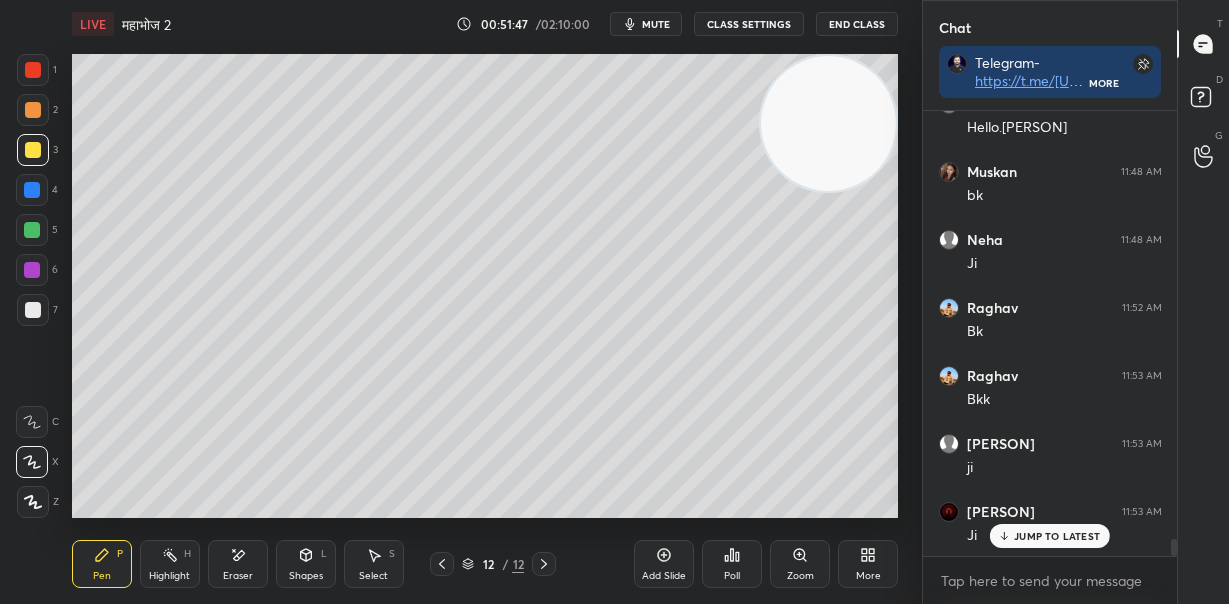 click on "mute" at bounding box center [656, 24] 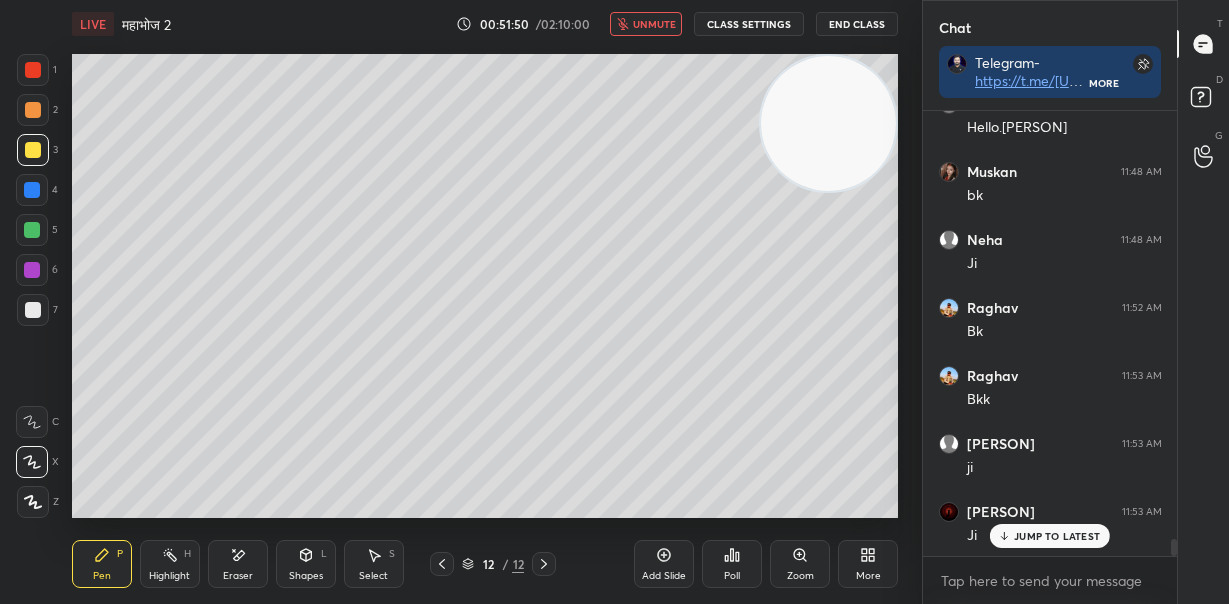 scroll, scrollTop: 11461, scrollLeft: 0, axis: vertical 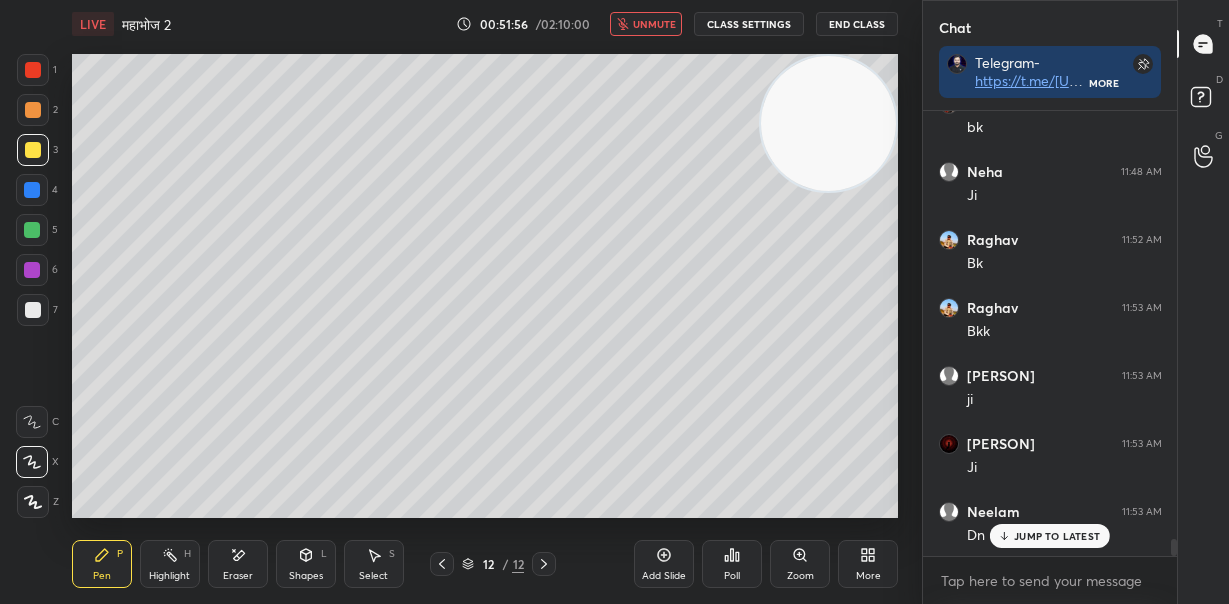 click on "unmute" at bounding box center (654, 24) 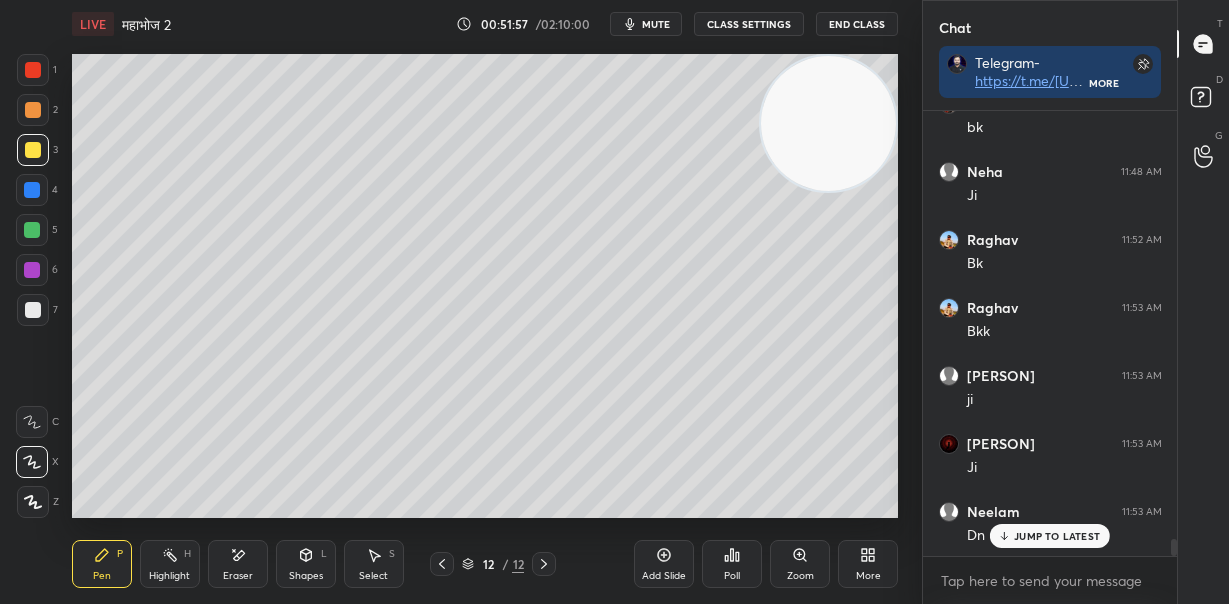click 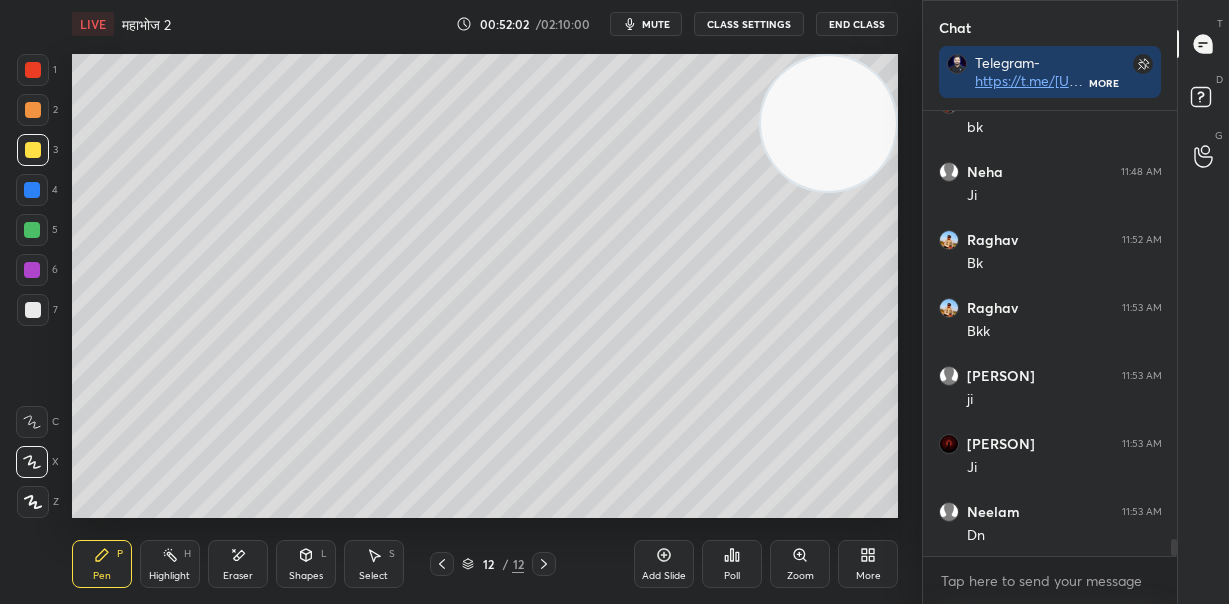 click at bounding box center (33, 310) 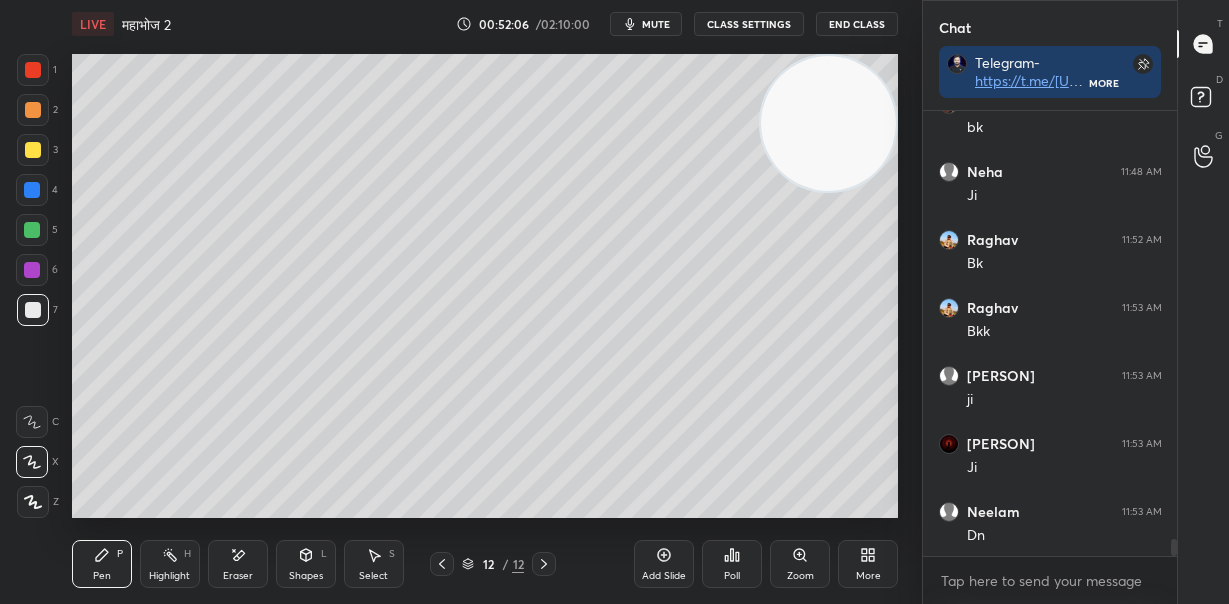 scroll, scrollTop: 11530, scrollLeft: 0, axis: vertical 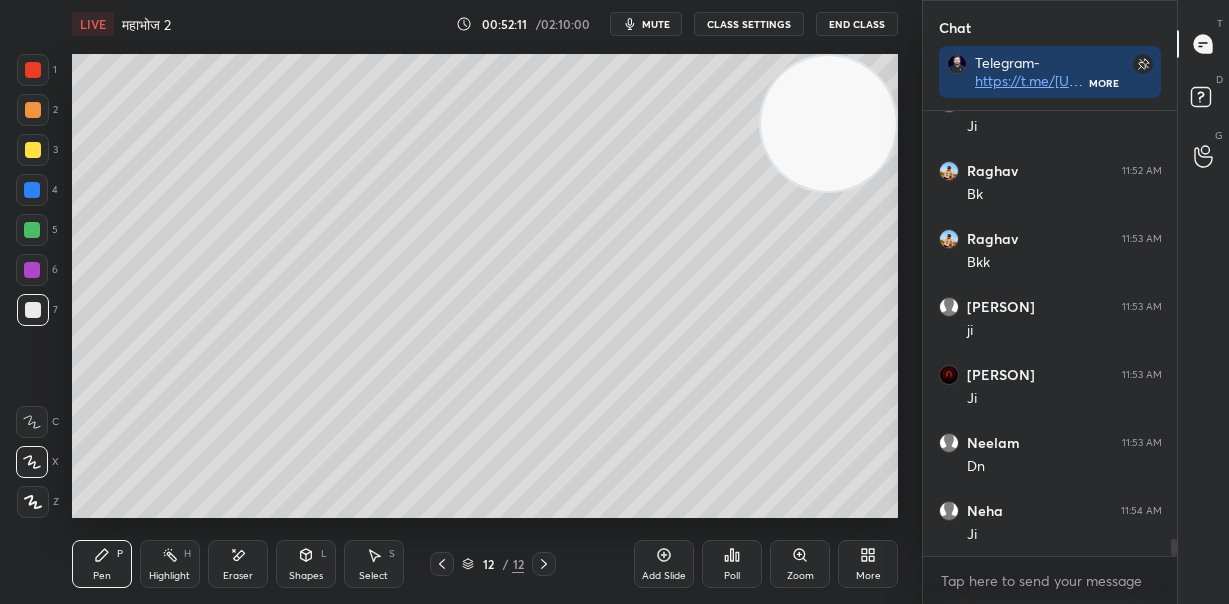 drag, startPoint x: 238, startPoint y: 564, endPoint x: 252, endPoint y: 554, distance: 17.20465 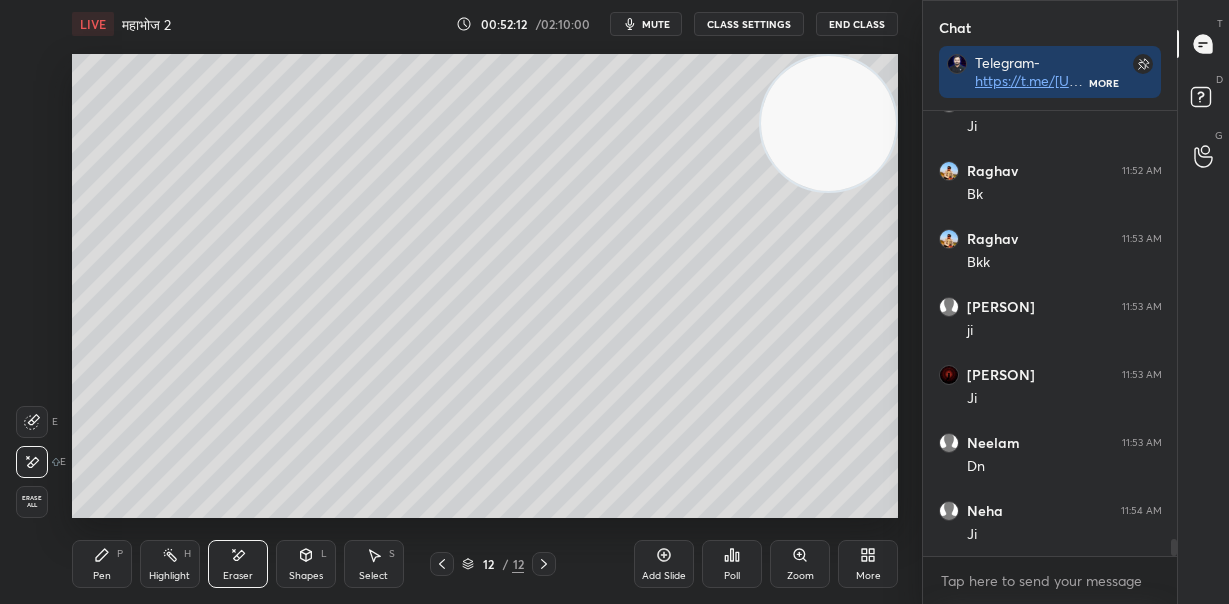 drag, startPoint x: 112, startPoint y: 557, endPoint x: 195, endPoint y: 524, distance: 89.31965 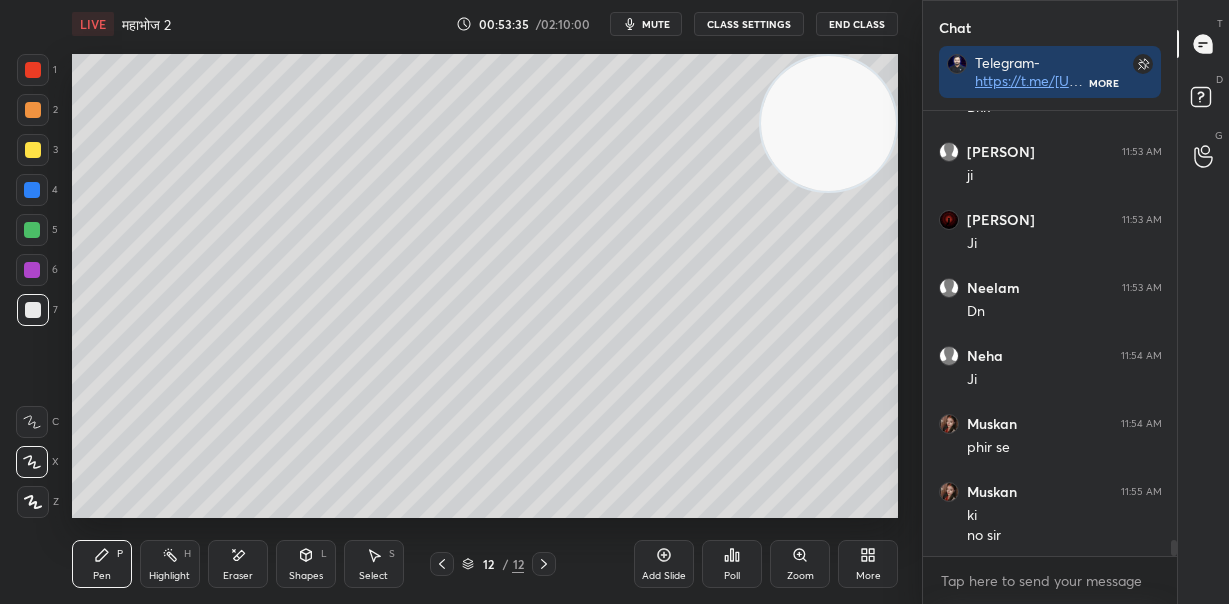 scroll, scrollTop: 11754, scrollLeft: 0, axis: vertical 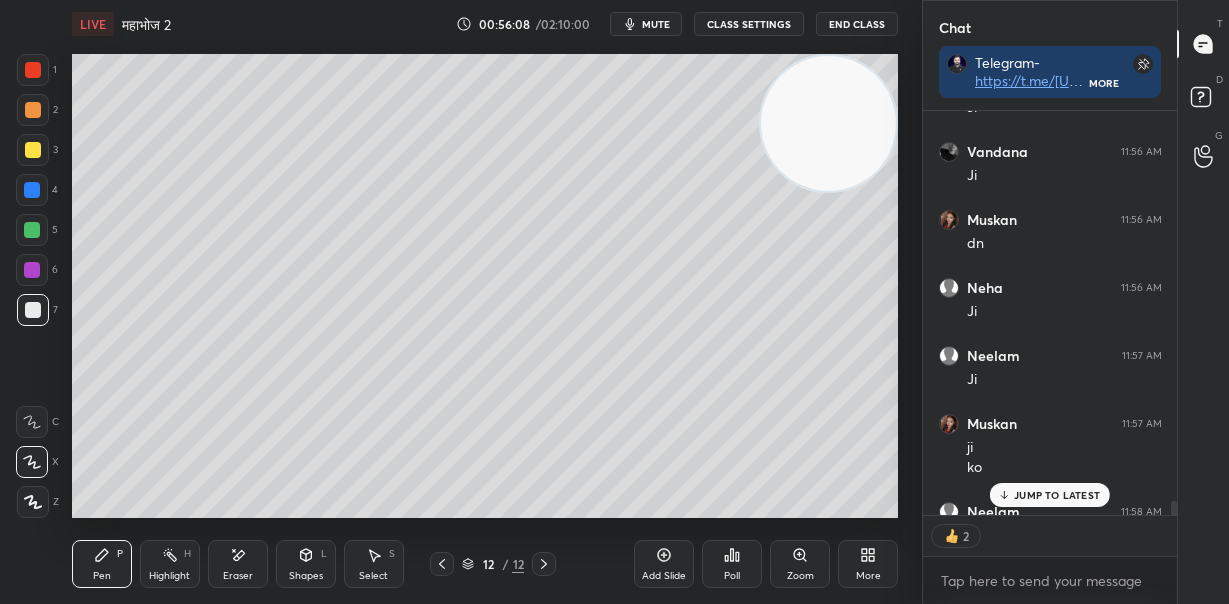type on "x" 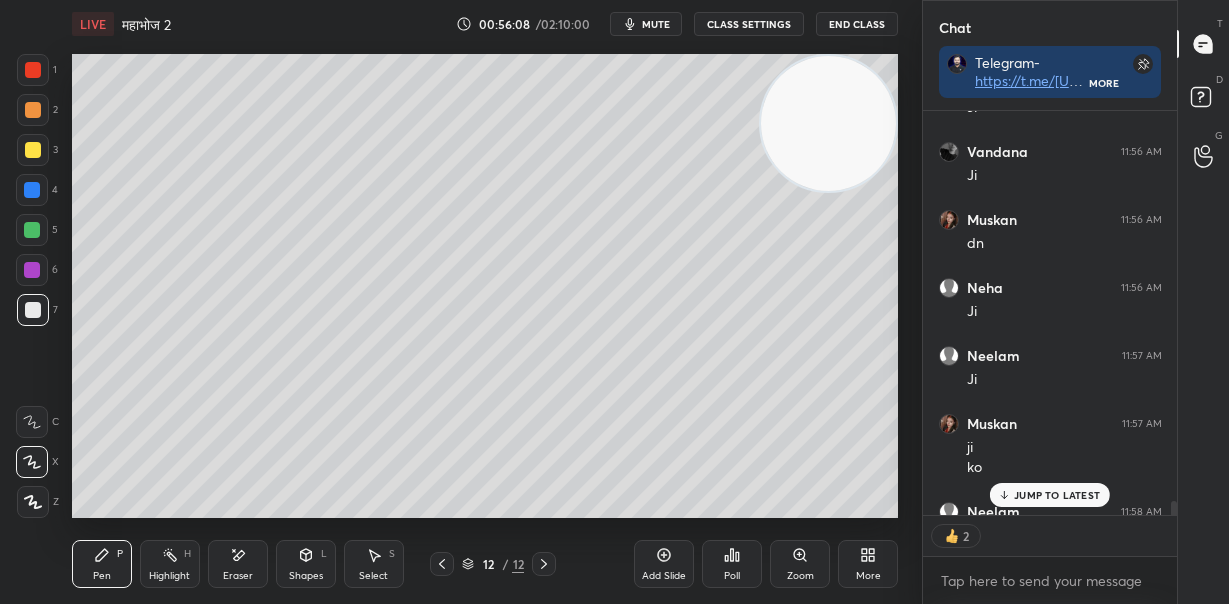 scroll, scrollTop: 6, scrollLeft: 7, axis: both 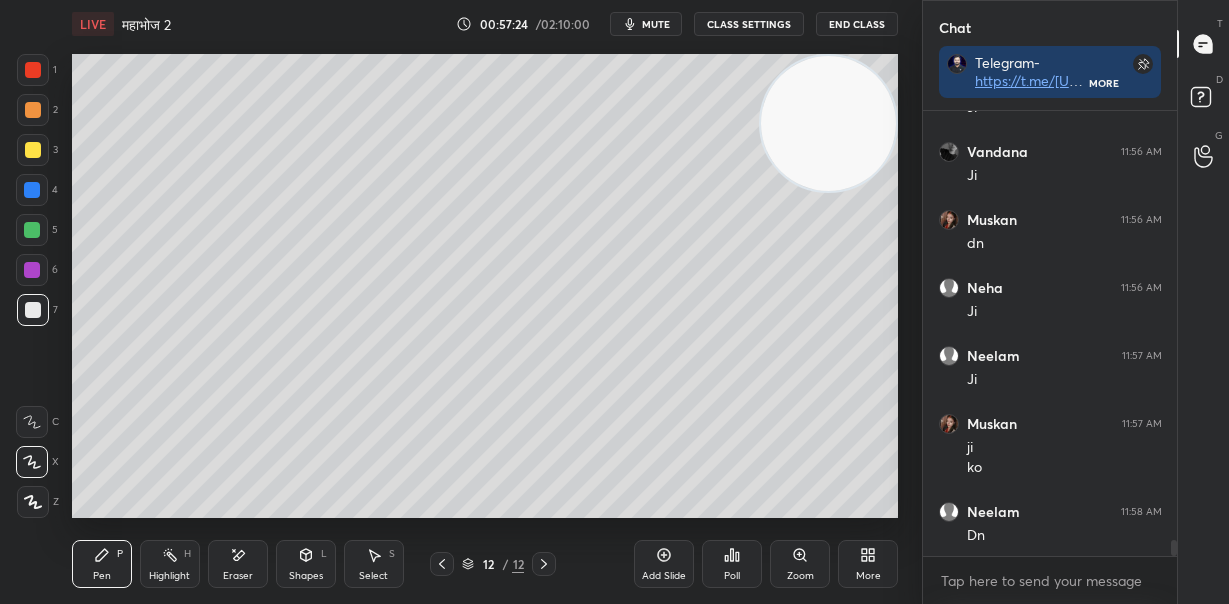 click on "Add Slide" at bounding box center [664, 564] 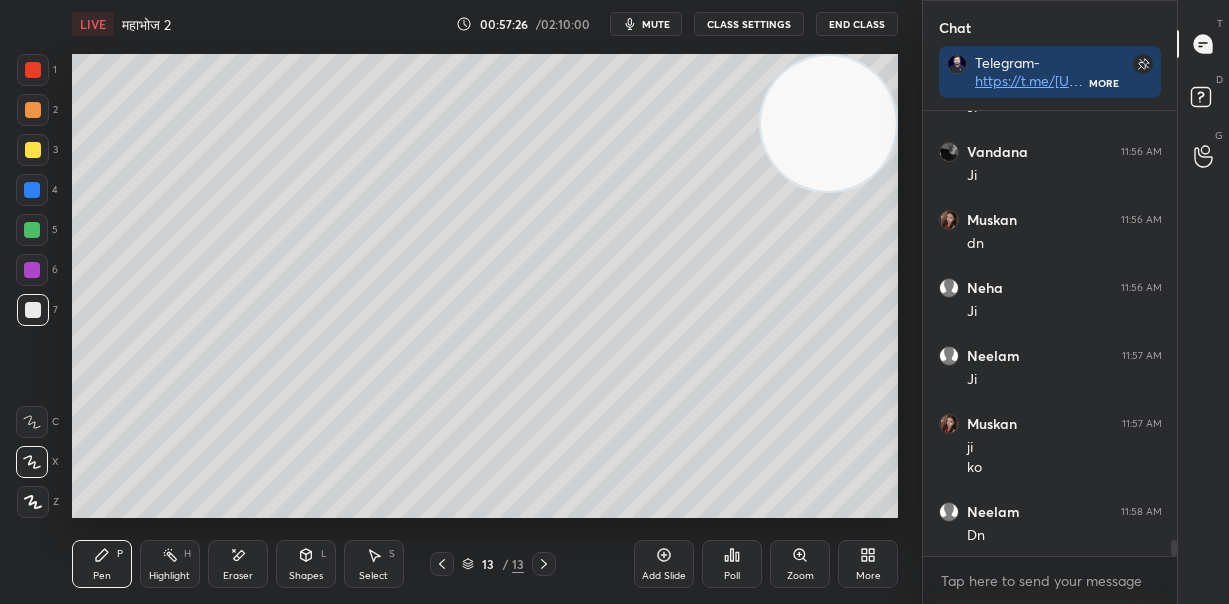 click at bounding box center [33, 110] 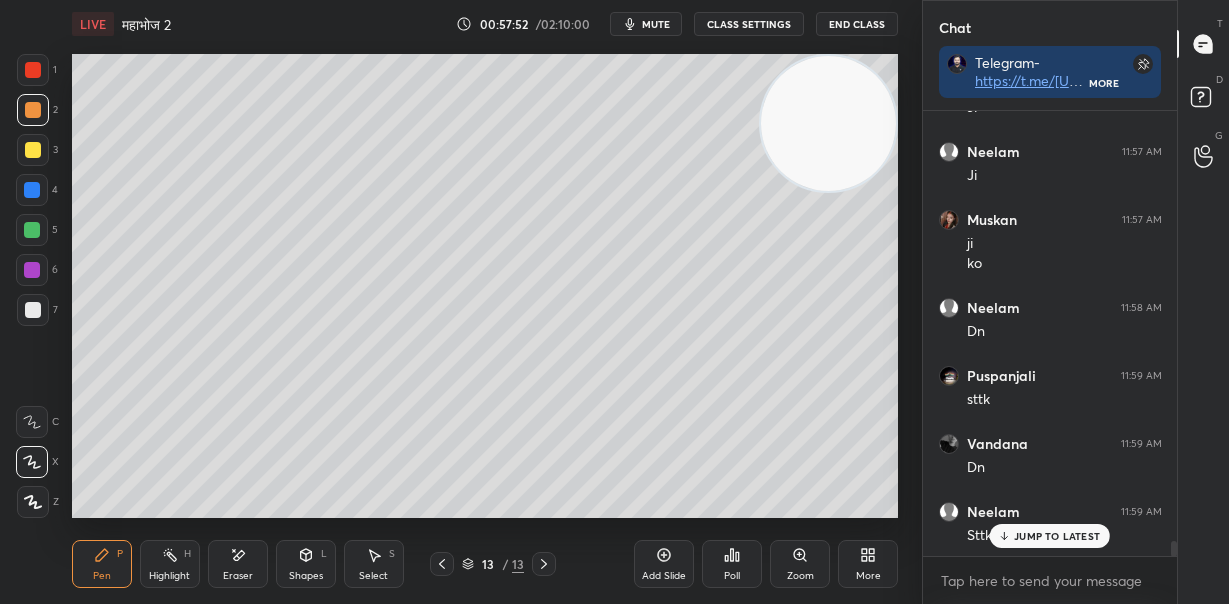 scroll, scrollTop: 12453, scrollLeft: 0, axis: vertical 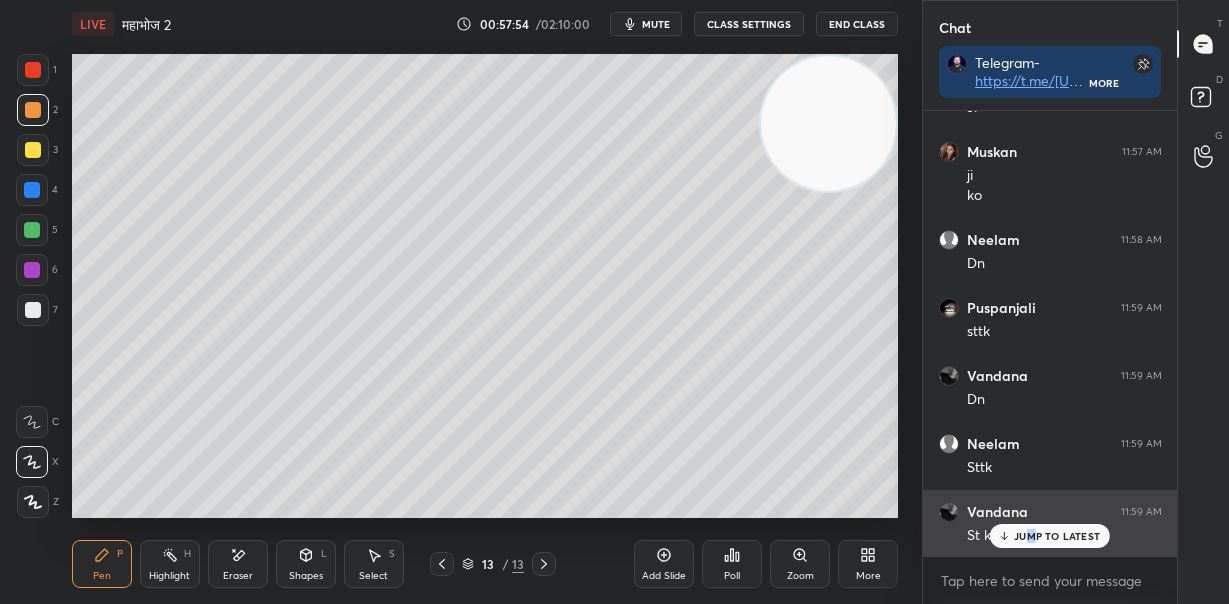 click on "JUMP TO LATEST" at bounding box center (1057, 536) 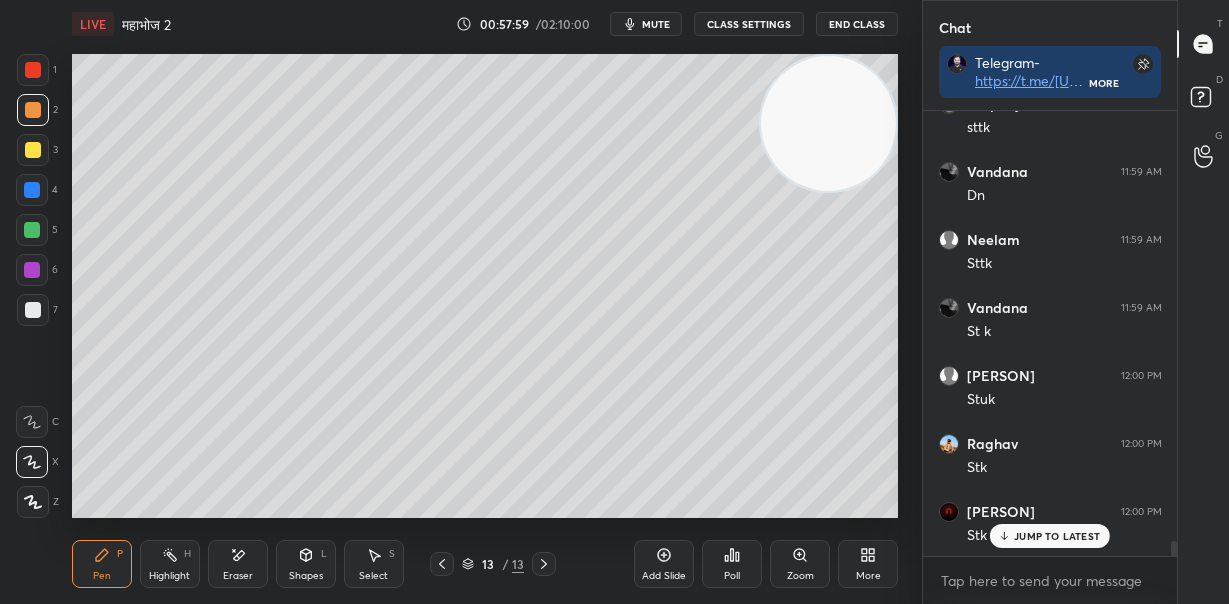 scroll, scrollTop: 12725, scrollLeft: 0, axis: vertical 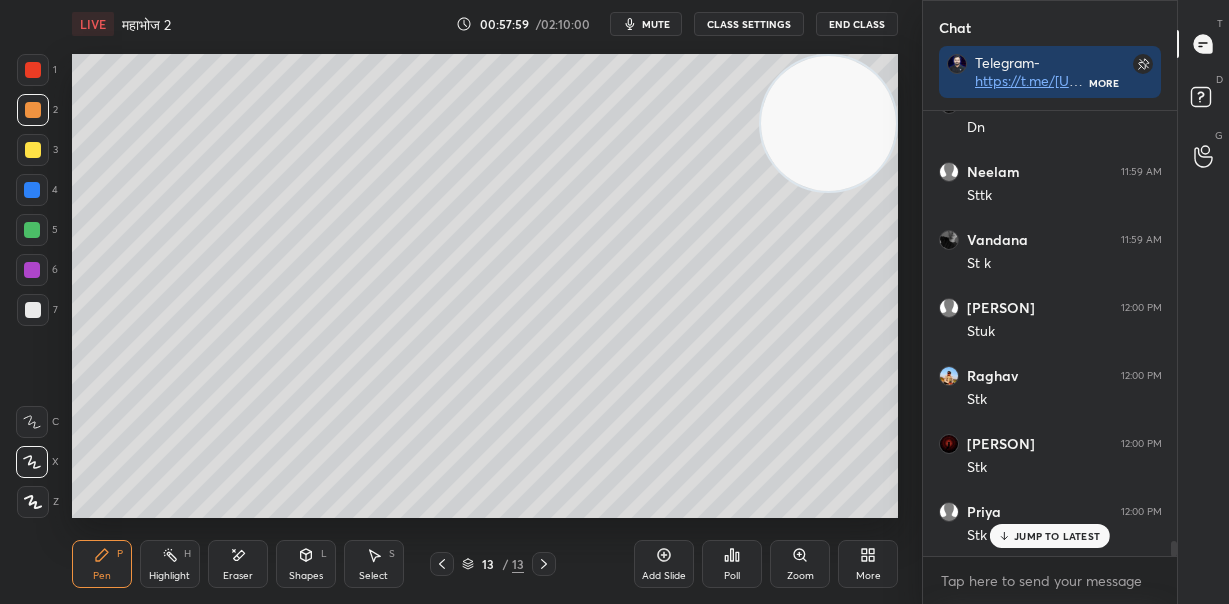 click at bounding box center (614, 604) 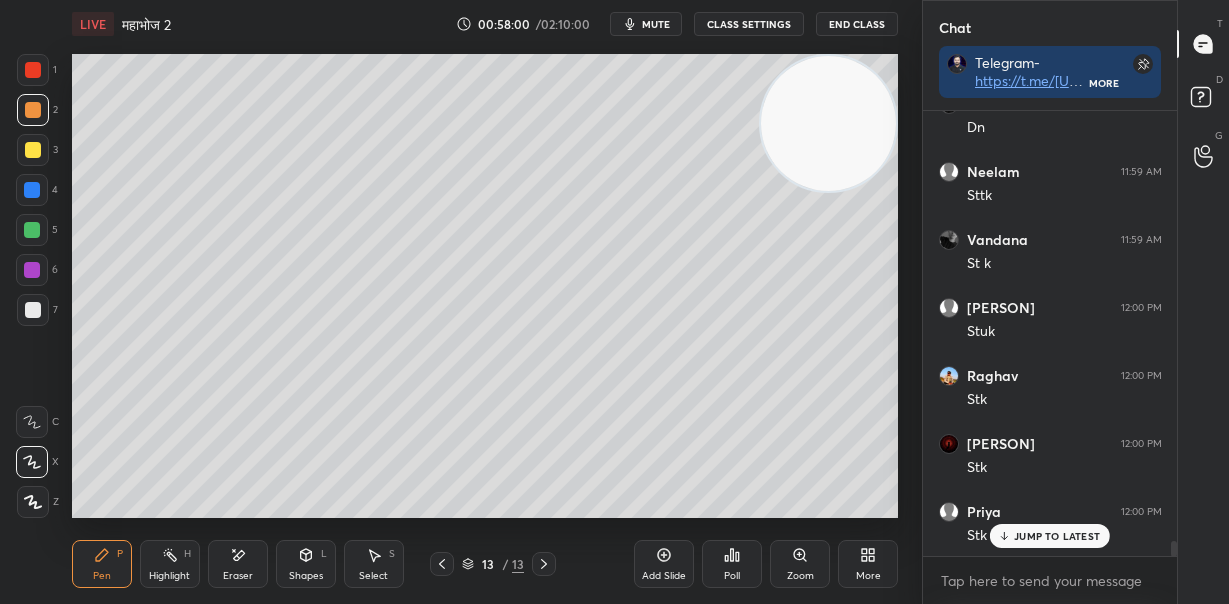 click on "JUMP TO LATEST" at bounding box center [1057, 536] 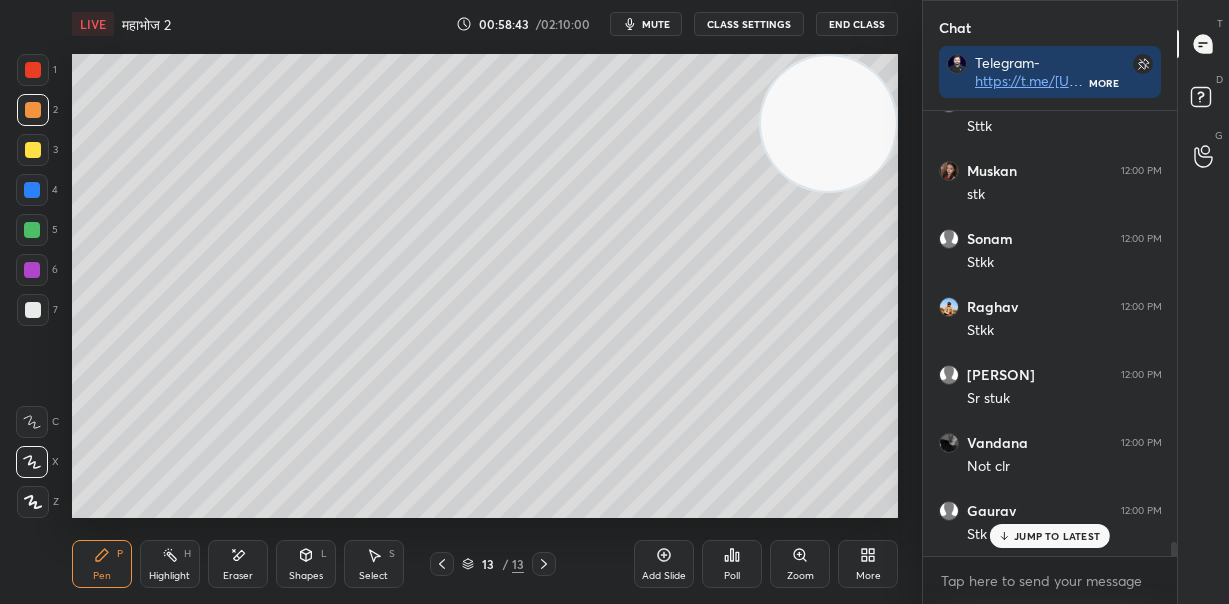 scroll, scrollTop: 13745, scrollLeft: 0, axis: vertical 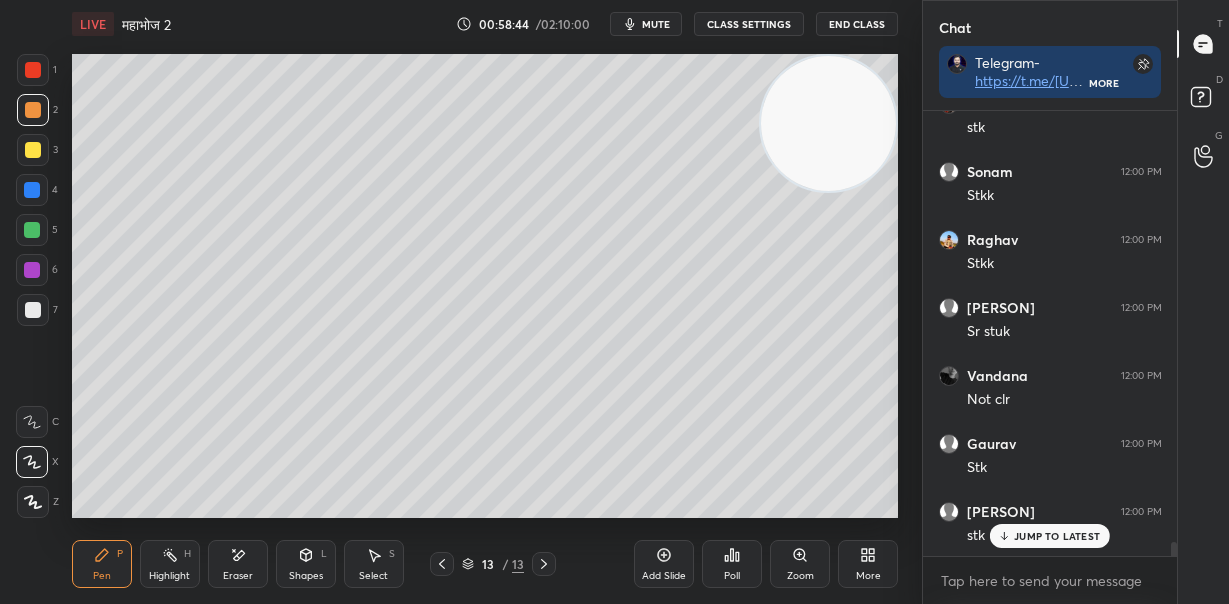 click on "JUMP TO LATEST" at bounding box center [1057, 536] 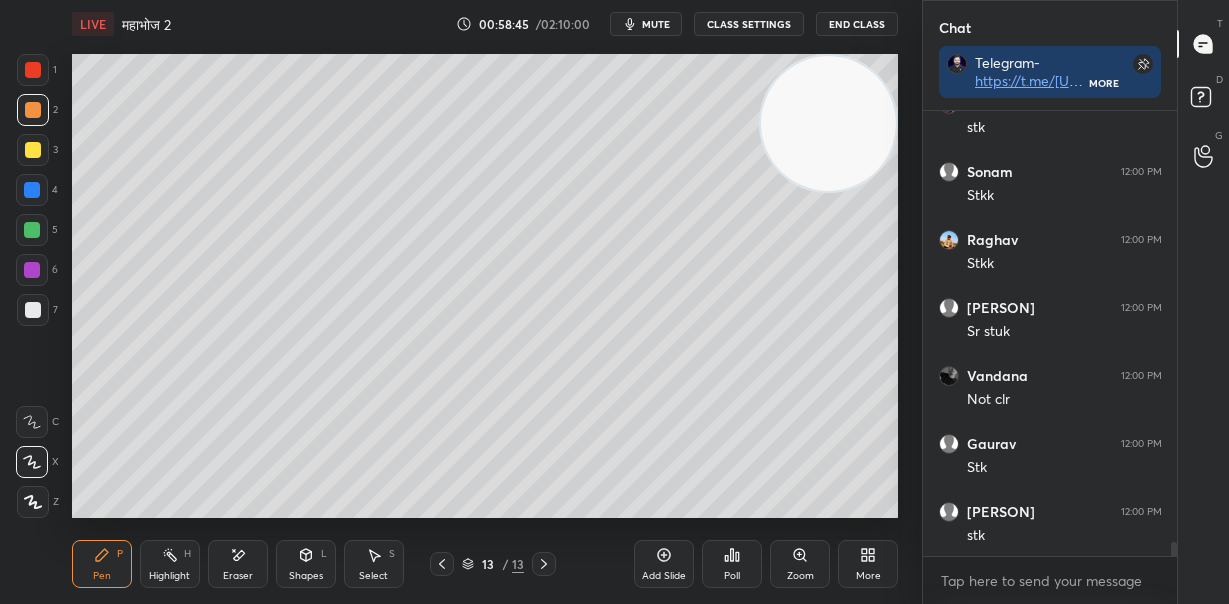 scroll, scrollTop: 13813, scrollLeft: 0, axis: vertical 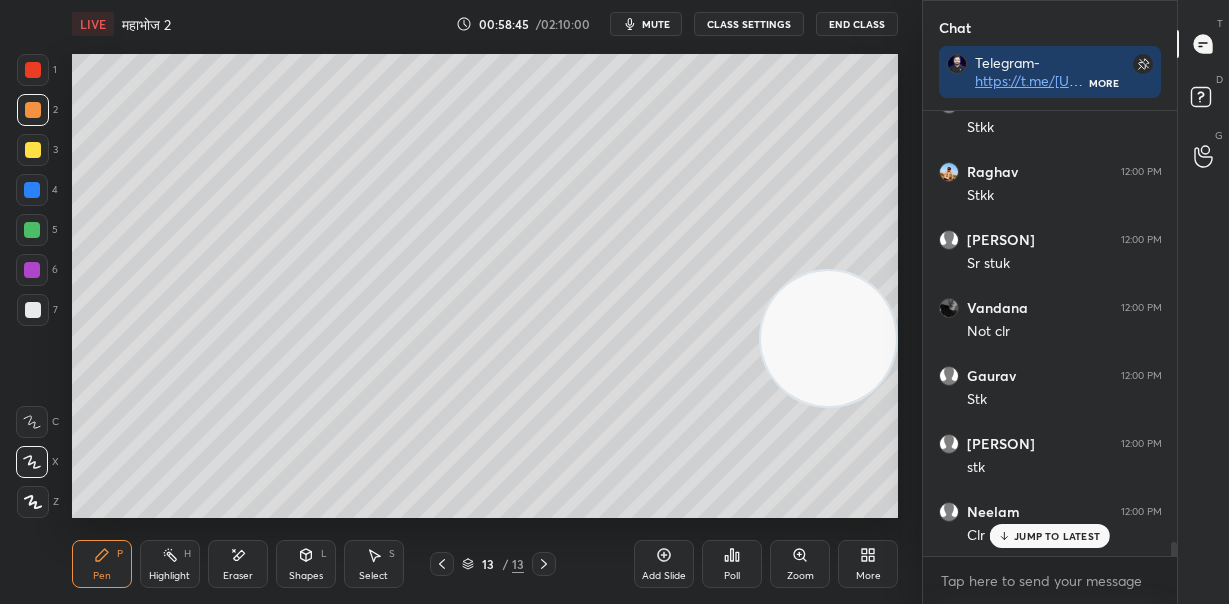 drag, startPoint x: 828, startPoint y: 331, endPoint x: 827, endPoint y: 343, distance: 12.0415945 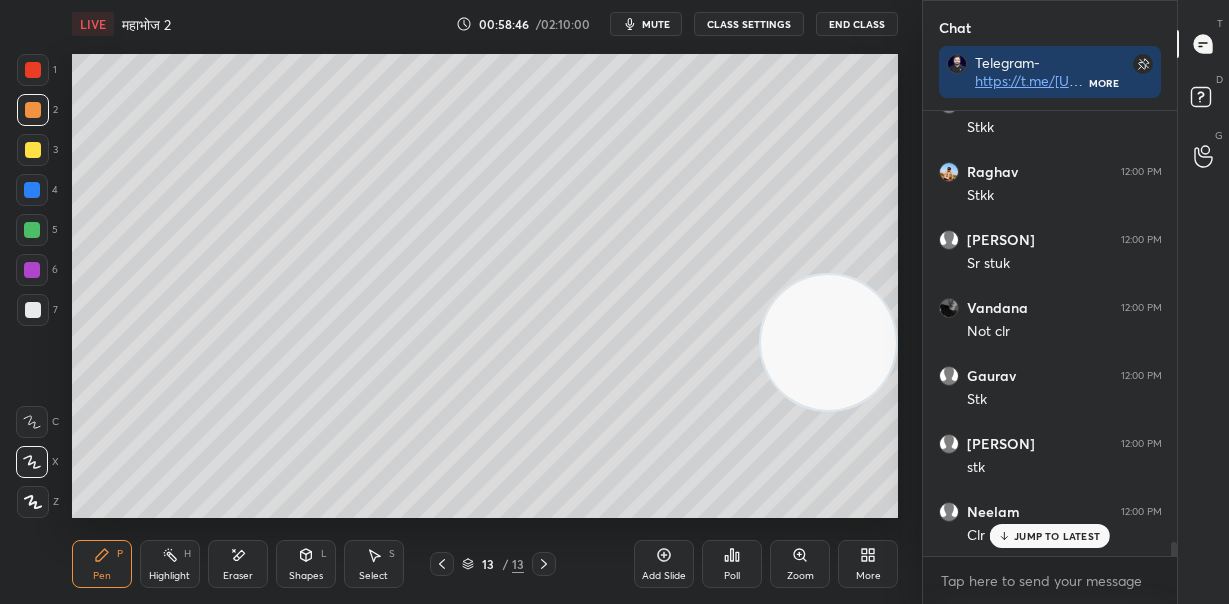 click on "JUMP TO LATEST" at bounding box center (1057, 536) 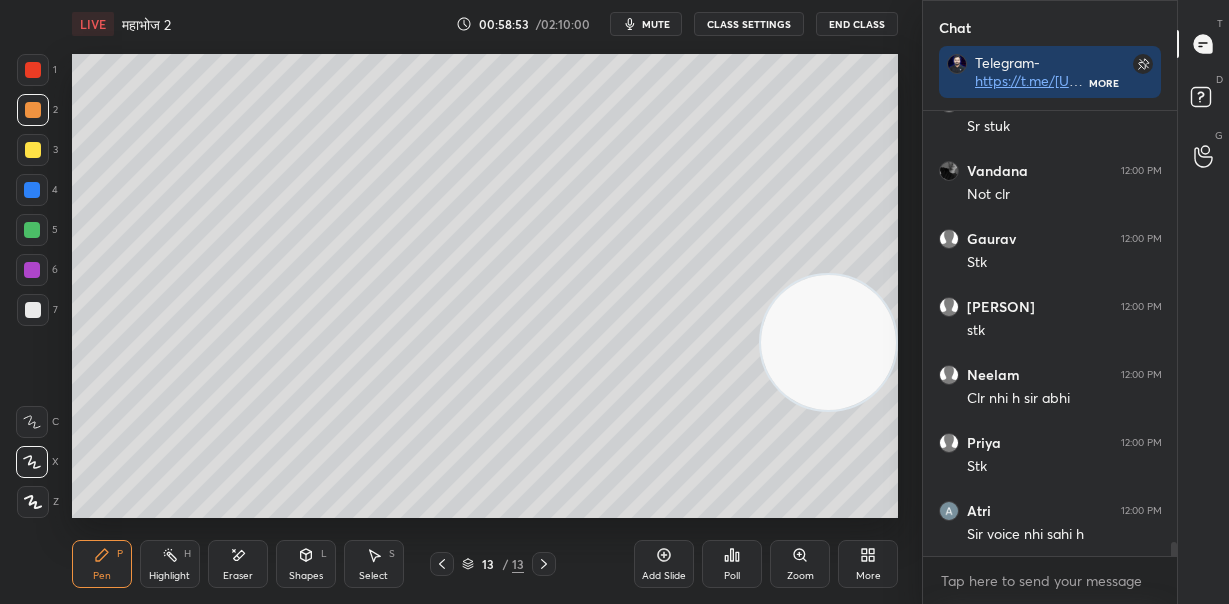 scroll, scrollTop: 14017, scrollLeft: 0, axis: vertical 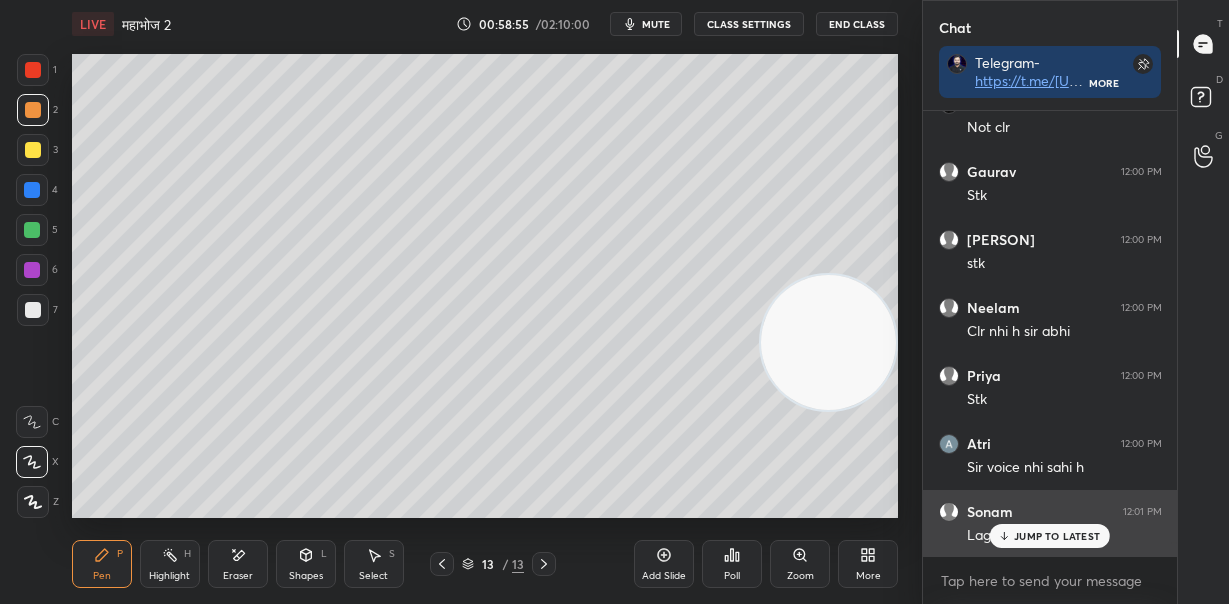 click on "JUMP TO LATEST" at bounding box center [1057, 536] 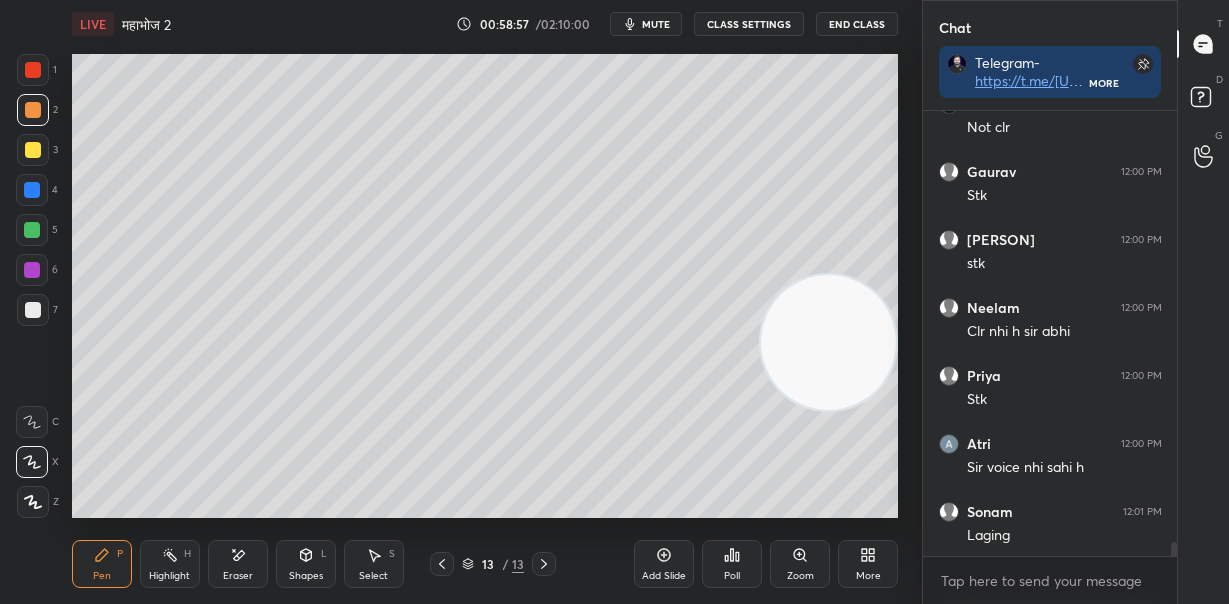 scroll, scrollTop: 14085, scrollLeft: 0, axis: vertical 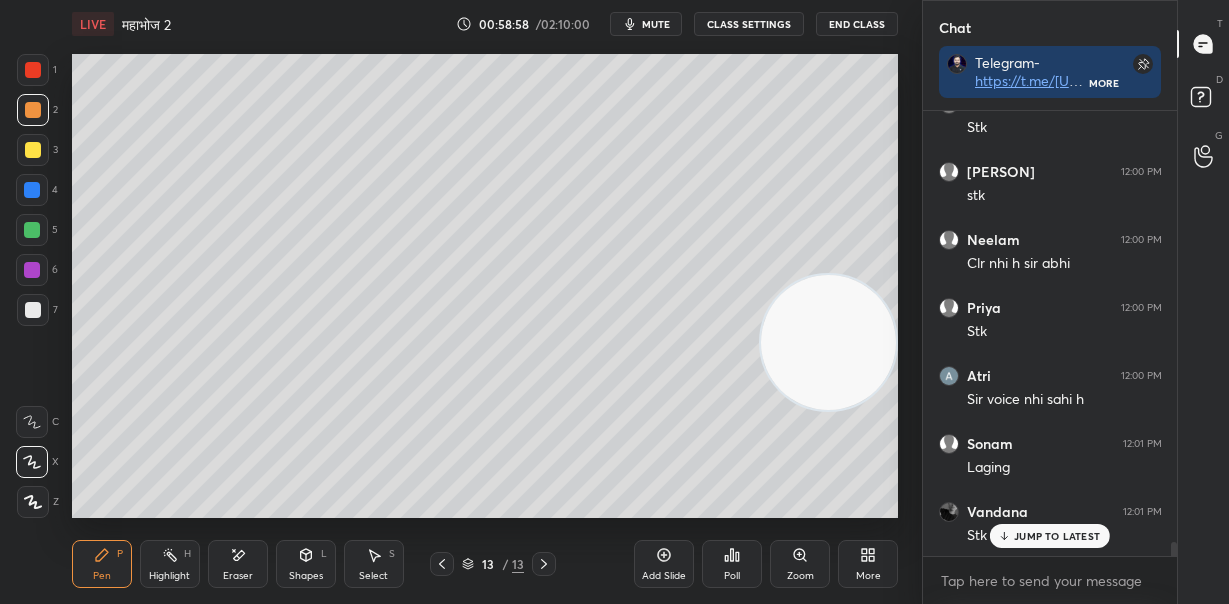 click on "JUMP TO LATEST" at bounding box center (1057, 536) 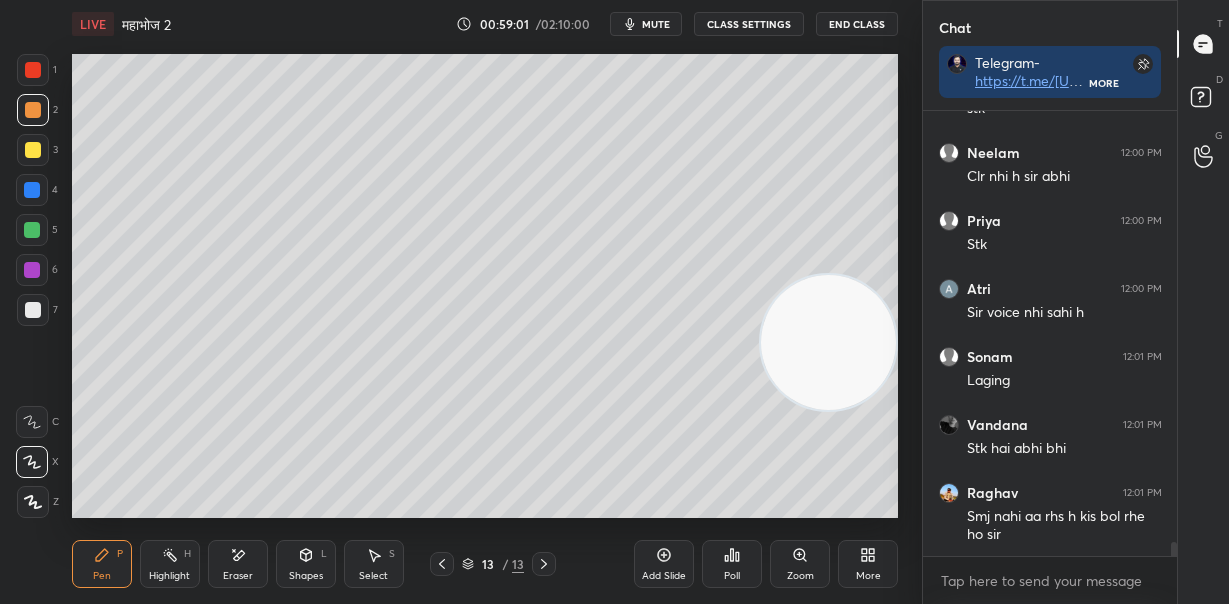 scroll, scrollTop: 14240, scrollLeft: 0, axis: vertical 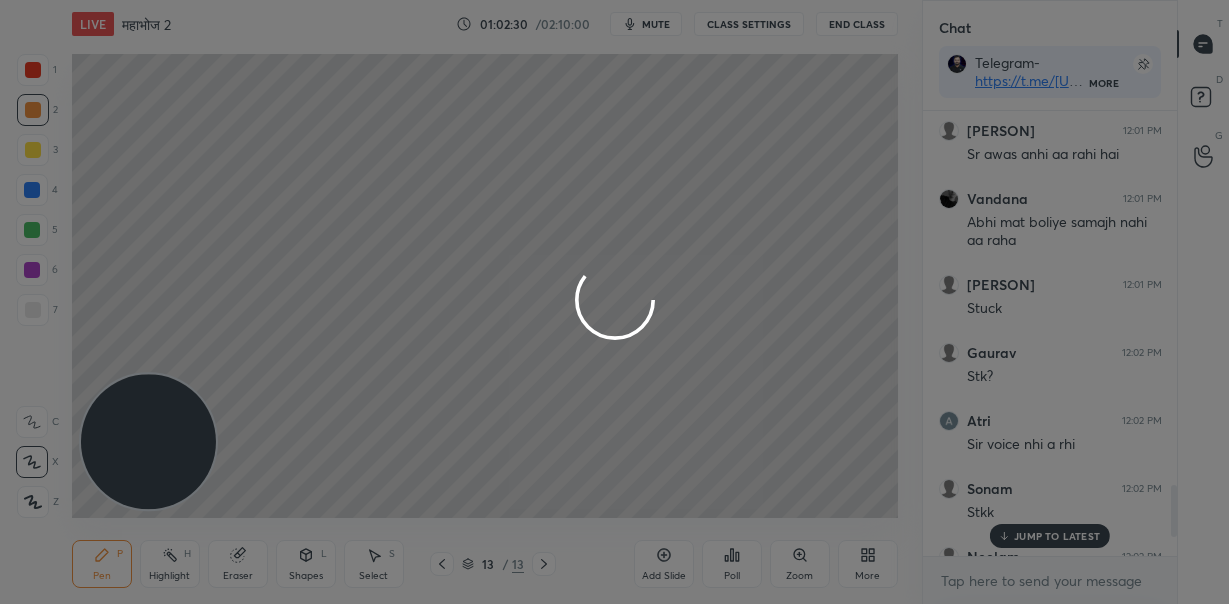 click at bounding box center [614, 302] 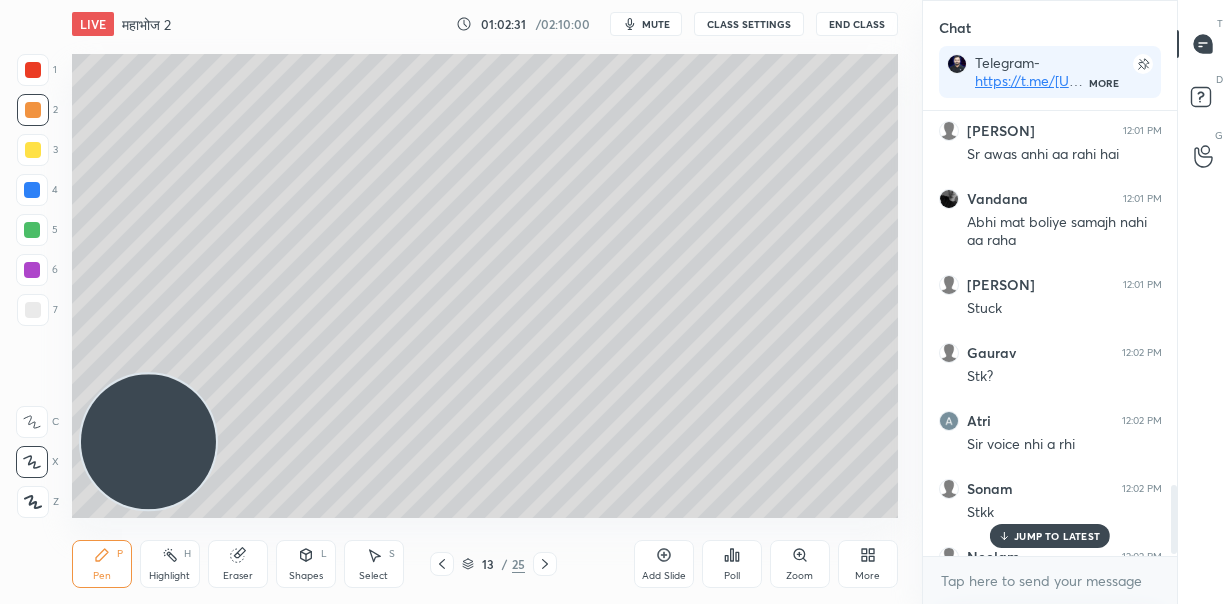 click on "JUMP TO LATEST" at bounding box center [1057, 536] 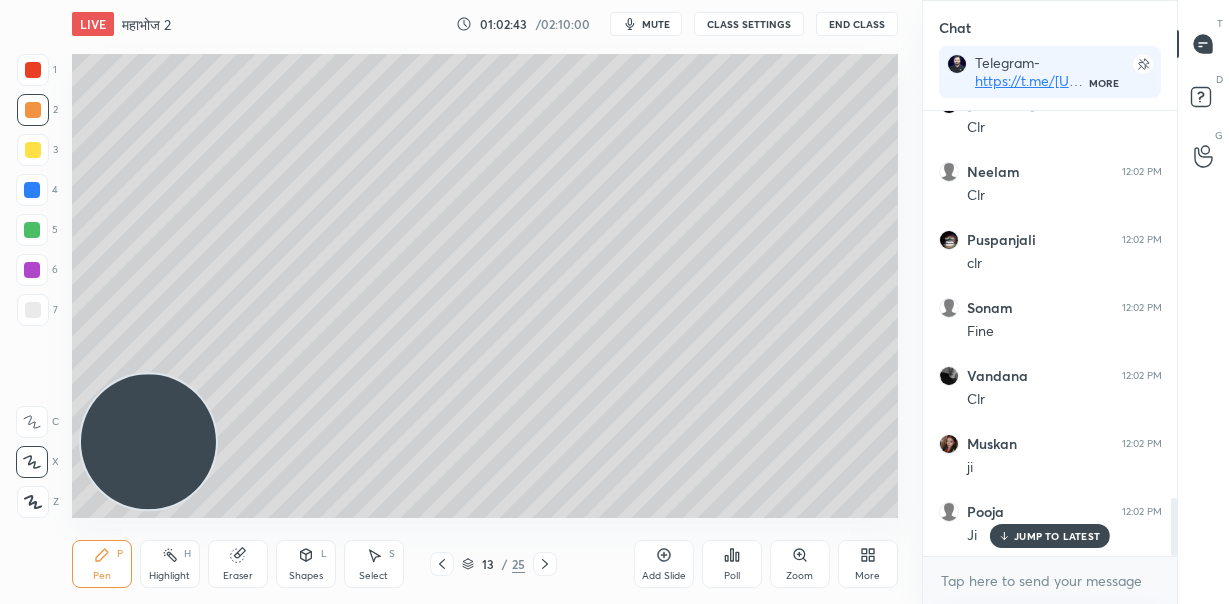 scroll, scrollTop: 2983, scrollLeft: 0, axis: vertical 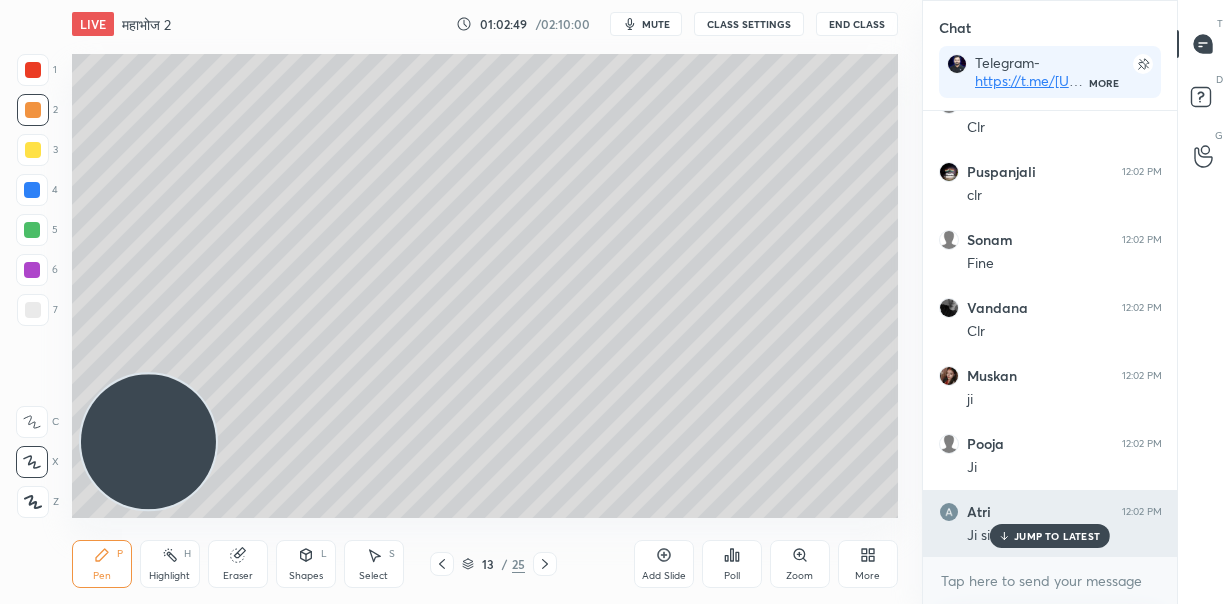 click on "JUMP TO LATEST" at bounding box center [1057, 536] 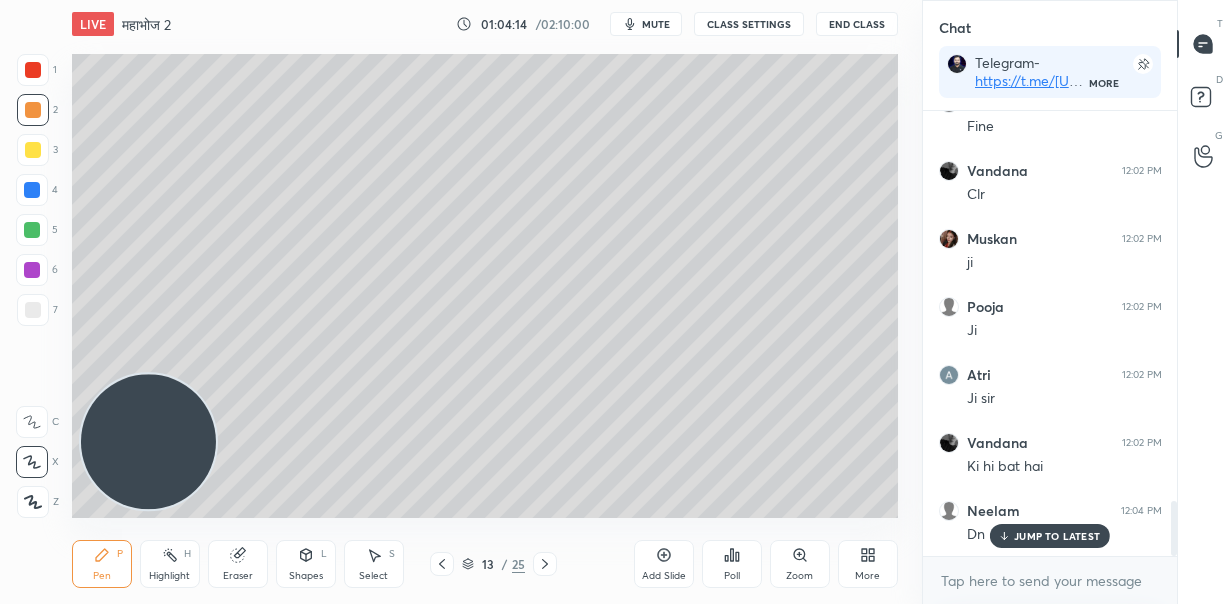 scroll, scrollTop: 3187, scrollLeft: 0, axis: vertical 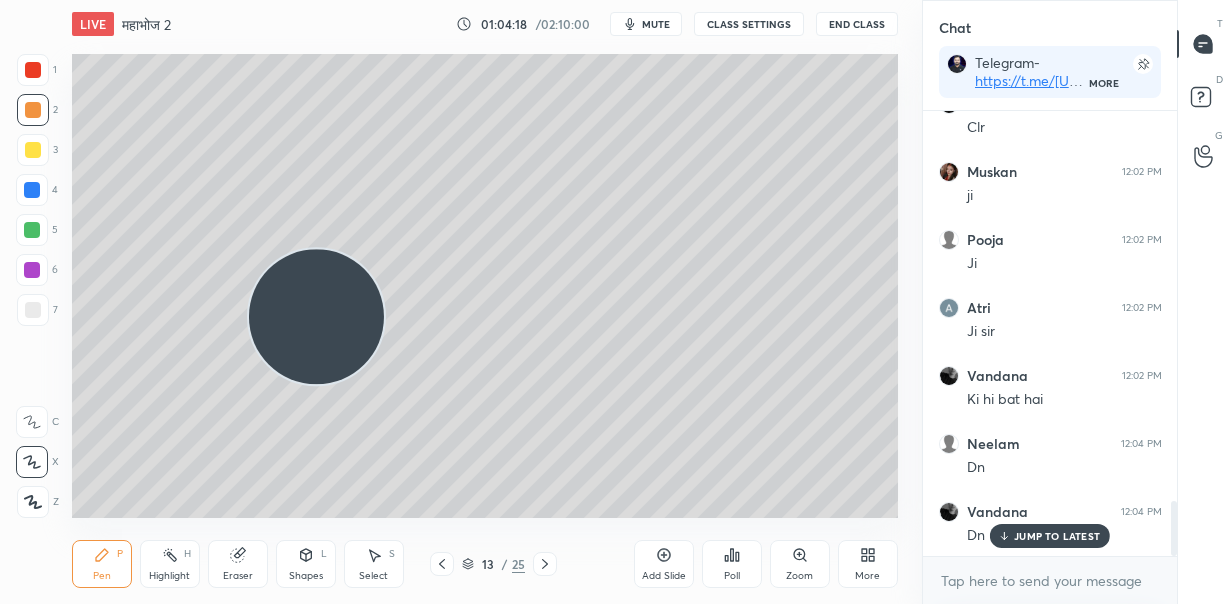 drag, startPoint x: 225, startPoint y: 375, endPoint x: 608, endPoint y: 130, distance: 454.6581 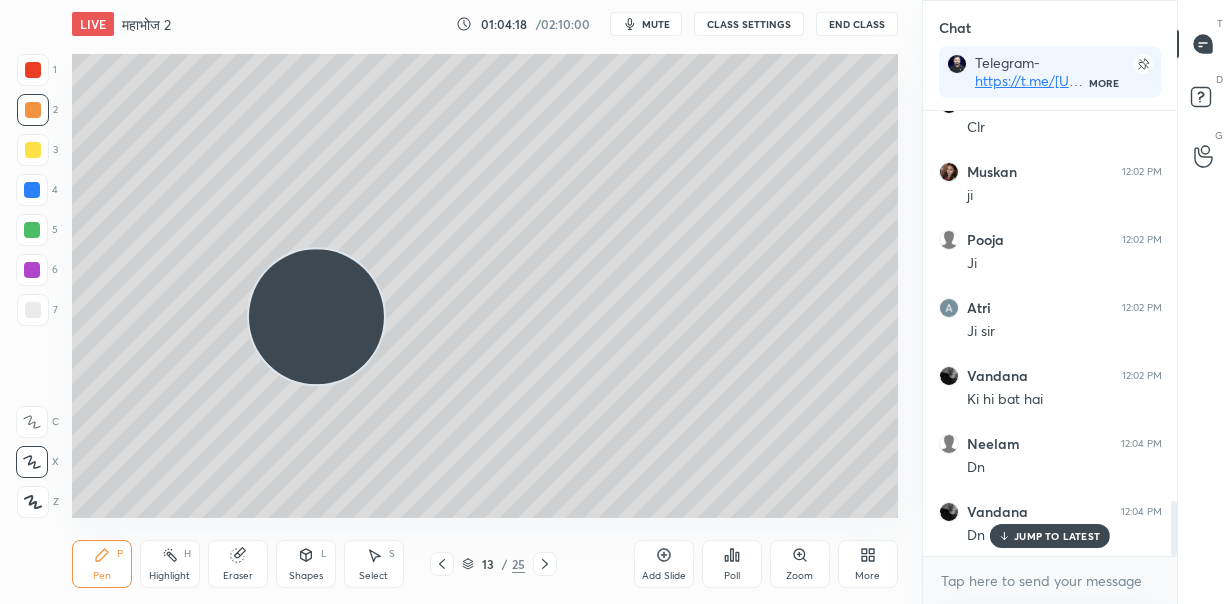 click at bounding box center (316, 316) 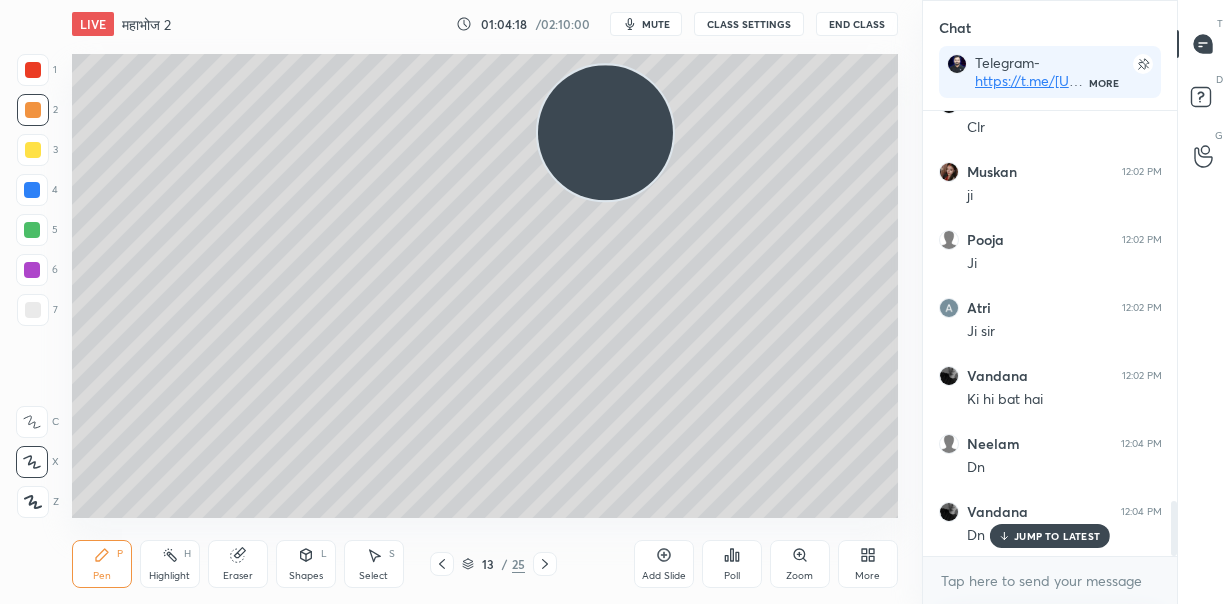 drag, startPoint x: 604, startPoint y: 145, endPoint x: 848, endPoint y: 129, distance: 244.52403 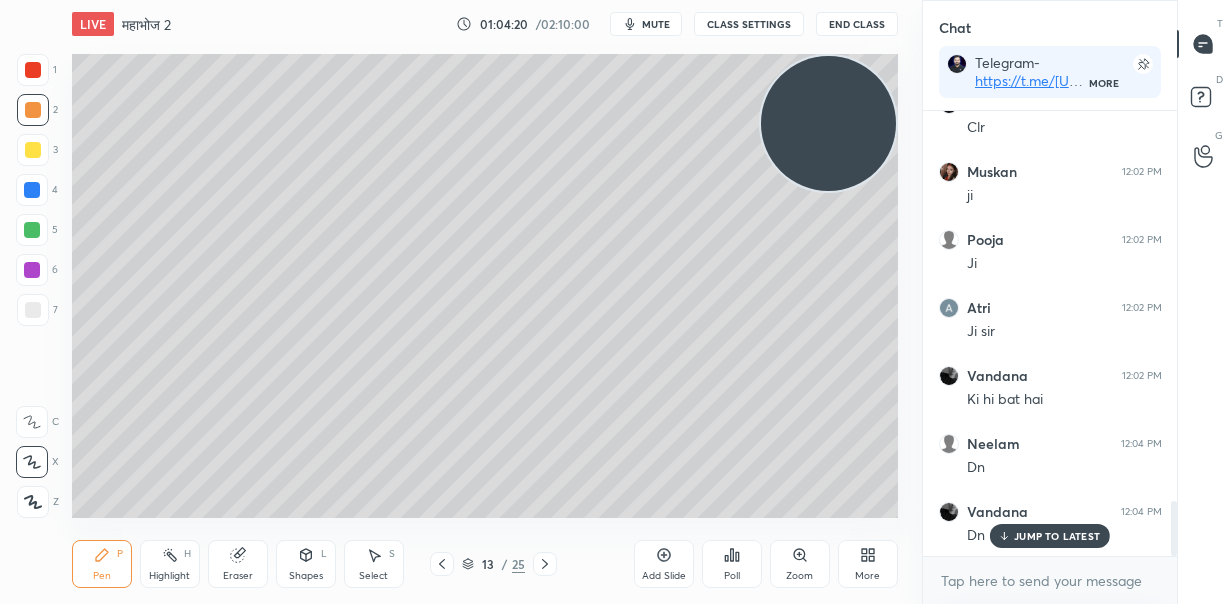 click on "JUMP TO LATEST" at bounding box center [1057, 536] 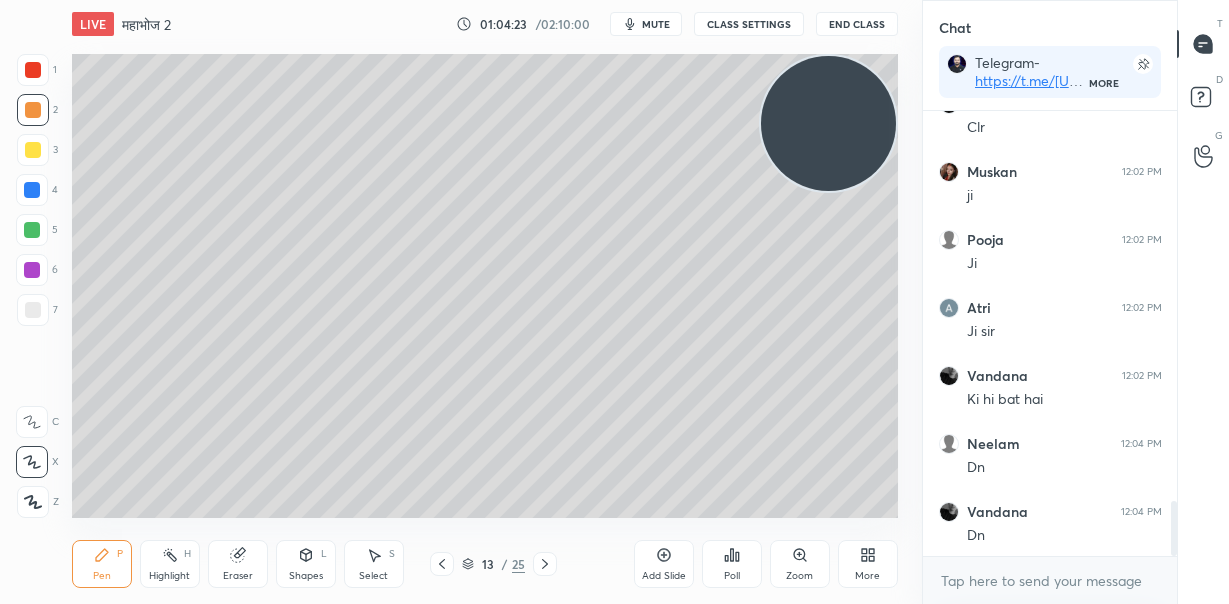 click at bounding box center (33, 310) 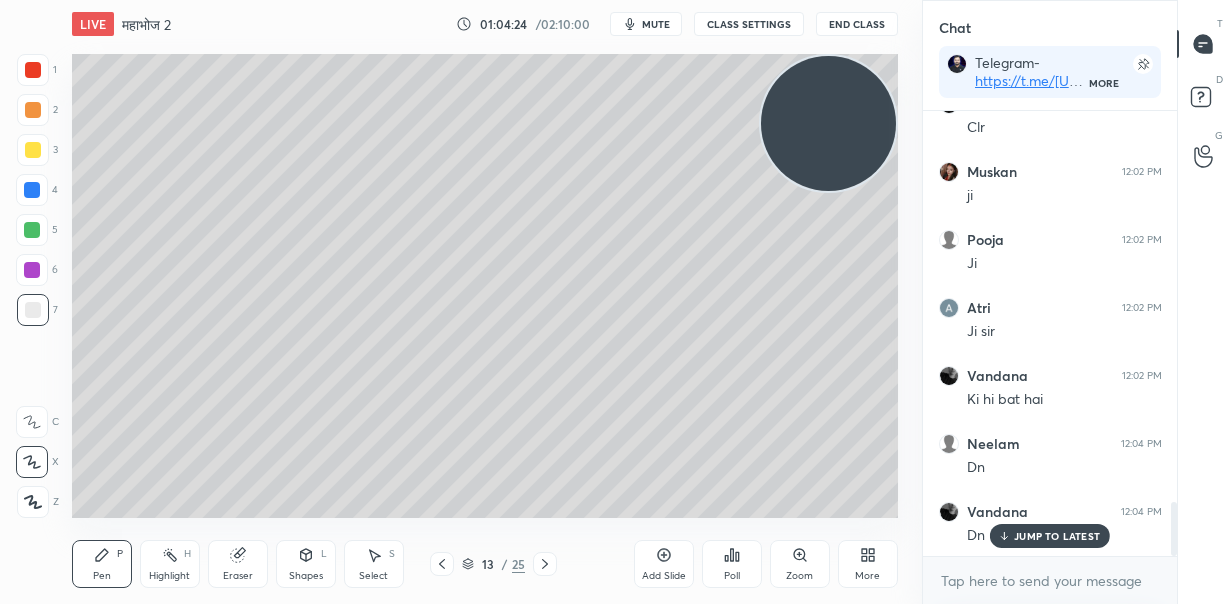 scroll, scrollTop: 3255, scrollLeft: 0, axis: vertical 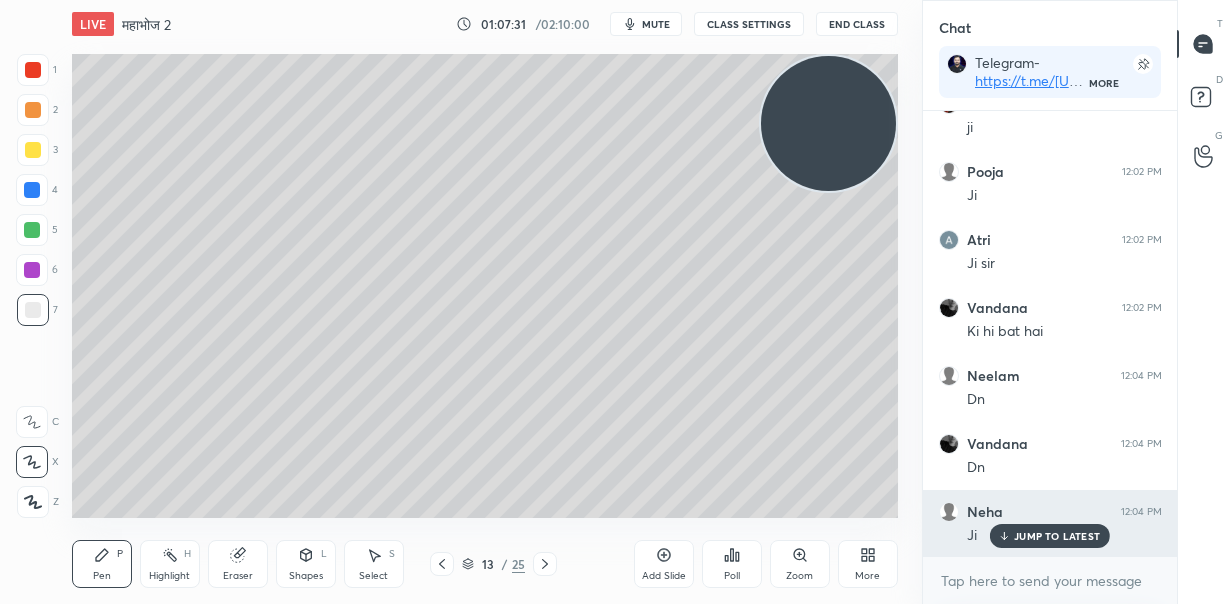 click on "JUMP TO LATEST" at bounding box center [1057, 536] 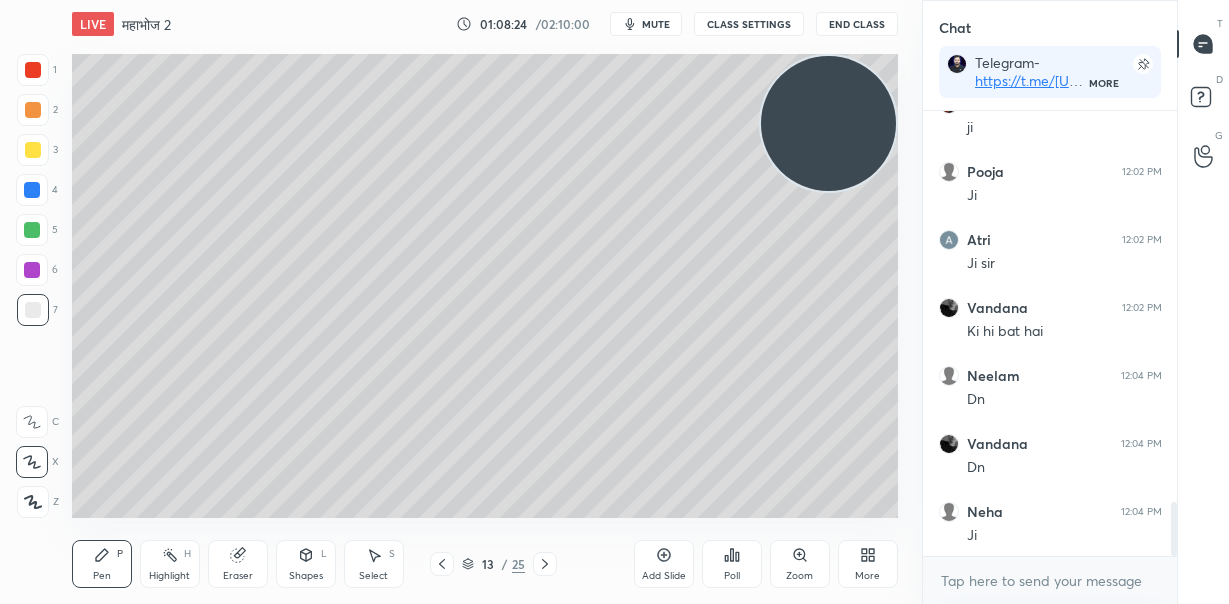 click 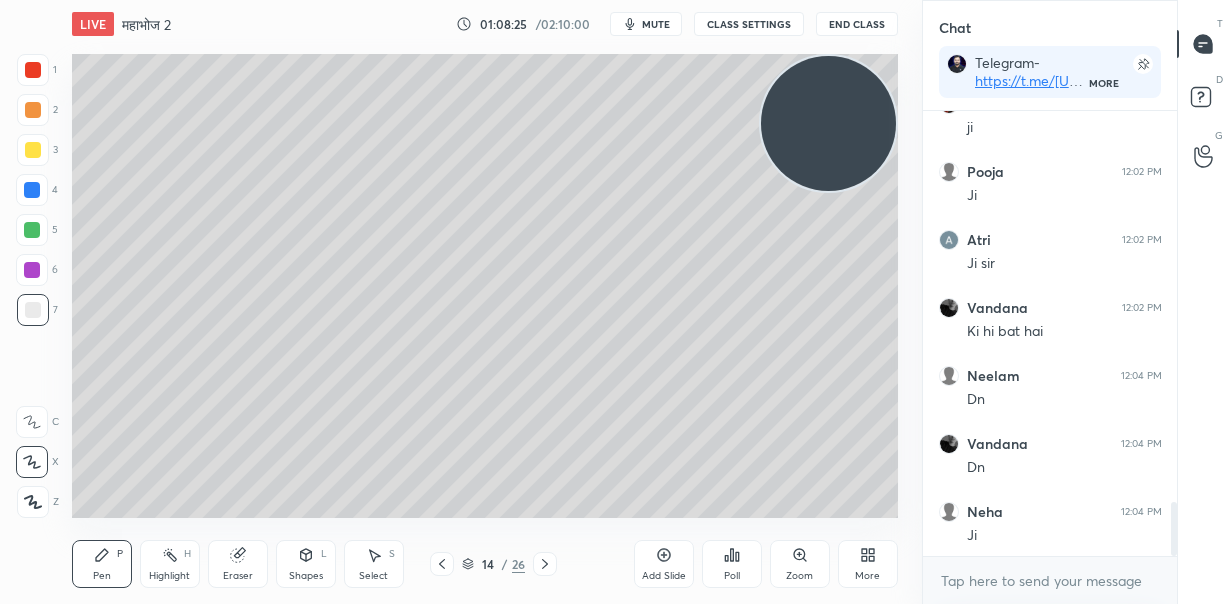 drag, startPoint x: 32, startPoint y: 151, endPoint x: 46, endPoint y: 135, distance: 21.260292 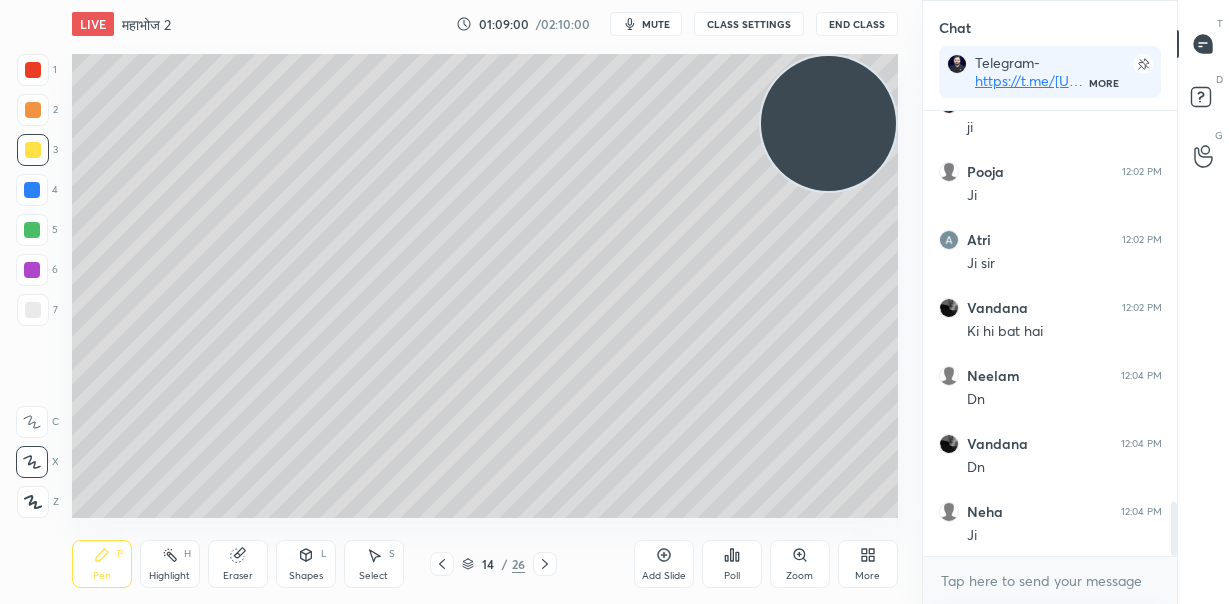 click at bounding box center (828, 123) 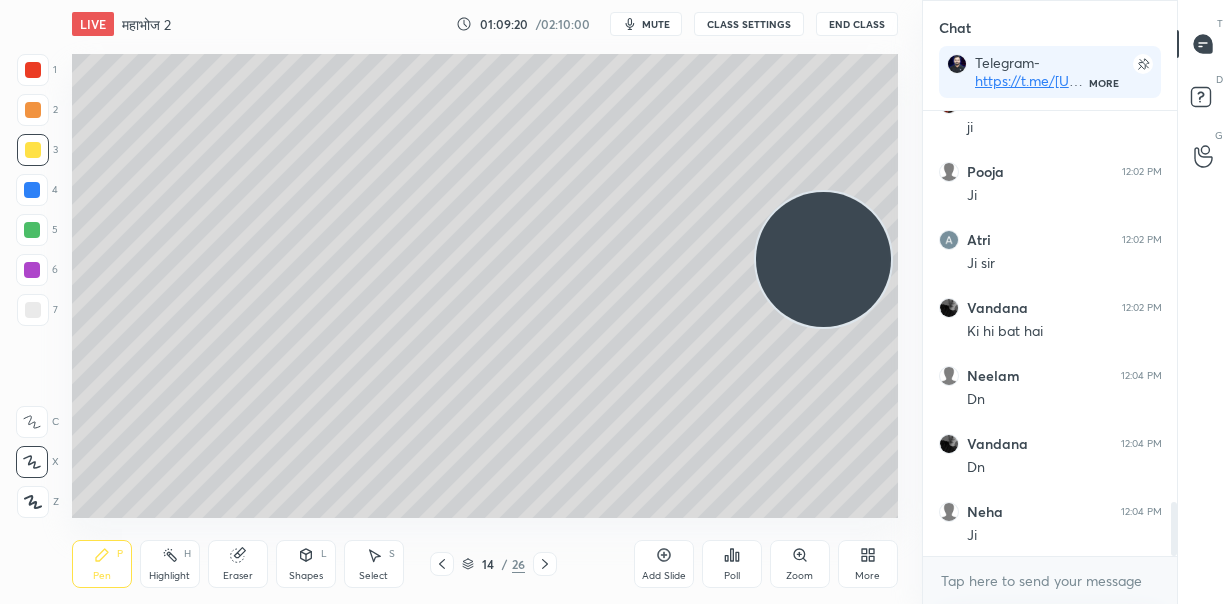 click at bounding box center [823, 259] 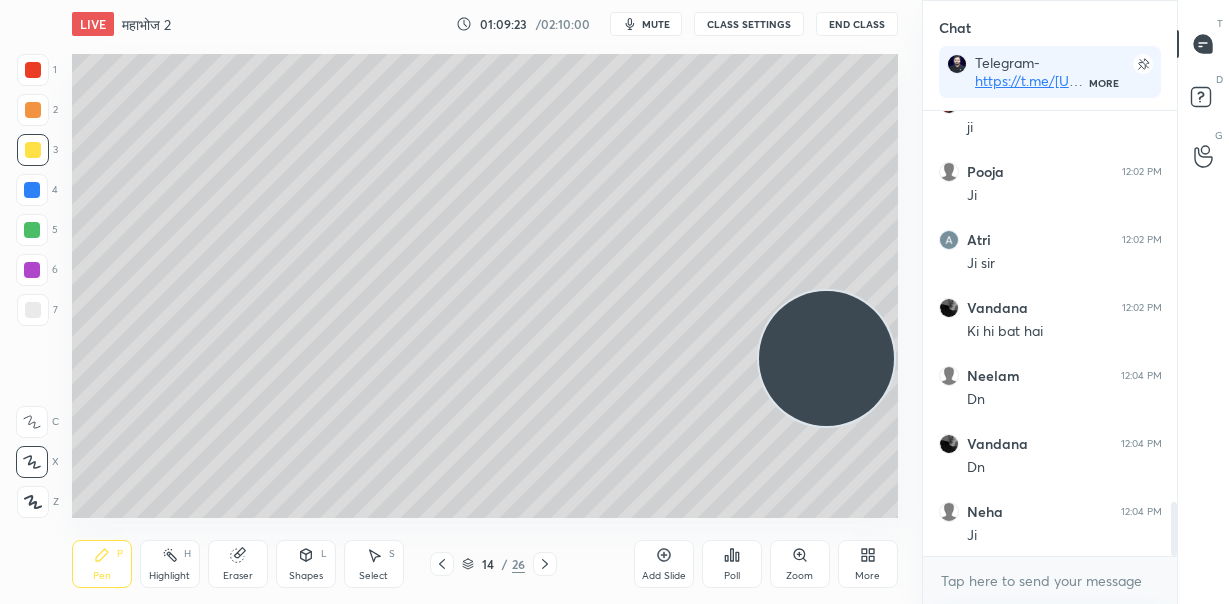 click on "mute" at bounding box center [656, 24] 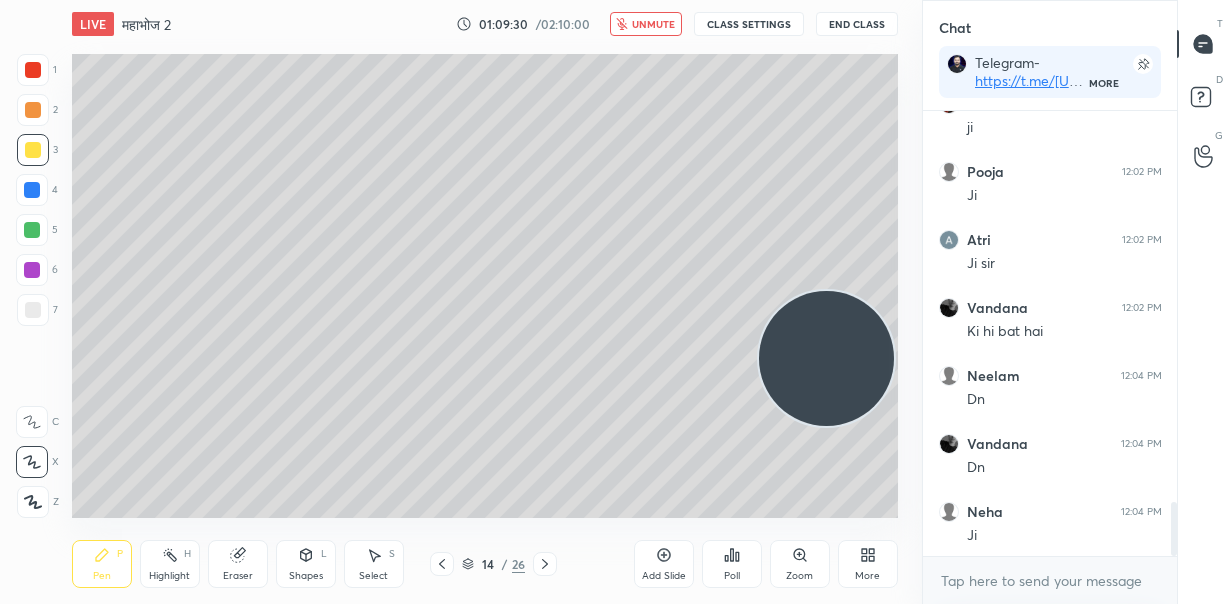 click on "unmute" at bounding box center [653, 24] 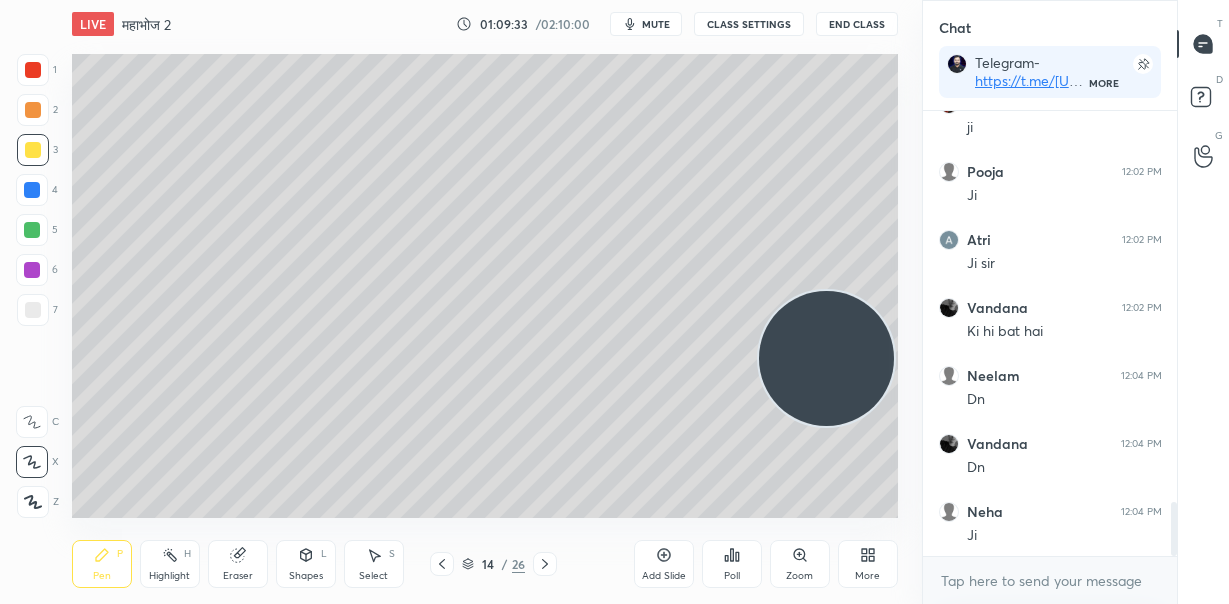 drag, startPoint x: 664, startPoint y: 19, endPoint x: 632, endPoint y: 41, distance: 38.832977 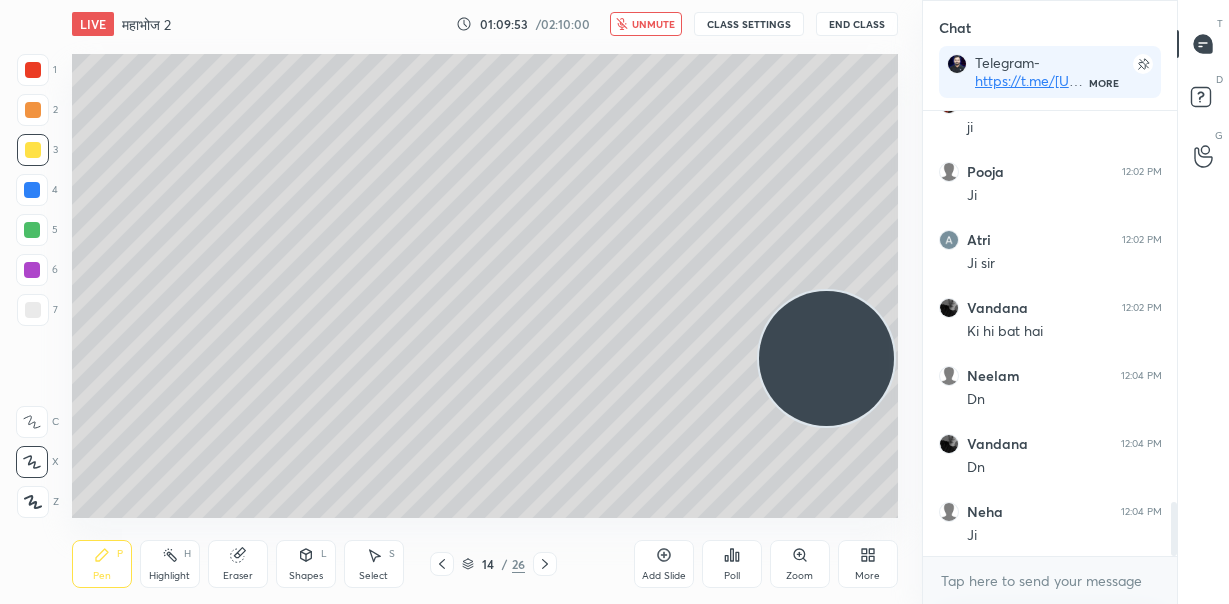 click on "unmute" at bounding box center (653, 24) 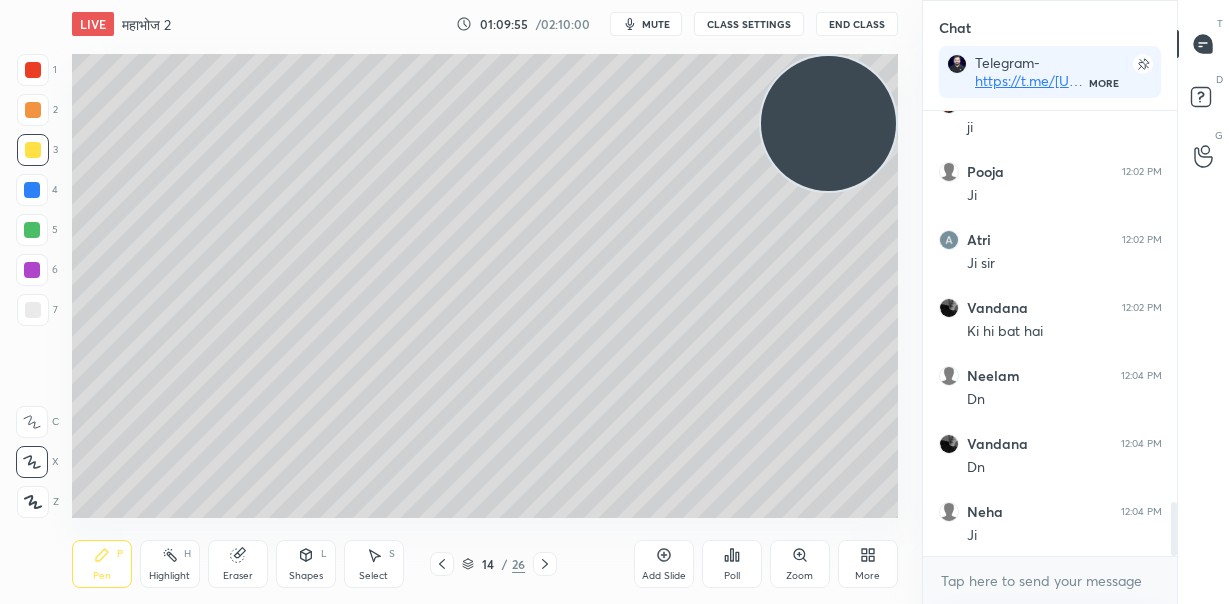 drag, startPoint x: 843, startPoint y: 283, endPoint x: 891, endPoint y: 121, distance: 168.96153 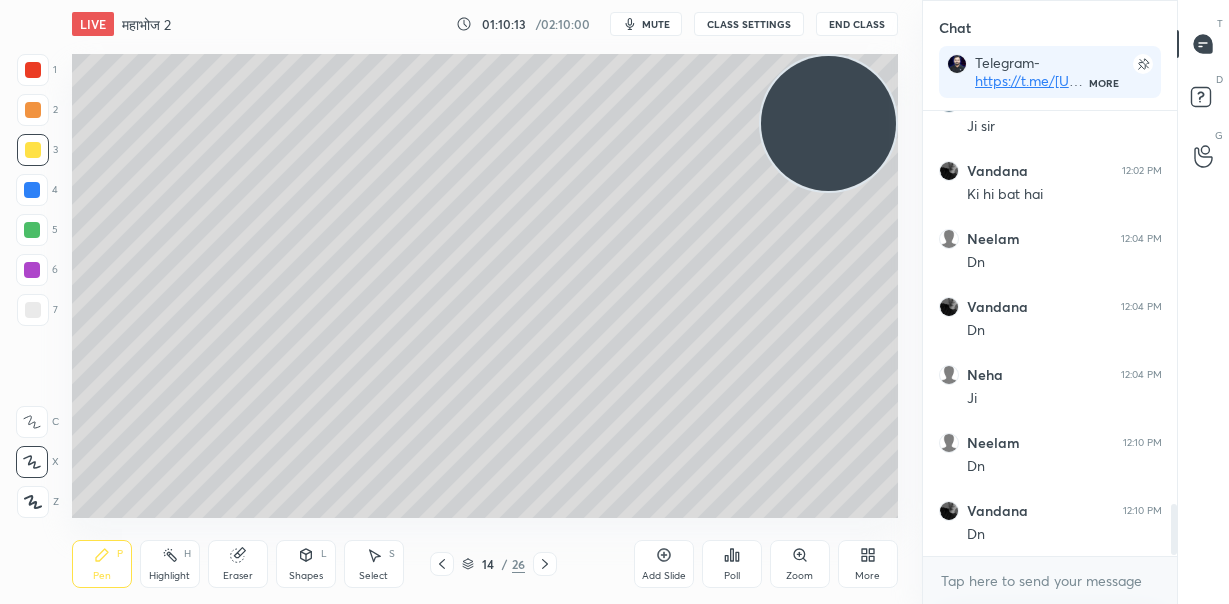 scroll, scrollTop: 3459, scrollLeft: 0, axis: vertical 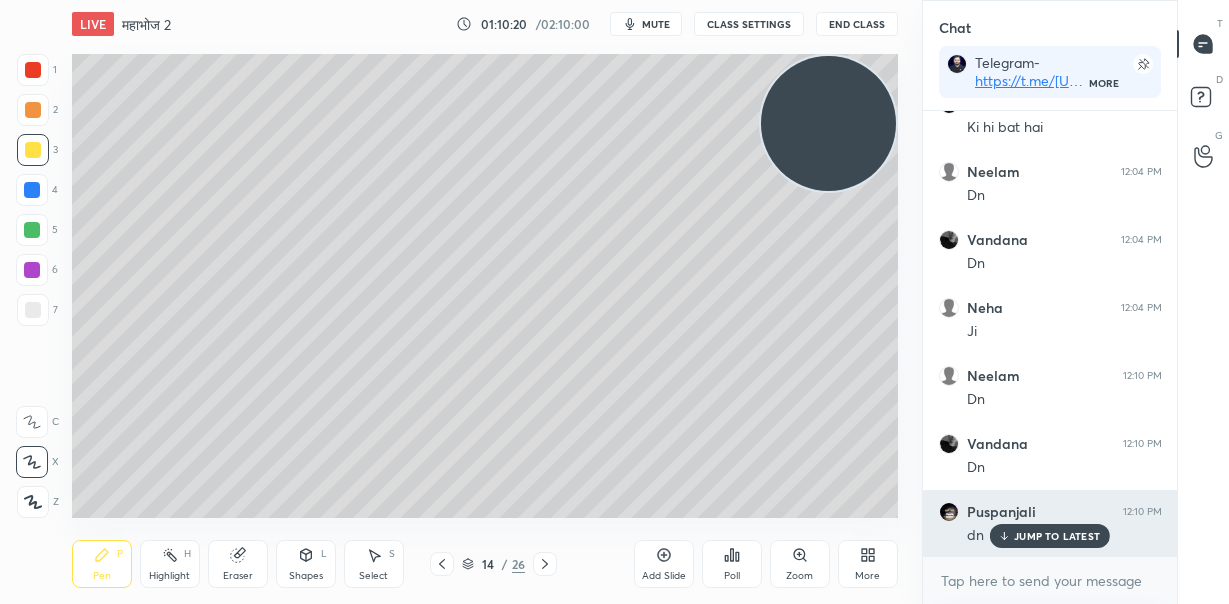 click on "JUMP TO LATEST" at bounding box center (1057, 536) 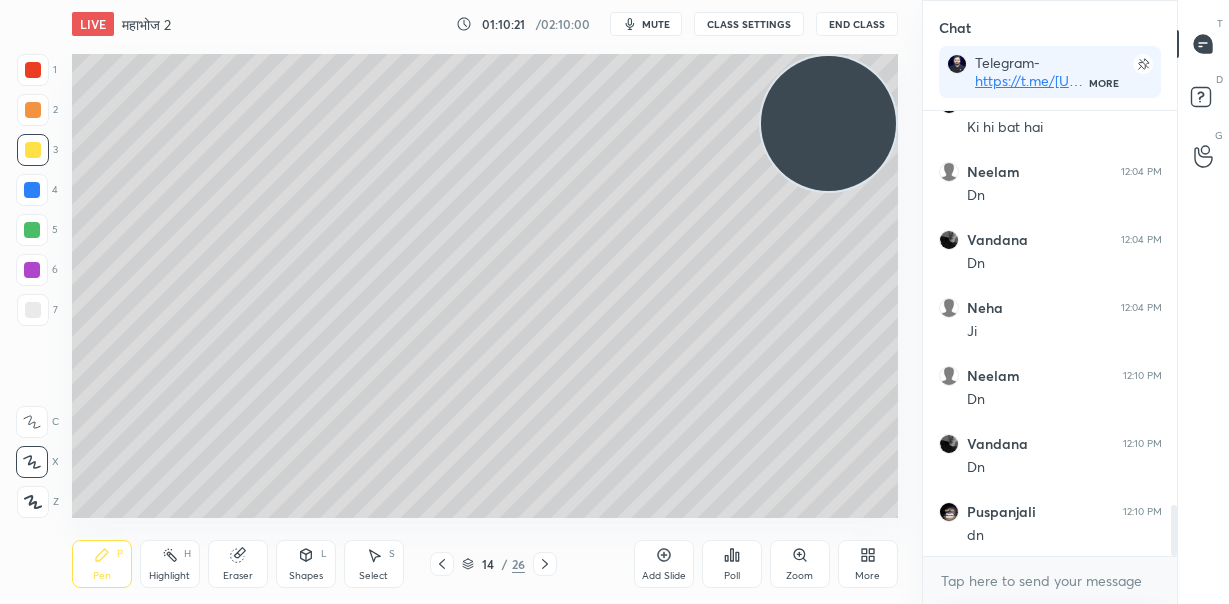 click at bounding box center (33, 310) 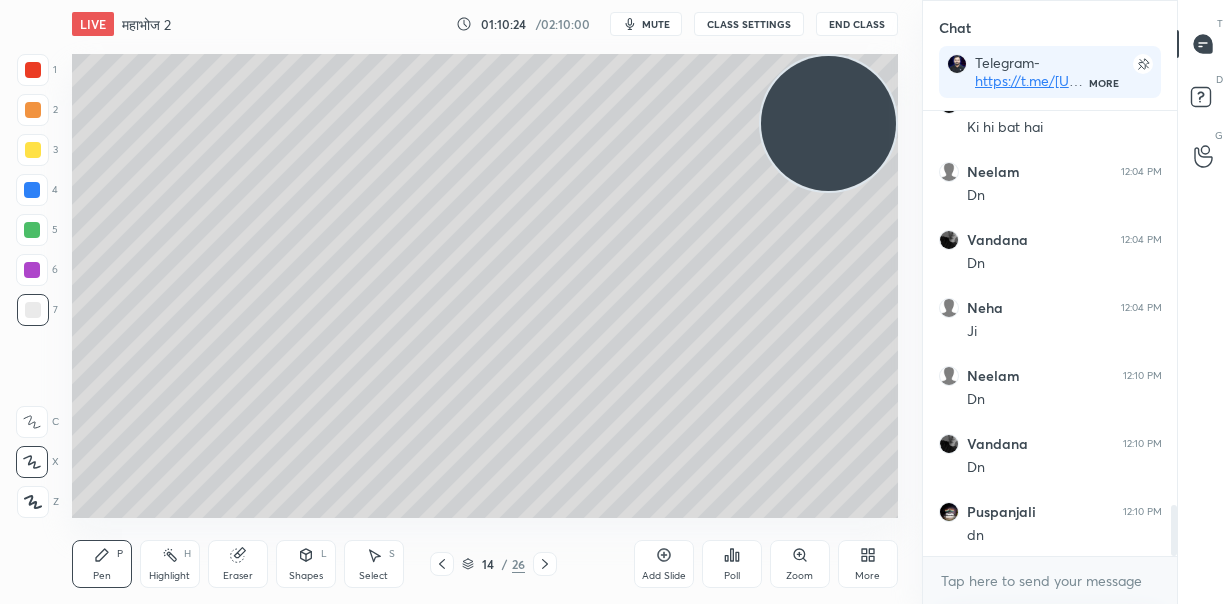 scroll, scrollTop: 3527, scrollLeft: 0, axis: vertical 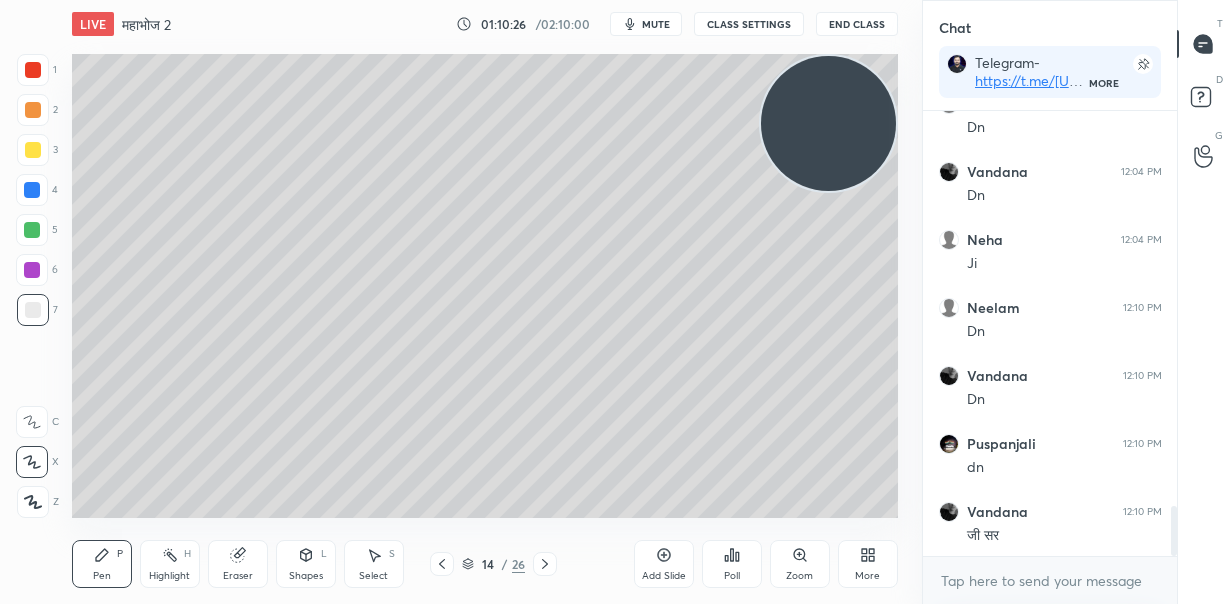 click on "Eraser" at bounding box center (238, 564) 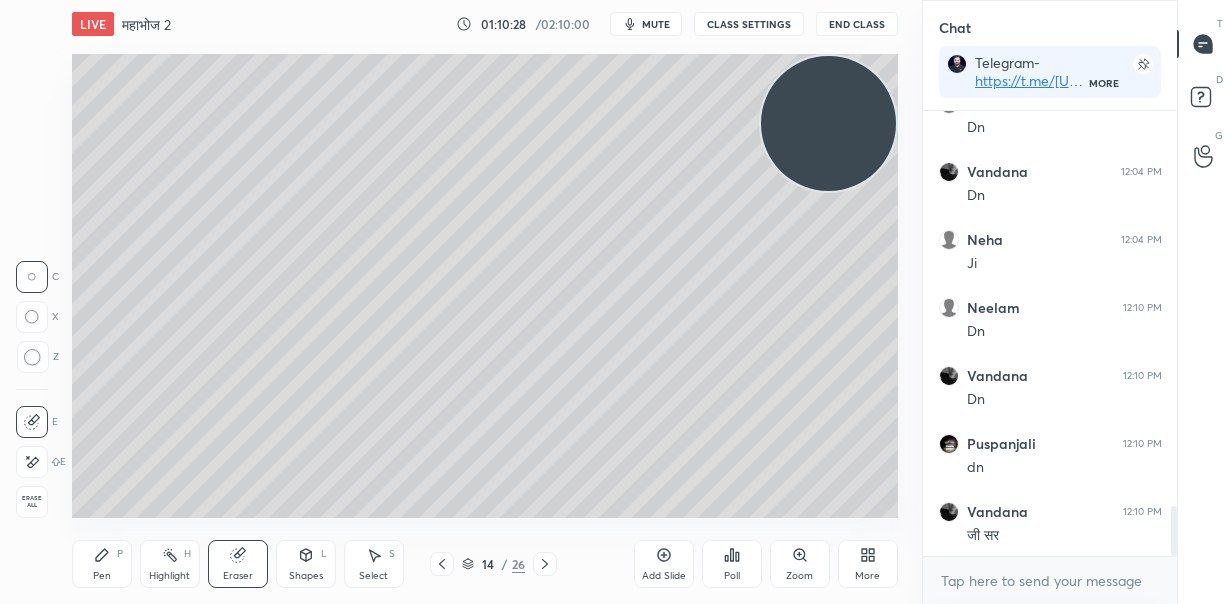 click at bounding box center [32, 462] 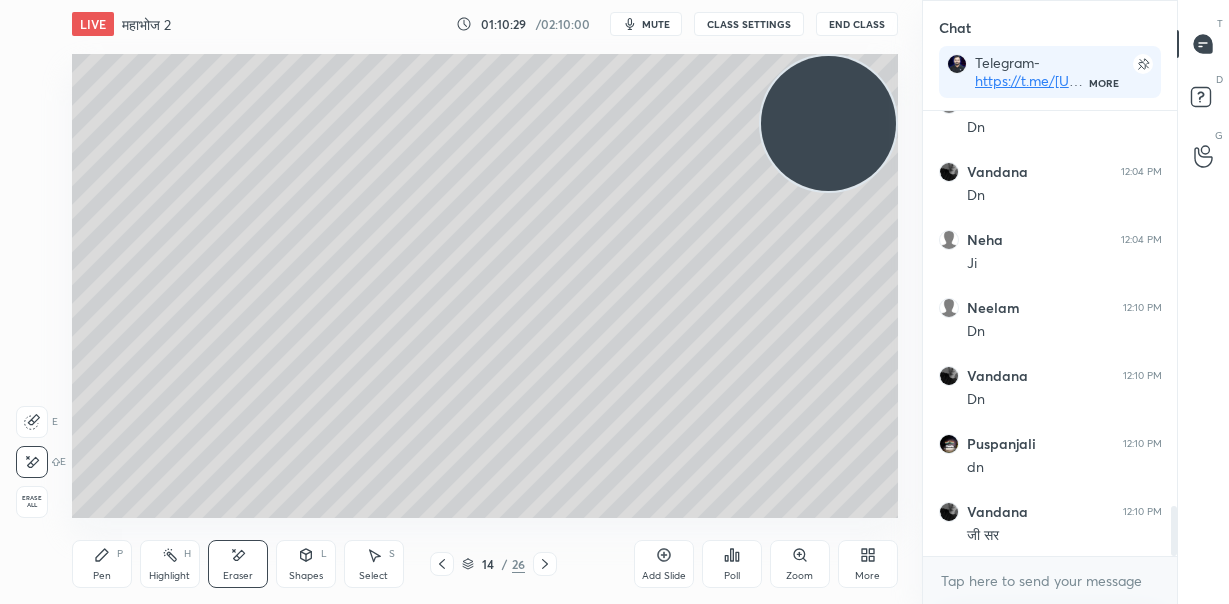 click 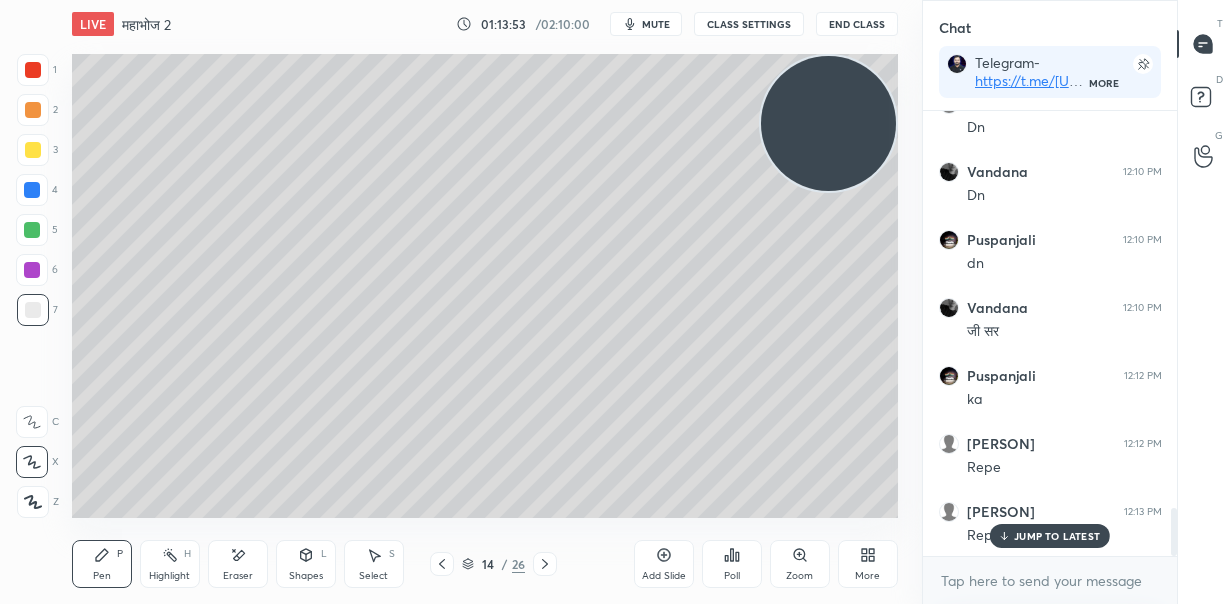 scroll, scrollTop: 3799, scrollLeft: 0, axis: vertical 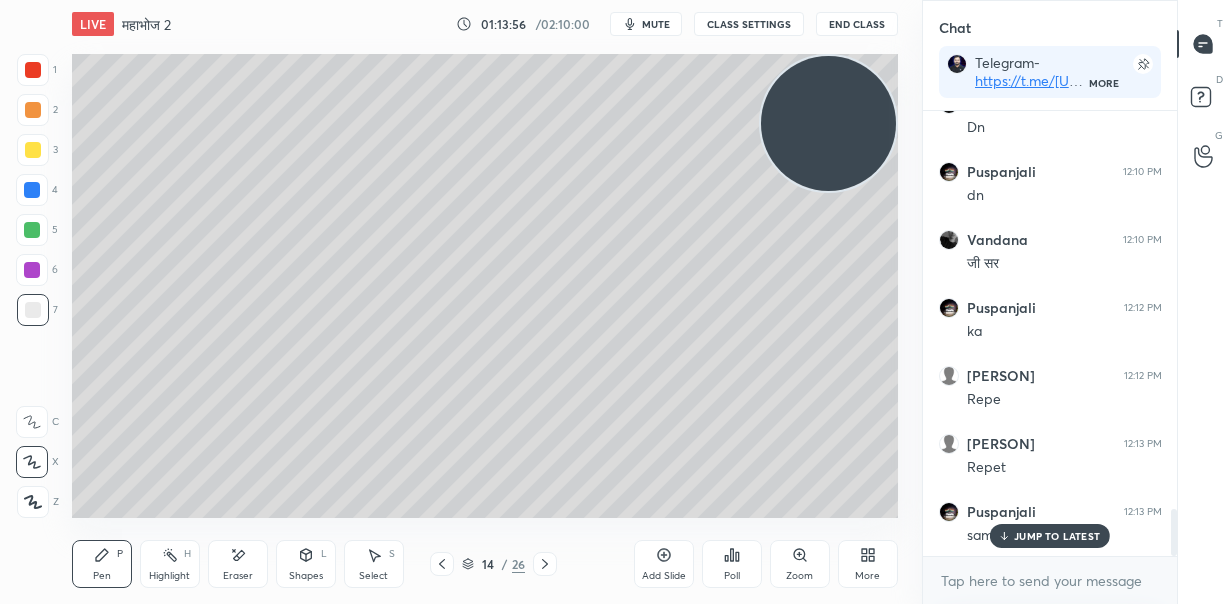 click on "JUMP TO LATEST" at bounding box center (1057, 536) 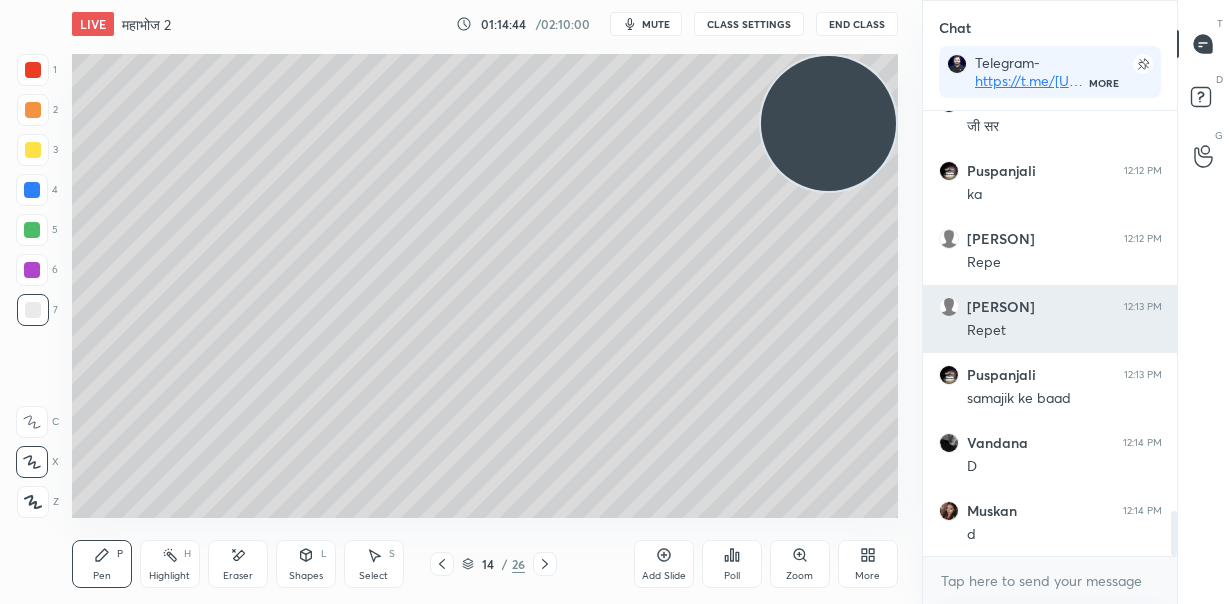 scroll, scrollTop: 4007, scrollLeft: 0, axis: vertical 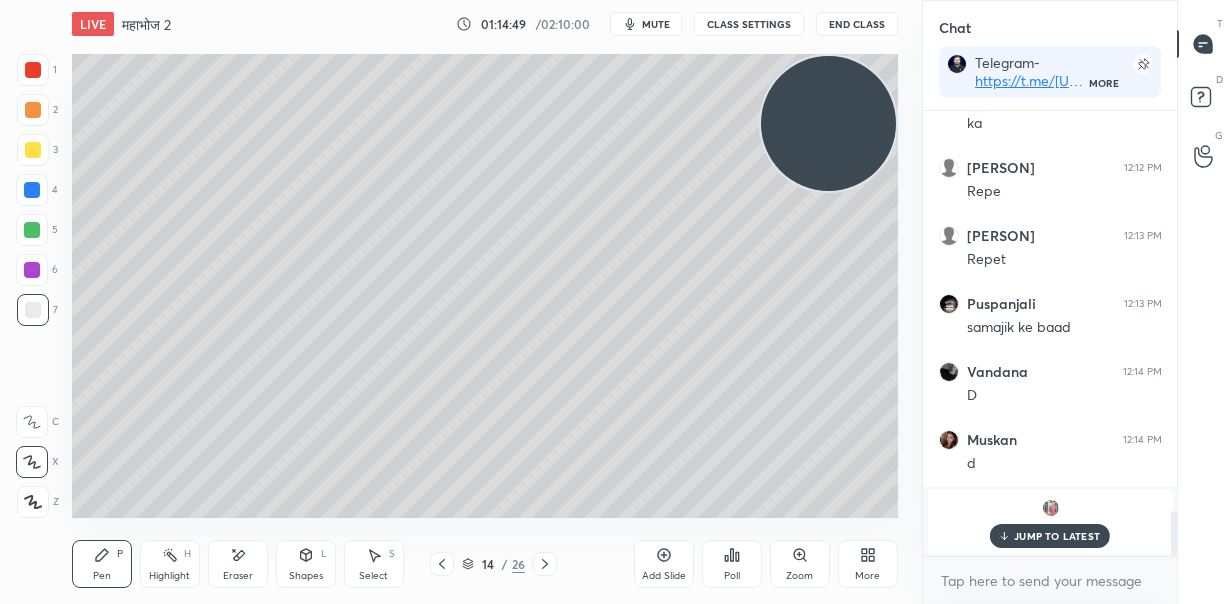 click 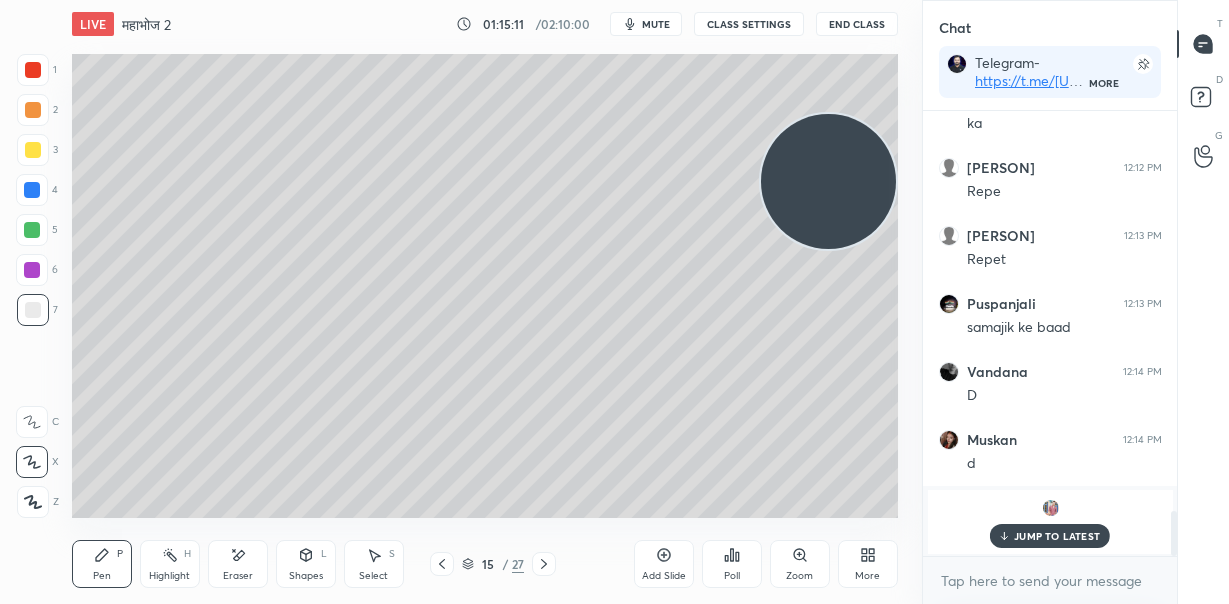 drag, startPoint x: 821, startPoint y: 170, endPoint x: 784, endPoint y: 196, distance: 45.221676 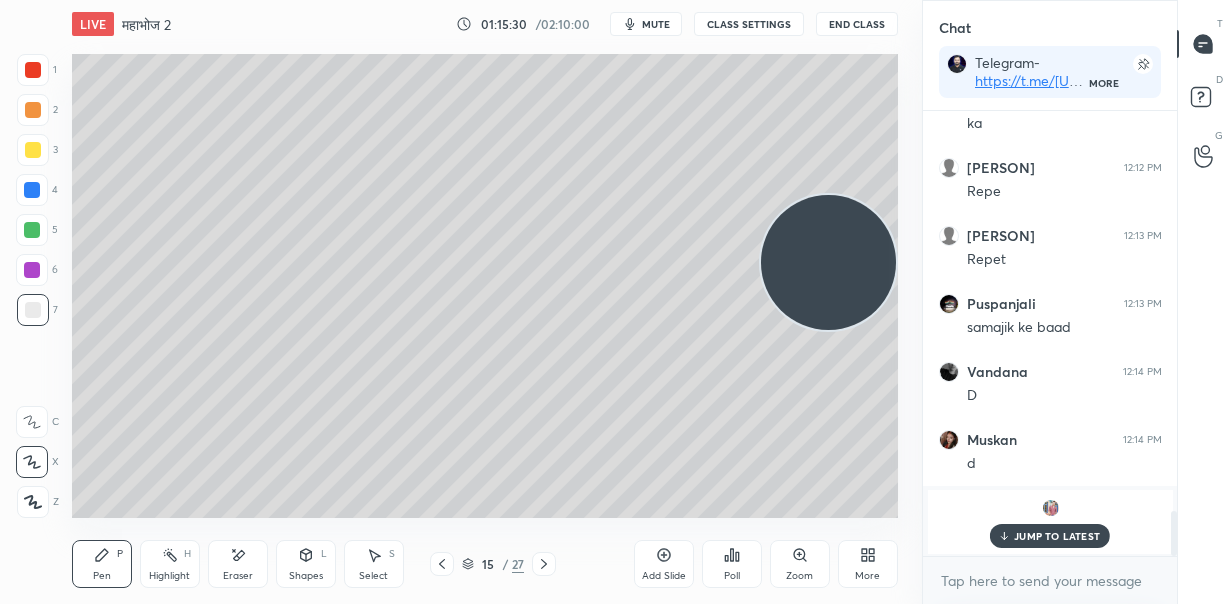 scroll, scrollTop: 3299, scrollLeft: 0, axis: vertical 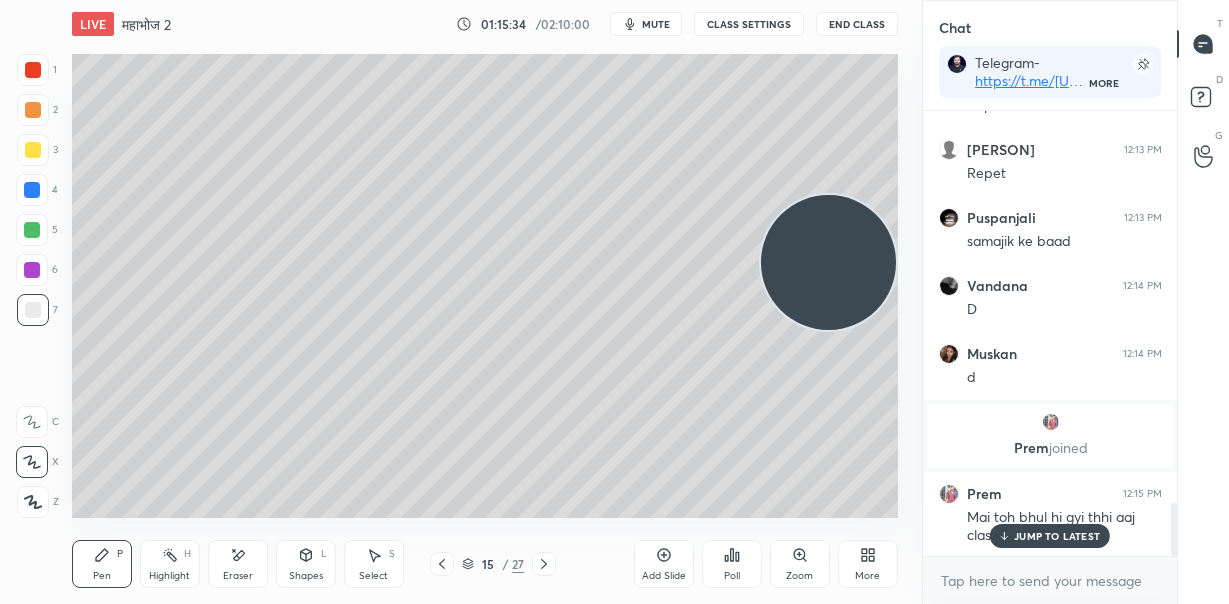 drag, startPoint x: 821, startPoint y: 361, endPoint x: 811, endPoint y: 376, distance: 18.027756 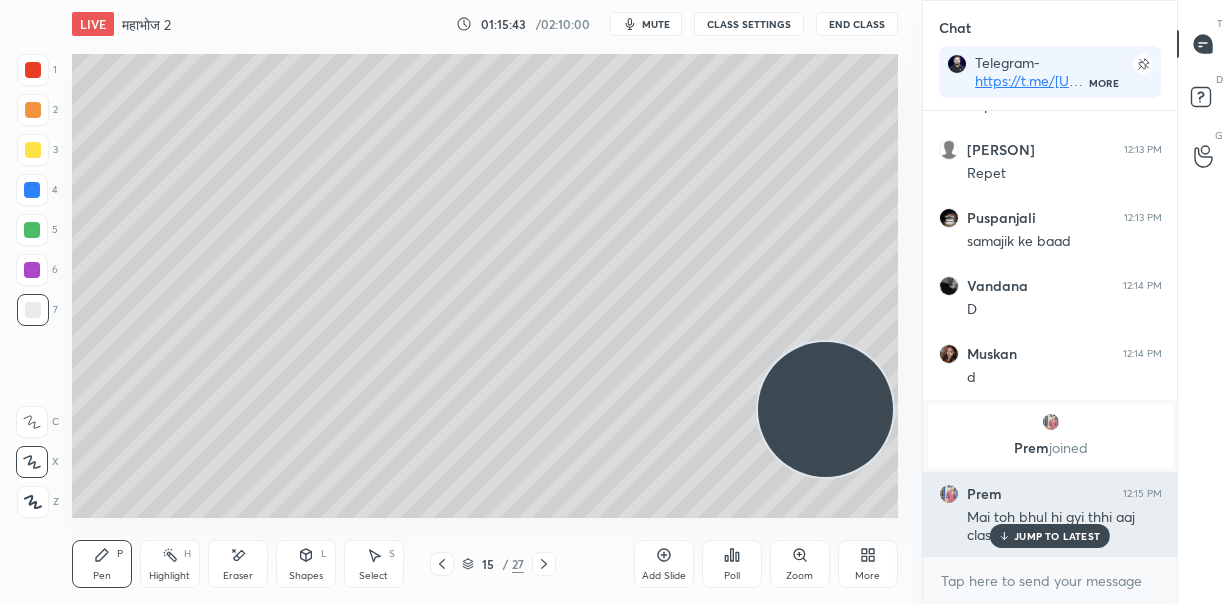 click on "JUMP TO LATEST" at bounding box center (1057, 536) 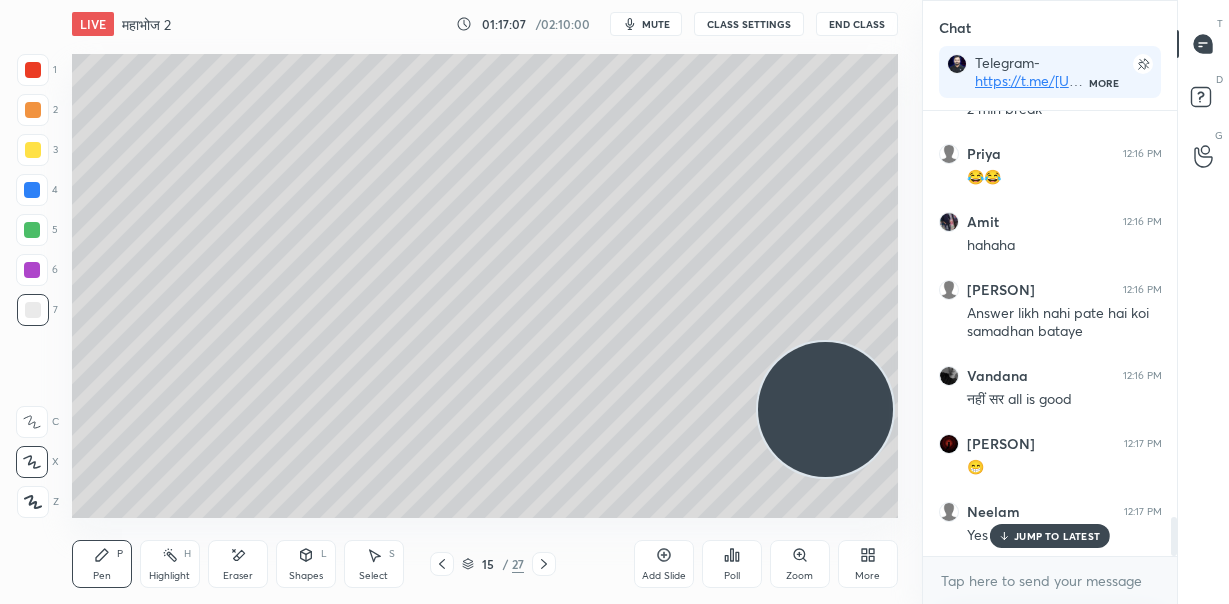 scroll, scrollTop: 4698, scrollLeft: 0, axis: vertical 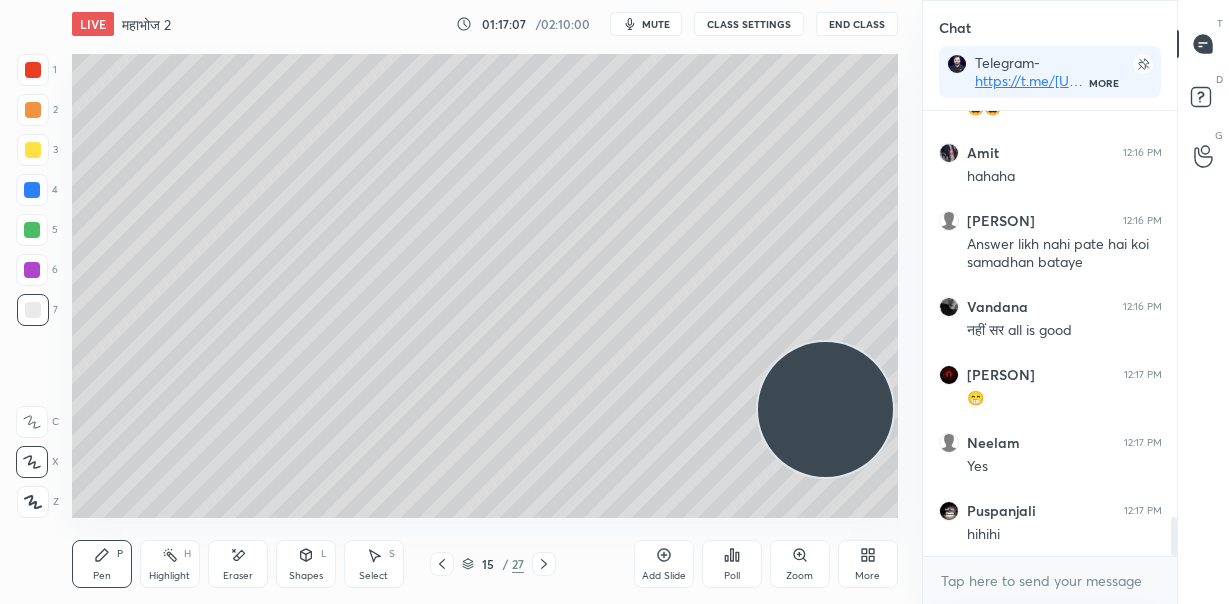 drag, startPoint x: 35, startPoint y: 190, endPoint x: 65, endPoint y: 197, distance: 30.805843 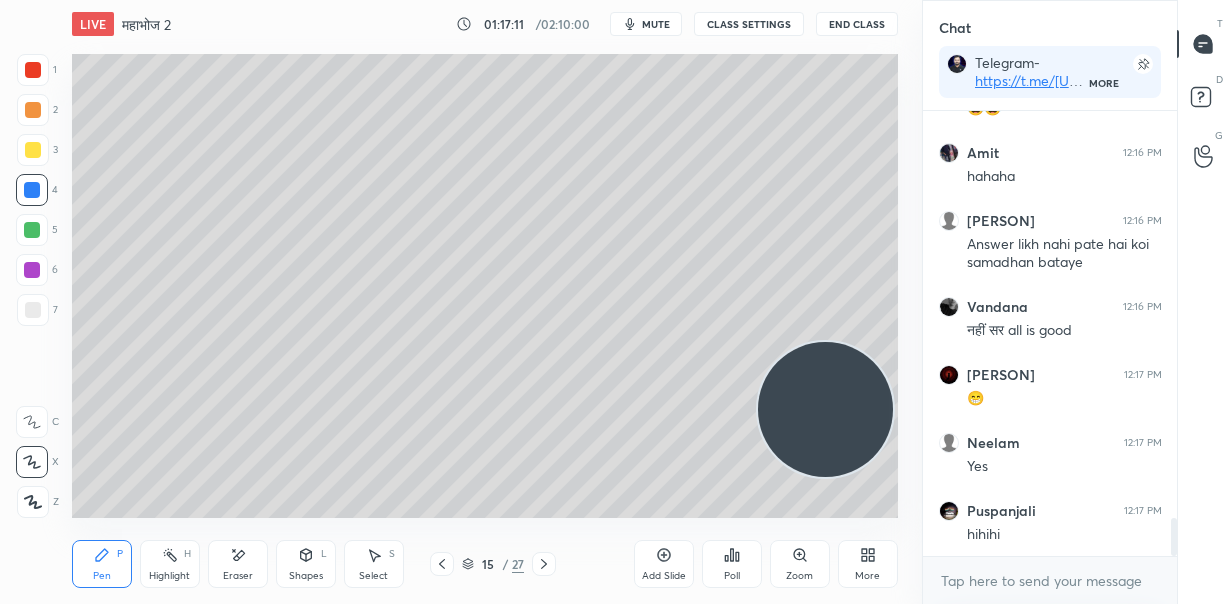 scroll, scrollTop: 4784, scrollLeft: 0, axis: vertical 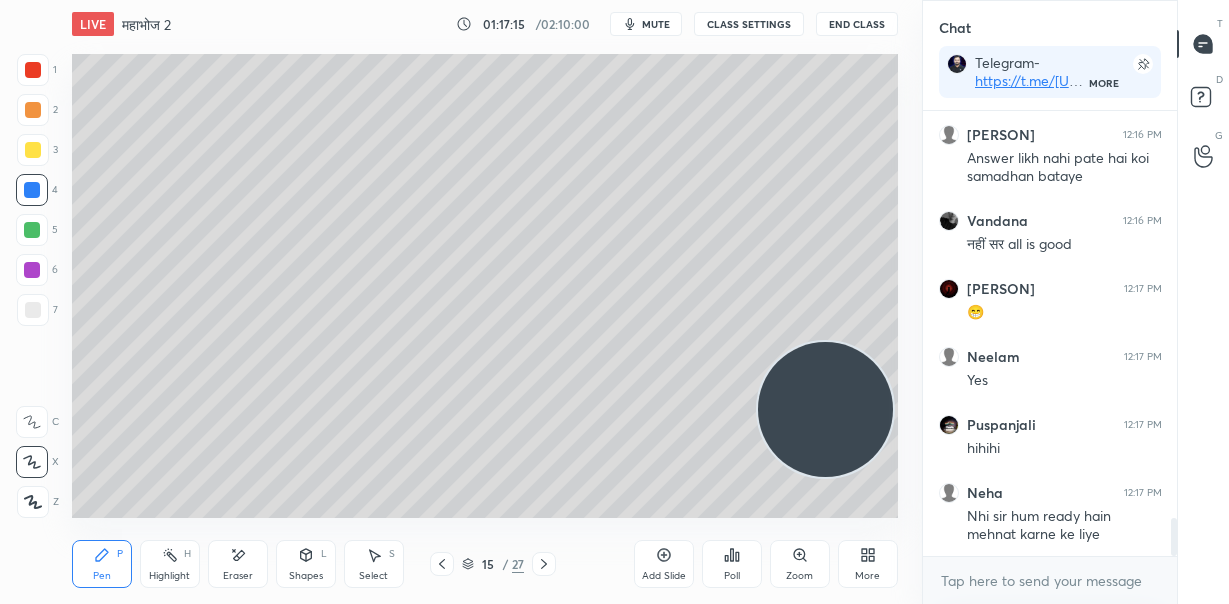 click on "15 / 27" at bounding box center [493, 564] 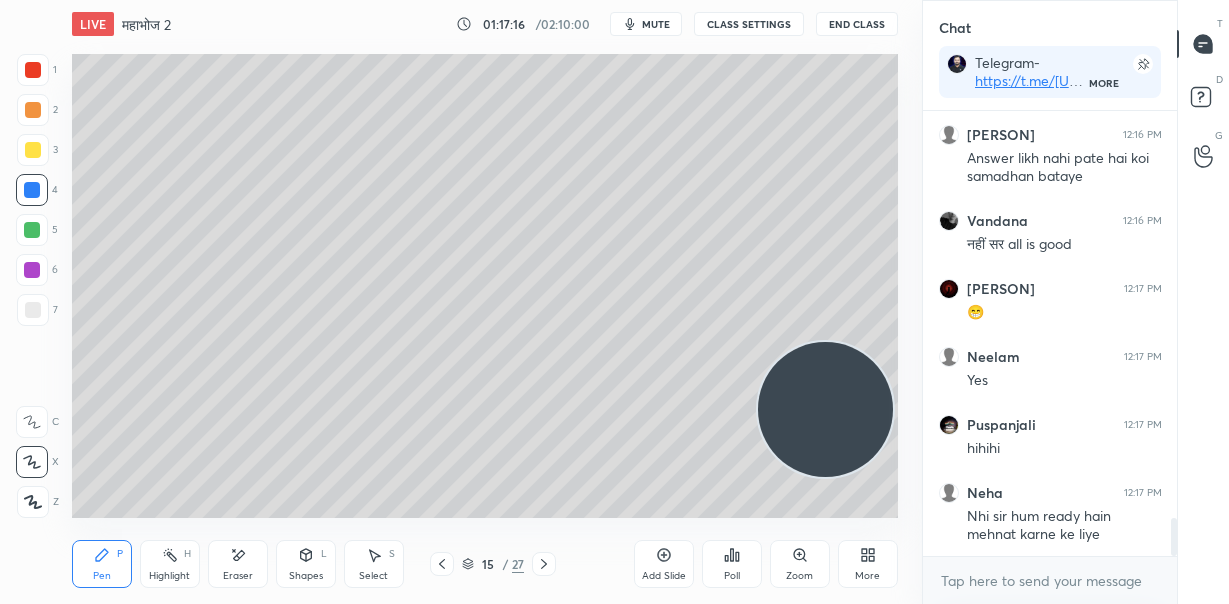 click on "15" at bounding box center [488, 564] 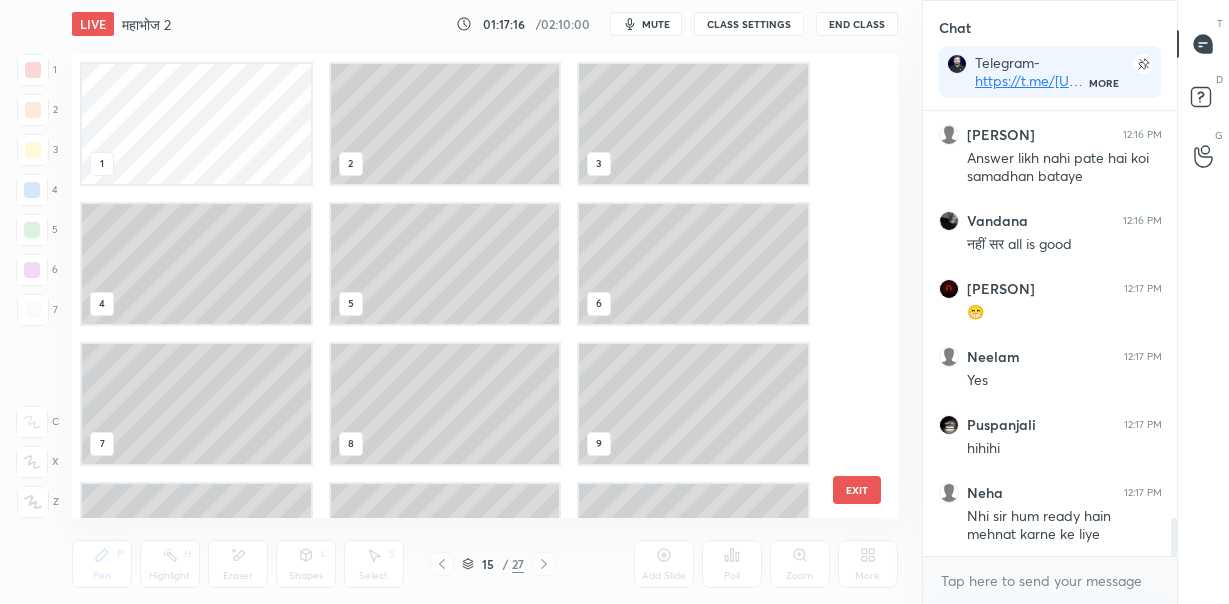 scroll, scrollTop: 234, scrollLeft: 0, axis: vertical 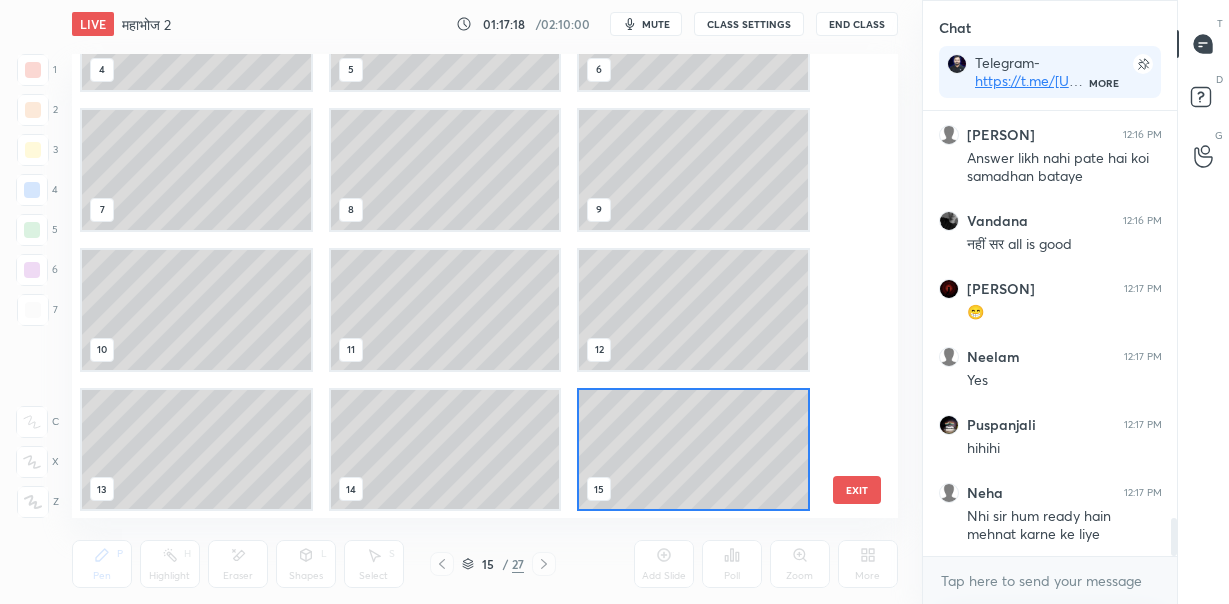 drag, startPoint x: 862, startPoint y: 252, endPoint x: 876, endPoint y: 177, distance: 76.29548 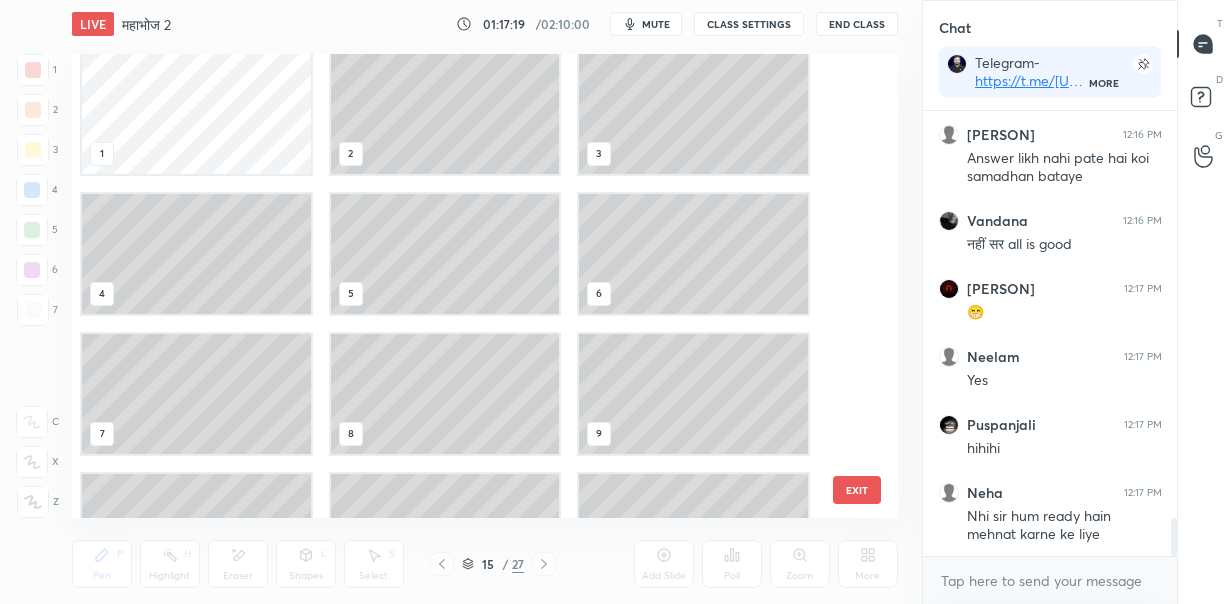 scroll, scrollTop: 0, scrollLeft: 0, axis: both 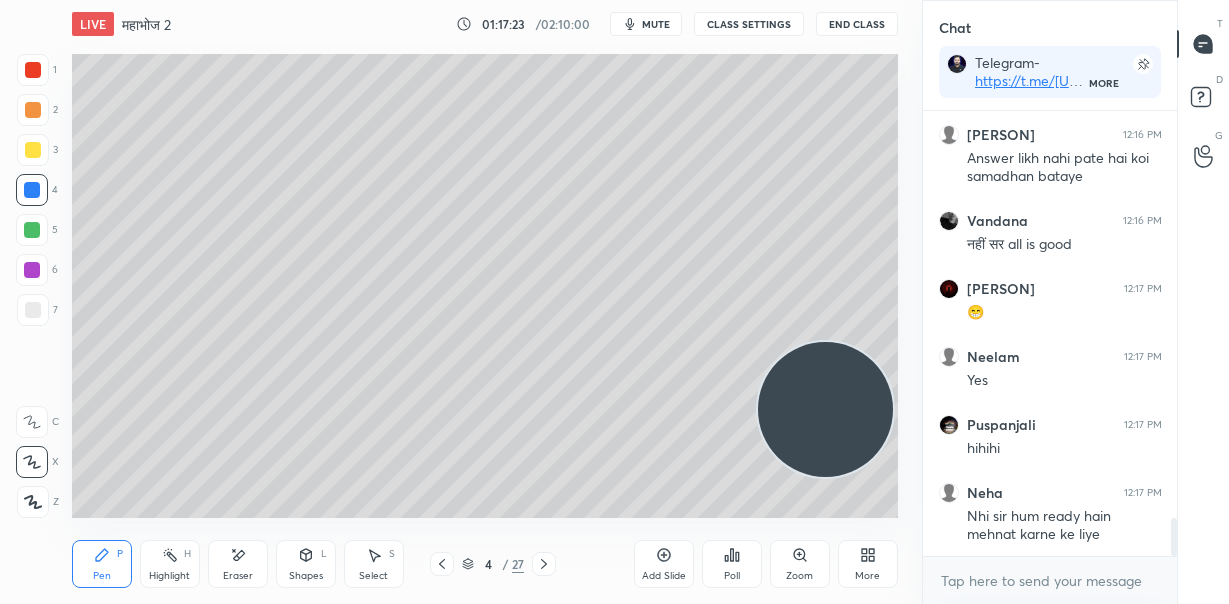 click 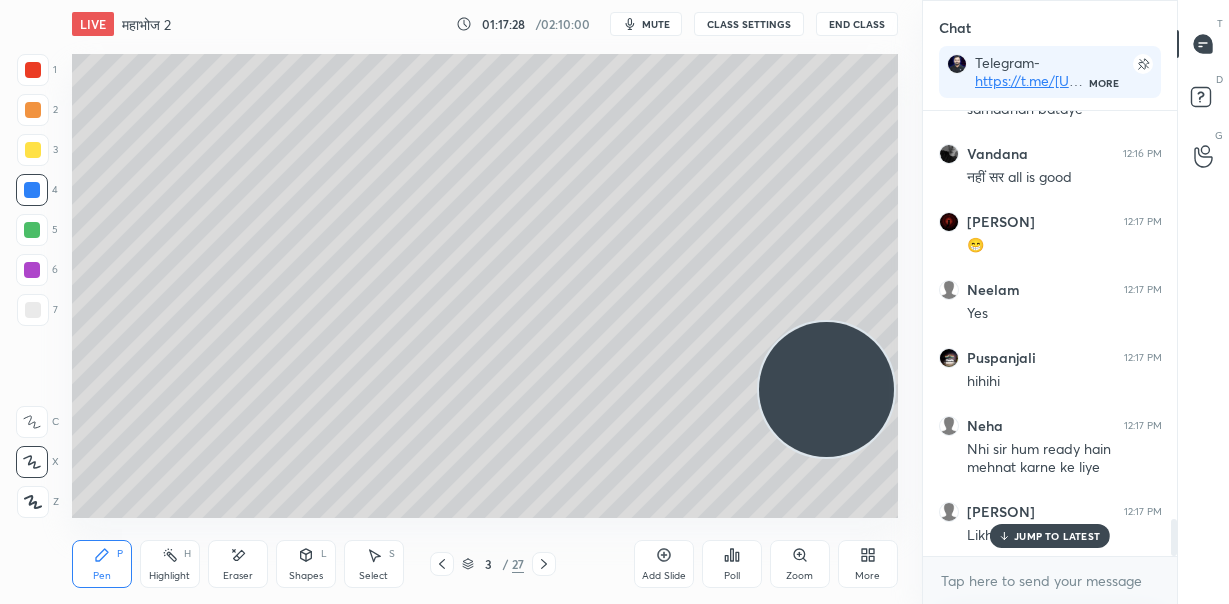 drag, startPoint x: 830, startPoint y: 414, endPoint x: 876, endPoint y: 185, distance: 233.5744 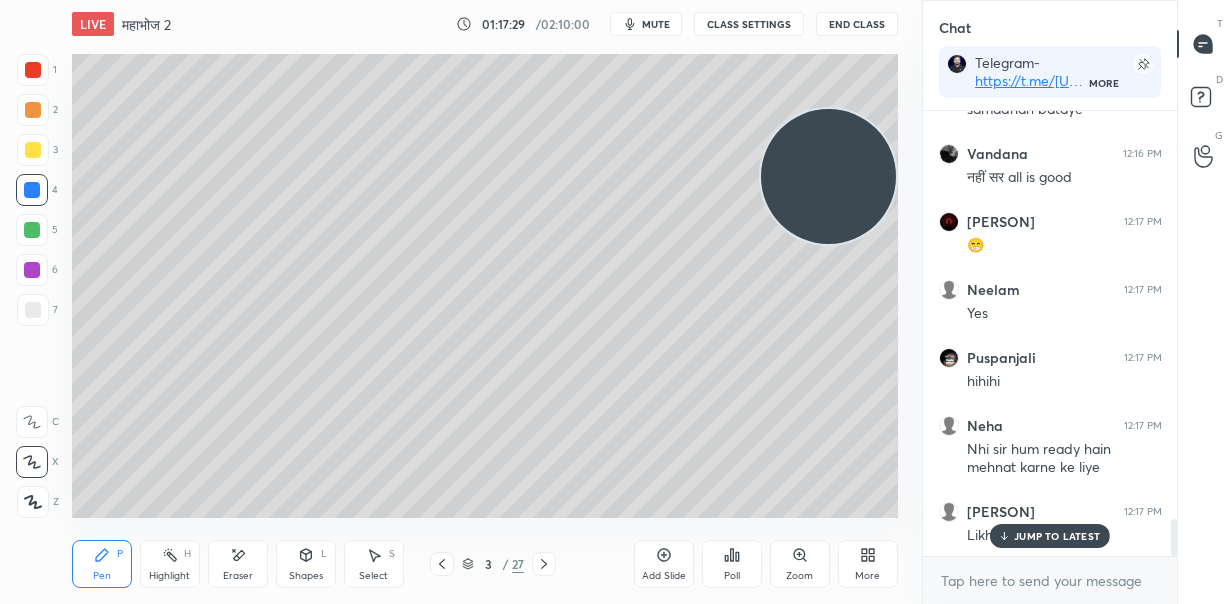 click on "3 / 27" at bounding box center [493, 564] 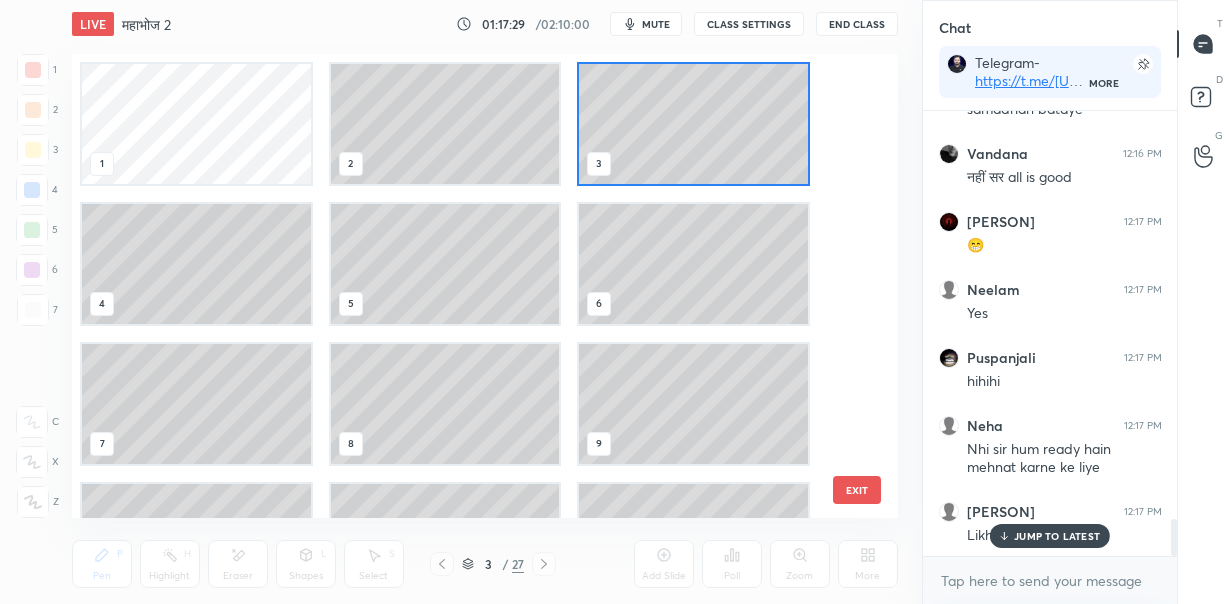 scroll, scrollTop: 7, scrollLeft: 10, axis: both 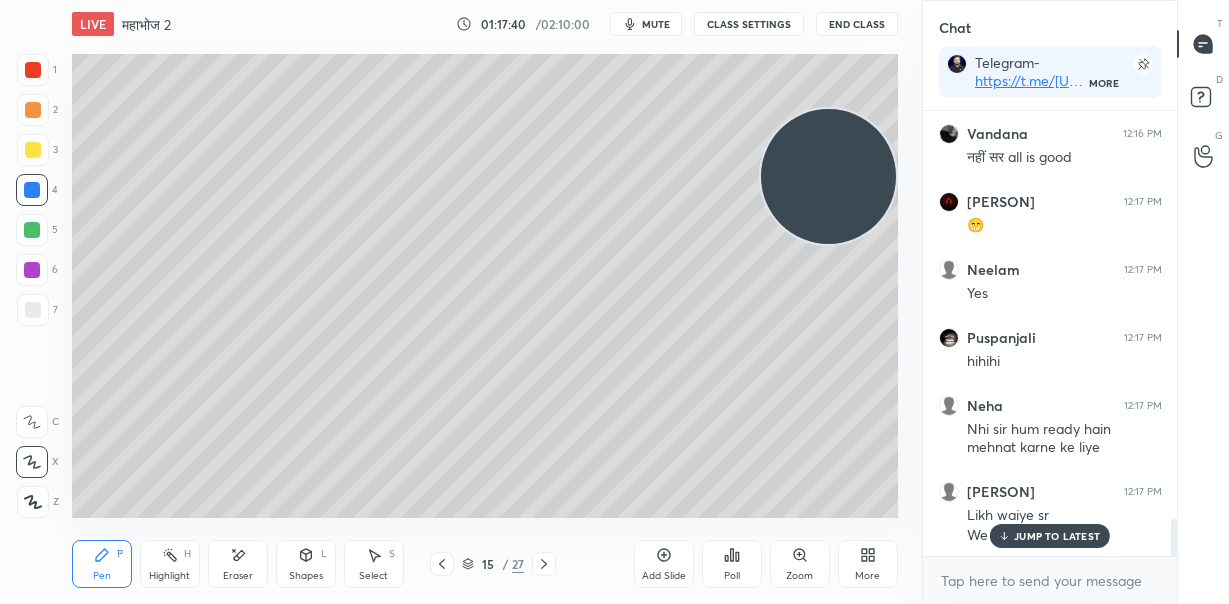 click on "Add Slide" at bounding box center (664, 564) 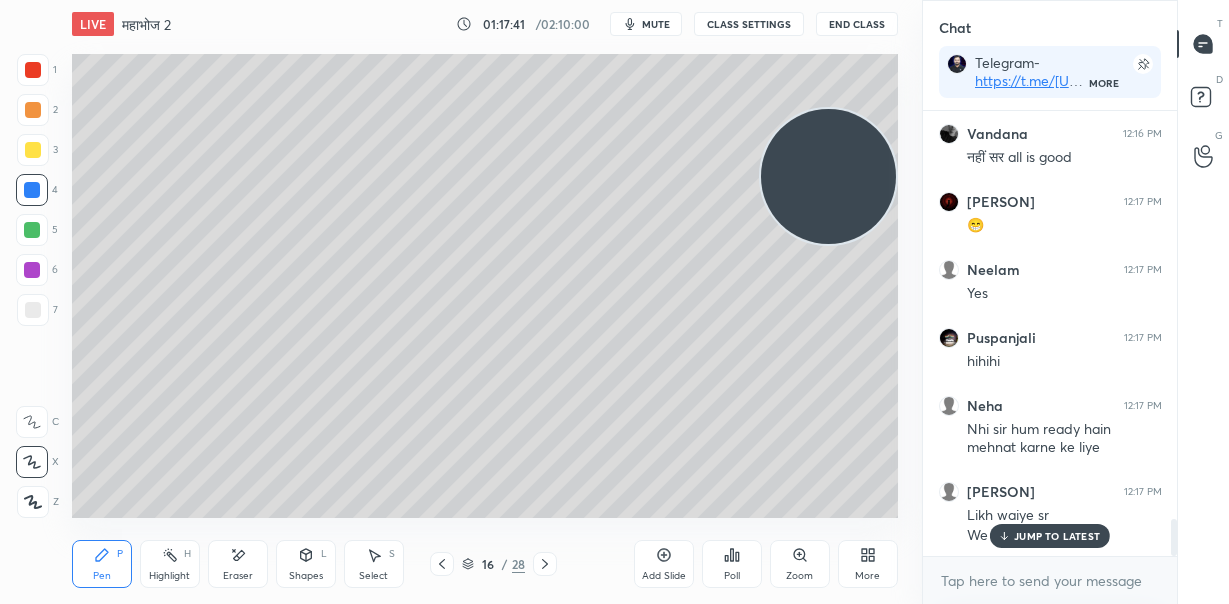 click 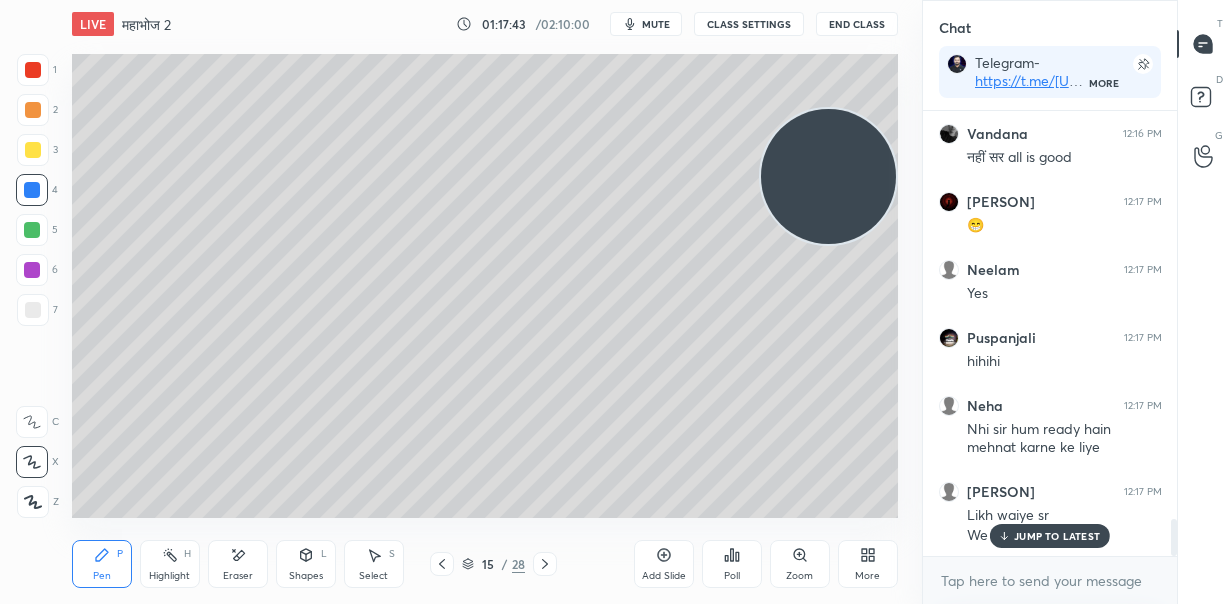 drag, startPoint x: 244, startPoint y: 562, endPoint x: 236, endPoint y: 544, distance: 19.697716 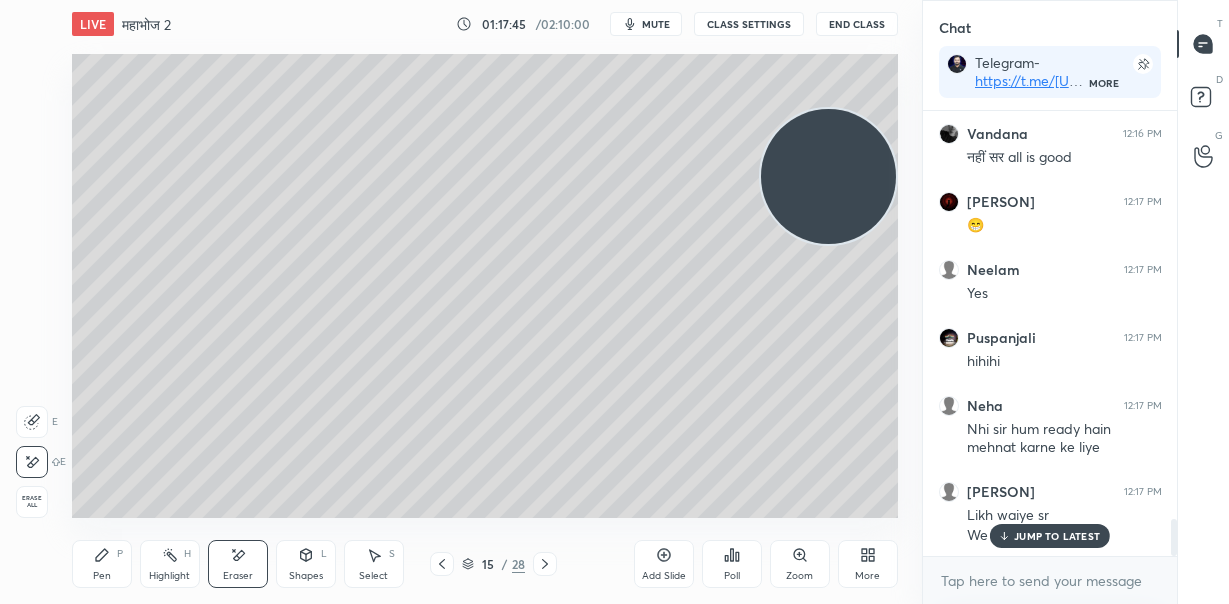 click 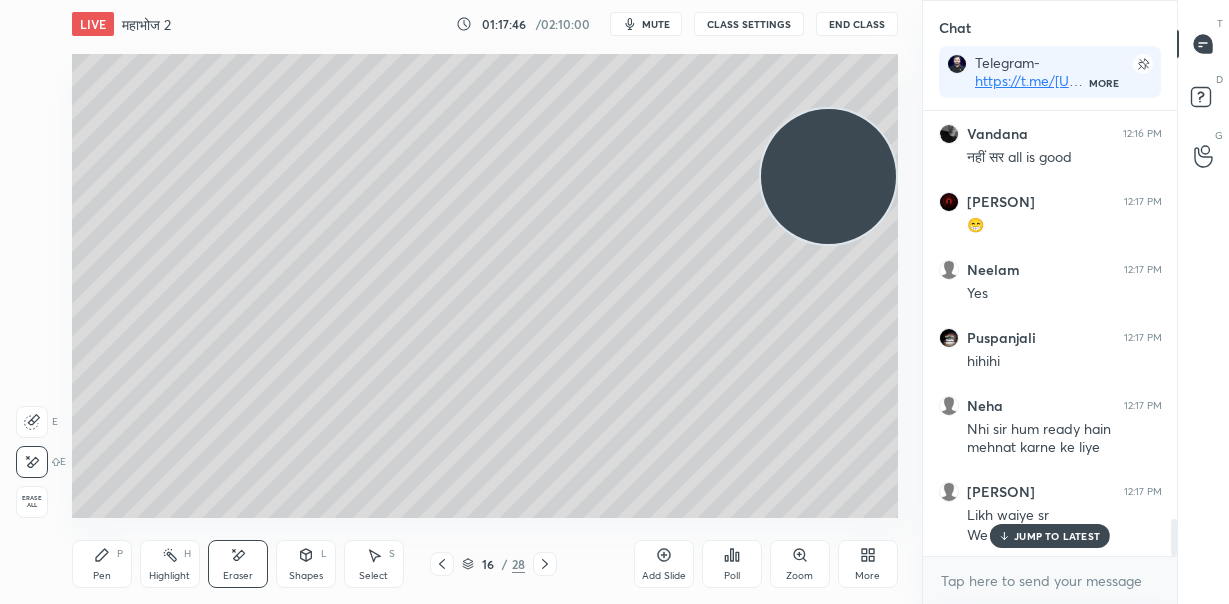 click on "Pen P" at bounding box center (102, 564) 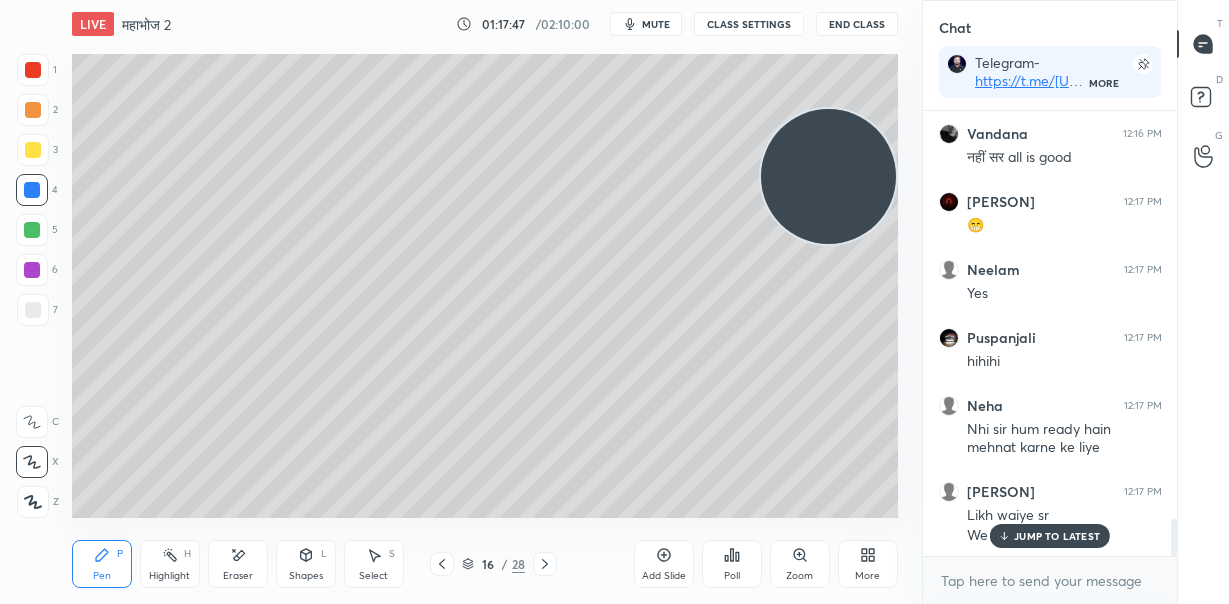 click at bounding box center [33, 110] 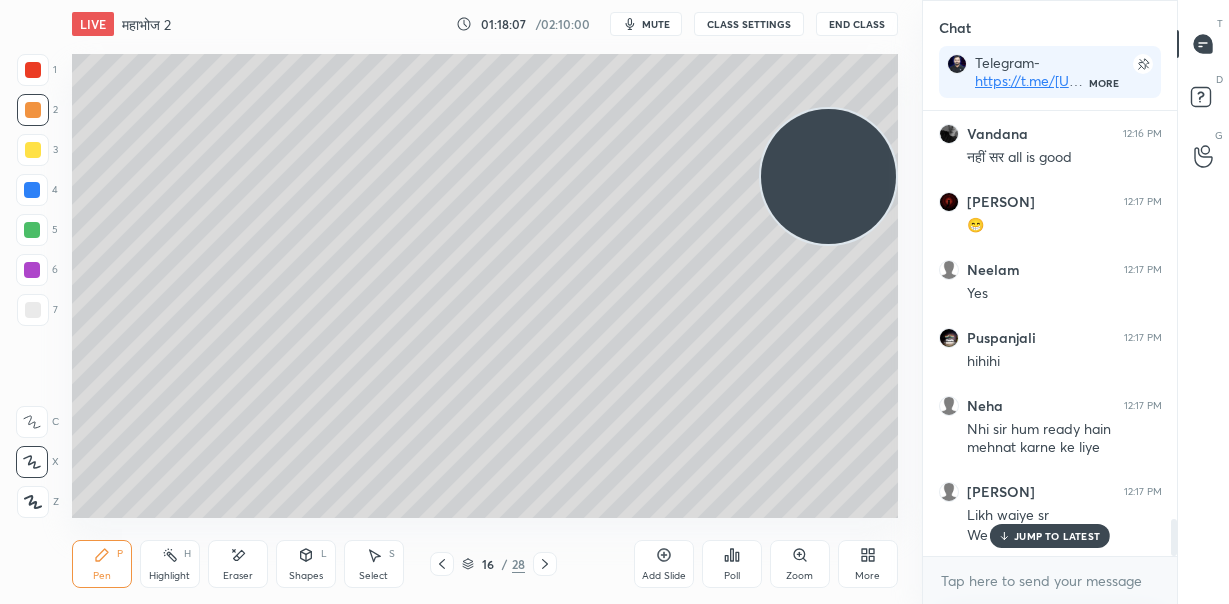 drag, startPoint x: 815, startPoint y: 249, endPoint x: 803, endPoint y: 246, distance: 12.369317 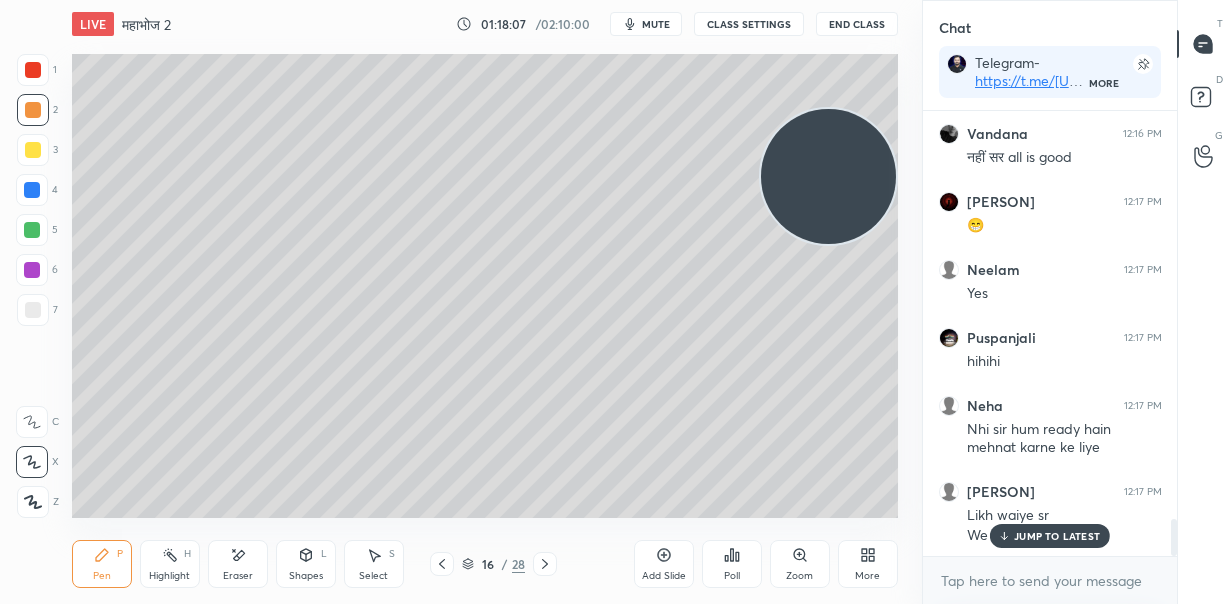 click at bounding box center [828, 176] 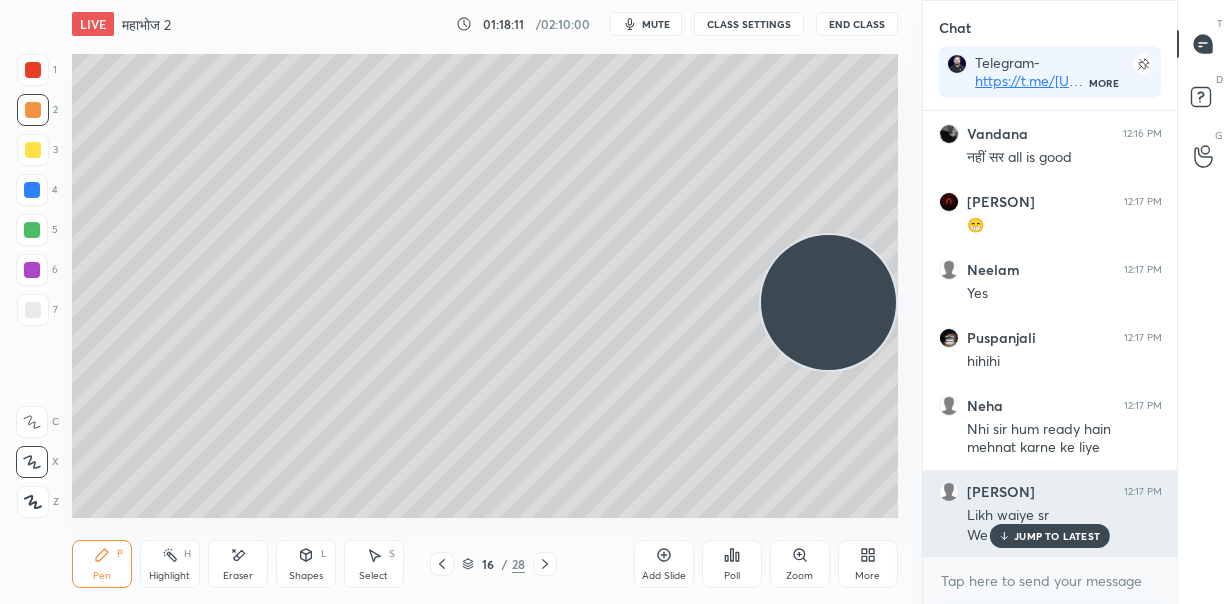 click on "JUMP TO LATEST" at bounding box center (1057, 536) 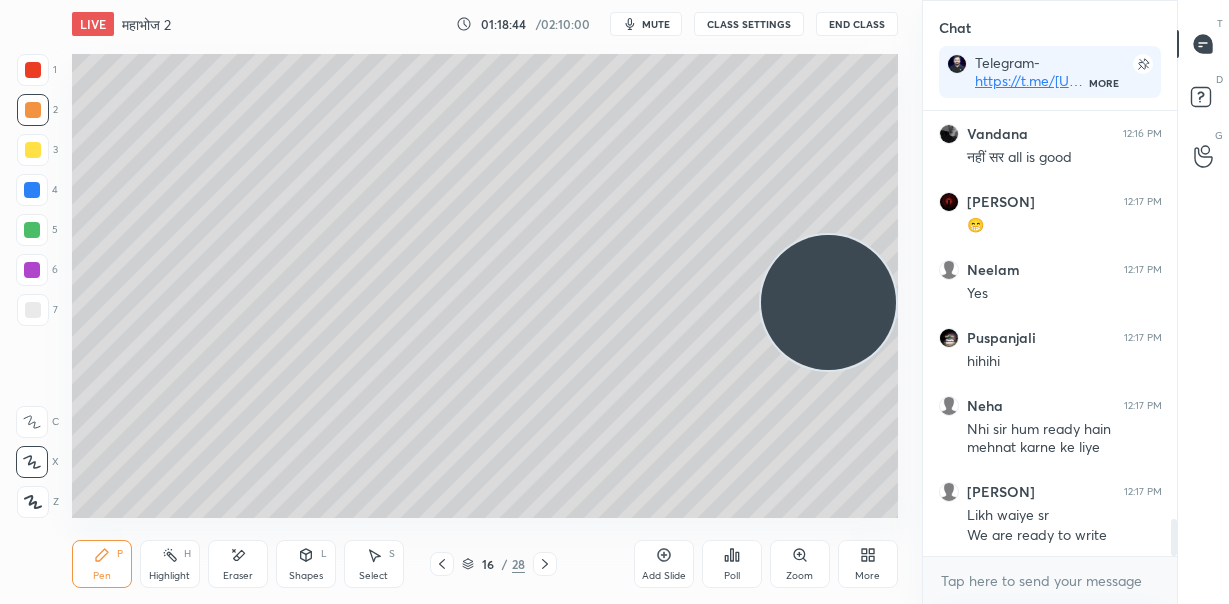 click at bounding box center [32, 230] 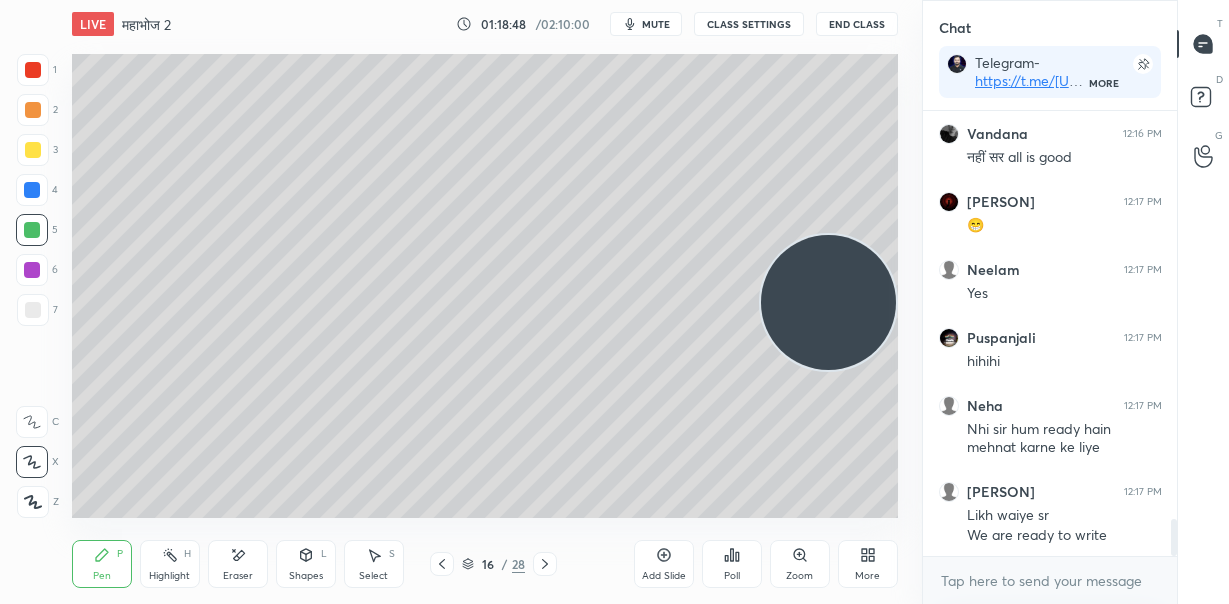click at bounding box center (33, 310) 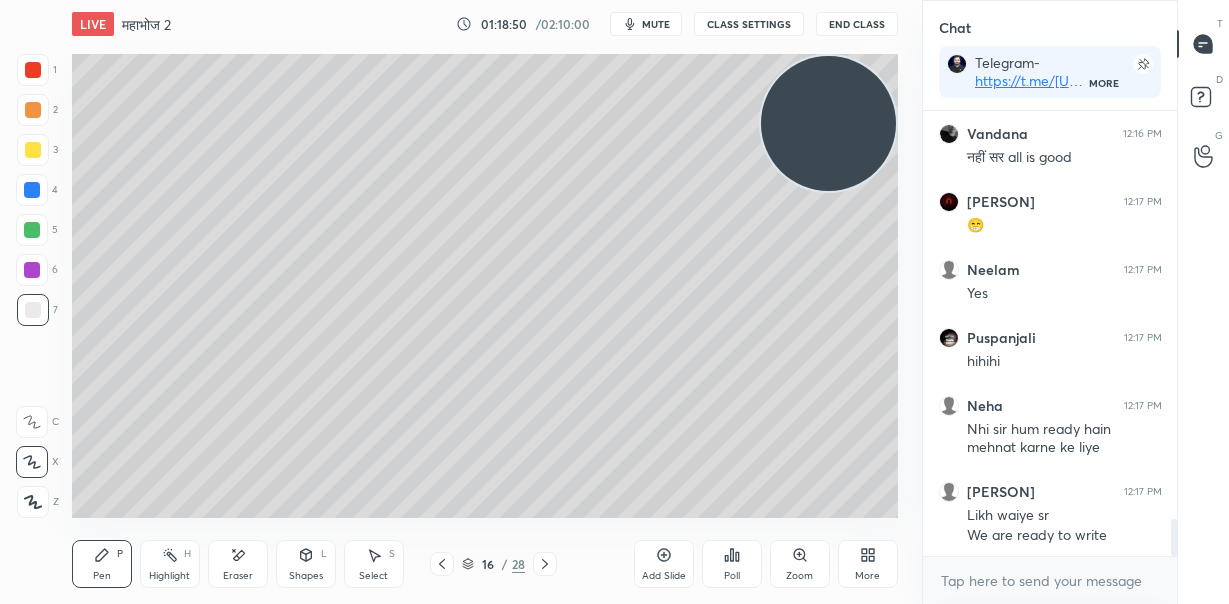 drag, startPoint x: 842, startPoint y: 299, endPoint x: 855, endPoint y: 129, distance: 170.49634 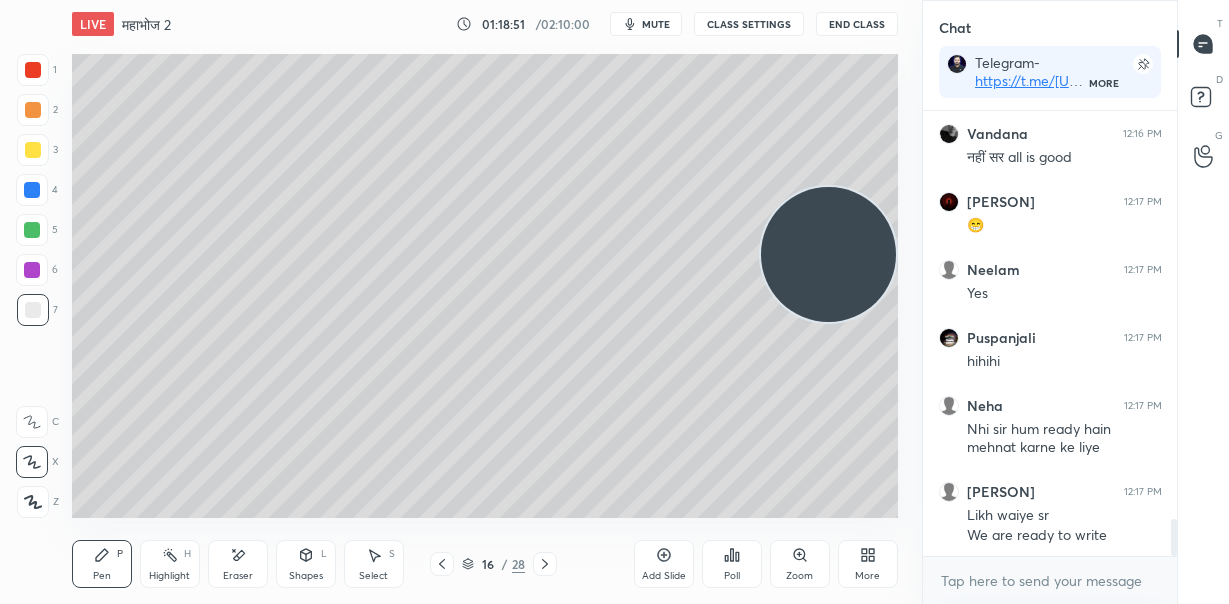 drag, startPoint x: 864, startPoint y: 244, endPoint x: 872, endPoint y: 517, distance: 273.1172 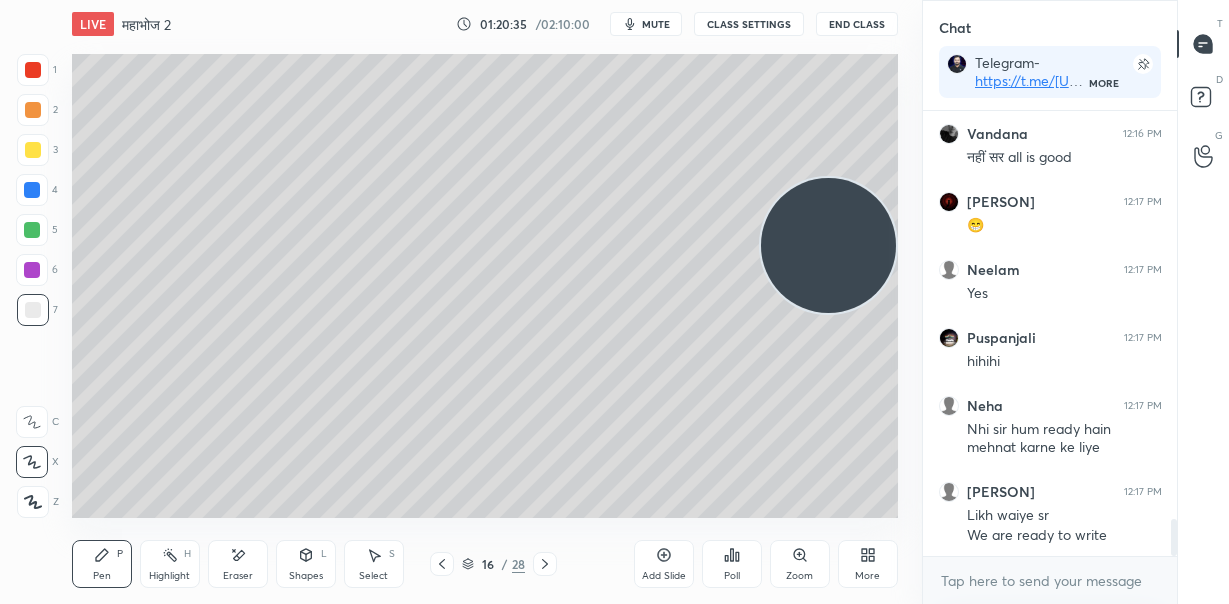 drag, startPoint x: 834, startPoint y: 479, endPoint x: 919, endPoint y: 199, distance: 292.6175 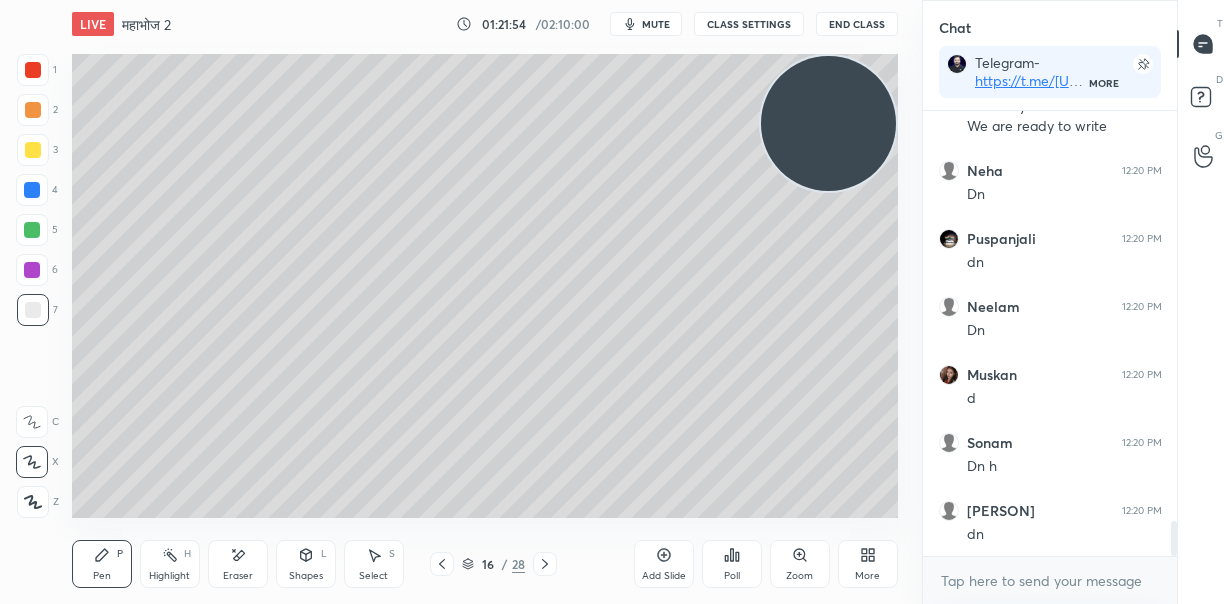 scroll, scrollTop: 5365, scrollLeft: 0, axis: vertical 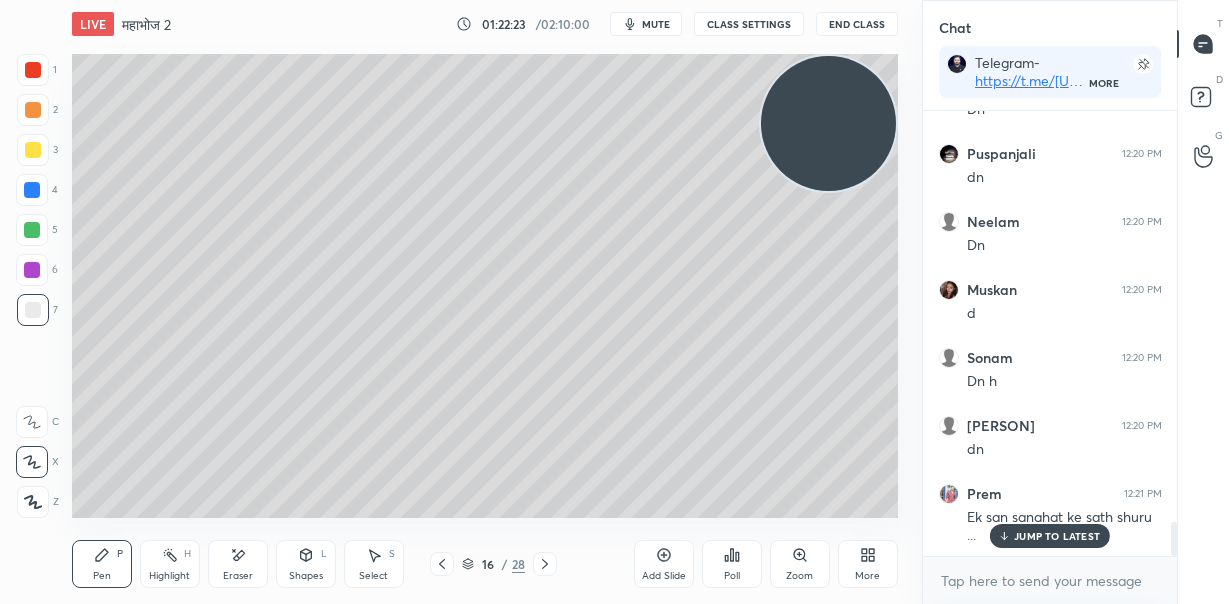 click on "JUMP TO LATEST" at bounding box center [1057, 536] 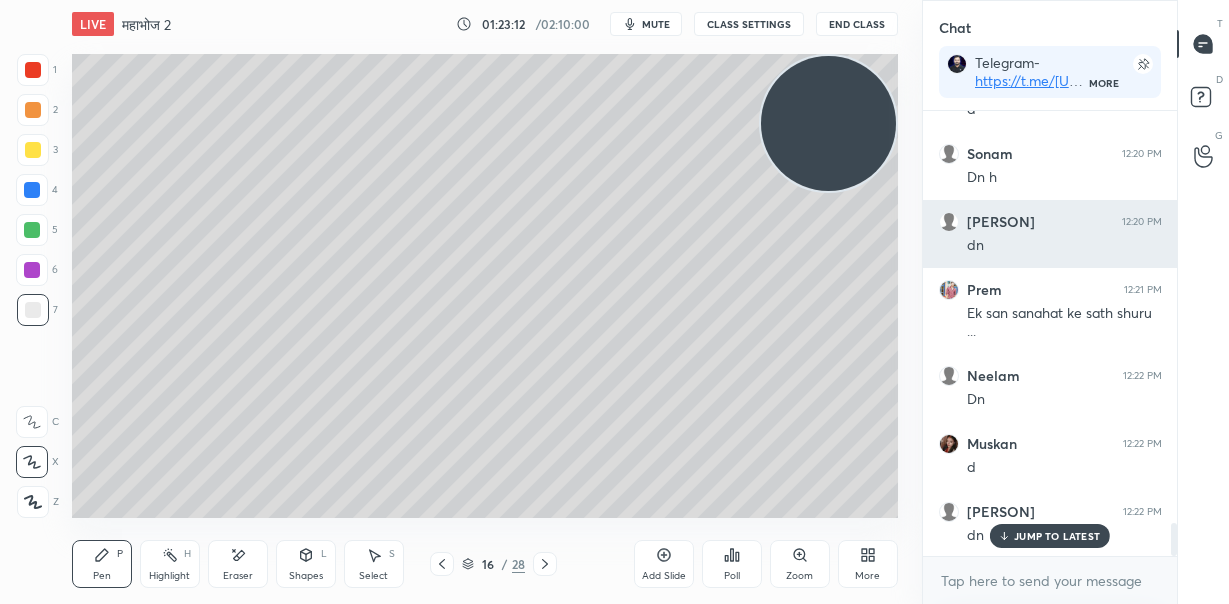 scroll, scrollTop: 5637, scrollLeft: 0, axis: vertical 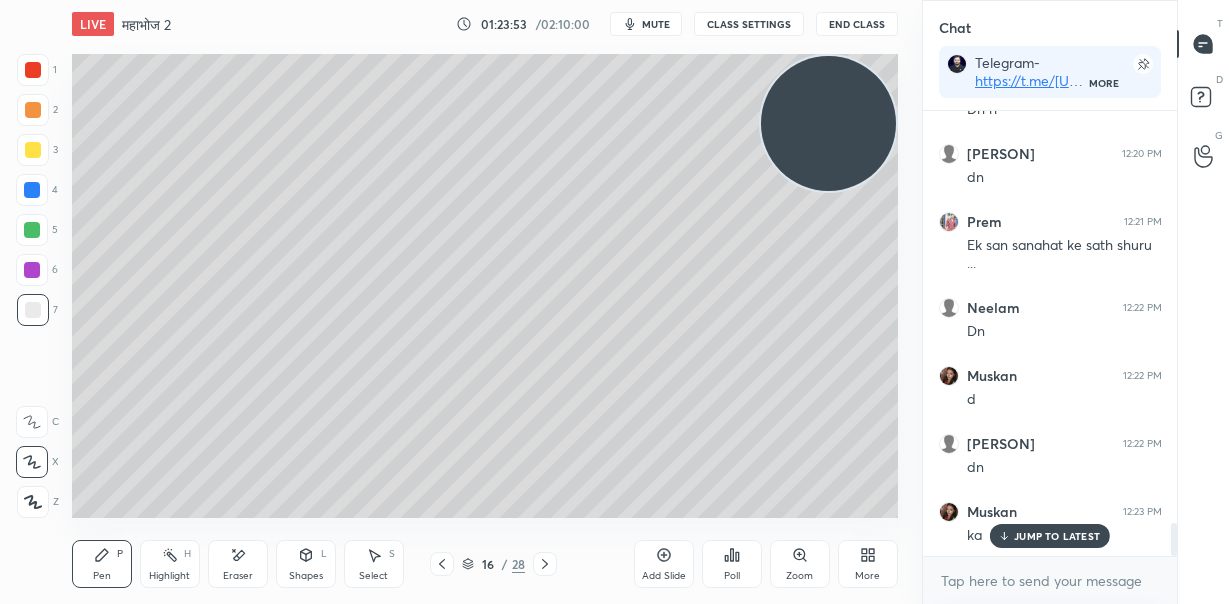 click on "JUMP TO LATEST" at bounding box center [1057, 536] 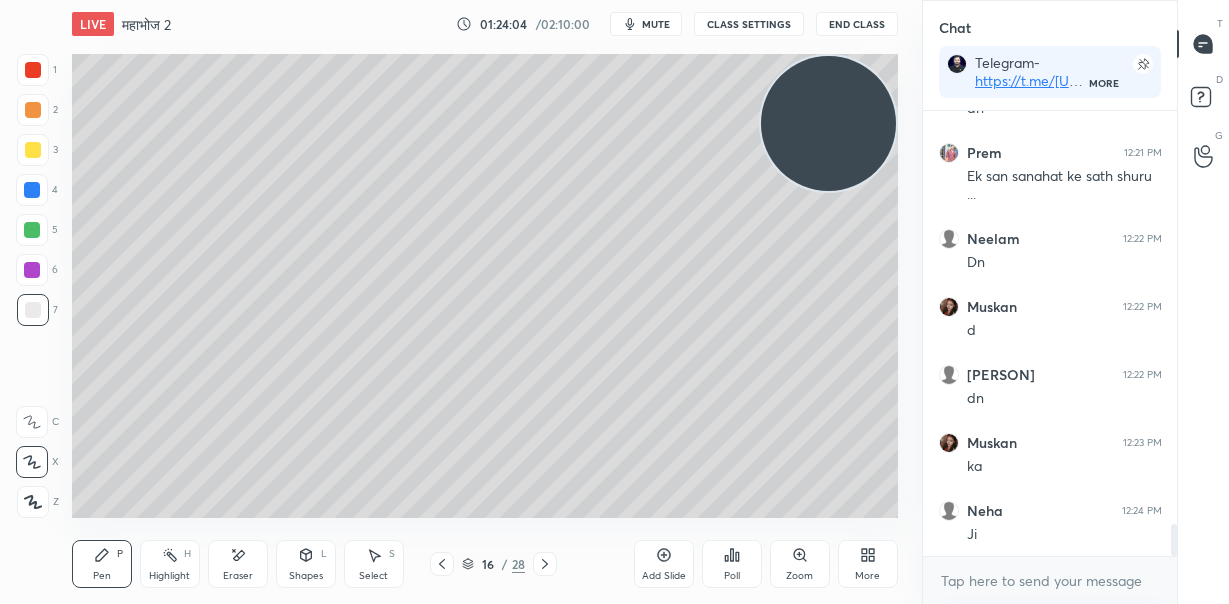 scroll, scrollTop: 5774, scrollLeft: 0, axis: vertical 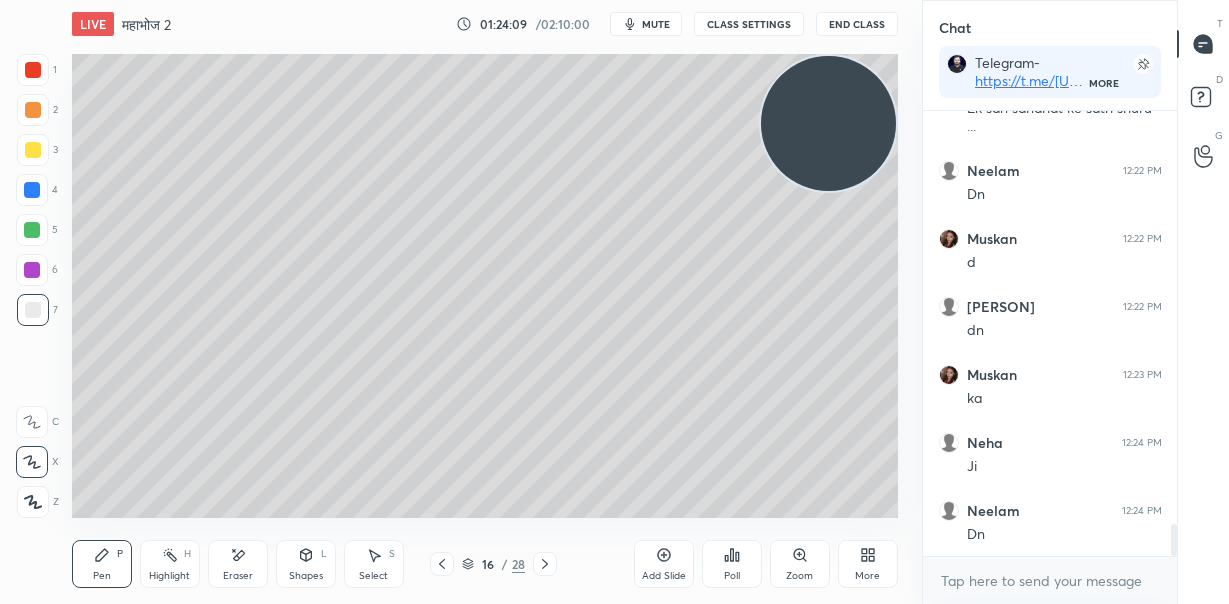 click 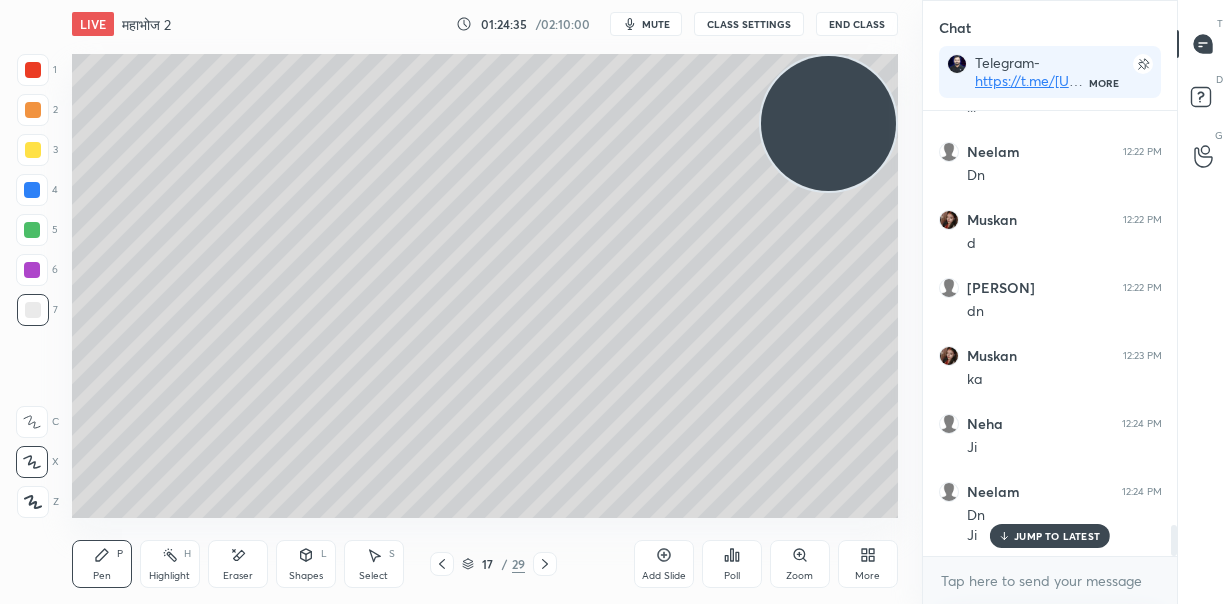 scroll, scrollTop: 5861, scrollLeft: 0, axis: vertical 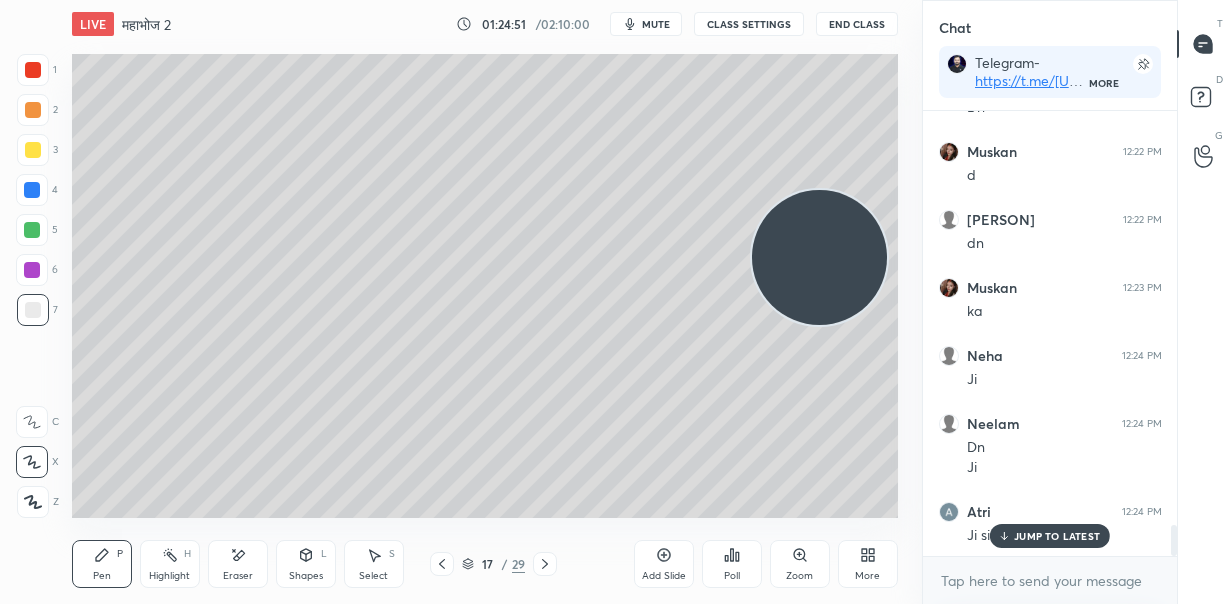 drag, startPoint x: 808, startPoint y: 165, endPoint x: 790, endPoint y: 249, distance: 85.90693 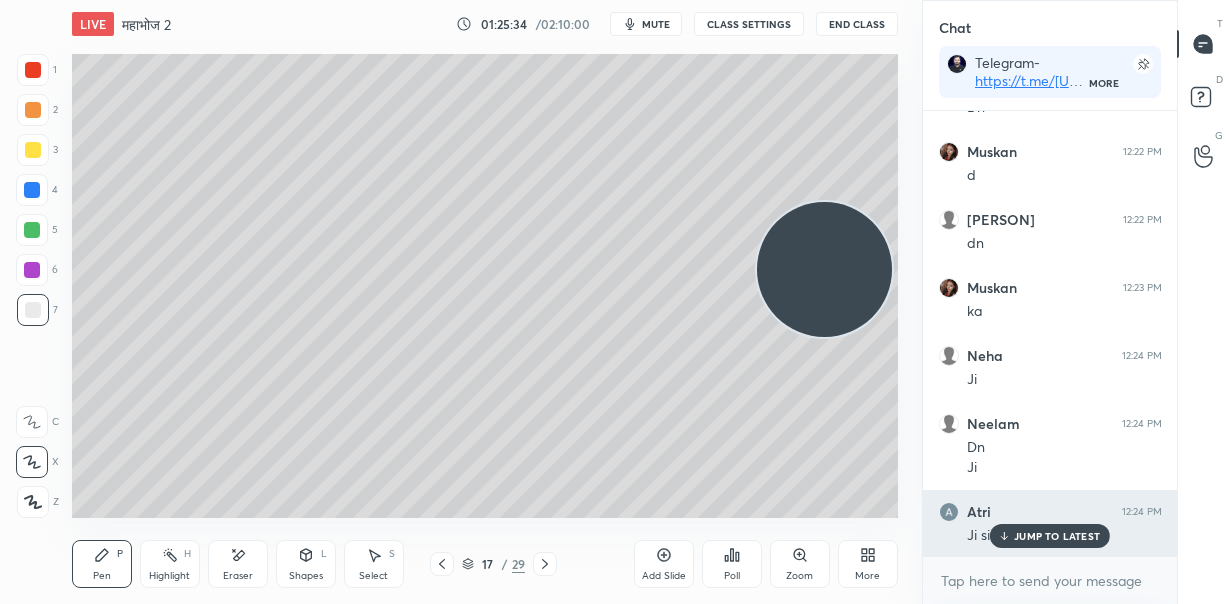 drag, startPoint x: 1049, startPoint y: 535, endPoint x: 952, endPoint y: 514, distance: 99.24717 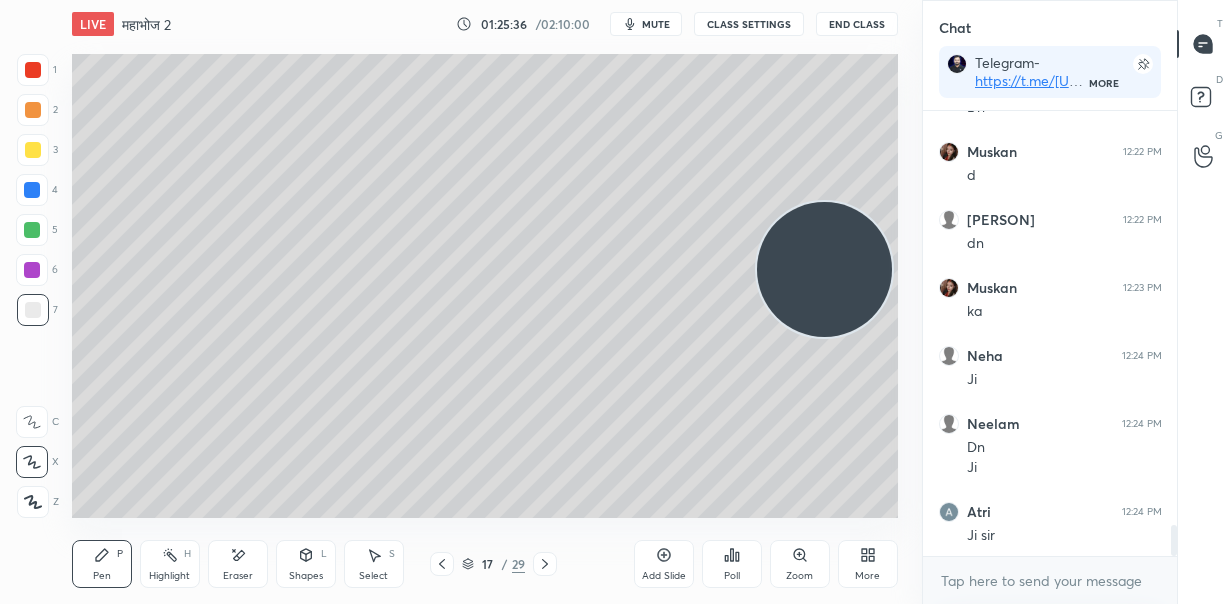 click at bounding box center [32, 270] 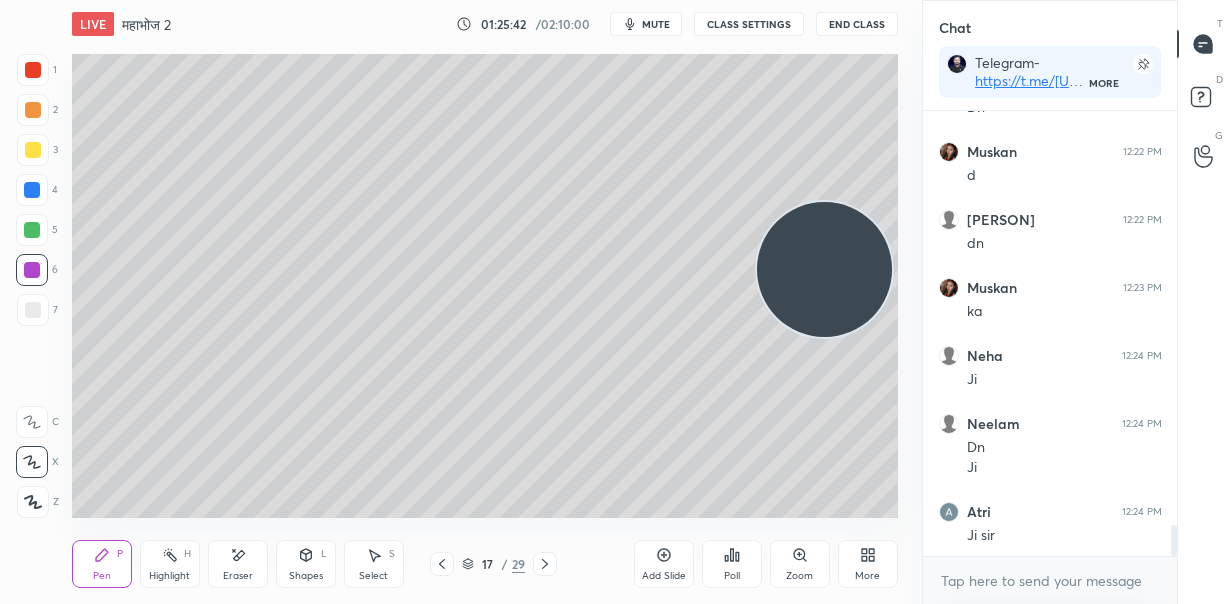 drag, startPoint x: 1188, startPoint y: 360, endPoint x: 1157, endPoint y: 357, distance: 31.144823 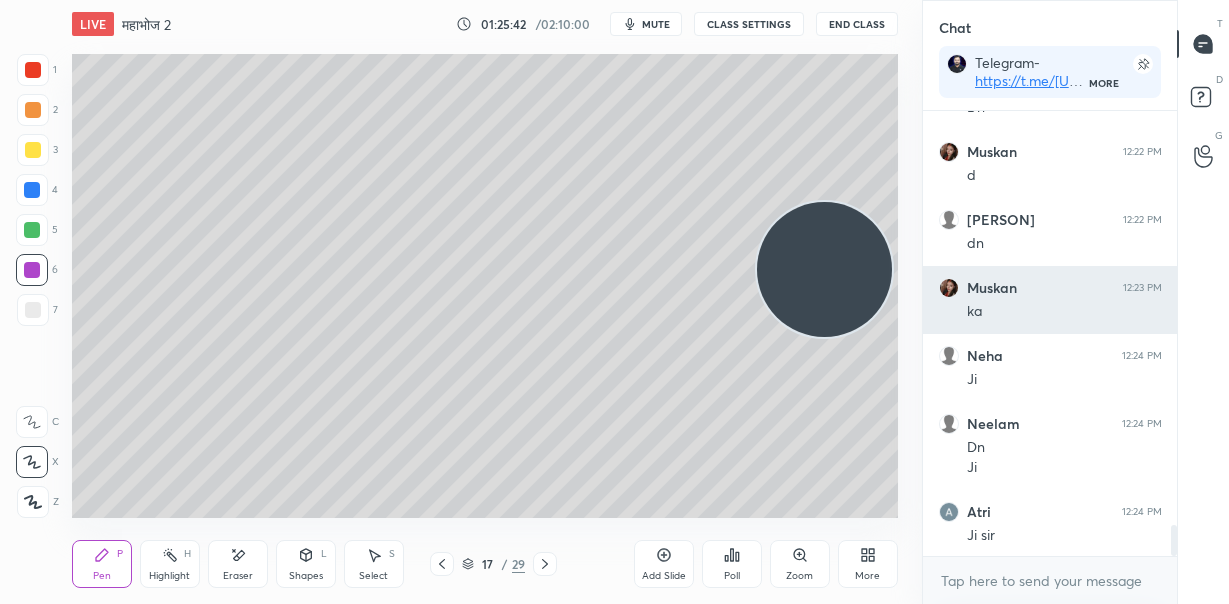 click on "[PERSON] [TIME] ka" at bounding box center [1050, 300] 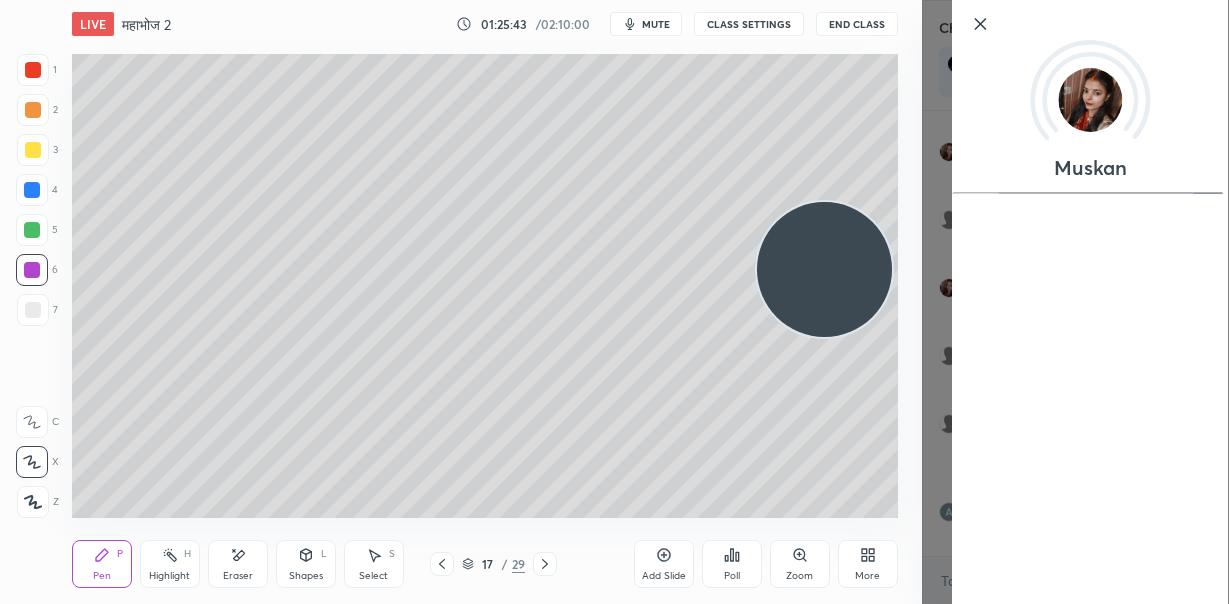 click 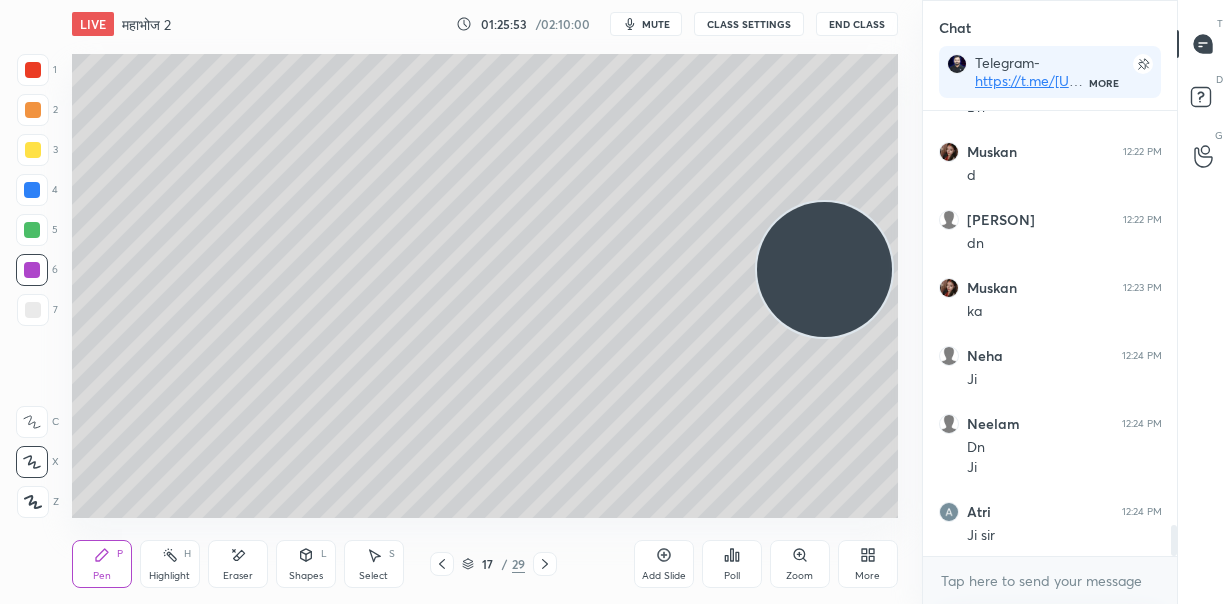 click at bounding box center (33, 310) 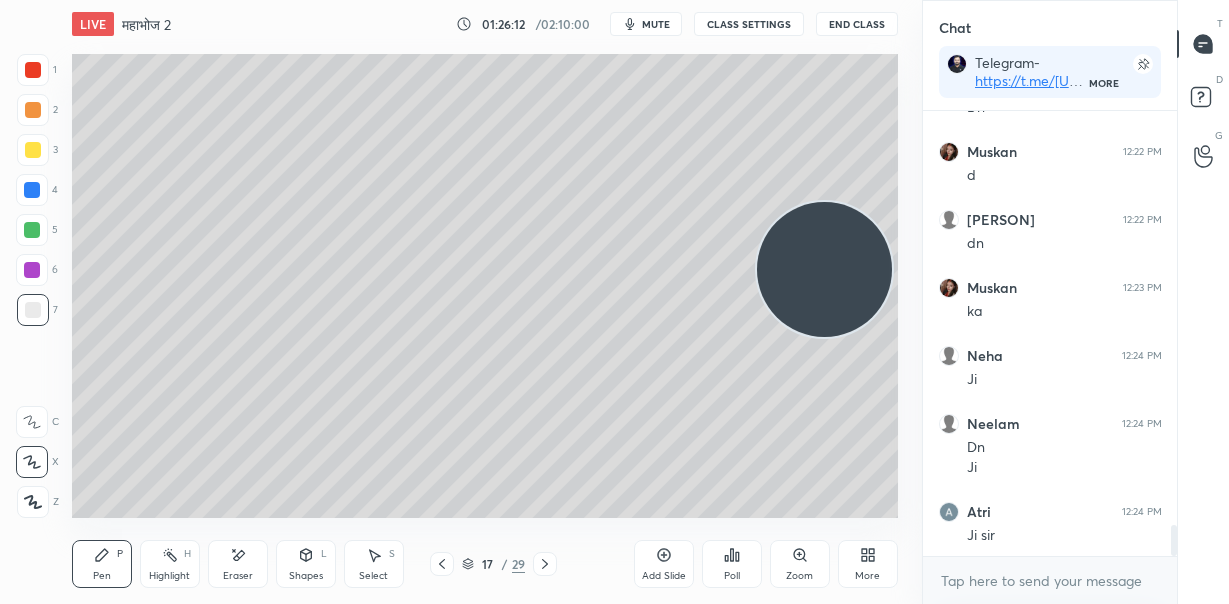 scroll, scrollTop: 5930, scrollLeft: 0, axis: vertical 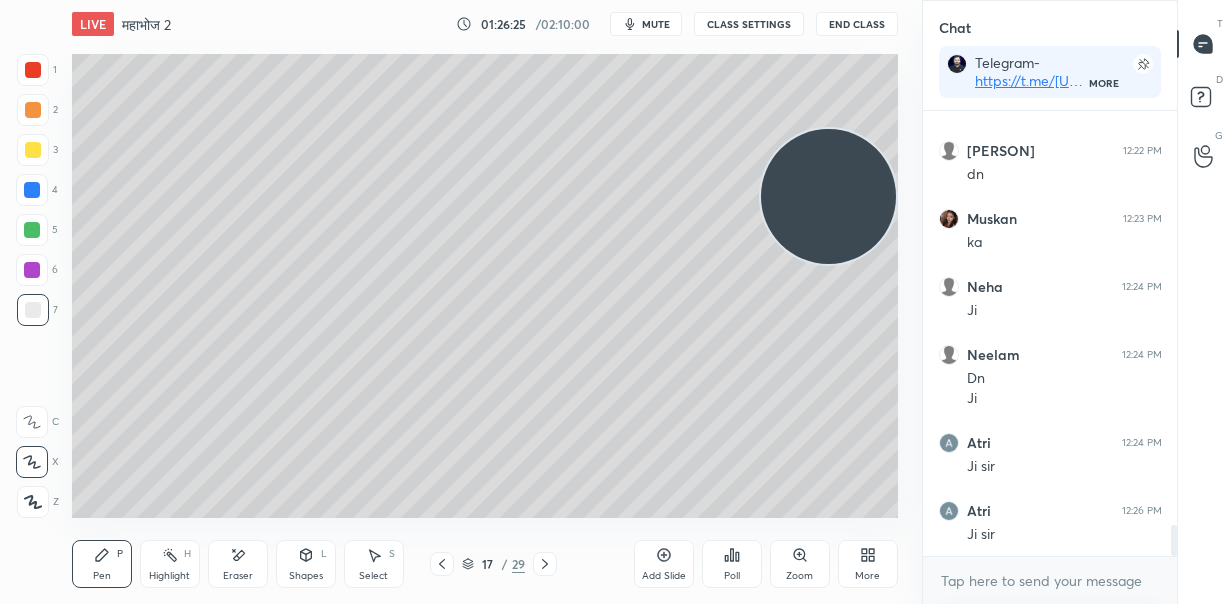 drag, startPoint x: 827, startPoint y: 195, endPoint x: 835, endPoint y: 163, distance: 32.984844 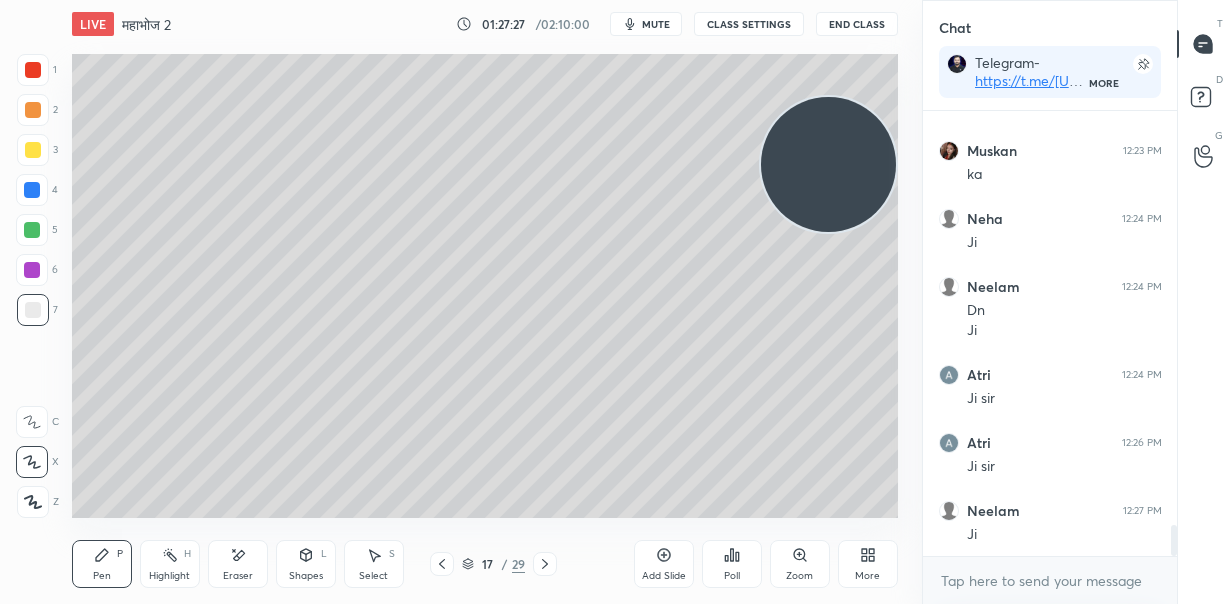 scroll, scrollTop: 6065, scrollLeft: 0, axis: vertical 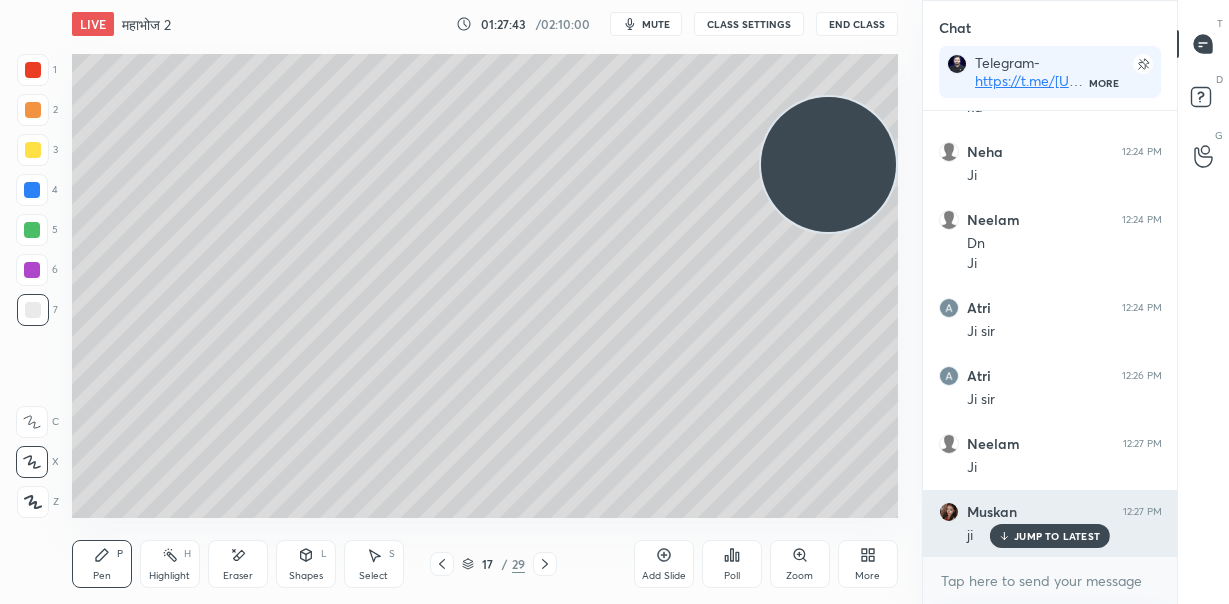 click on "[PERSON] 12:27 PM ji" at bounding box center [1050, 524] 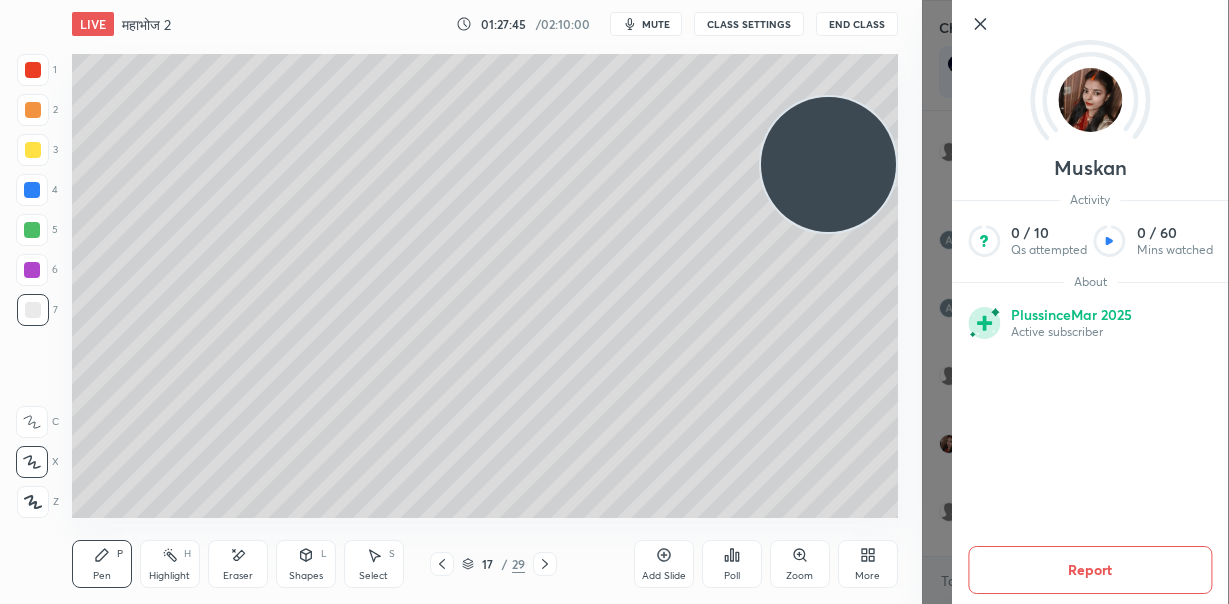 drag, startPoint x: 981, startPoint y: 21, endPoint x: 981, endPoint y: 61, distance: 40 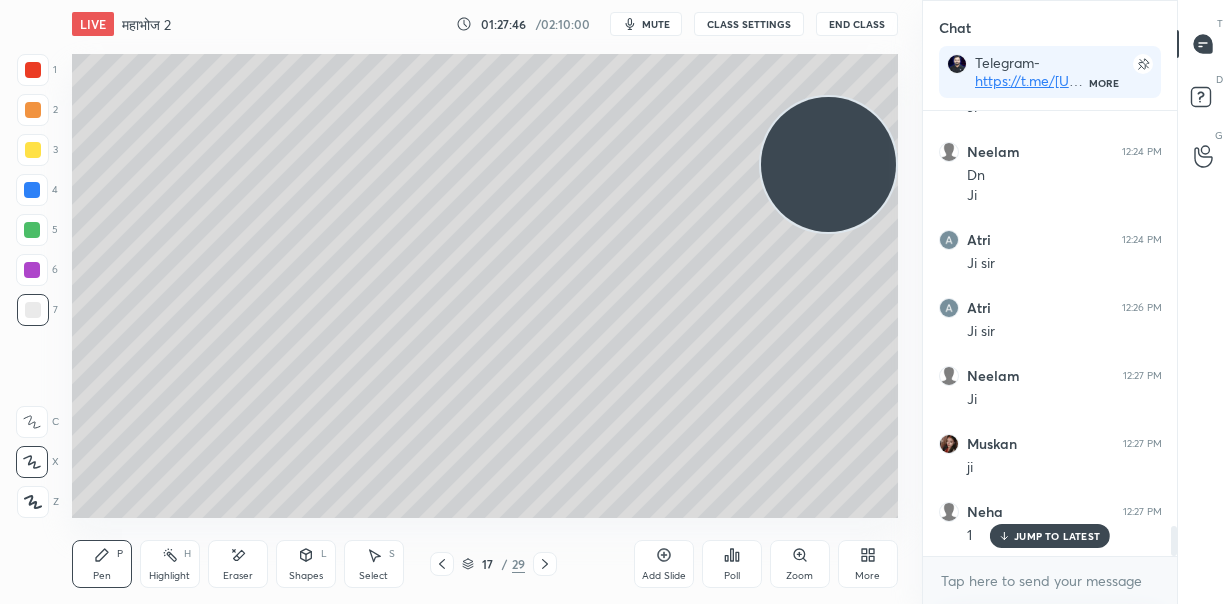 scroll, scrollTop: 6202, scrollLeft: 0, axis: vertical 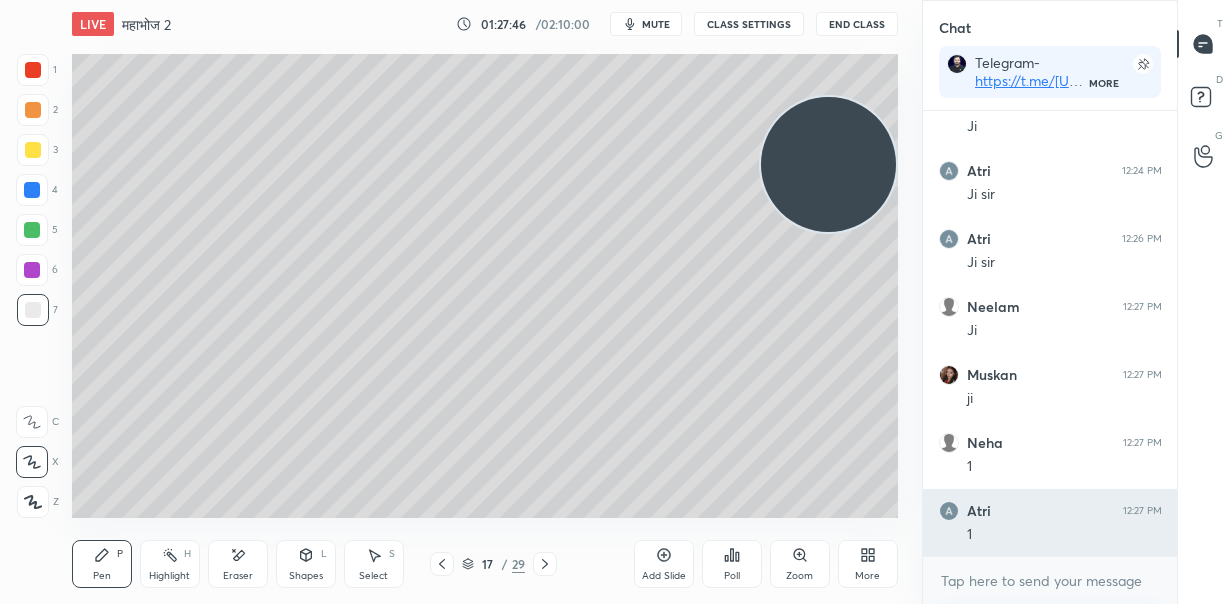 click on "[PERSON] [TIME] Ji [PERSON] [TIME] Dn Ji sir [PERSON] [TIME] Ji sir [PERSON] [TIME] Ji [PERSON] [TIME] ji [PERSON] [TIME] [NUMBER] [PERSON] [TIME] [NUMBER]" at bounding box center (1050, 334) 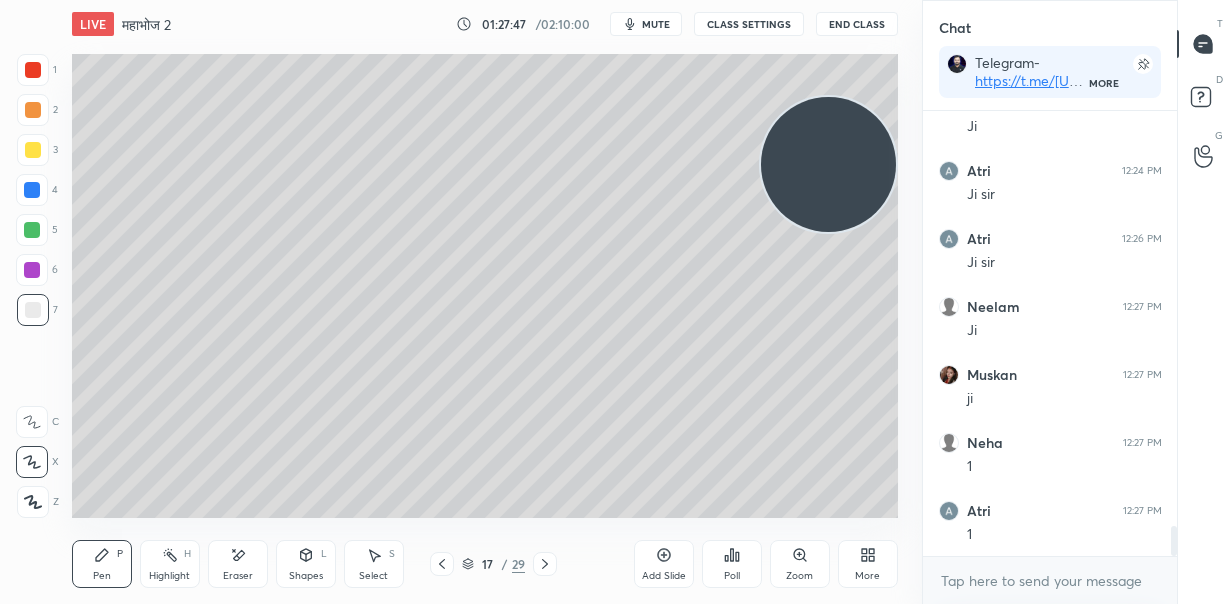 scroll, scrollTop: 273, scrollLeft: 248, axis: both 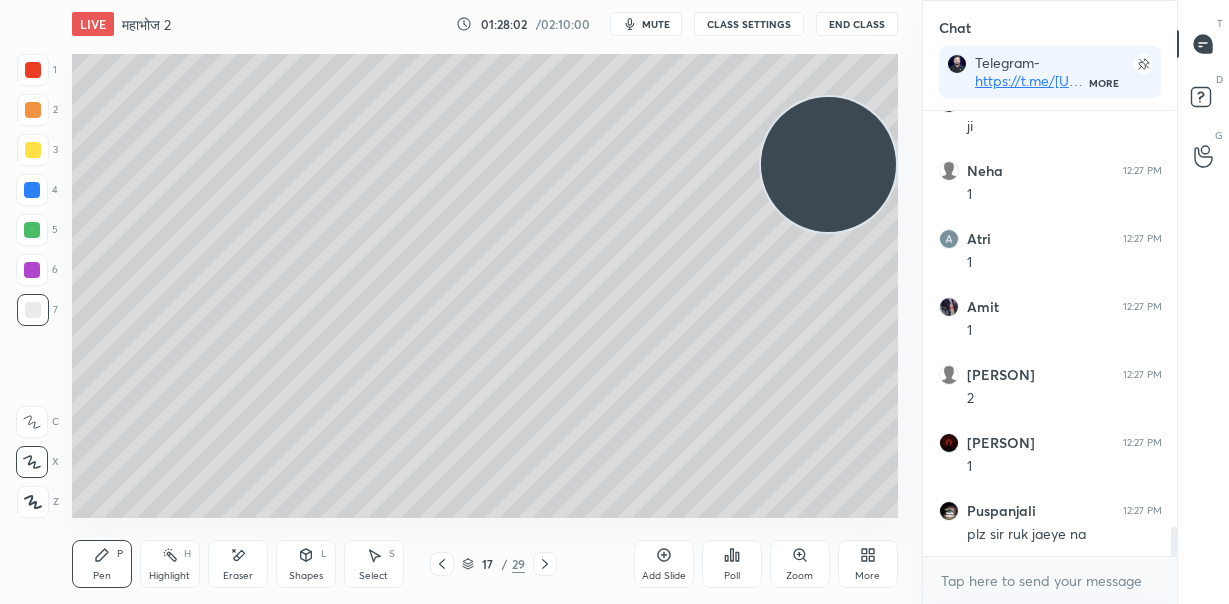 click on "Eraser" at bounding box center (238, 576) 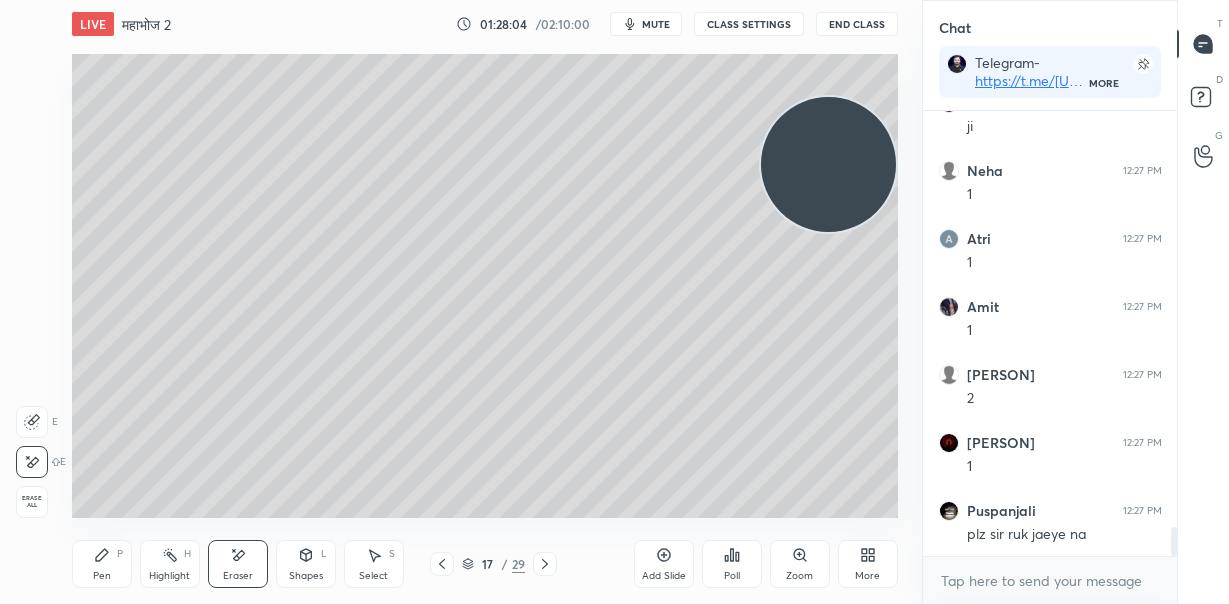 scroll, scrollTop: 6542, scrollLeft: 0, axis: vertical 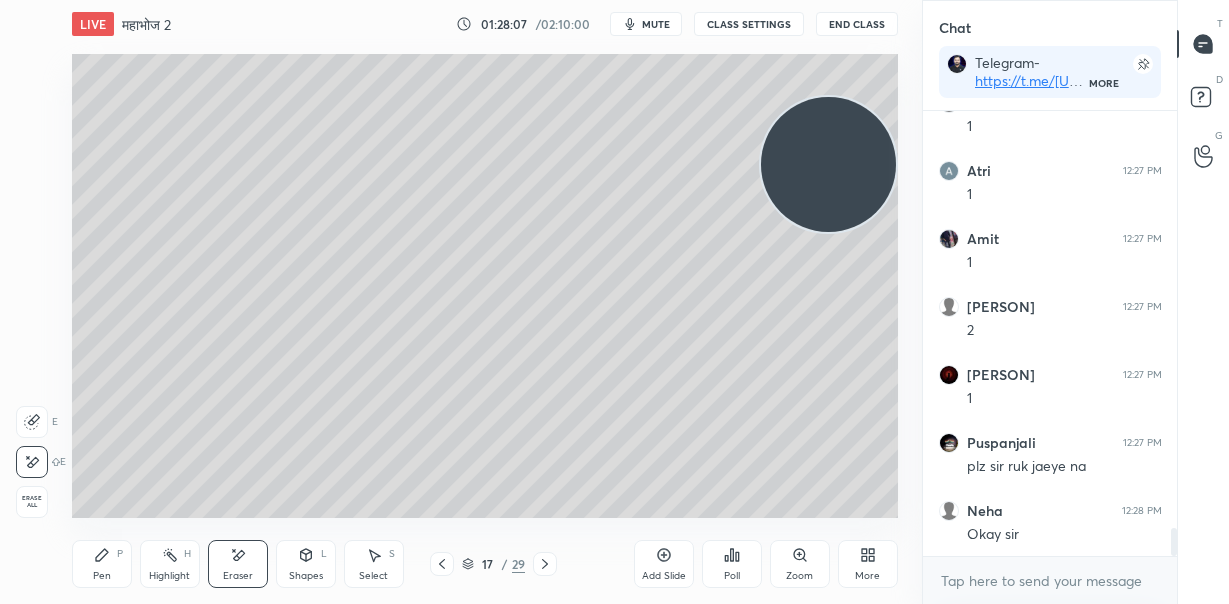 click on "Pen P" at bounding box center (102, 564) 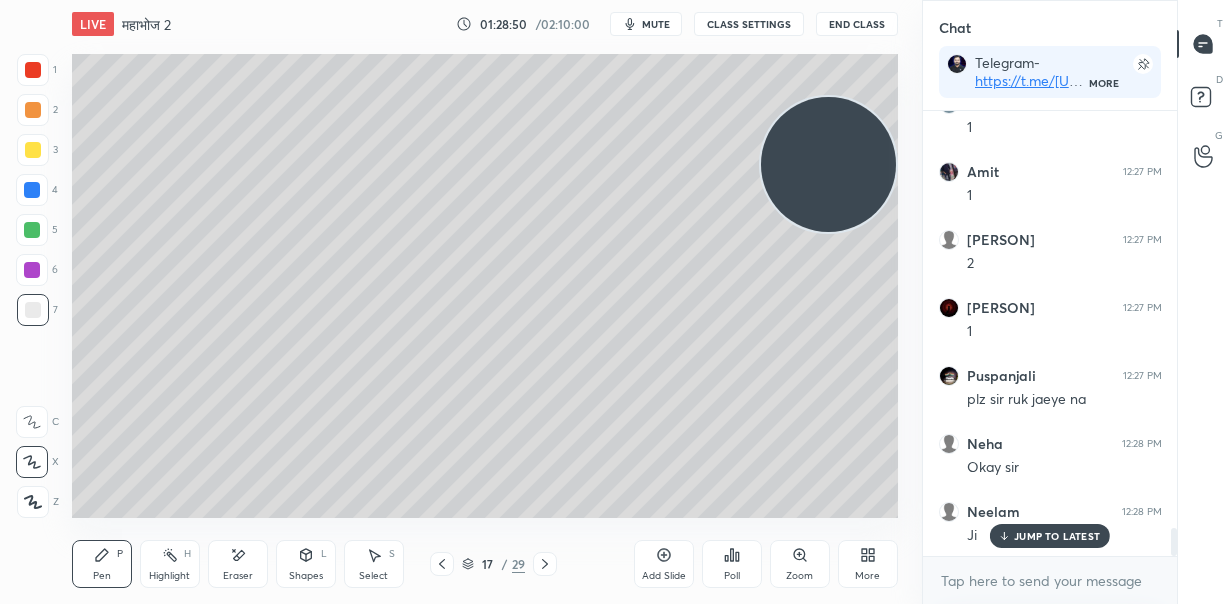 scroll, scrollTop: 6677, scrollLeft: 0, axis: vertical 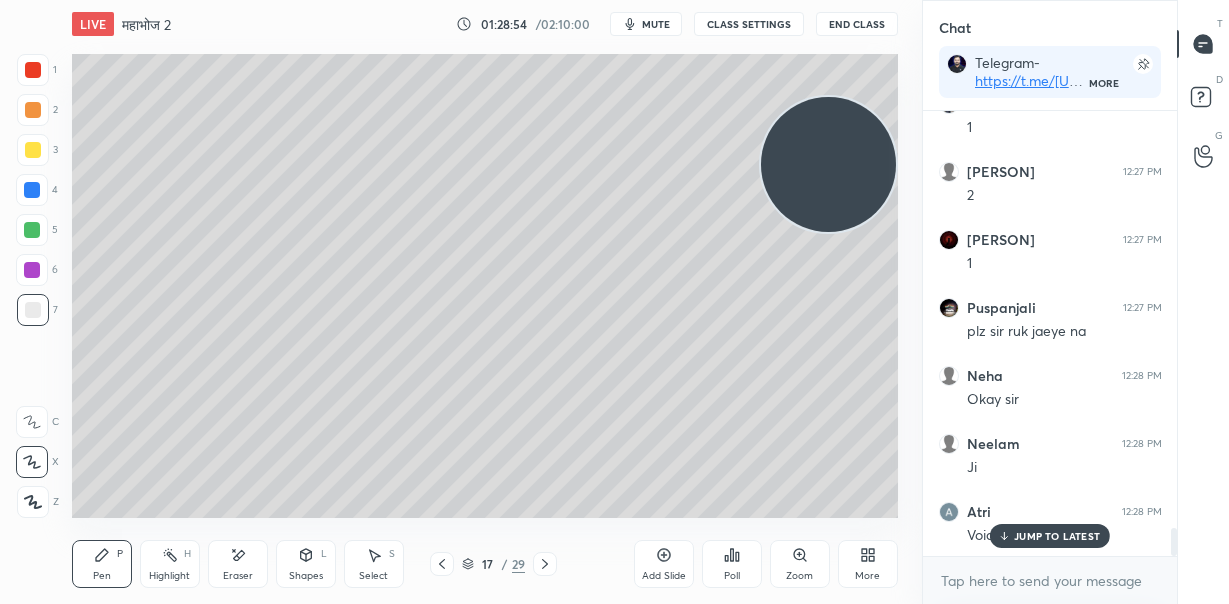 click on "JUMP TO LATEST" at bounding box center [1057, 536] 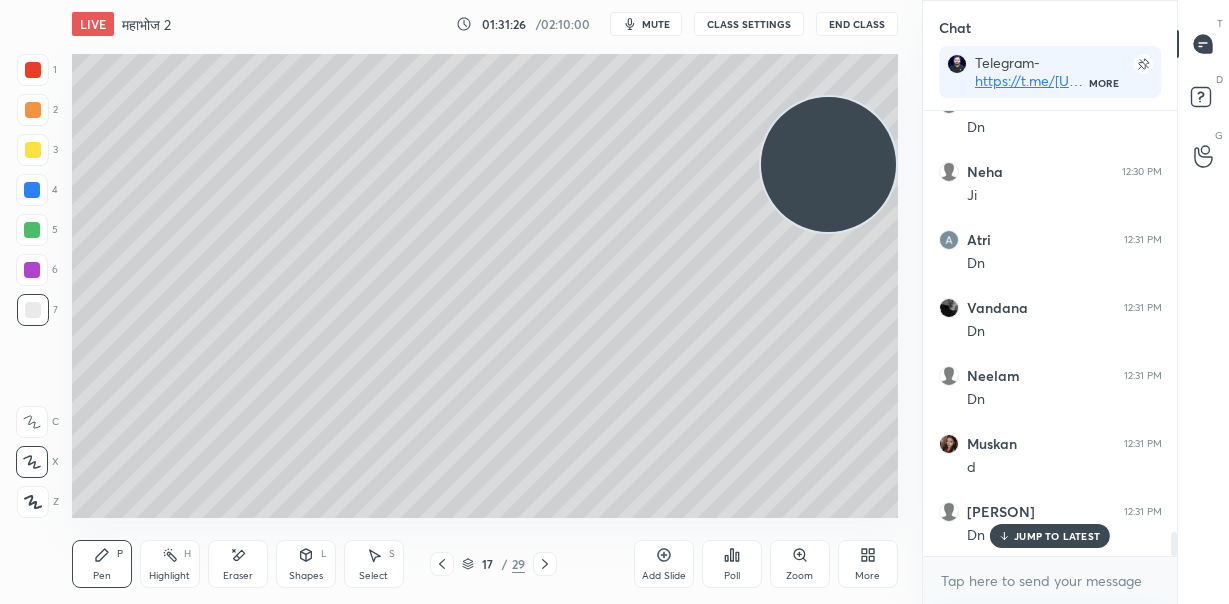 scroll, scrollTop: 7765, scrollLeft: 0, axis: vertical 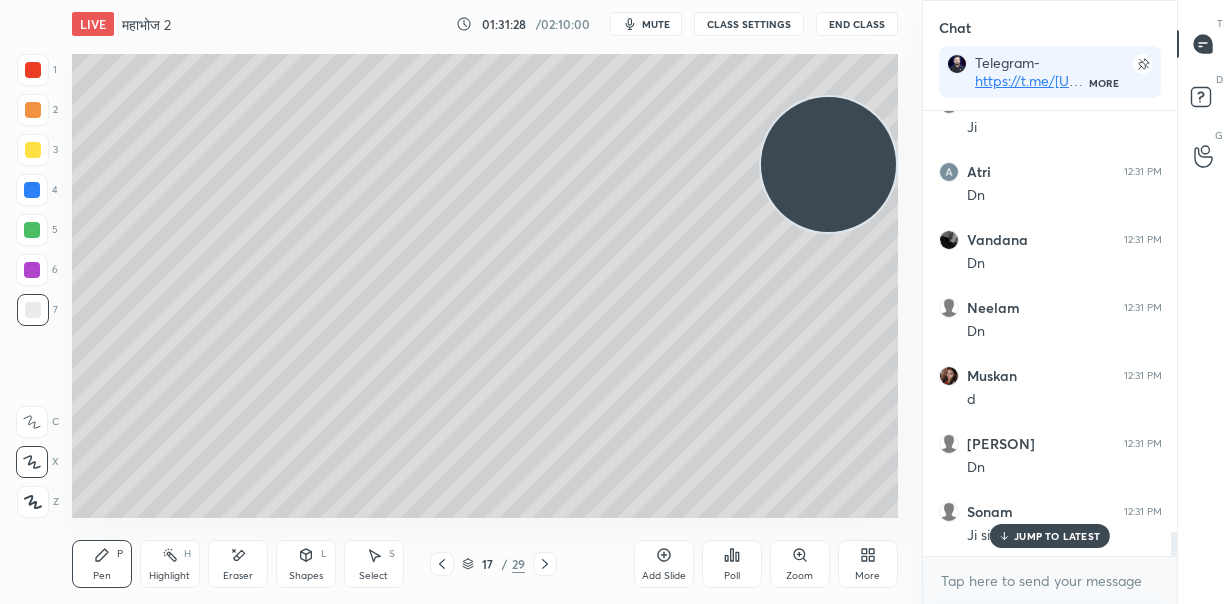click on "JUMP TO LATEST" at bounding box center [1057, 536] 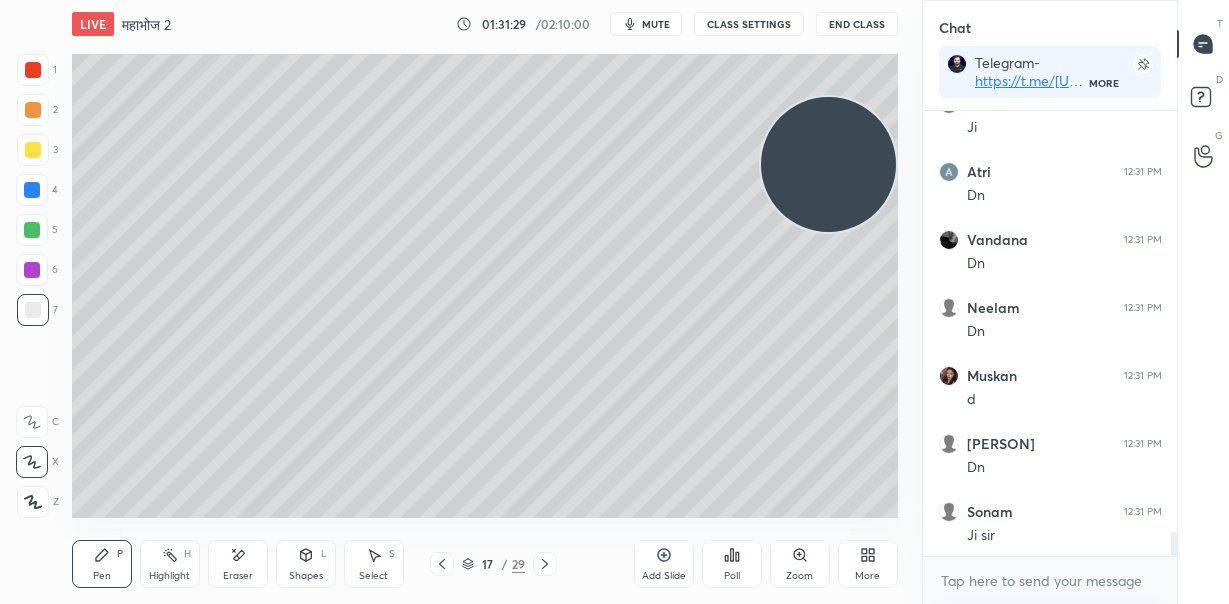 click on "17 / 29" at bounding box center (493, 564) 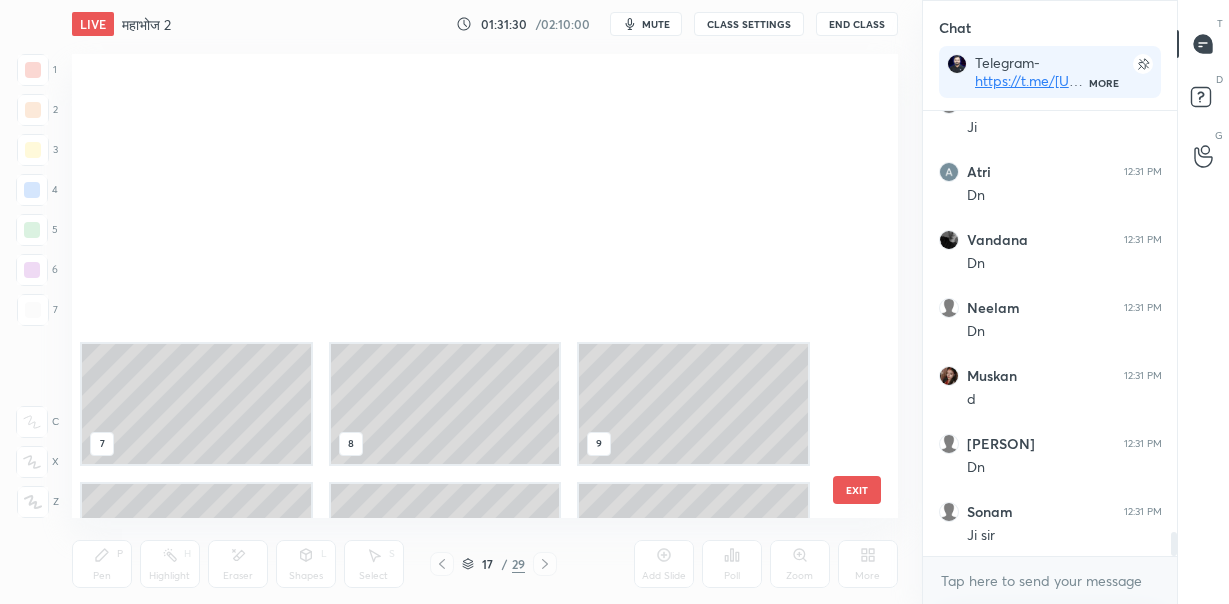 scroll, scrollTop: 374, scrollLeft: 0, axis: vertical 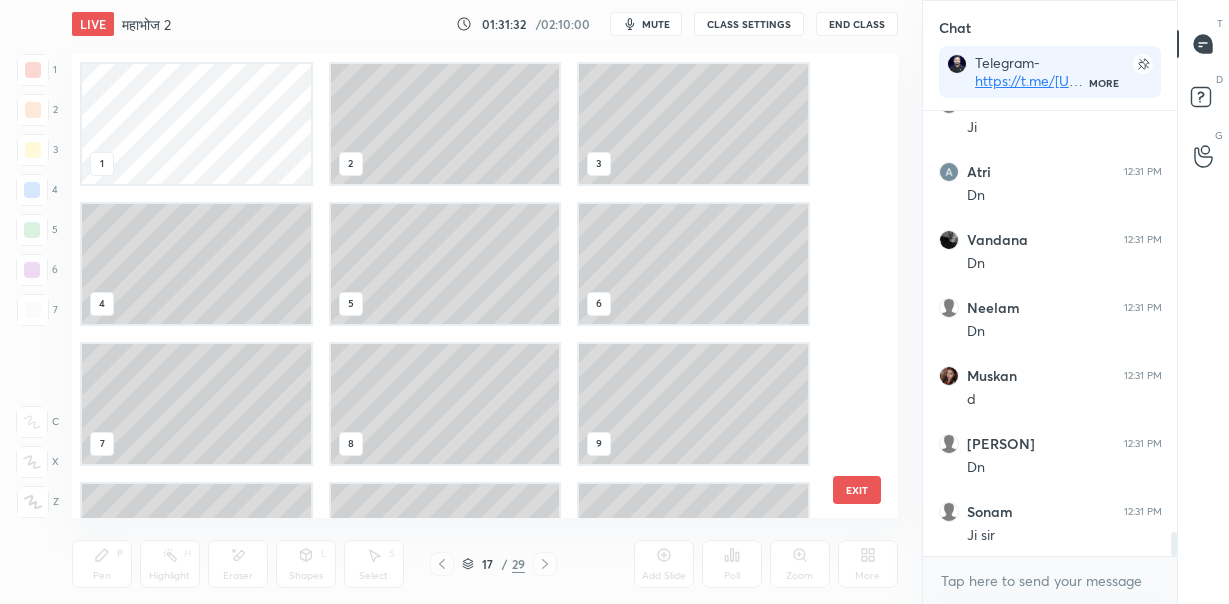 click on "1 2 3 4 5 6 7 8 9 10 11 12 EXIT" at bounding box center [485, 286] 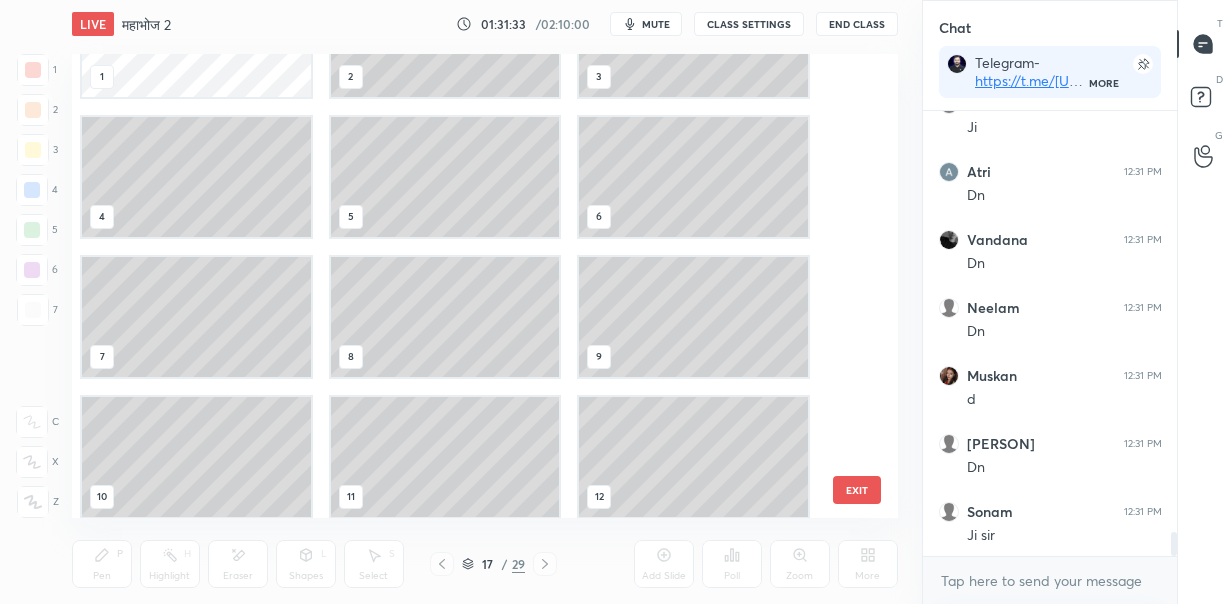 scroll, scrollTop: 0, scrollLeft: 0, axis: both 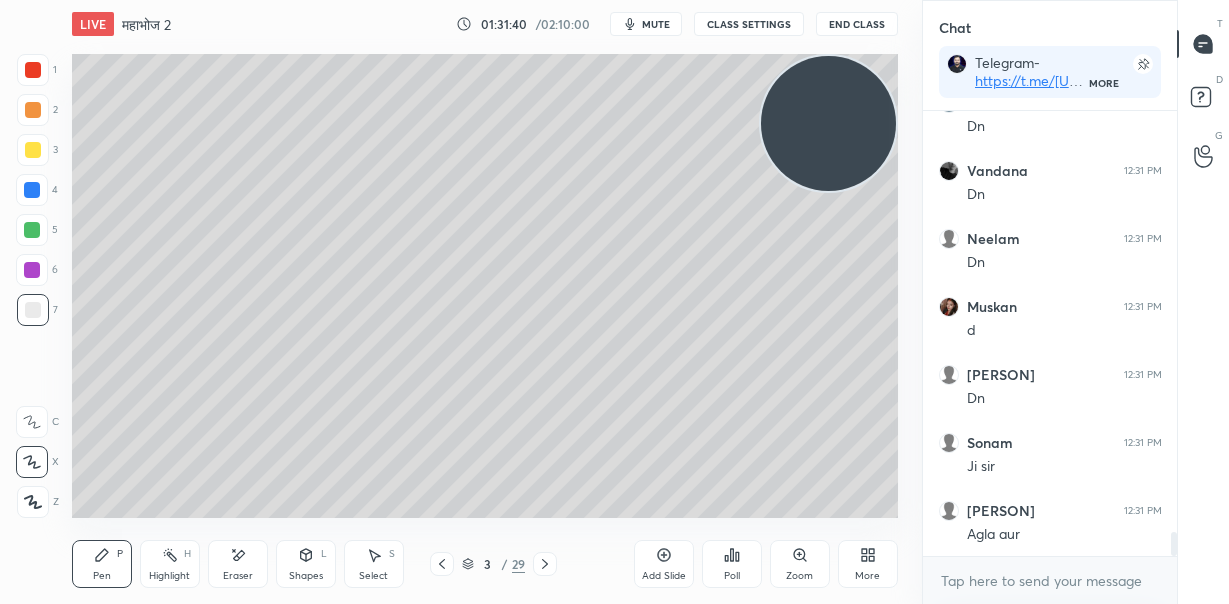 drag, startPoint x: 846, startPoint y: 195, endPoint x: 857, endPoint y: 124, distance: 71.84706 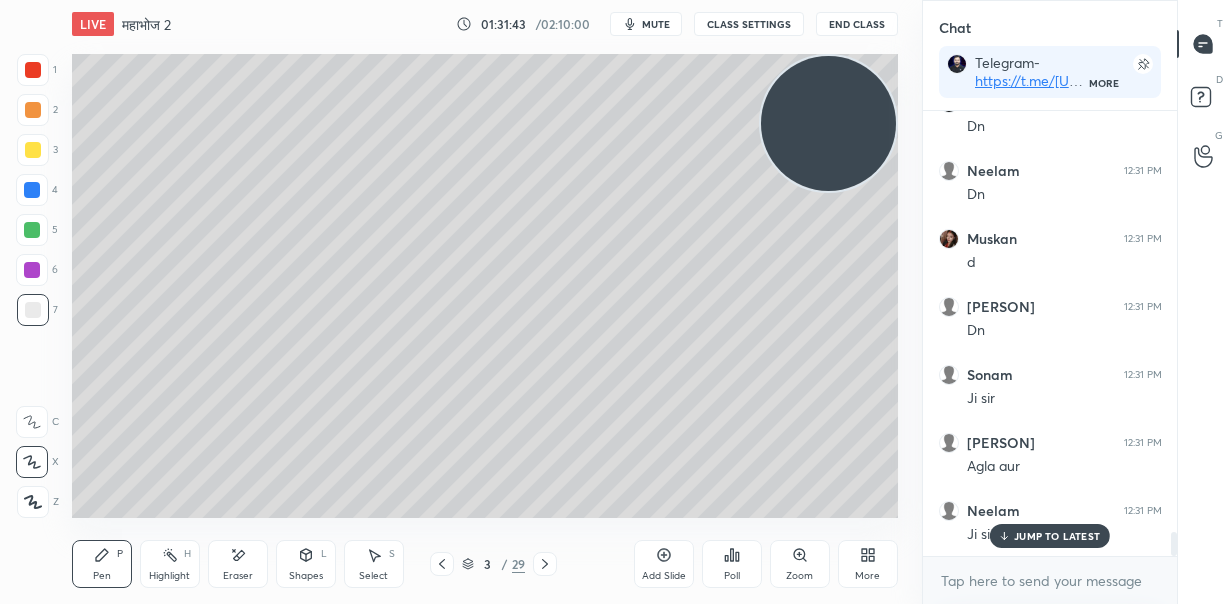 scroll, scrollTop: 7969, scrollLeft: 0, axis: vertical 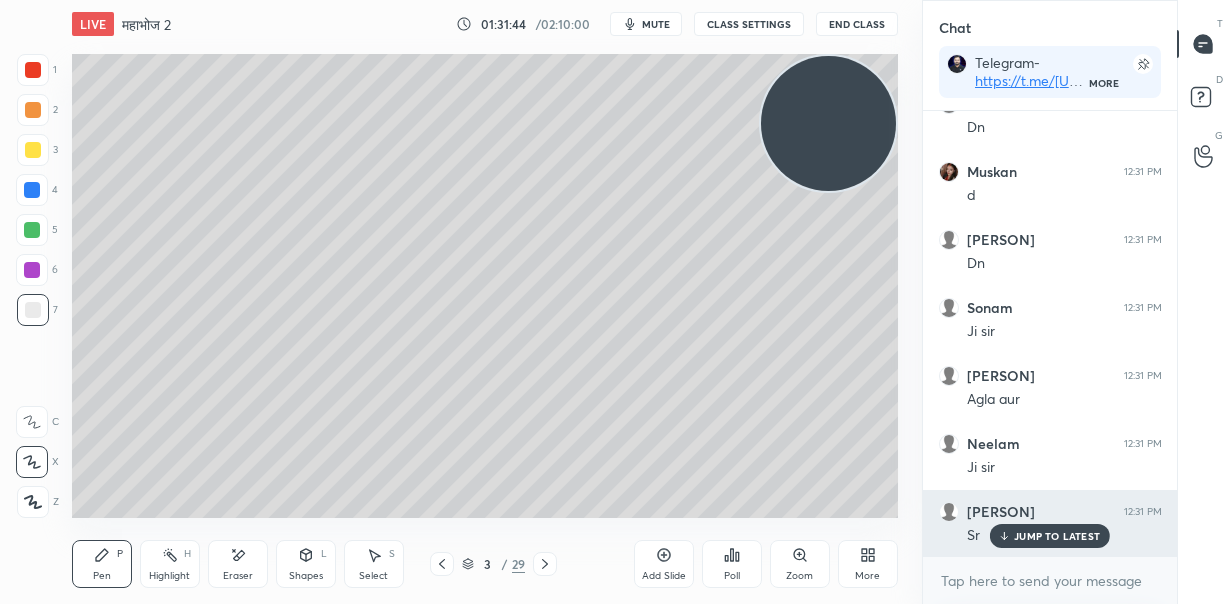 click on "JUMP TO LATEST" at bounding box center [1057, 536] 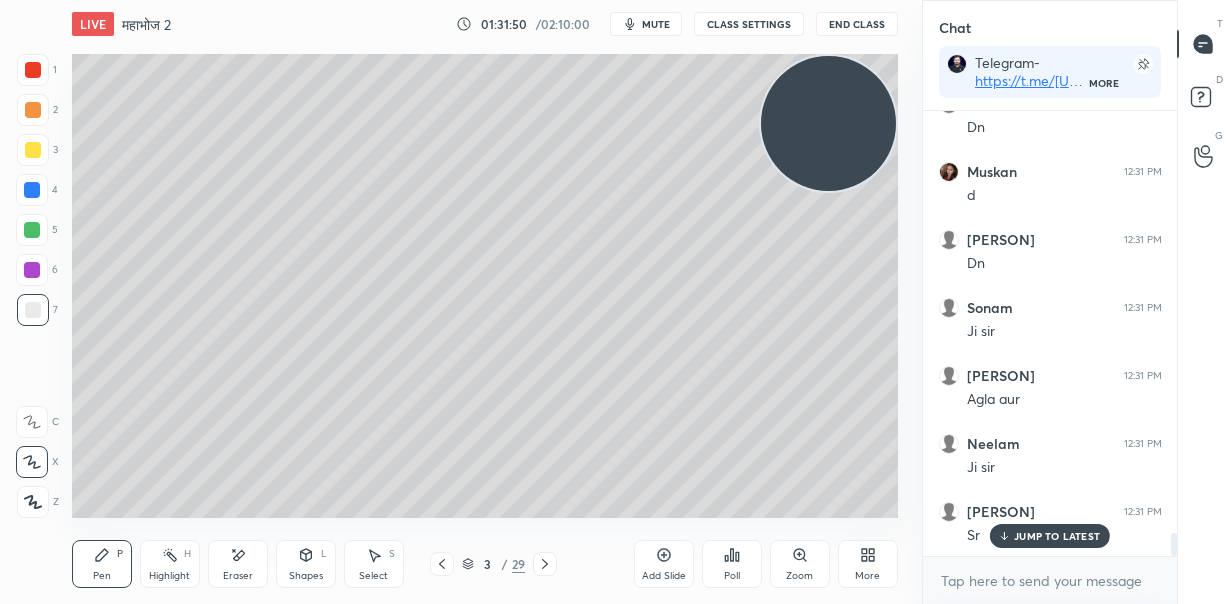 scroll, scrollTop: 8037, scrollLeft: 0, axis: vertical 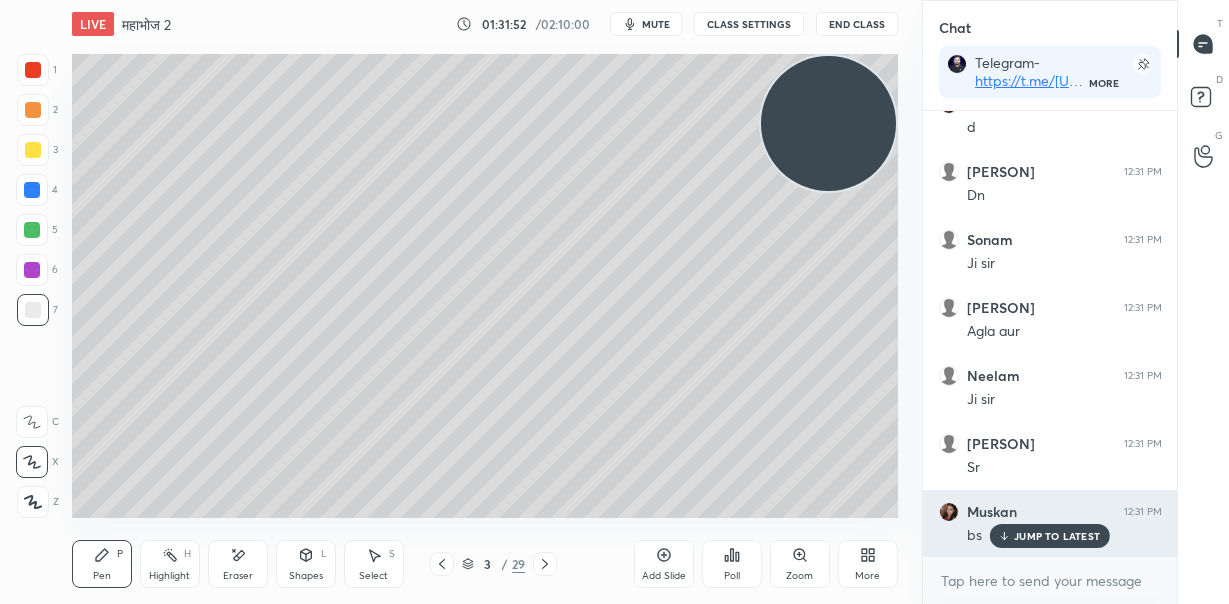 click on "JUMP TO LATEST" at bounding box center (1057, 536) 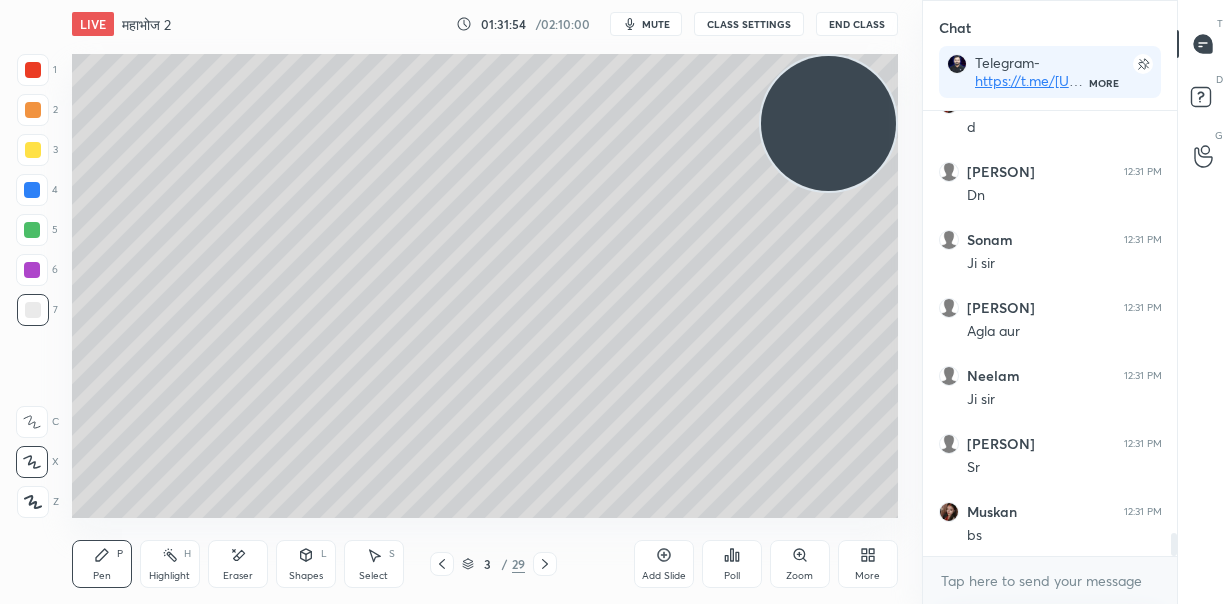 click at bounding box center (828, 123) 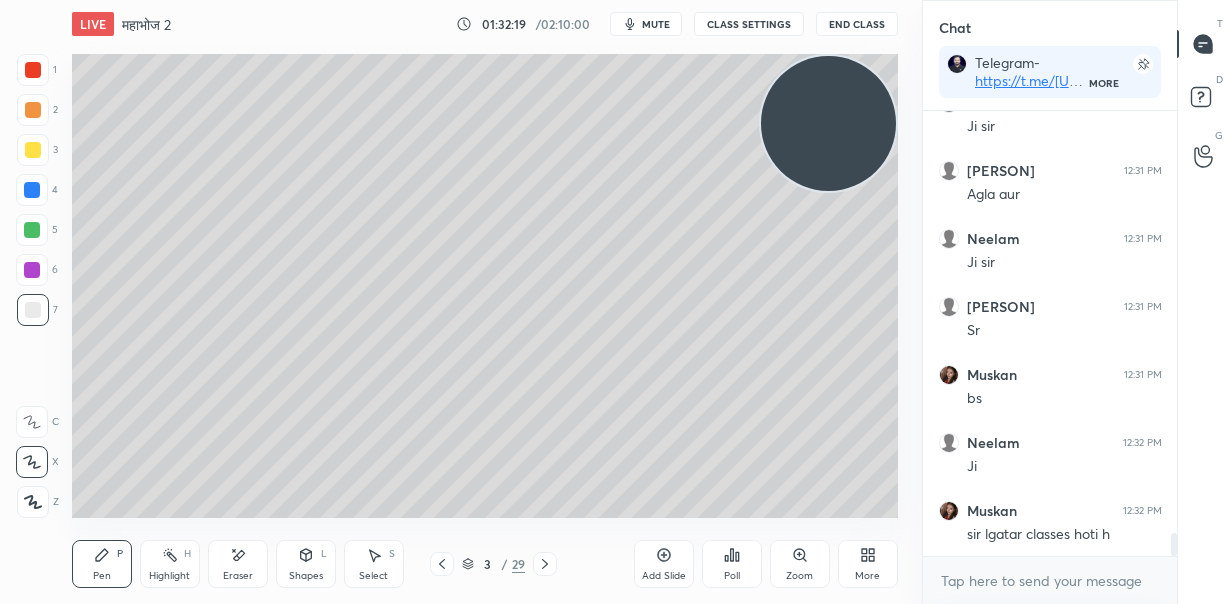 scroll, scrollTop: 8193, scrollLeft: 0, axis: vertical 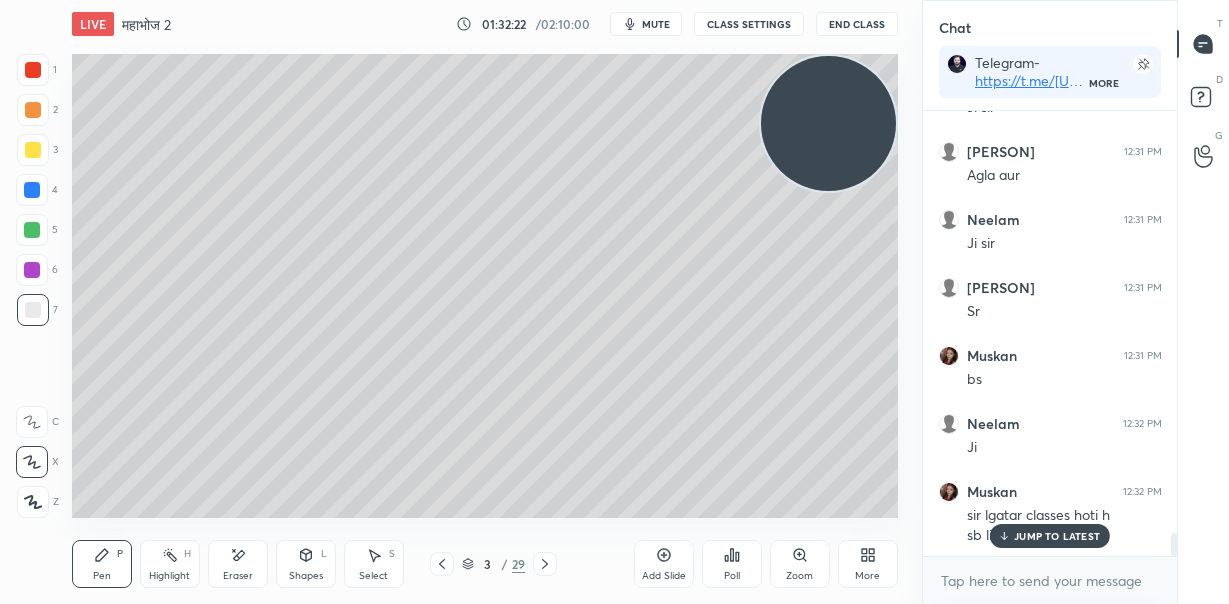 click on "JUMP TO LATEST" at bounding box center [1057, 536] 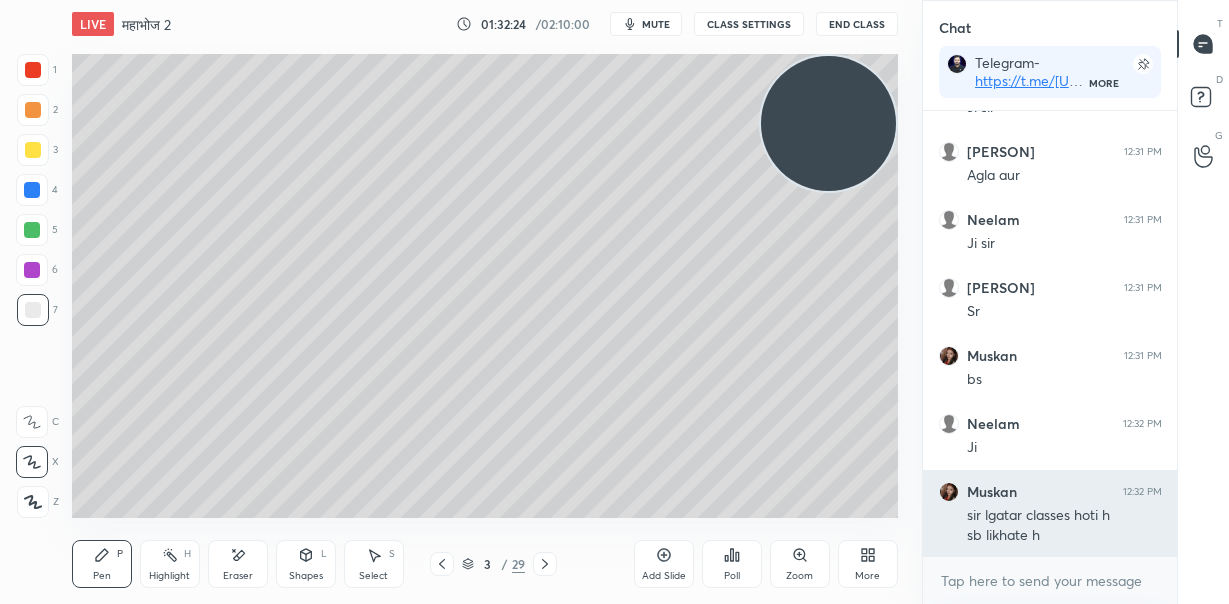 scroll, scrollTop: 8261, scrollLeft: 0, axis: vertical 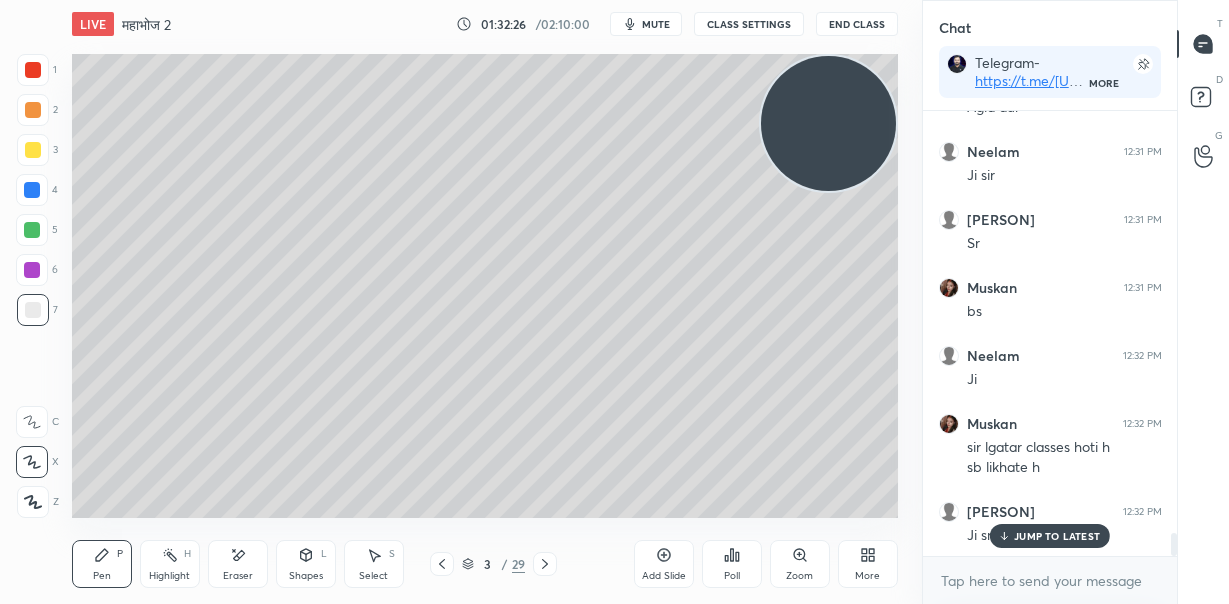 click on "JUMP TO LATEST" at bounding box center [1057, 536] 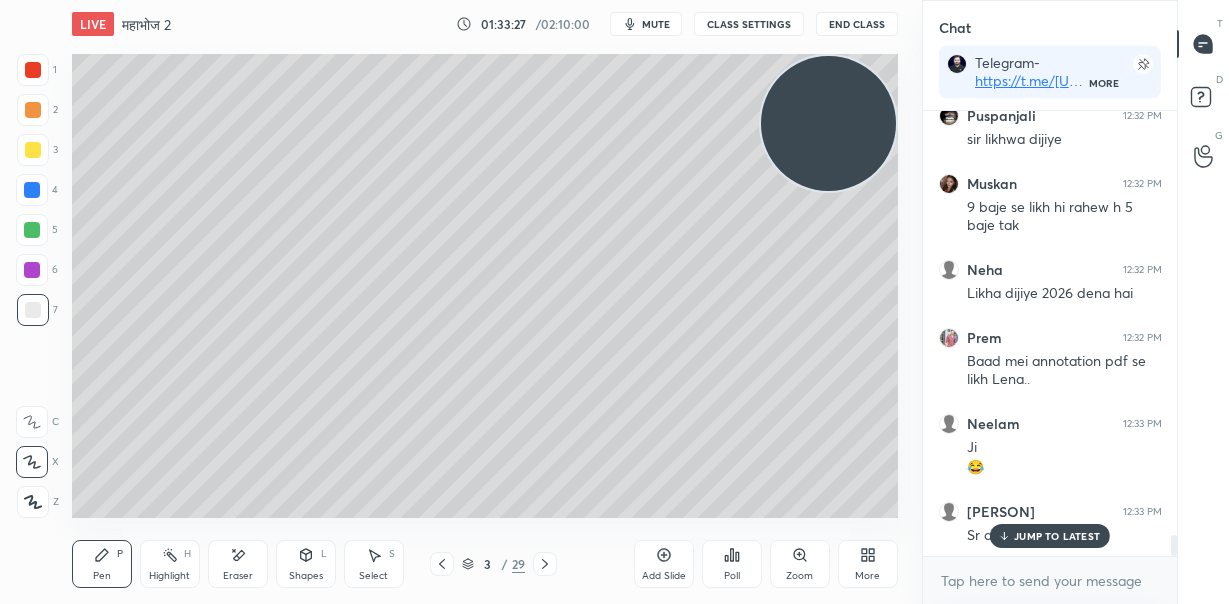 scroll, scrollTop: 8997, scrollLeft: 0, axis: vertical 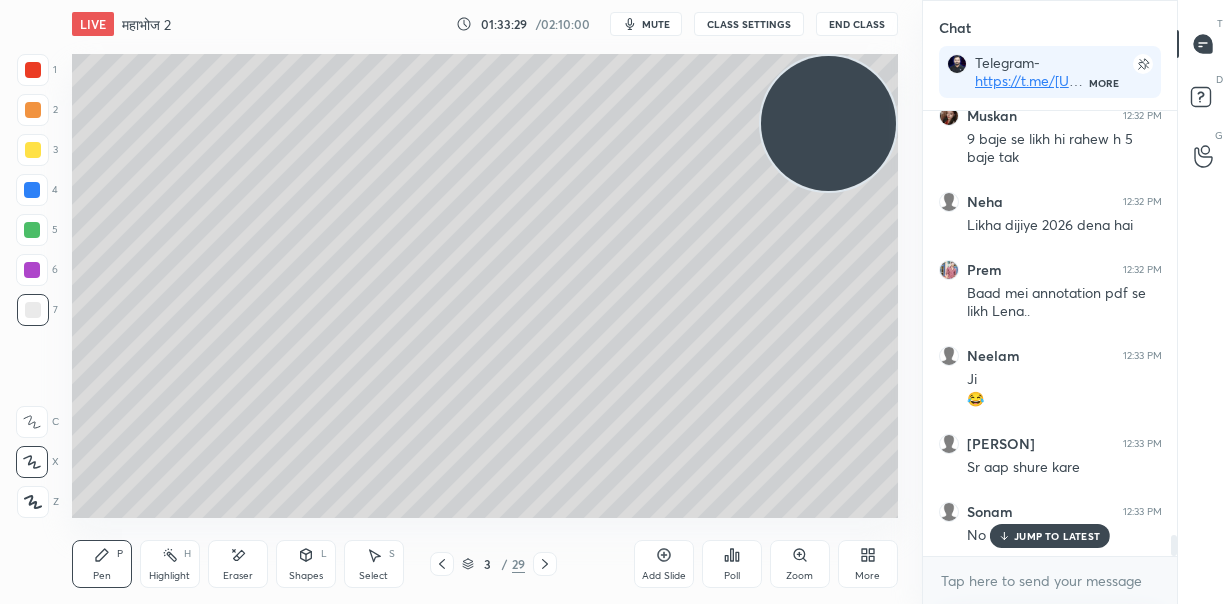 click on "JUMP TO LATEST" at bounding box center [1050, 536] 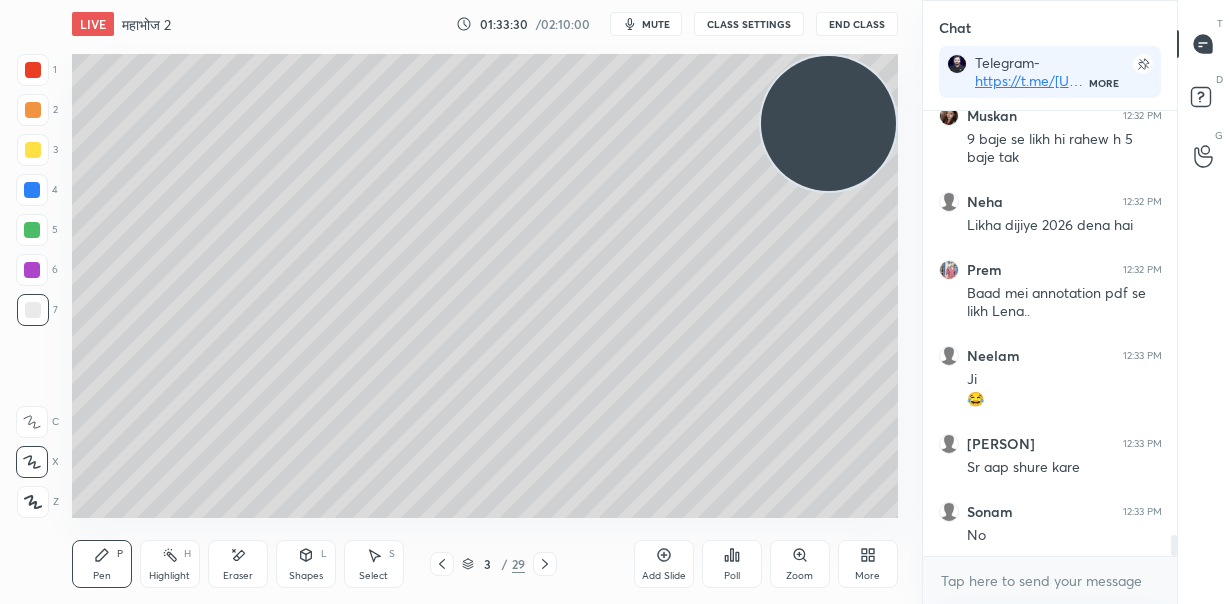 scroll, scrollTop: 9066, scrollLeft: 0, axis: vertical 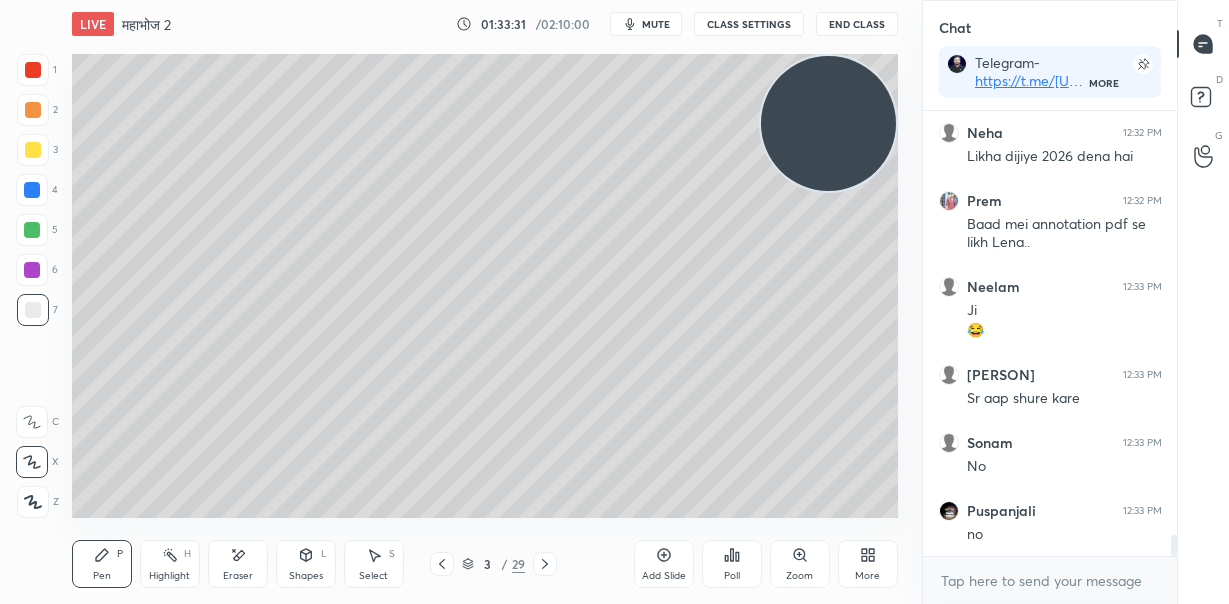 click 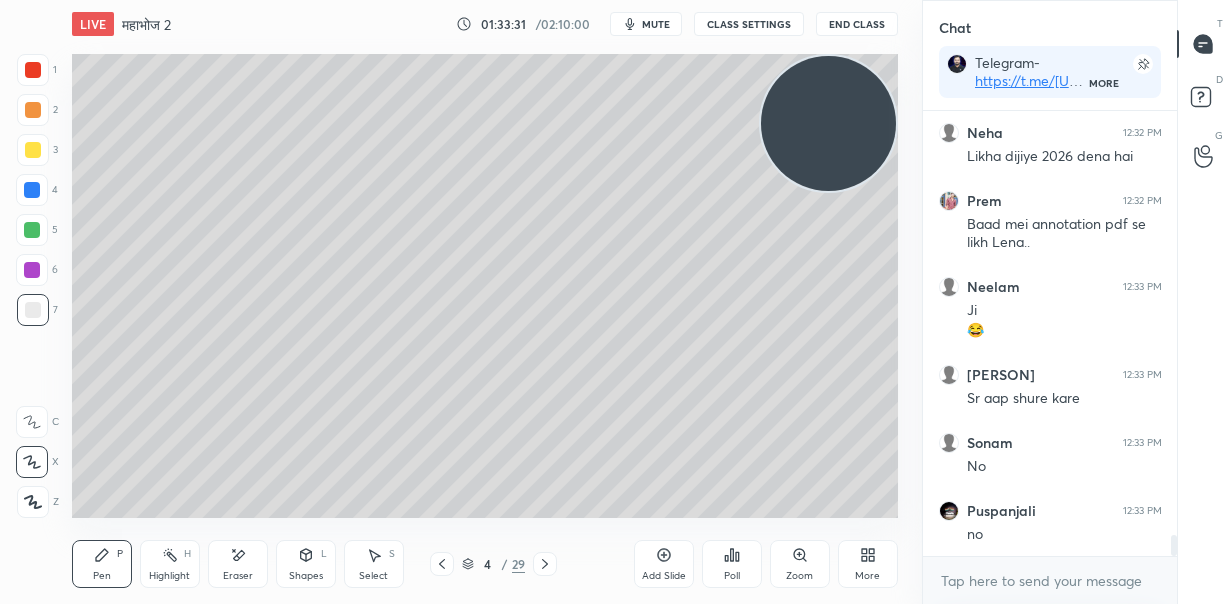 scroll, scrollTop: 9134, scrollLeft: 0, axis: vertical 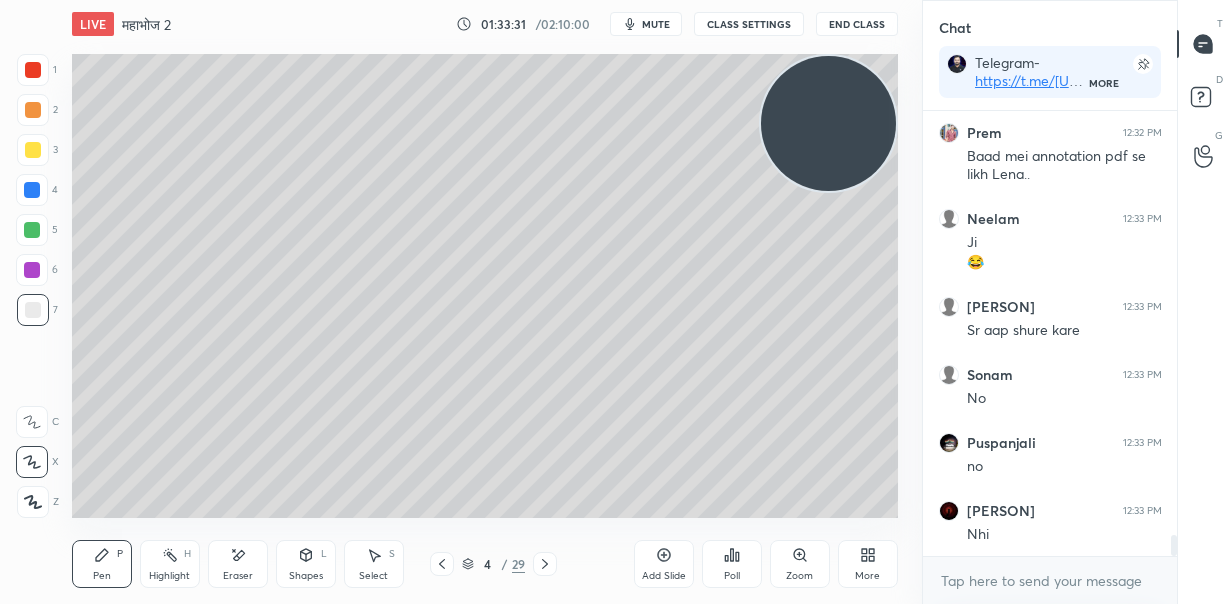 click 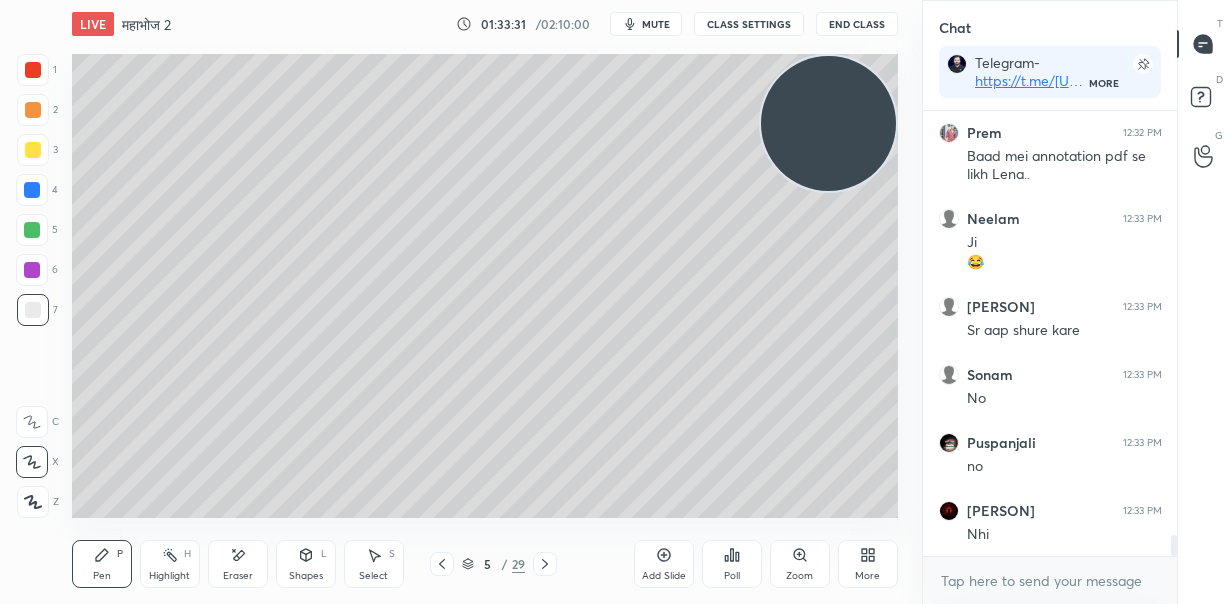 click 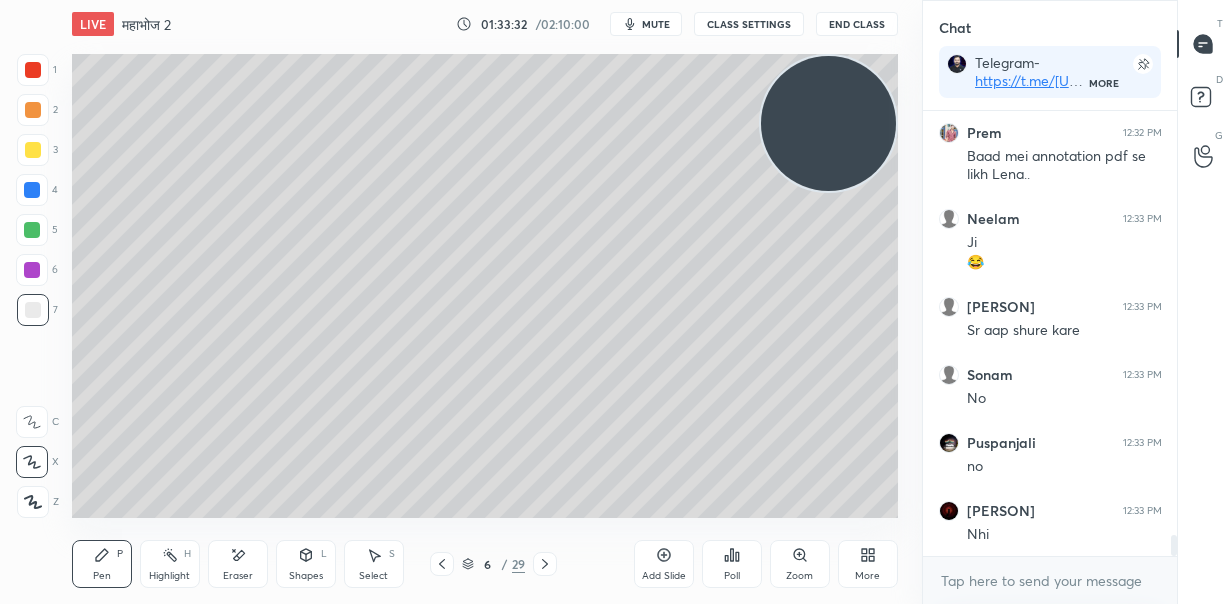 click on "/" at bounding box center (505, 564) 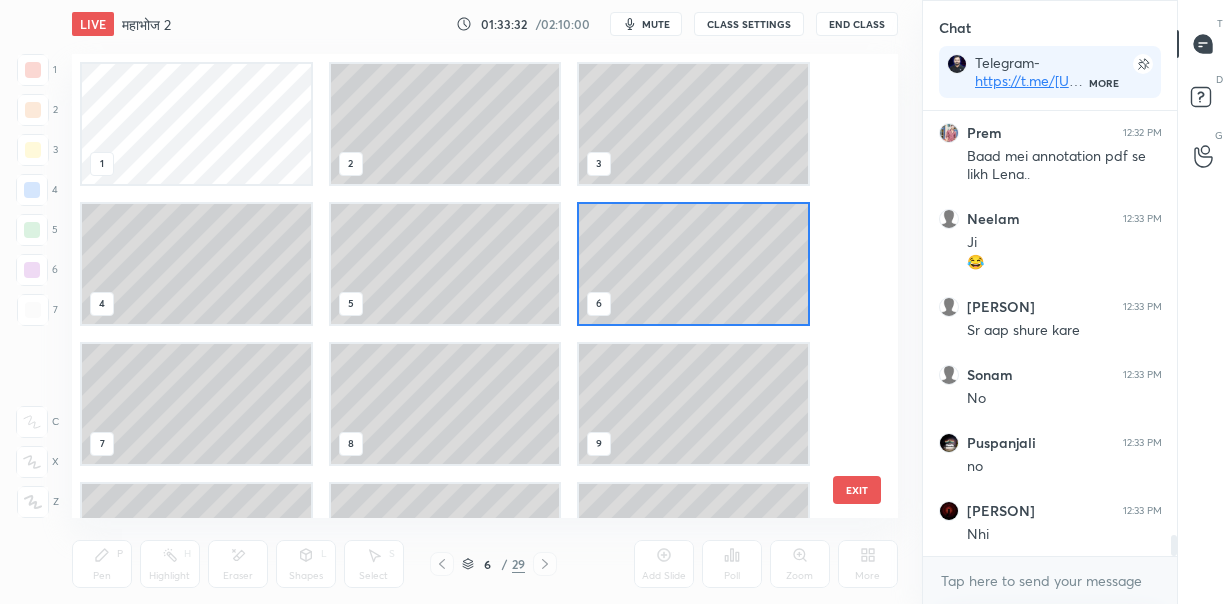 scroll, scrollTop: 7, scrollLeft: 10, axis: both 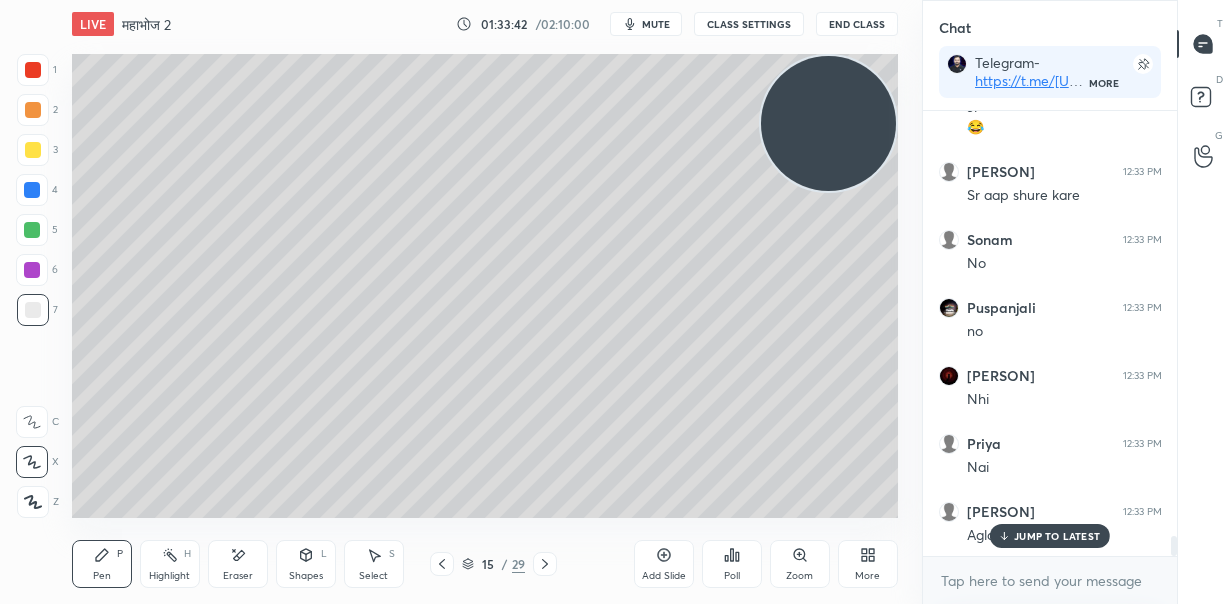 click on "15" at bounding box center (488, 564) 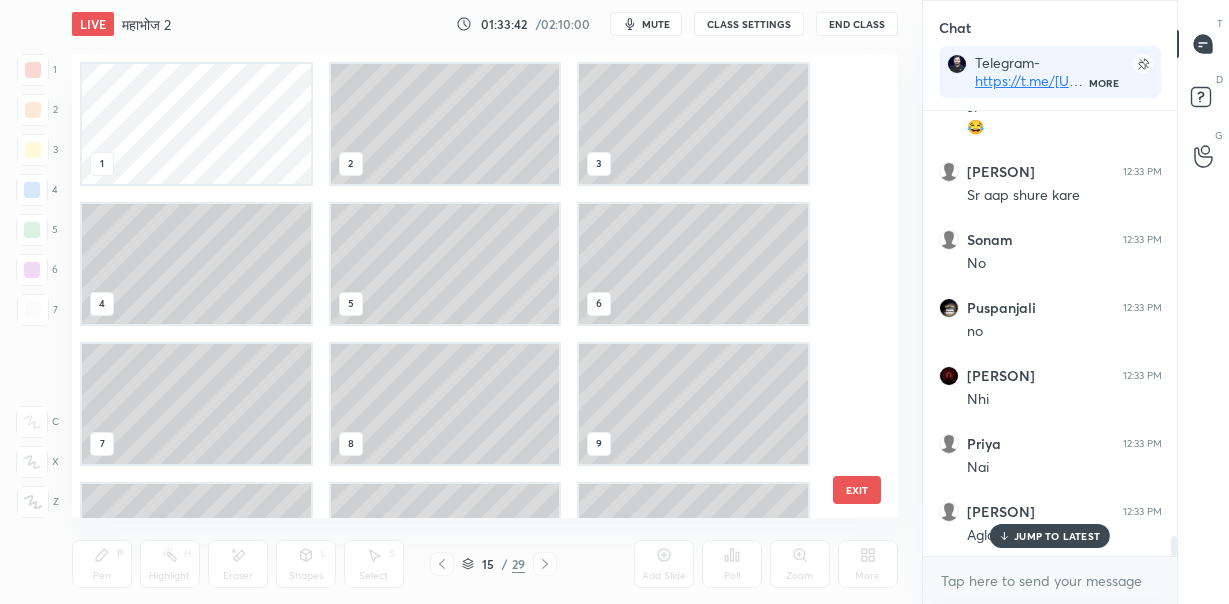 scroll, scrollTop: 234, scrollLeft: 0, axis: vertical 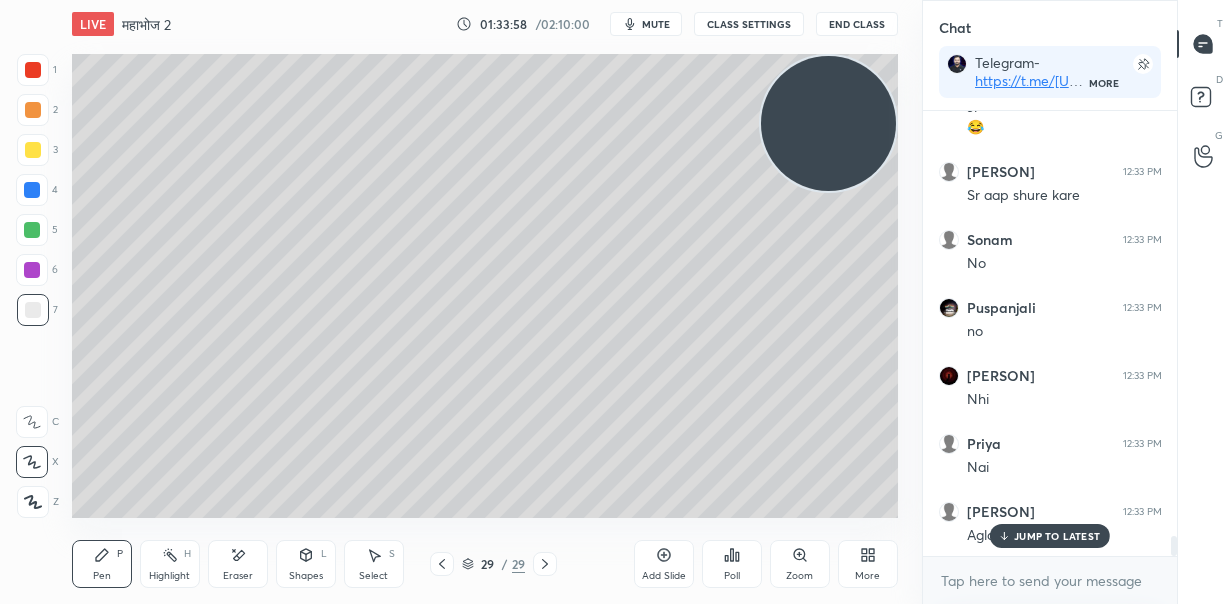 drag, startPoint x: 249, startPoint y: 562, endPoint x: 249, endPoint y: 547, distance: 15 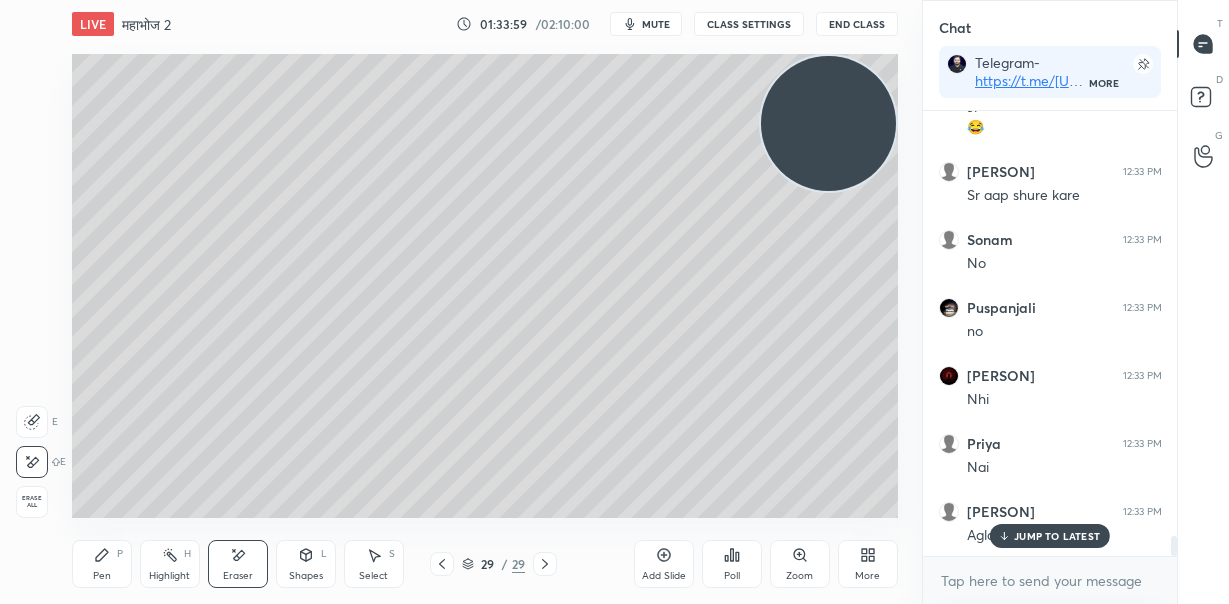 click on "Erase all" at bounding box center (32, 502) 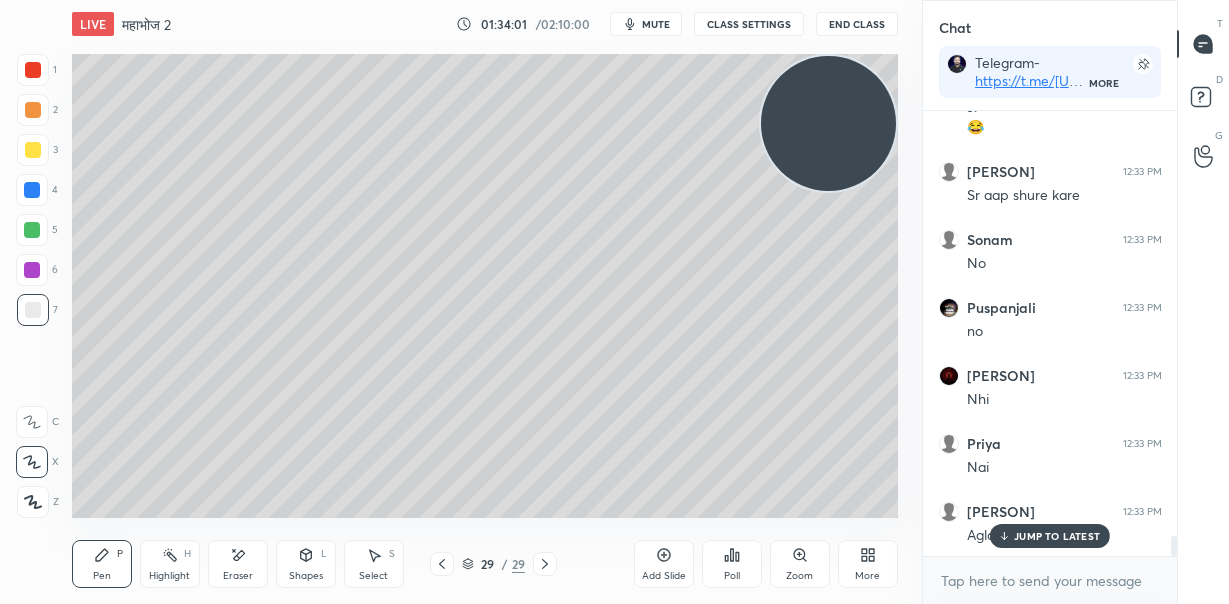 click on "JUMP TO LATEST" at bounding box center (1057, 536) 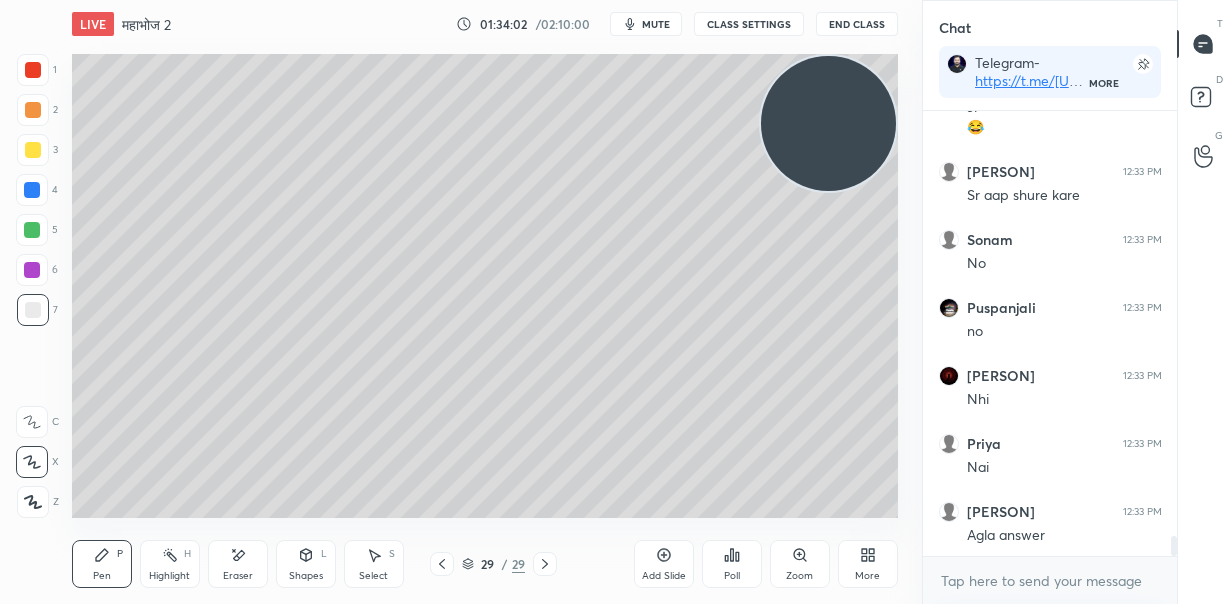 click at bounding box center (32, 190) 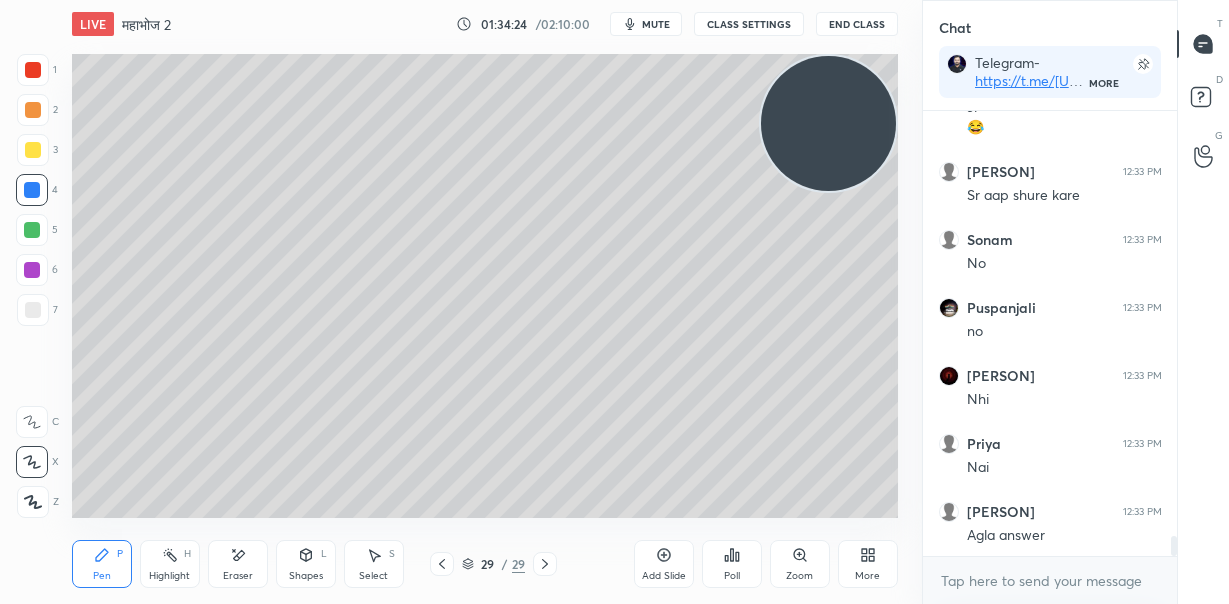 scroll, scrollTop: 9338, scrollLeft: 0, axis: vertical 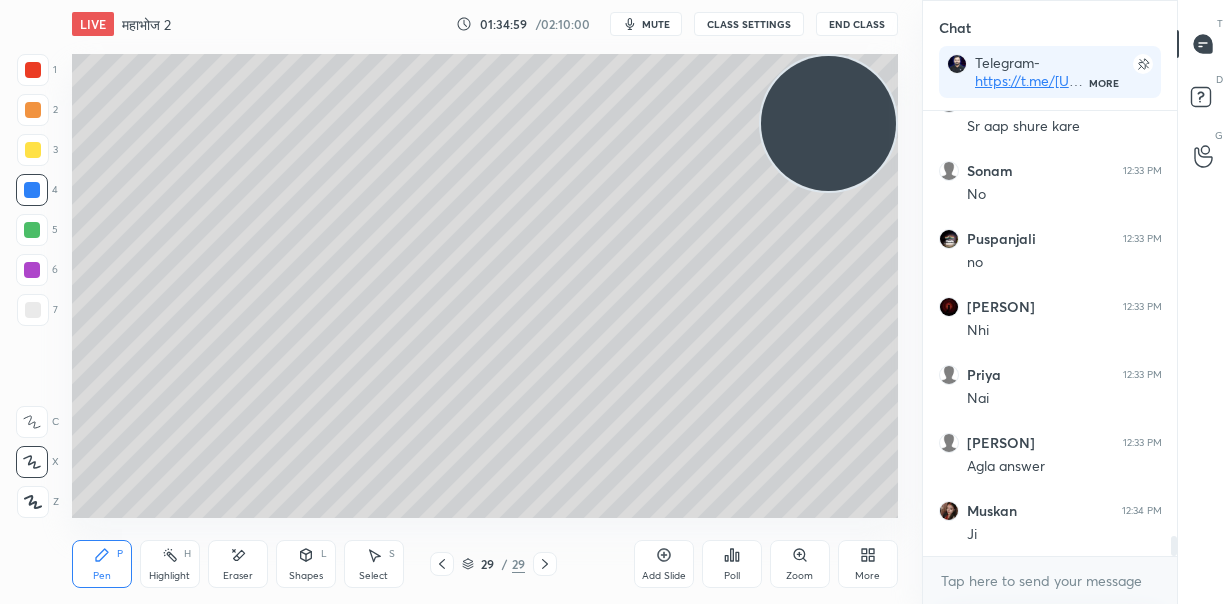 click at bounding box center (33, 310) 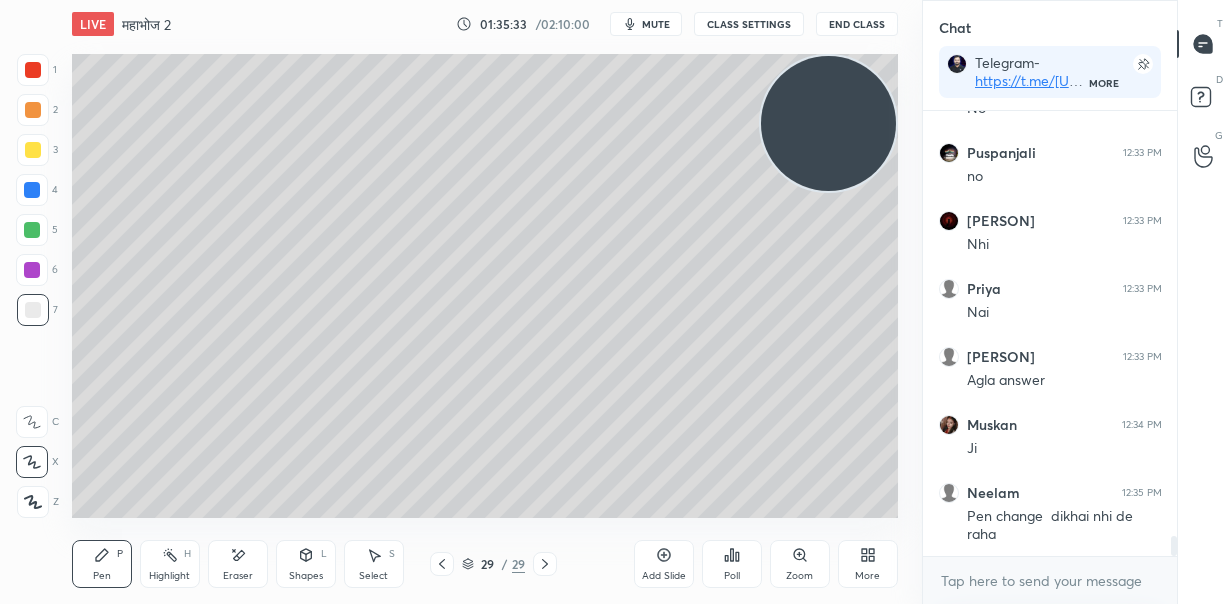 scroll, scrollTop: 9491, scrollLeft: 0, axis: vertical 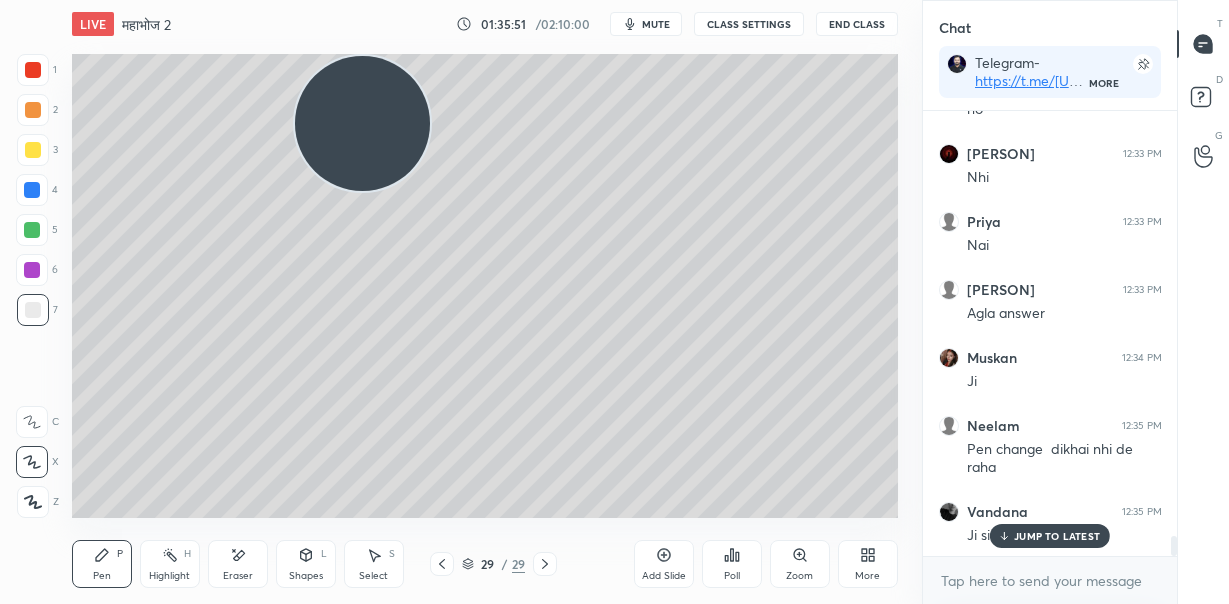drag, startPoint x: 384, startPoint y: 86, endPoint x: 440, endPoint y: 94, distance: 56.568542 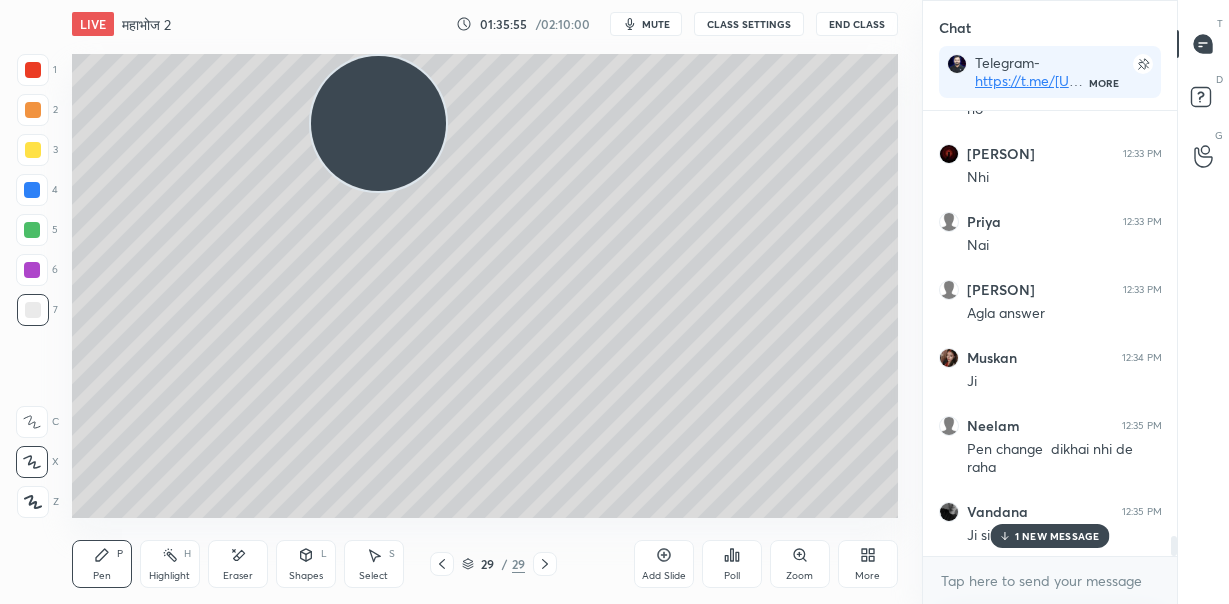scroll, scrollTop: 9559, scrollLeft: 0, axis: vertical 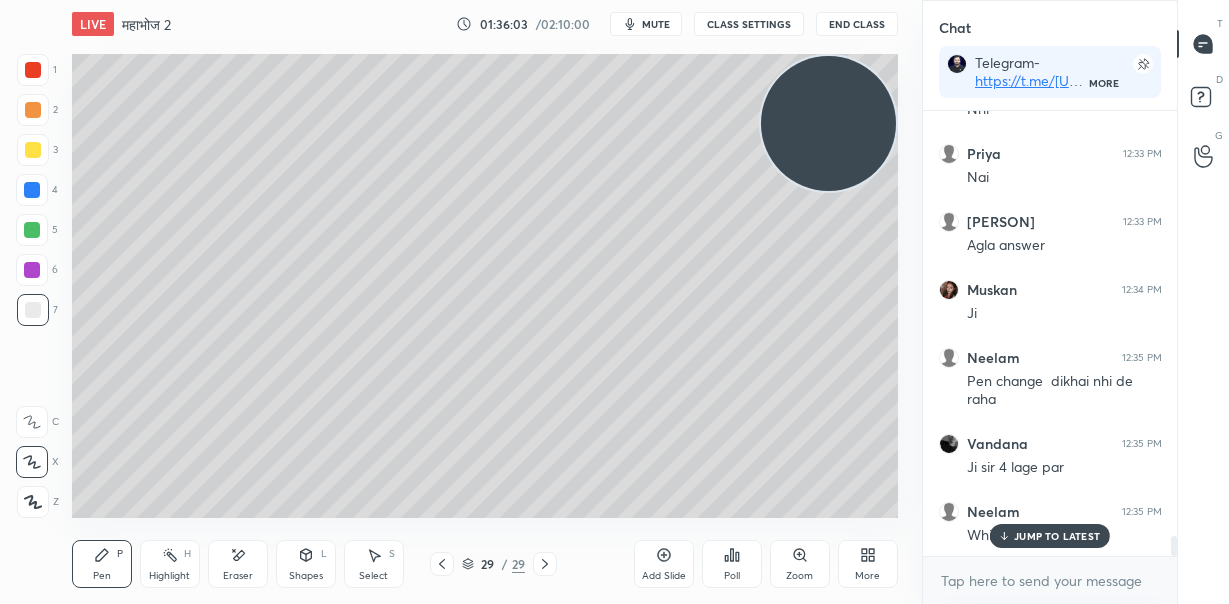 drag, startPoint x: 464, startPoint y: 135, endPoint x: 849, endPoint y: 140, distance: 385.03247 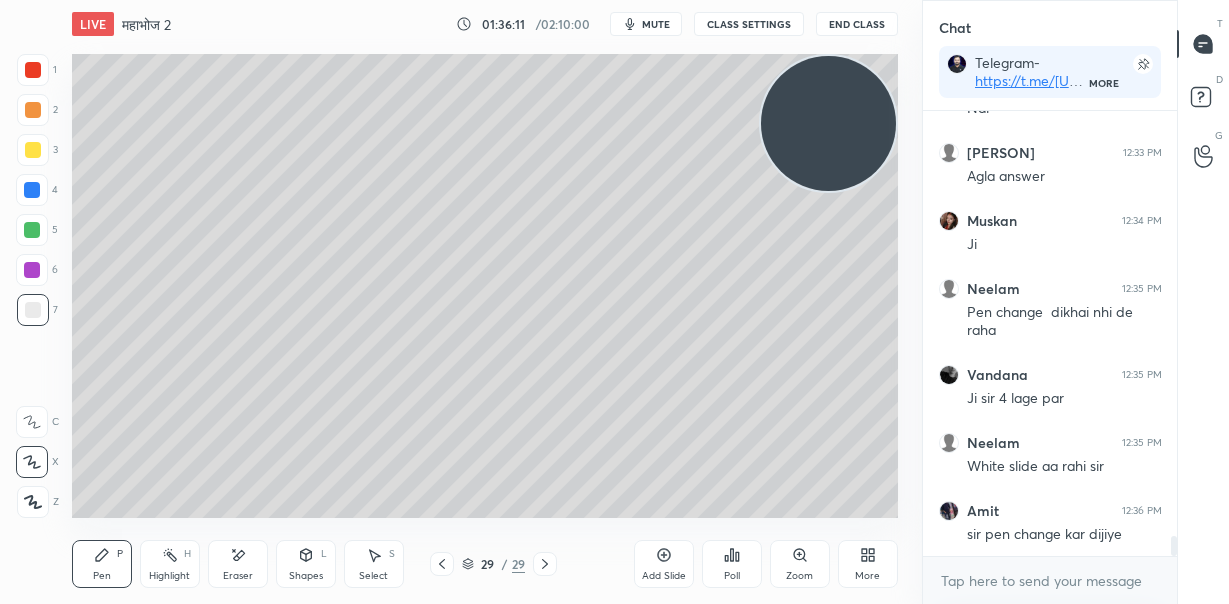 drag, startPoint x: 34, startPoint y: 71, endPoint x: 71, endPoint y: 83, distance: 38.8973 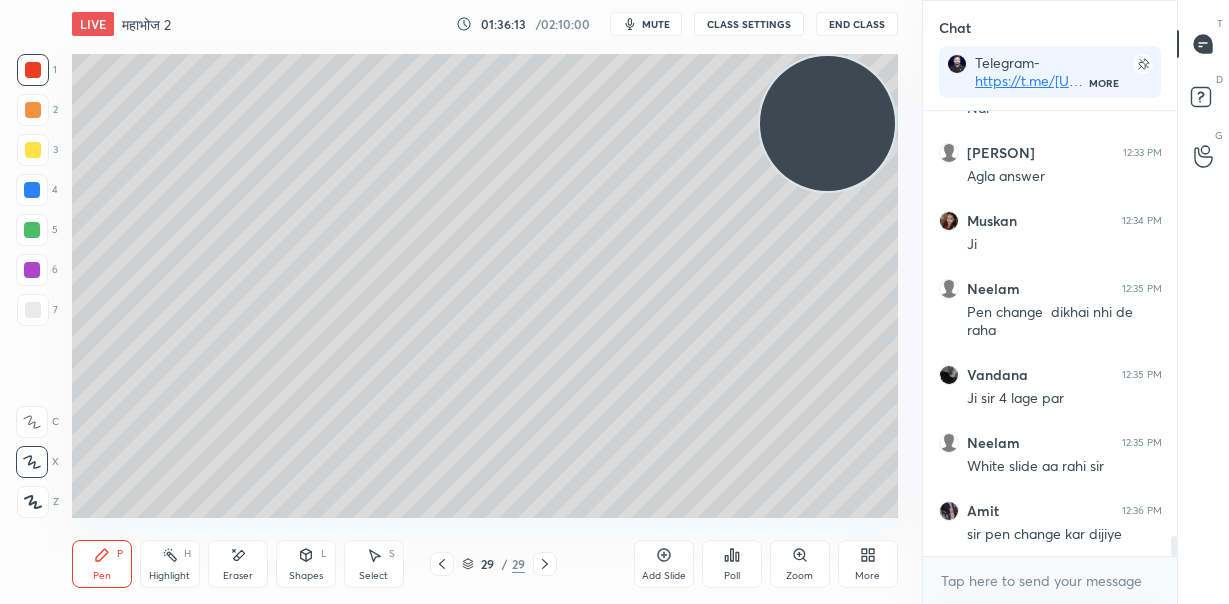 drag, startPoint x: 850, startPoint y: 117, endPoint x: 838, endPoint y: 115, distance: 12.165525 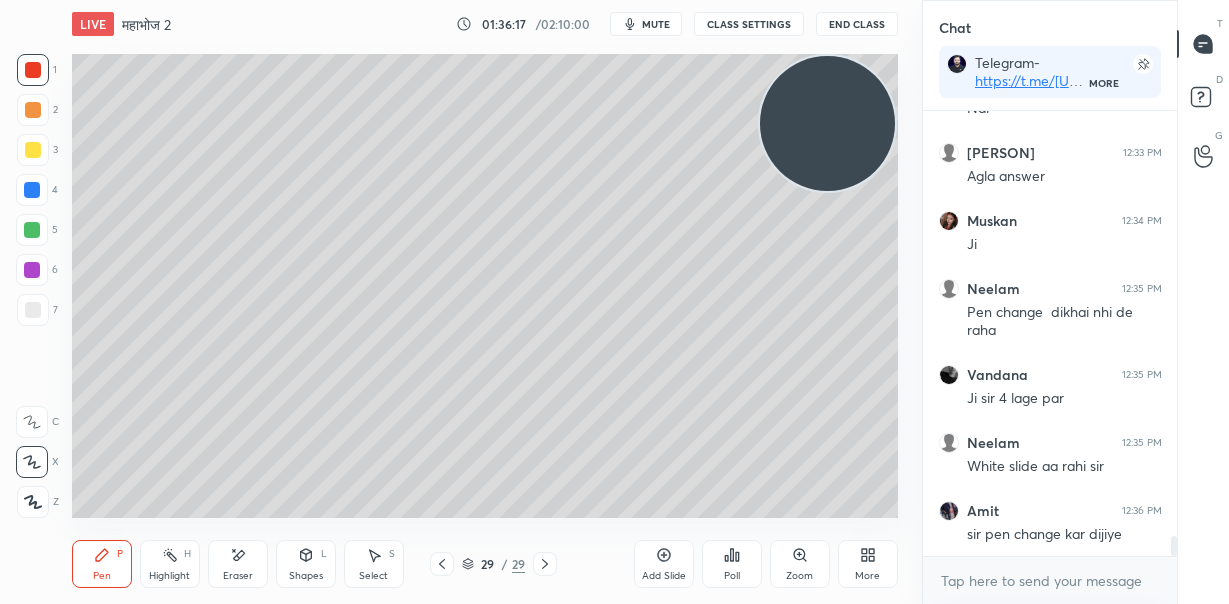 scroll, scrollTop: 9696, scrollLeft: 0, axis: vertical 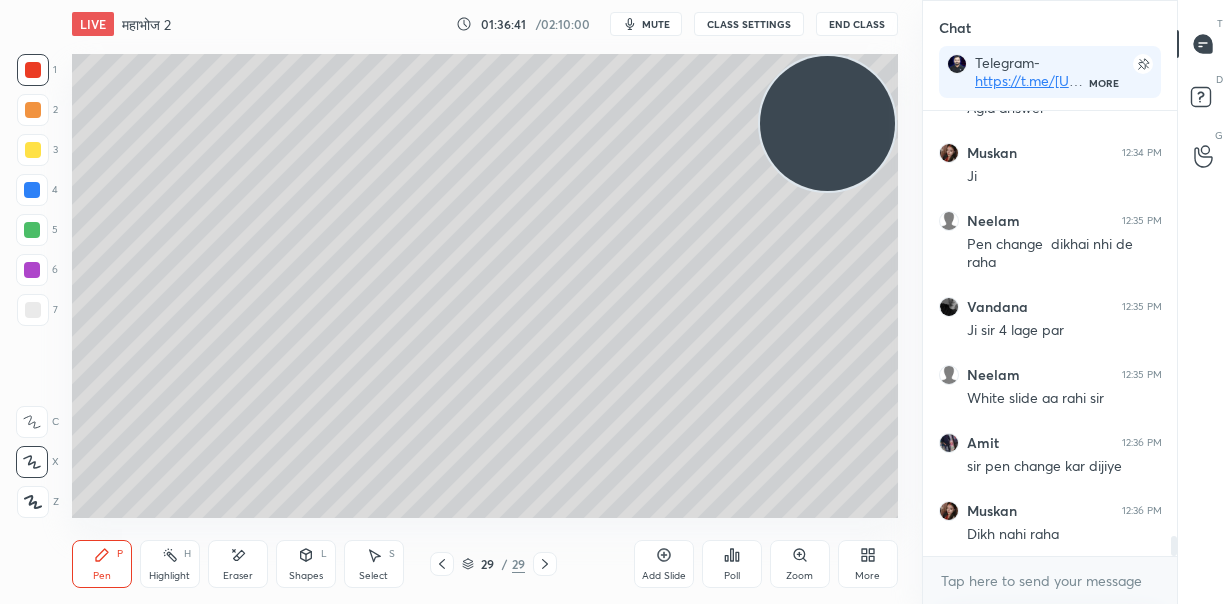 click 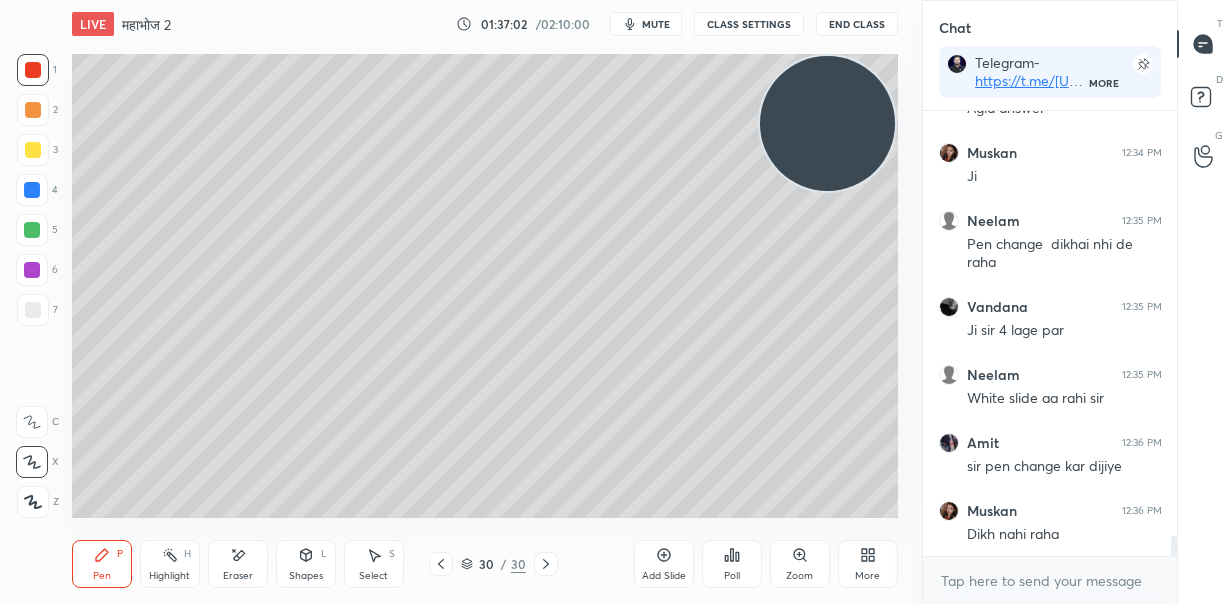 click at bounding box center (32, 190) 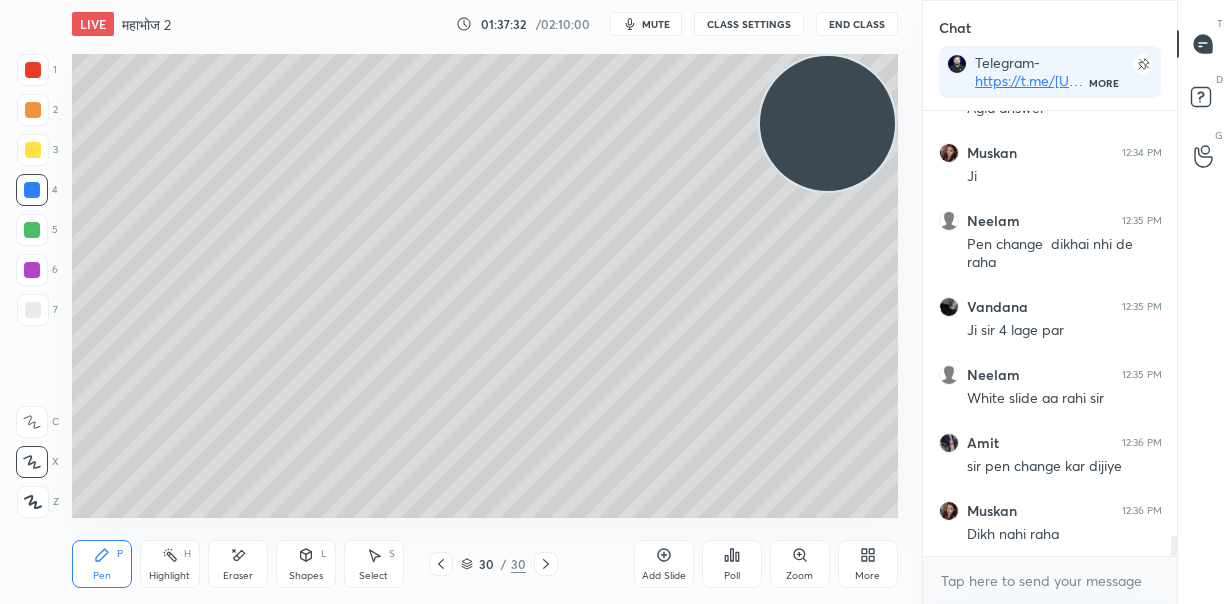 click at bounding box center (33, 110) 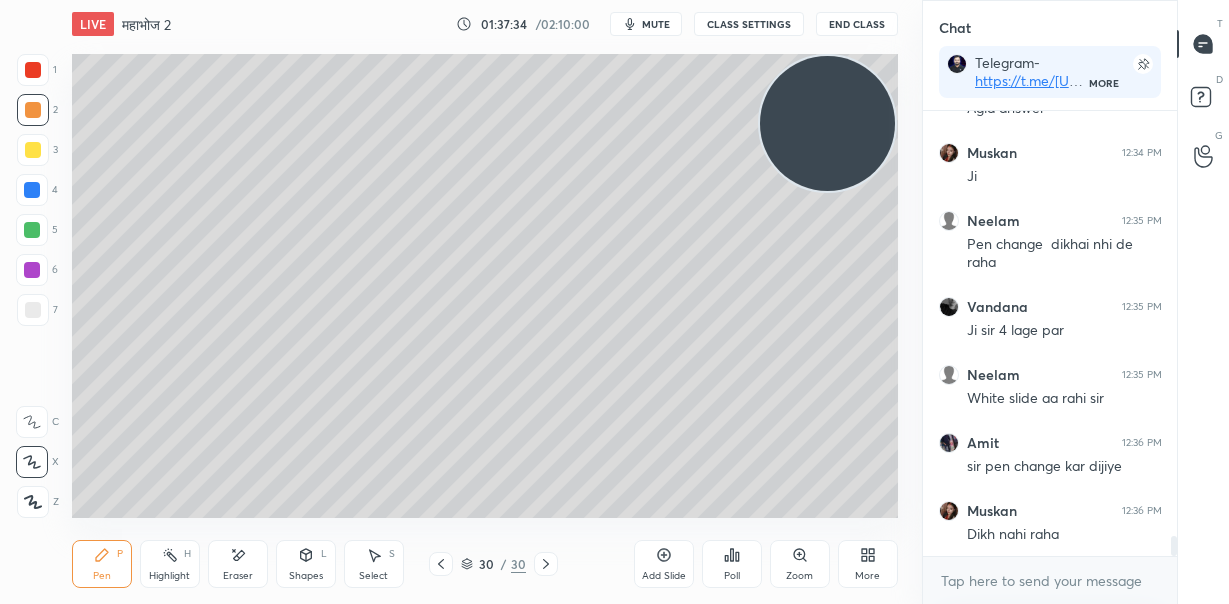 click at bounding box center [32, 190] 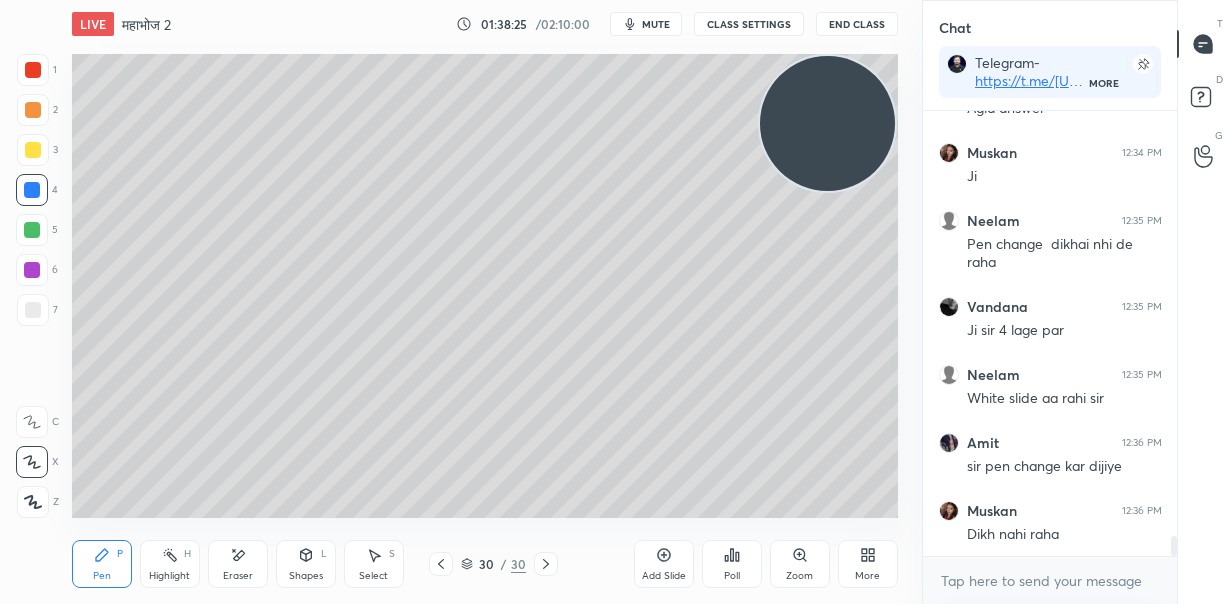 click at bounding box center (33, 110) 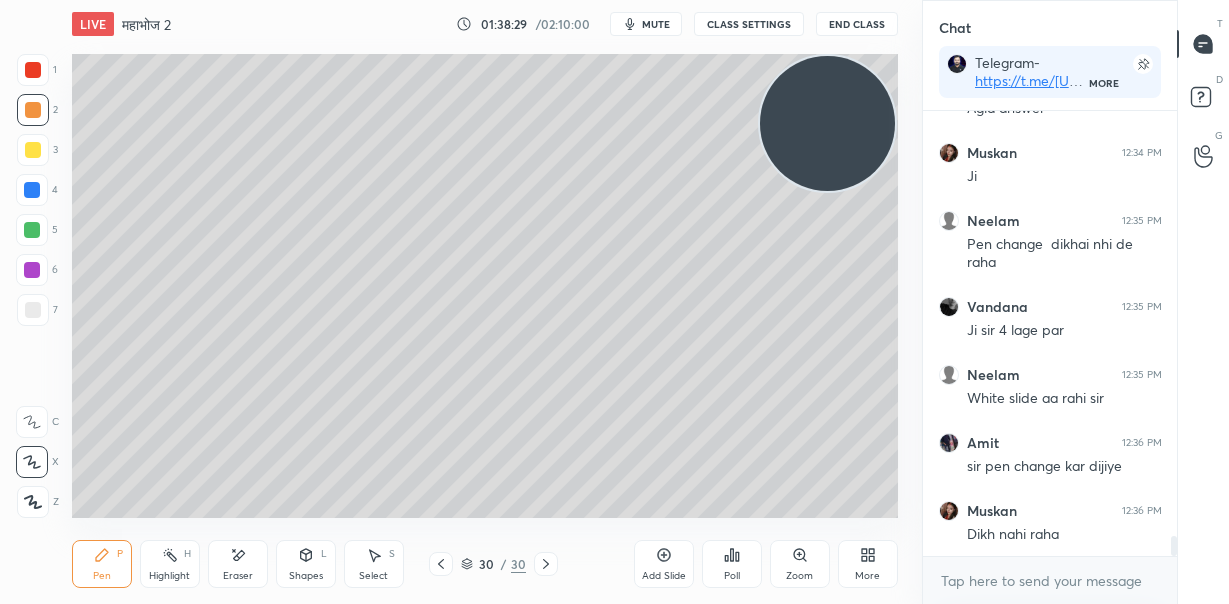 click at bounding box center [32, 190] 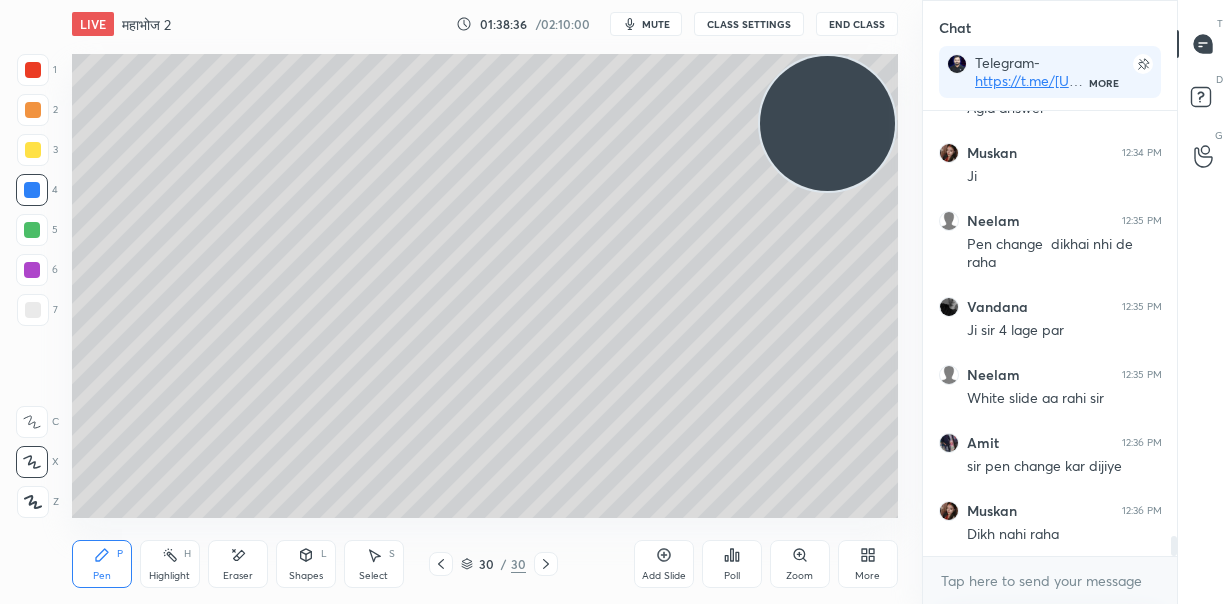 scroll, scrollTop: 9763, scrollLeft: 0, axis: vertical 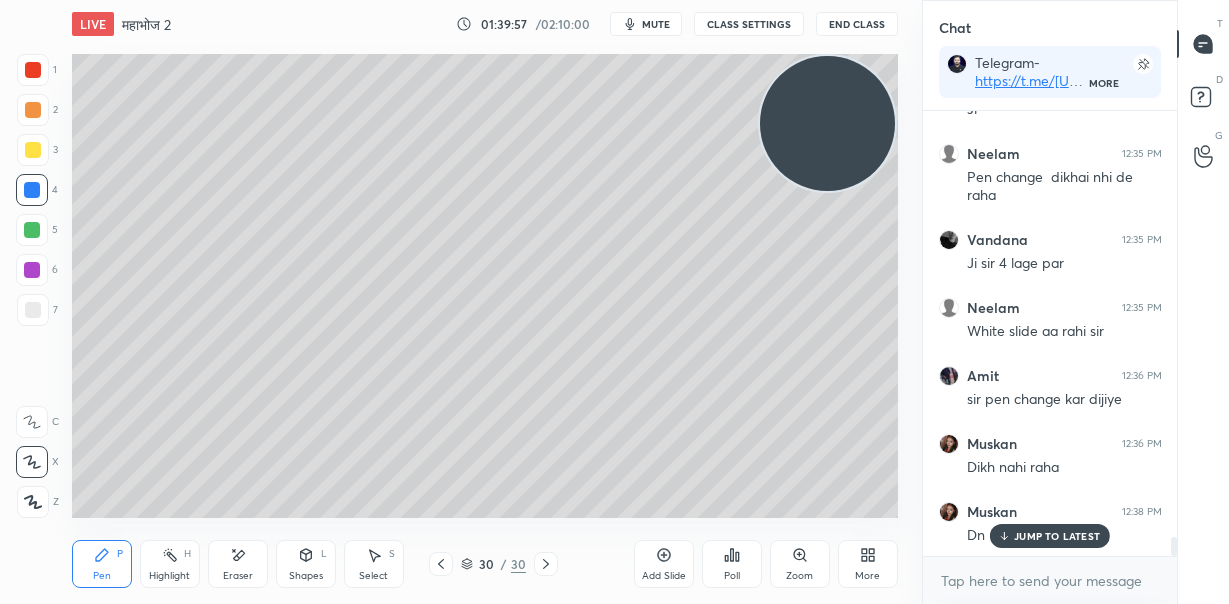 click at bounding box center (32, 270) 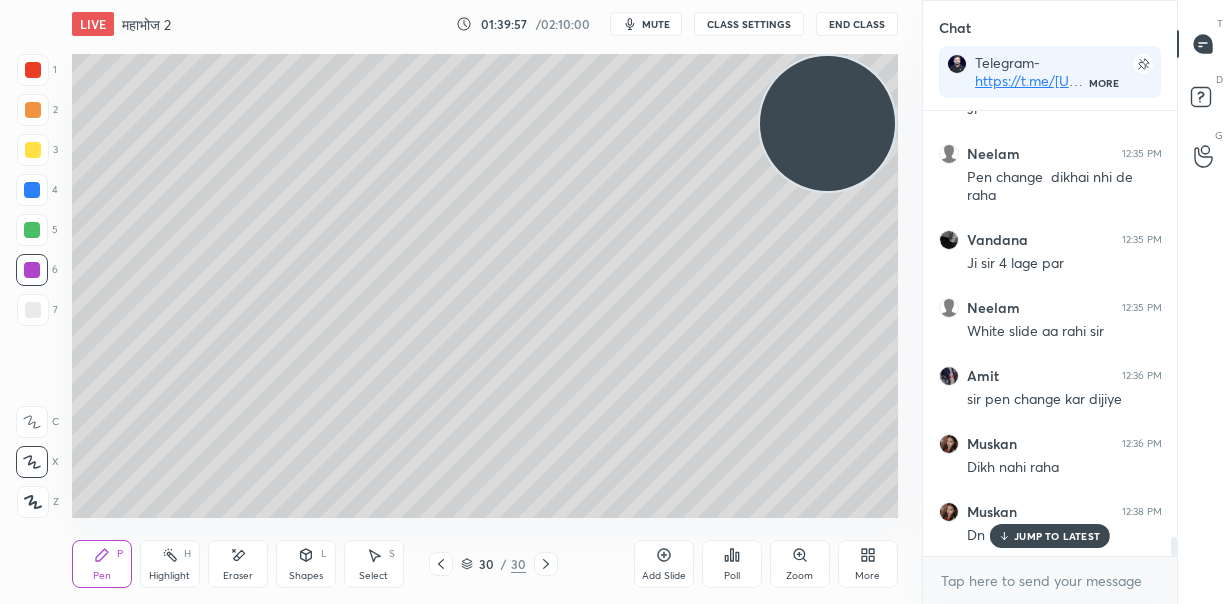 click at bounding box center (32, 230) 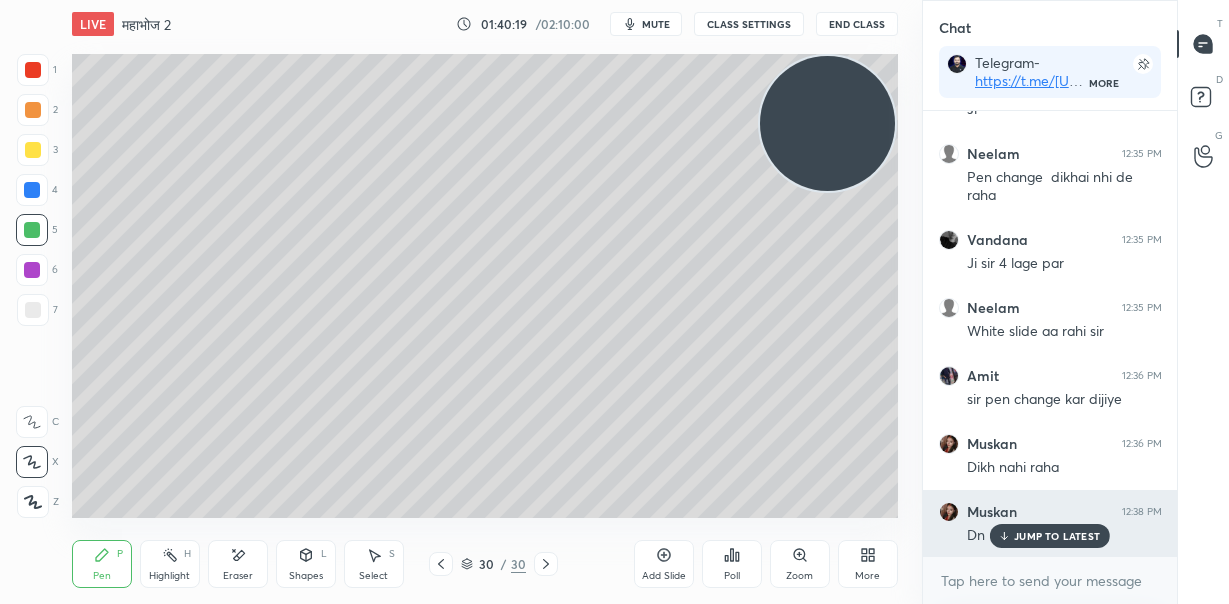 click on "JUMP TO LATEST" at bounding box center (1057, 536) 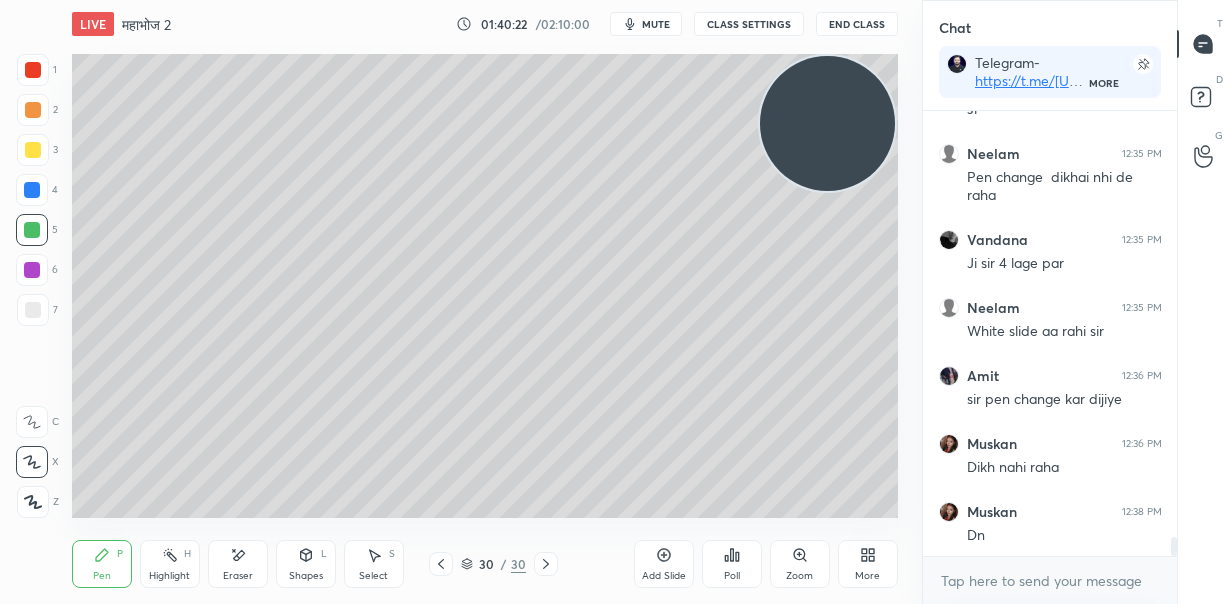 click at bounding box center [33, 110] 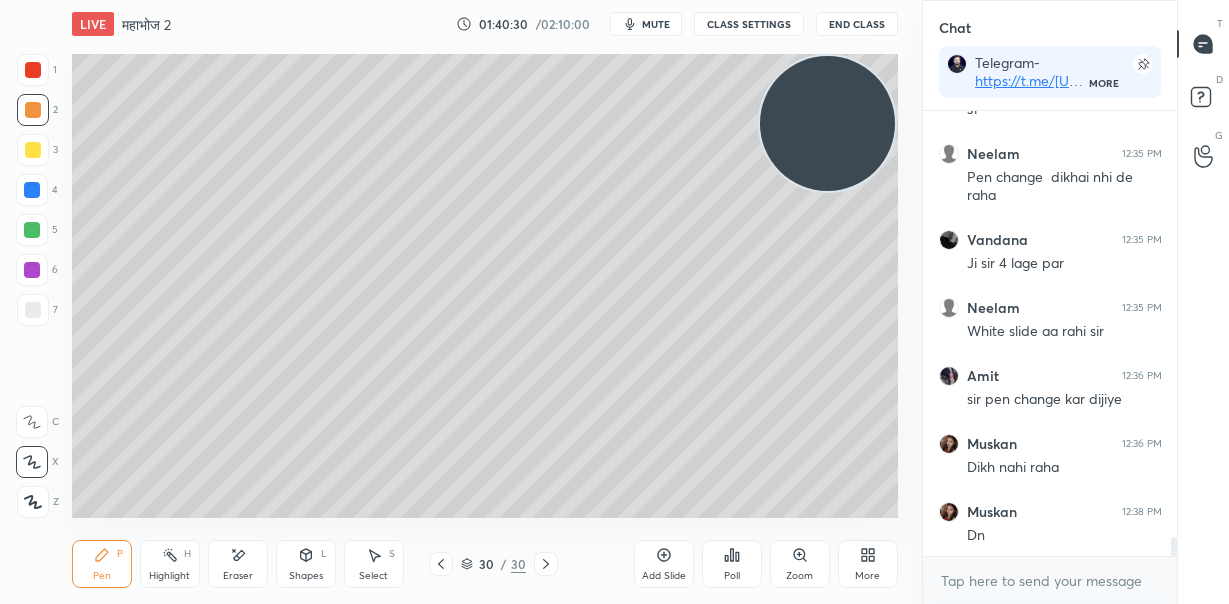 click 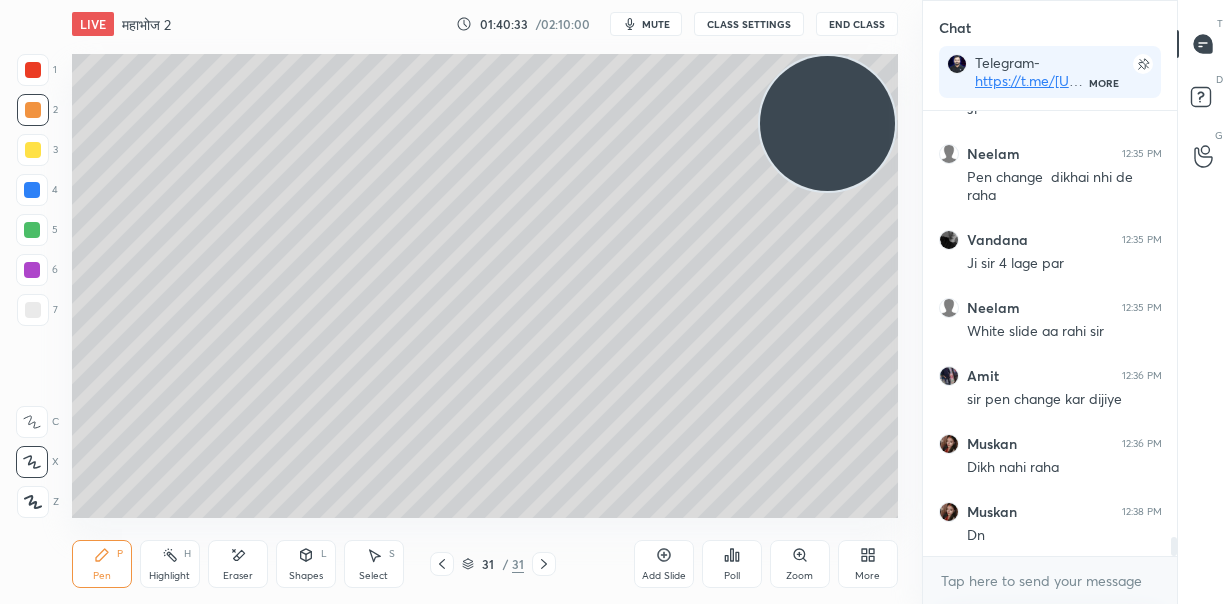 click at bounding box center (32, 190) 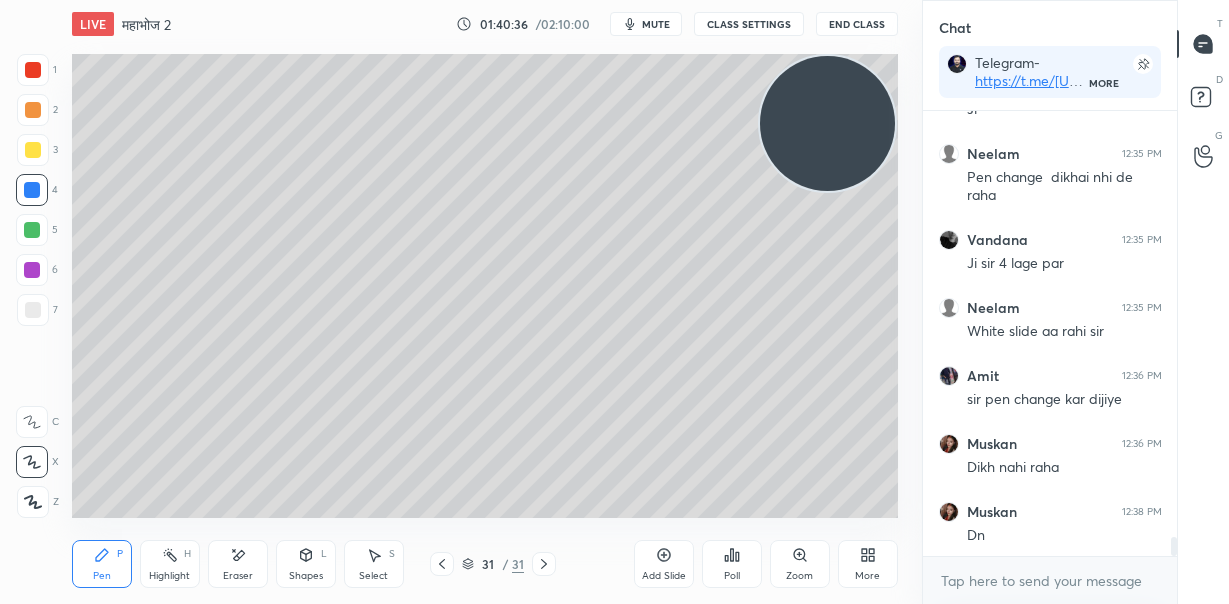 scroll, scrollTop: 9831, scrollLeft: 0, axis: vertical 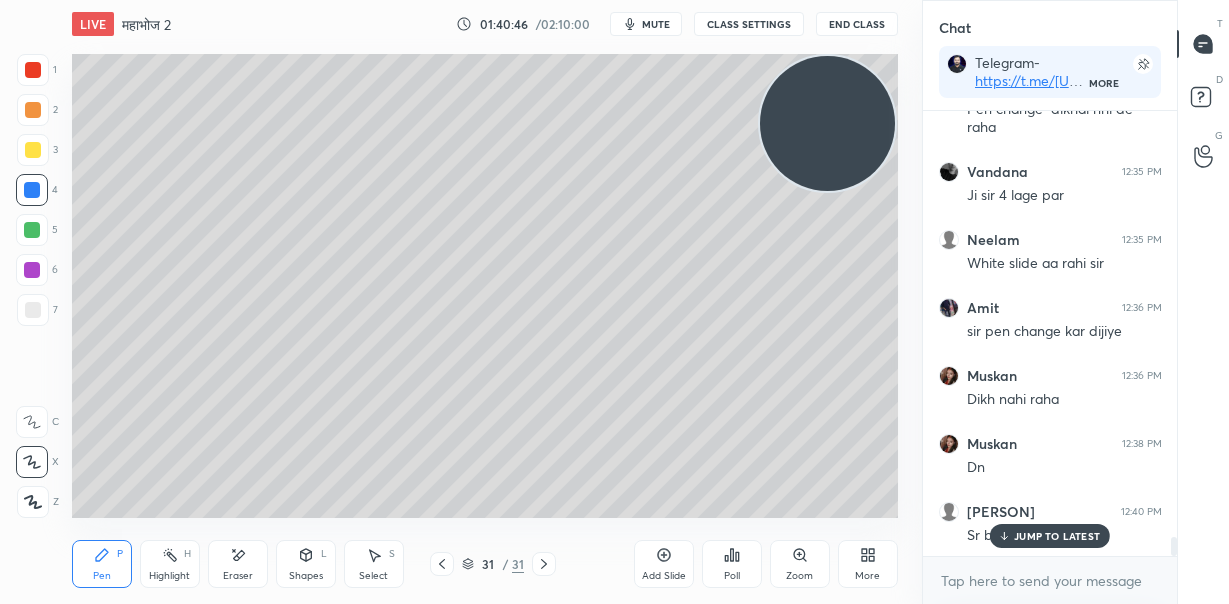 click on "JUMP TO LATEST" at bounding box center [1057, 536] 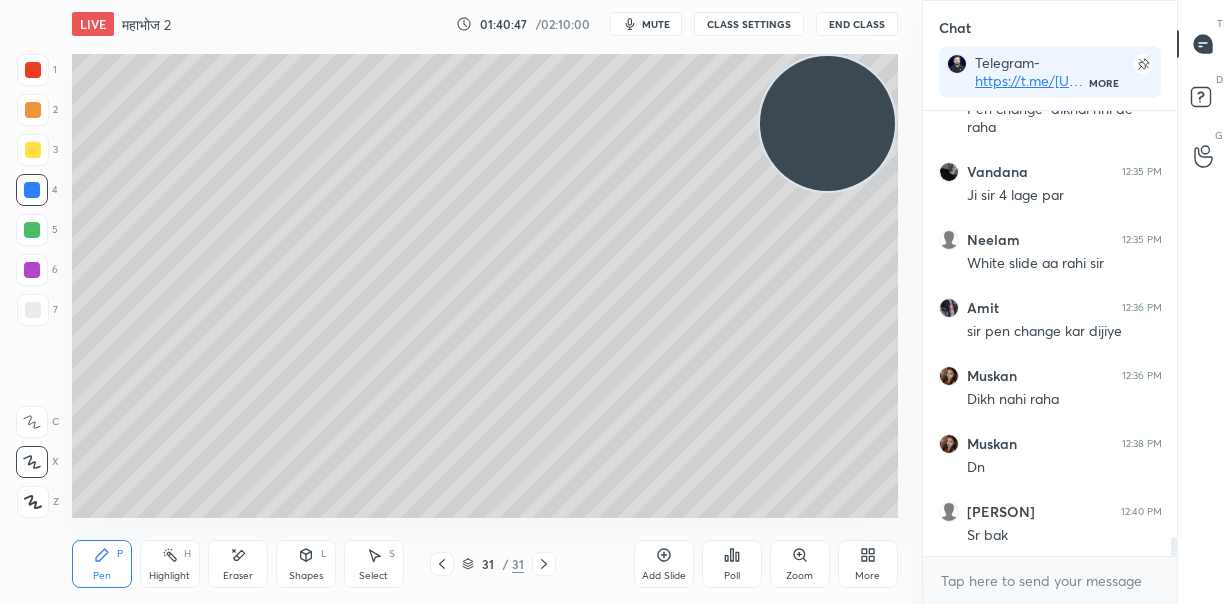 click 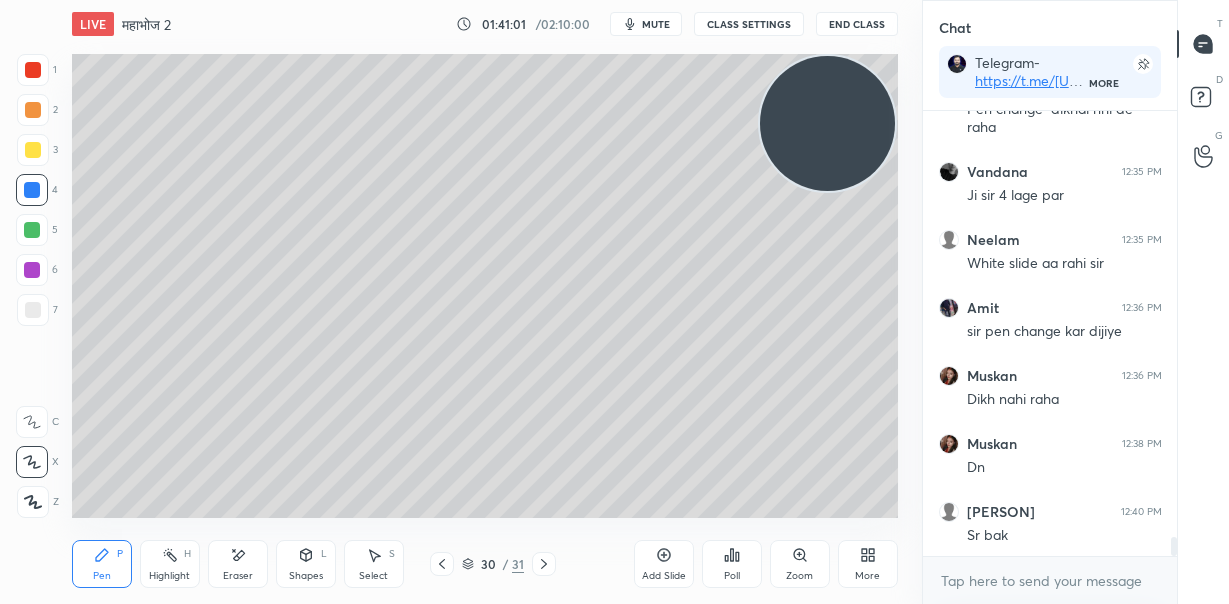scroll, scrollTop: 9900, scrollLeft: 0, axis: vertical 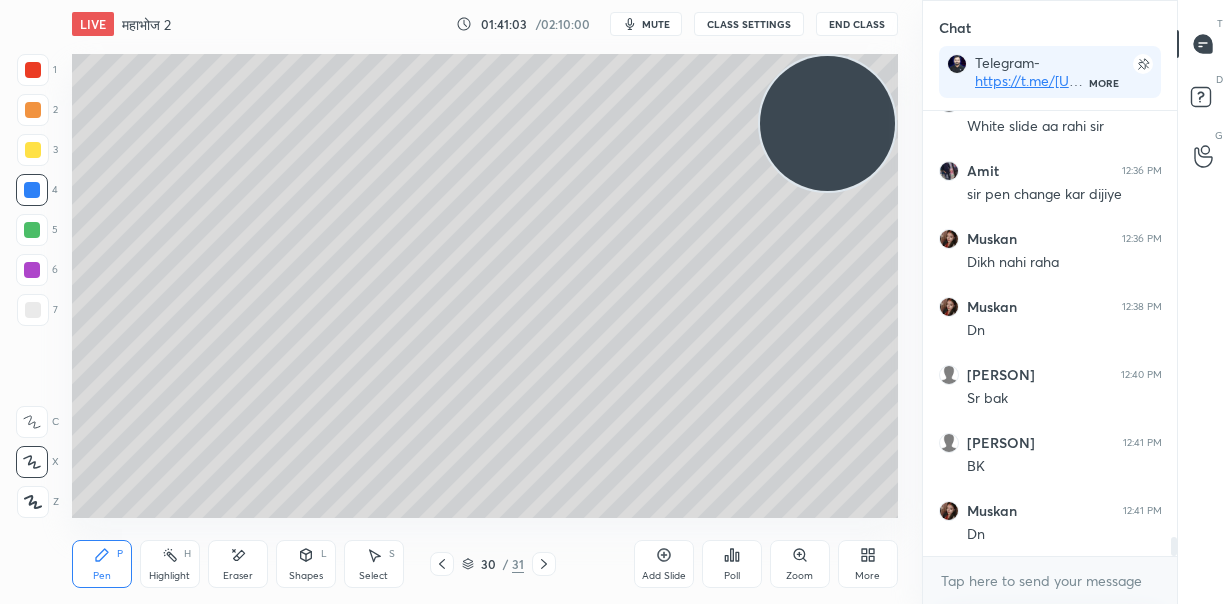 drag, startPoint x: 546, startPoint y: 563, endPoint x: 548, endPoint y: 574, distance: 11.18034 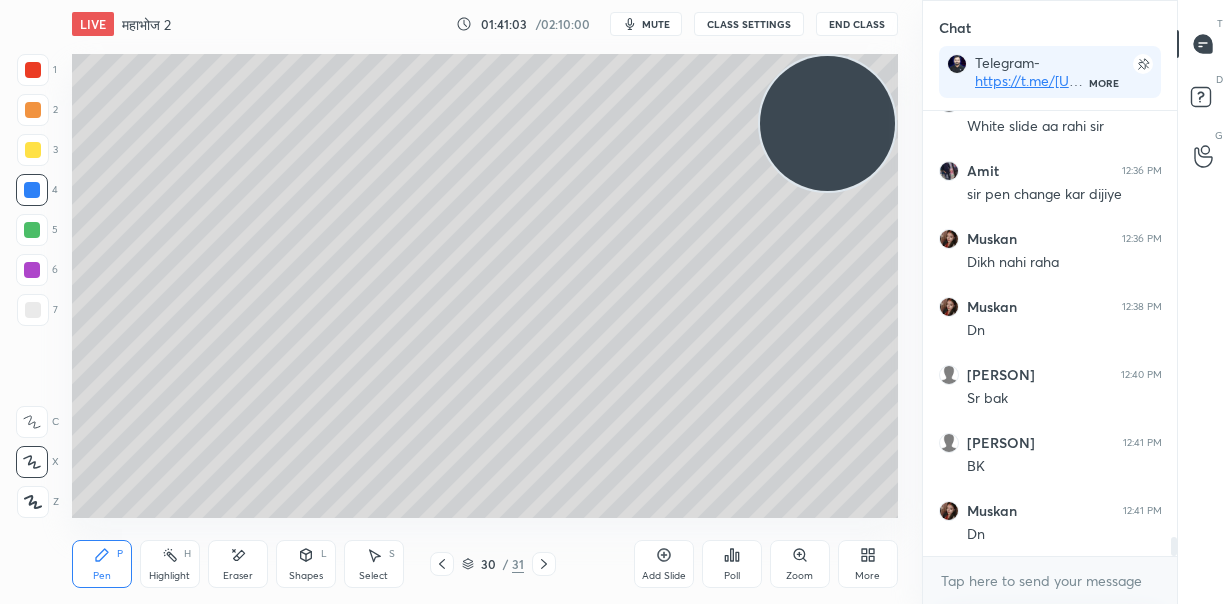 click at bounding box center [544, 564] 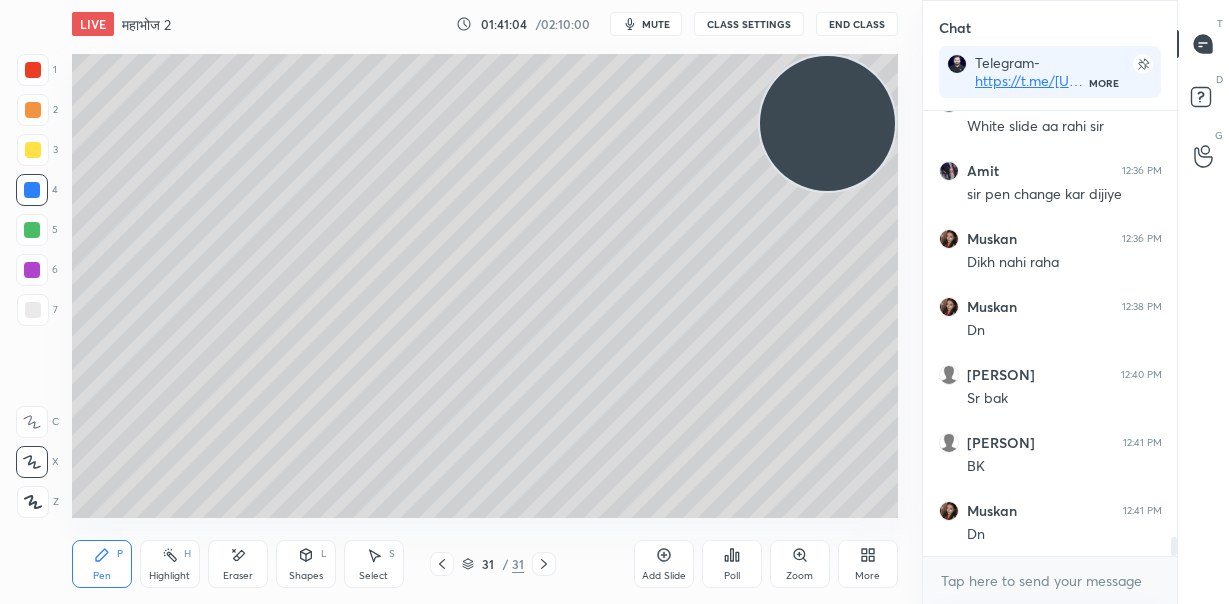 click at bounding box center (442, 564) 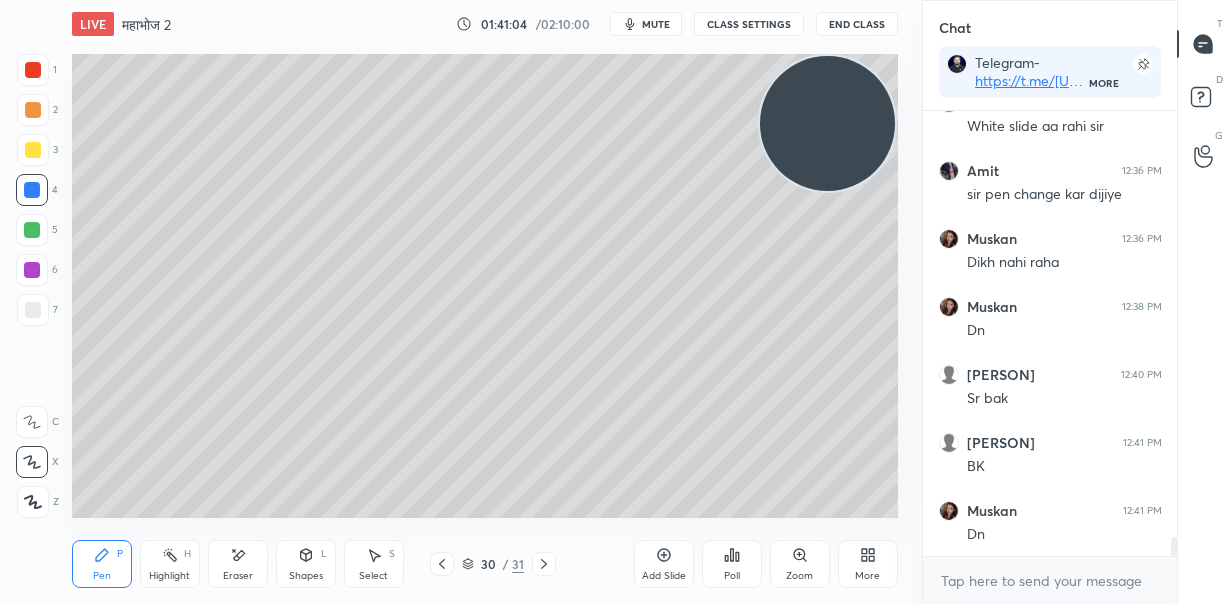 click at bounding box center (442, 564) 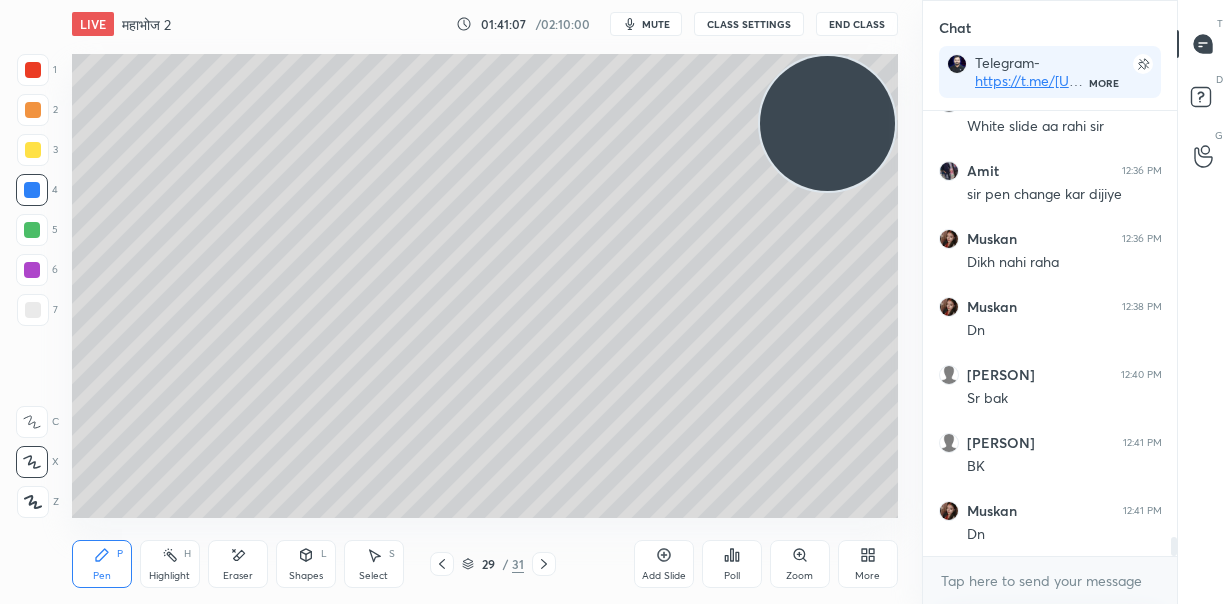 click 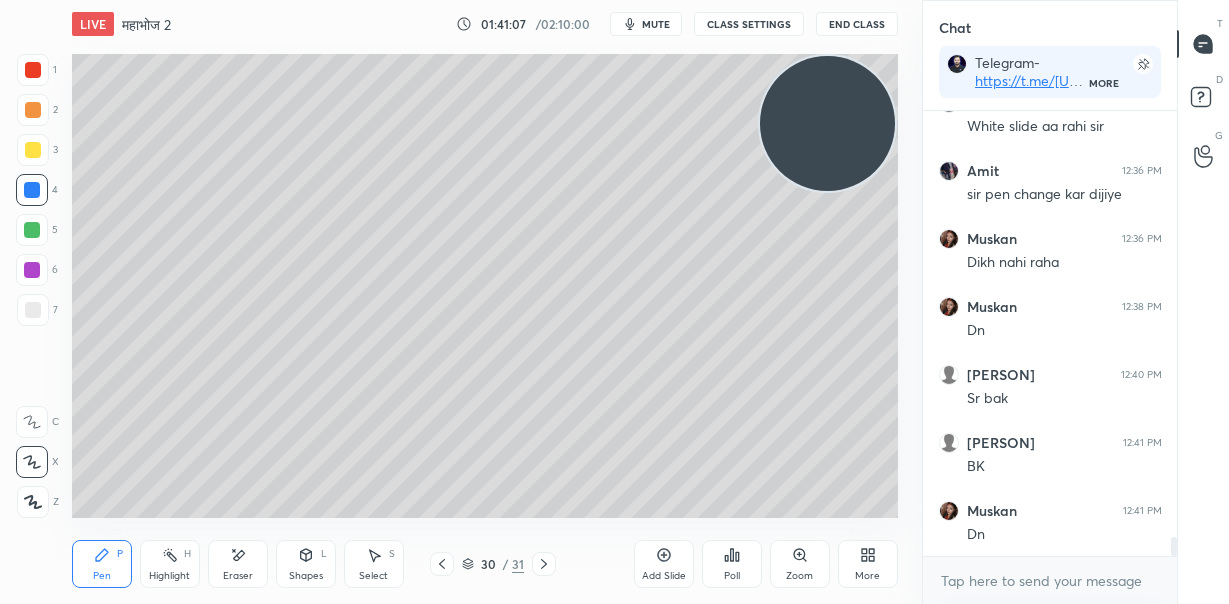 click 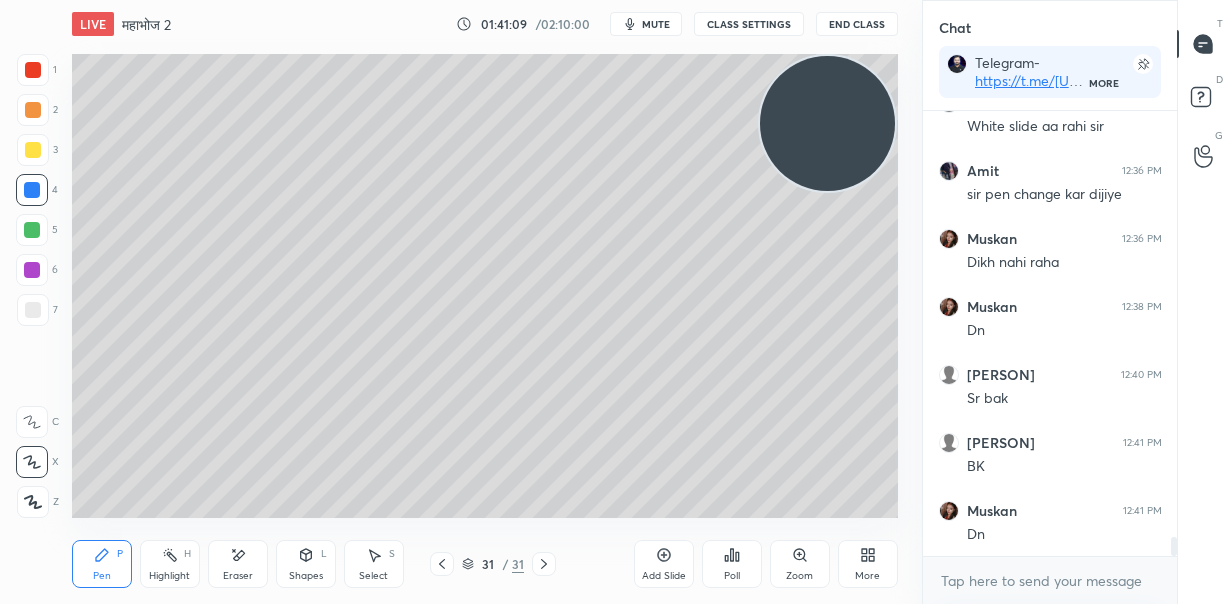 drag, startPoint x: 831, startPoint y: 147, endPoint x: 839, endPoint y: 179, distance: 32.984844 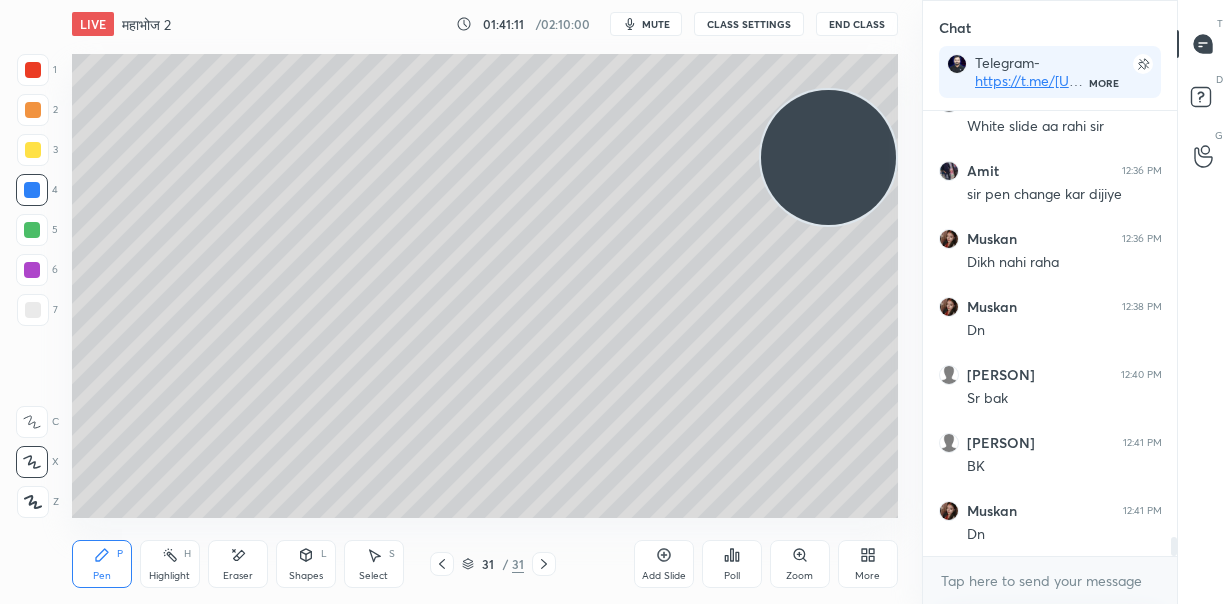 drag, startPoint x: 29, startPoint y: 108, endPoint x: 42, endPoint y: 105, distance: 13.341664 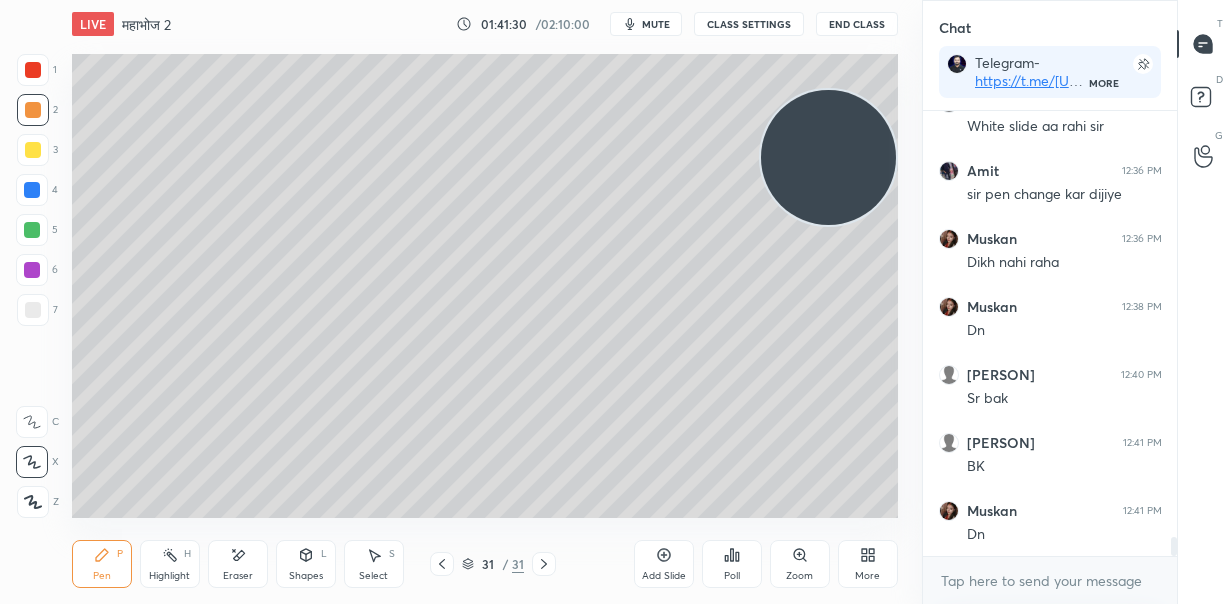 click at bounding box center [32, 190] 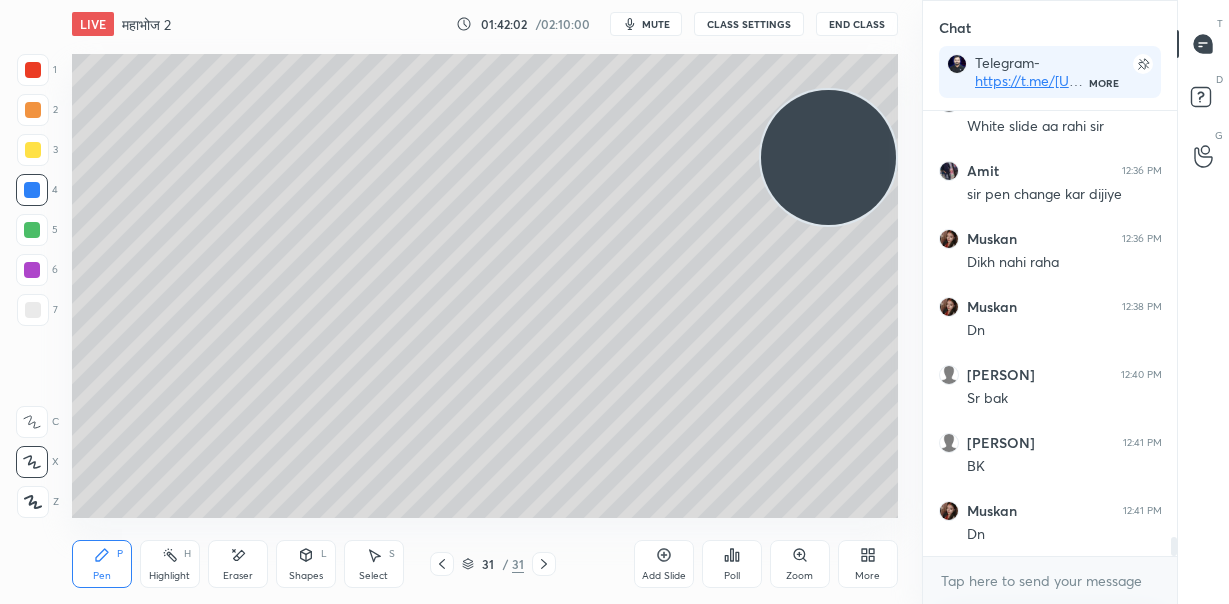 scroll, scrollTop: 10035, scrollLeft: 0, axis: vertical 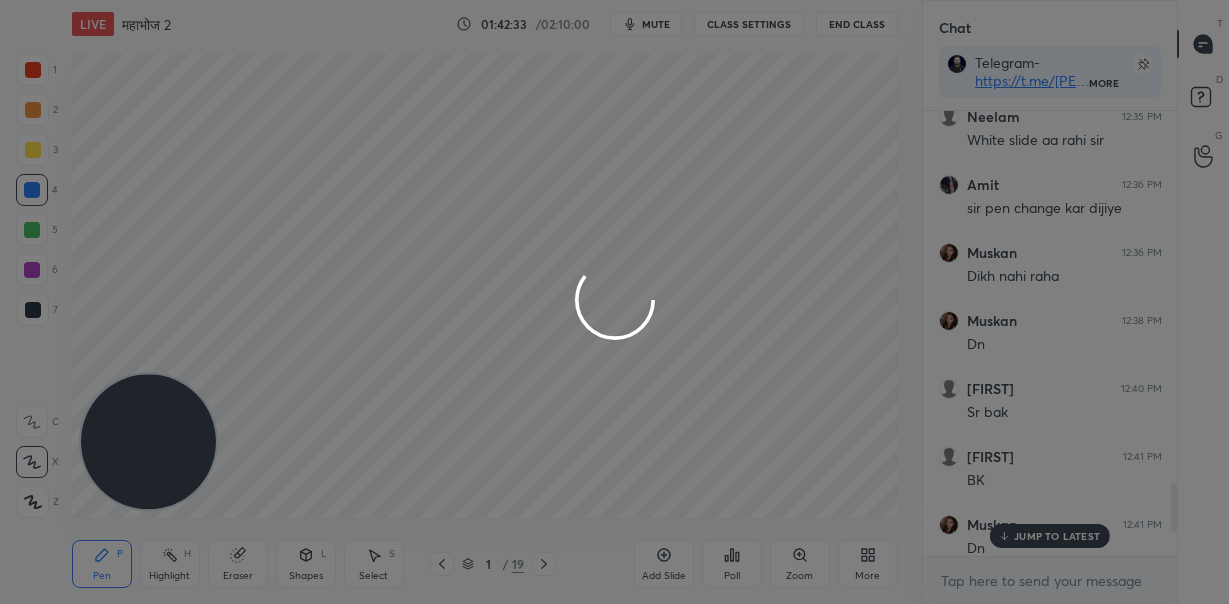 click at bounding box center (614, 302) 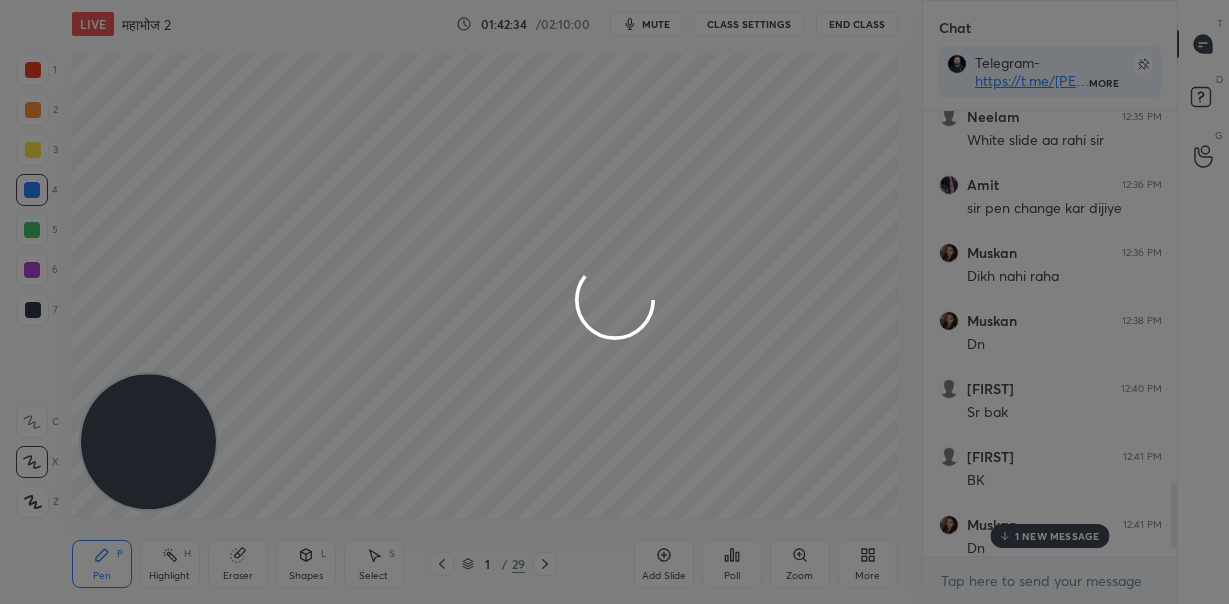 scroll, scrollTop: 2659, scrollLeft: 0, axis: vertical 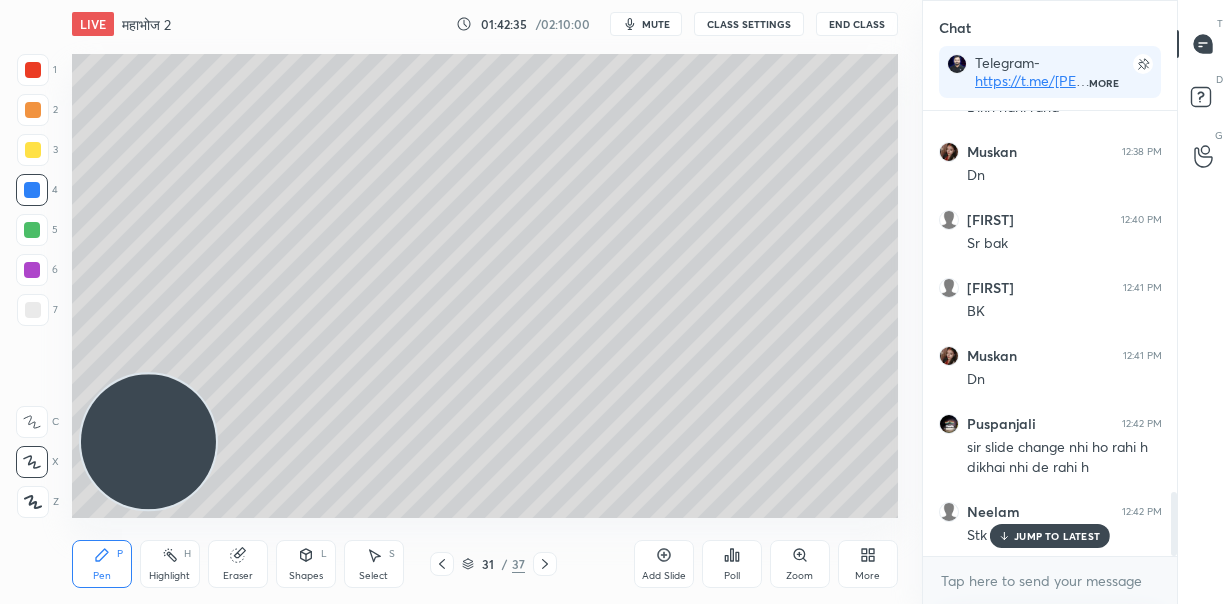click on "JUMP TO LATEST" at bounding box center [1057, 536] 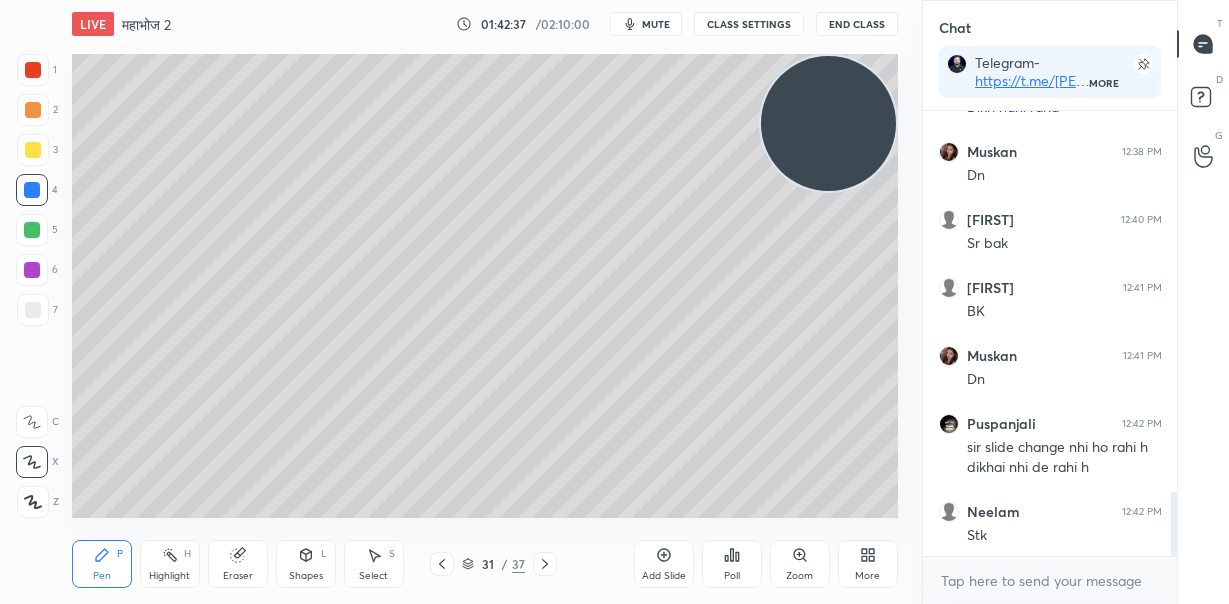 drag, startPoint x: 128, startPoint y: 457, endPoint x: 812, endPoint y: 131, distance: 757.71497 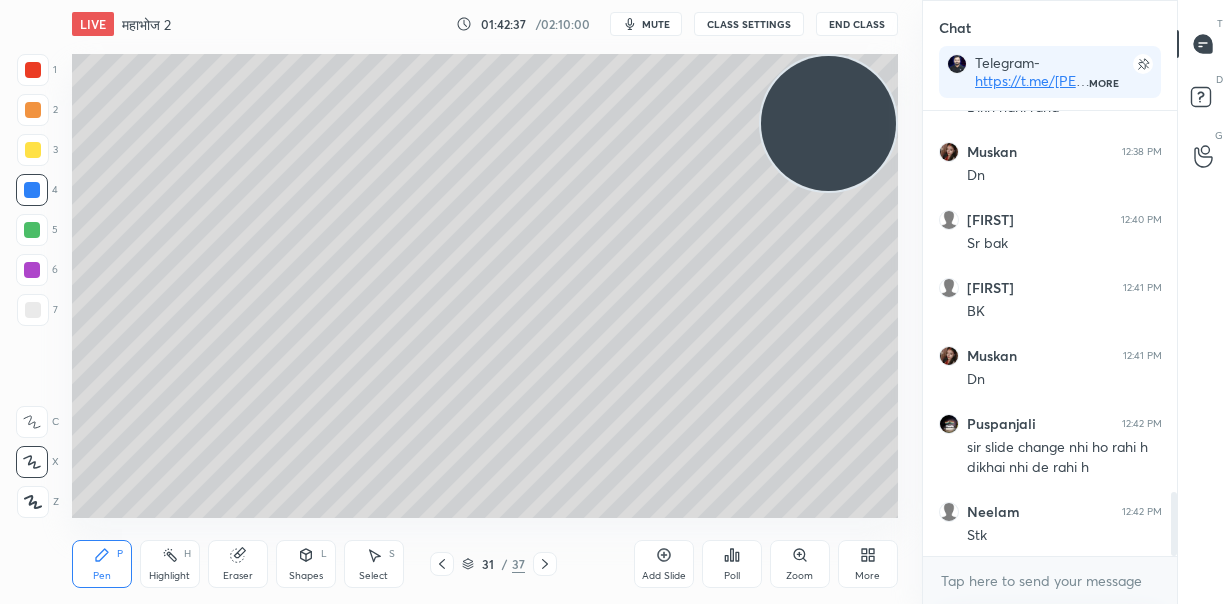 click at bounding box center [828, 123] 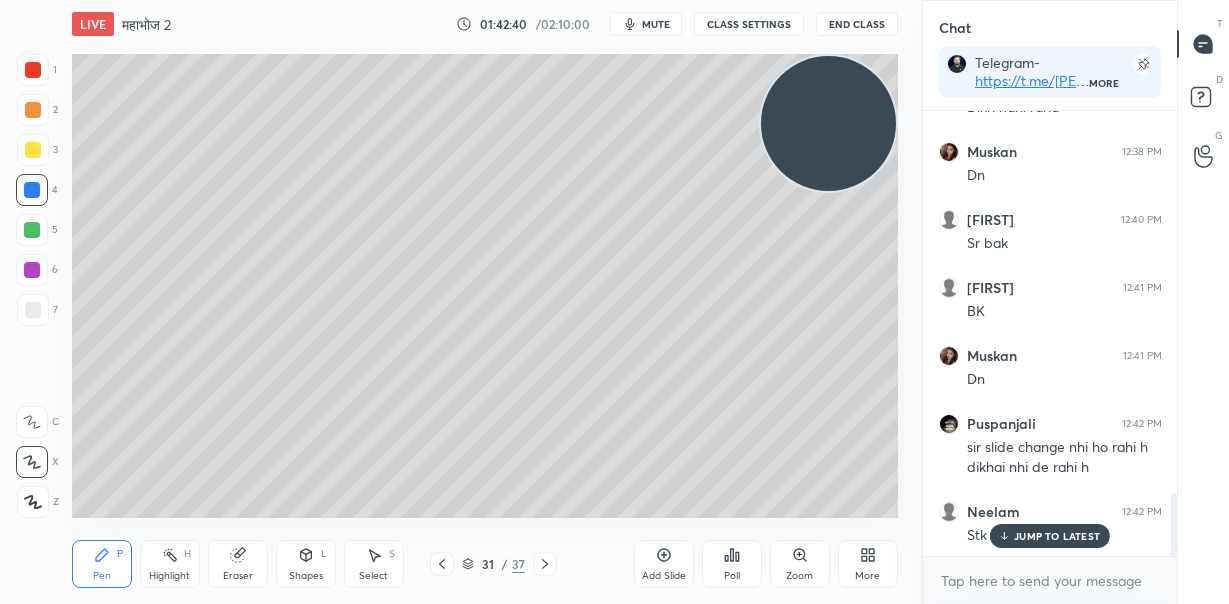 scroll, scrollTop: 2727, scrollLeft: 0, axis: vertical 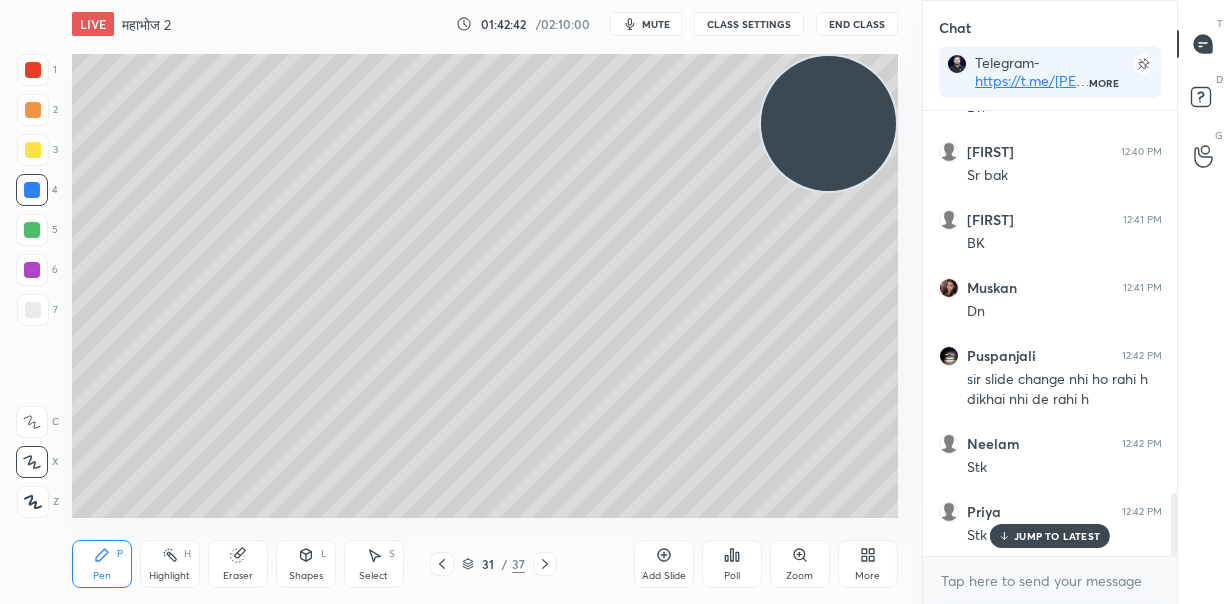 click on "JUMP TO LATEST" at bounding box center [1050, 536] 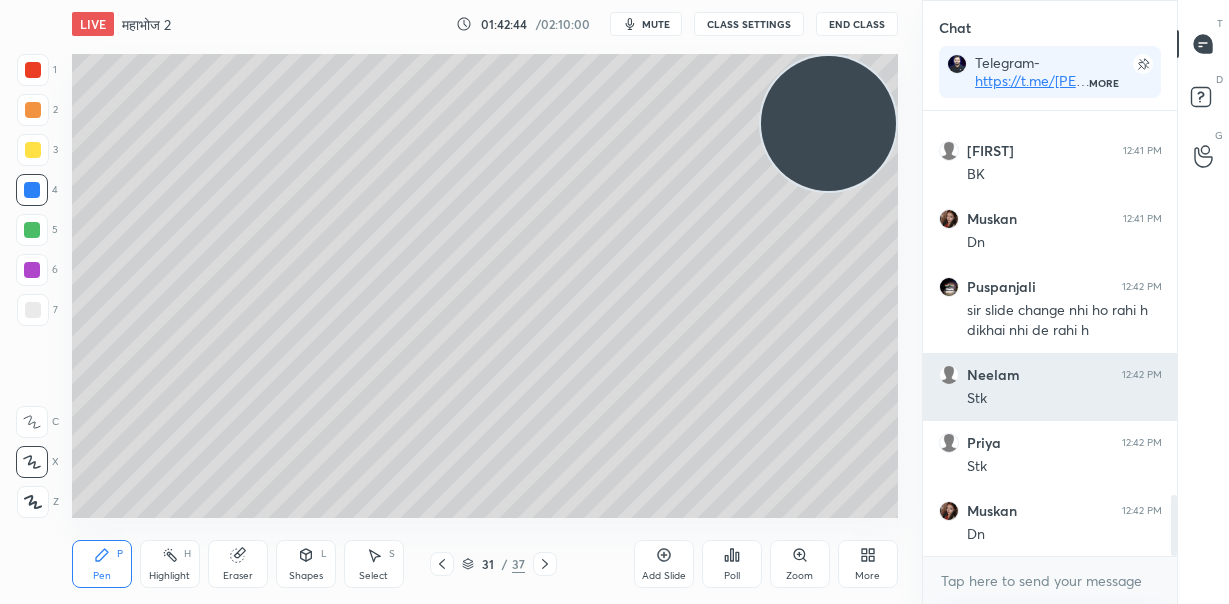 scroll, scrollTop: 2864, scrollLeft: 0, axis: vertical 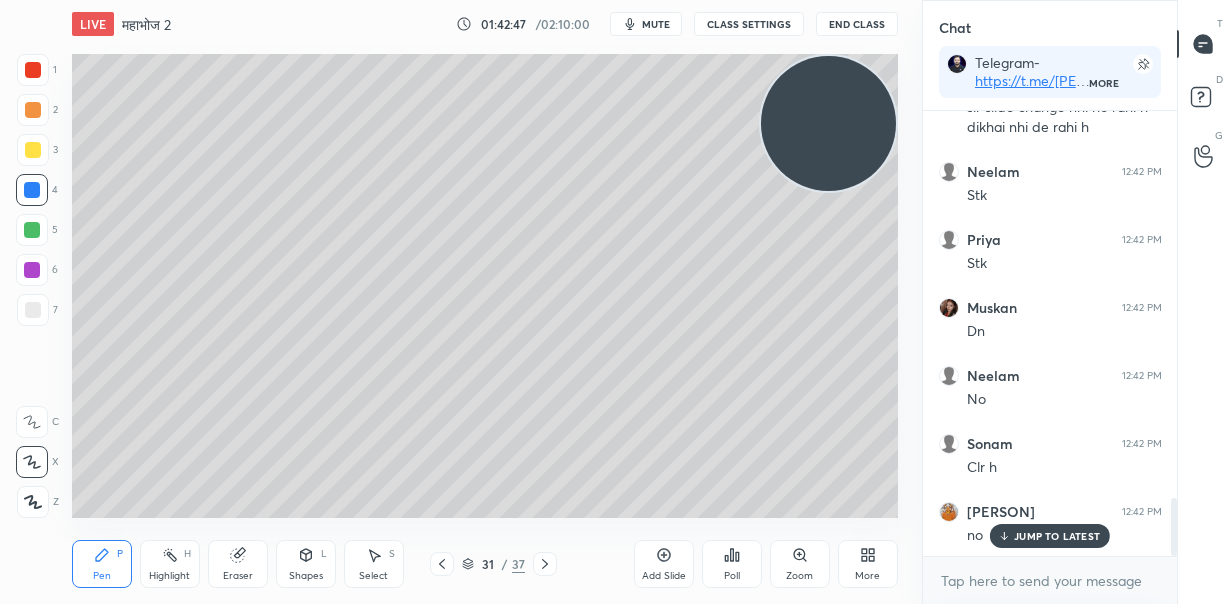 click on "JUMP TO LATEST" at bounding box center [1057, 536] 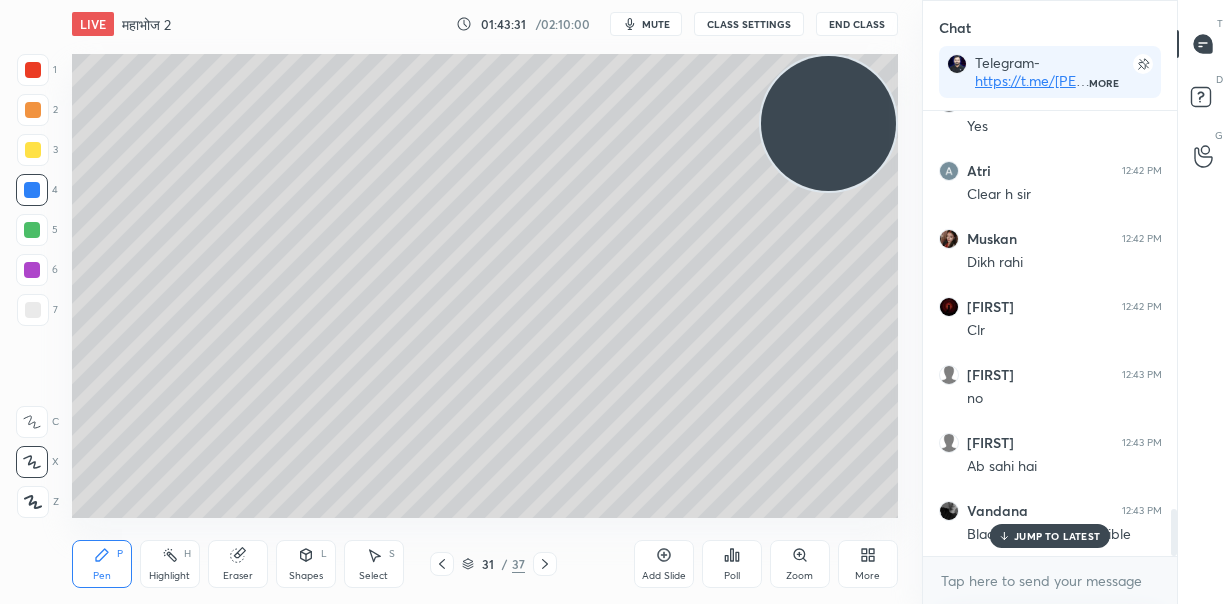 scroll, scrollTop: 3747, scrollLeft: 0, axis: vertical 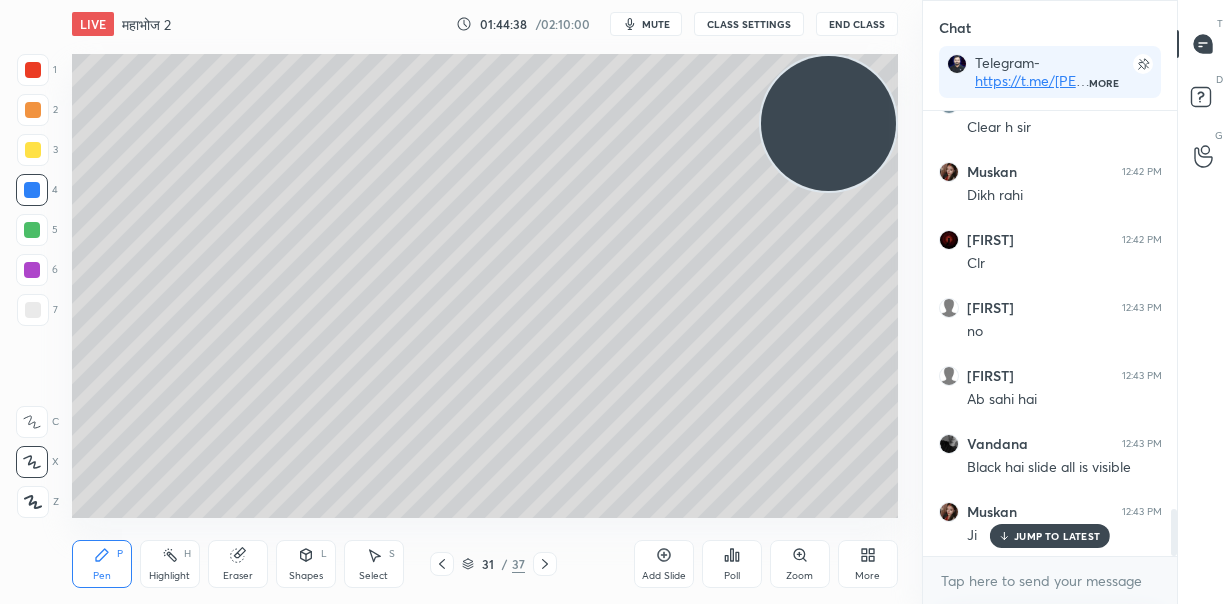 click on "Add Slide" at bounding box center [664, 564] 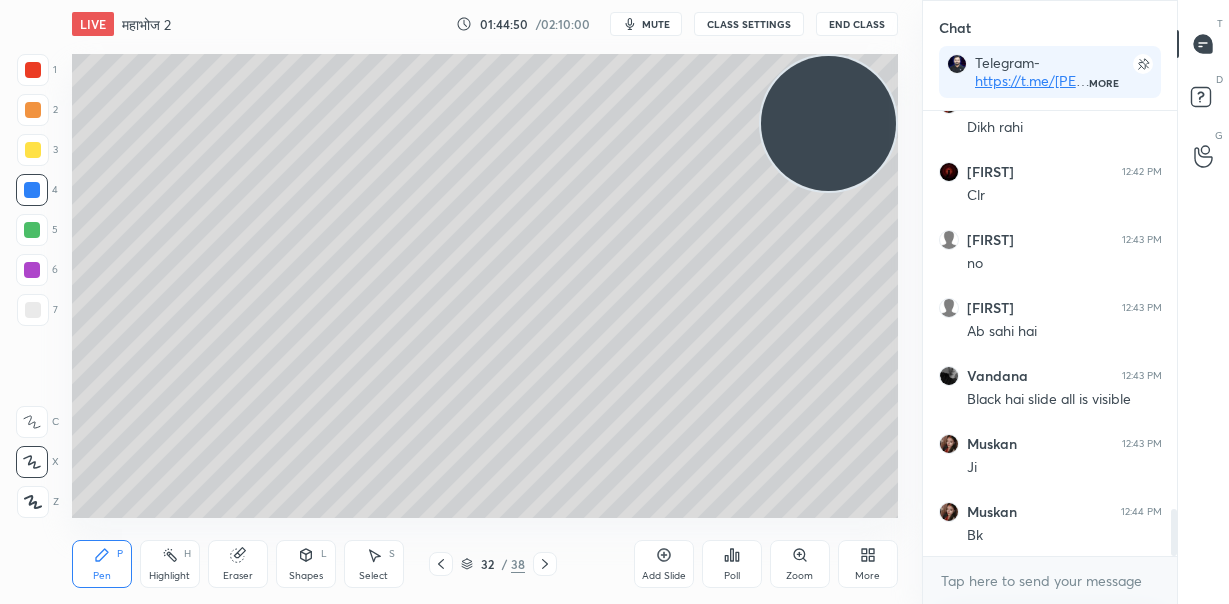 scroll, scrollTop: 3888, scrollLeft: 0, axis: vertical 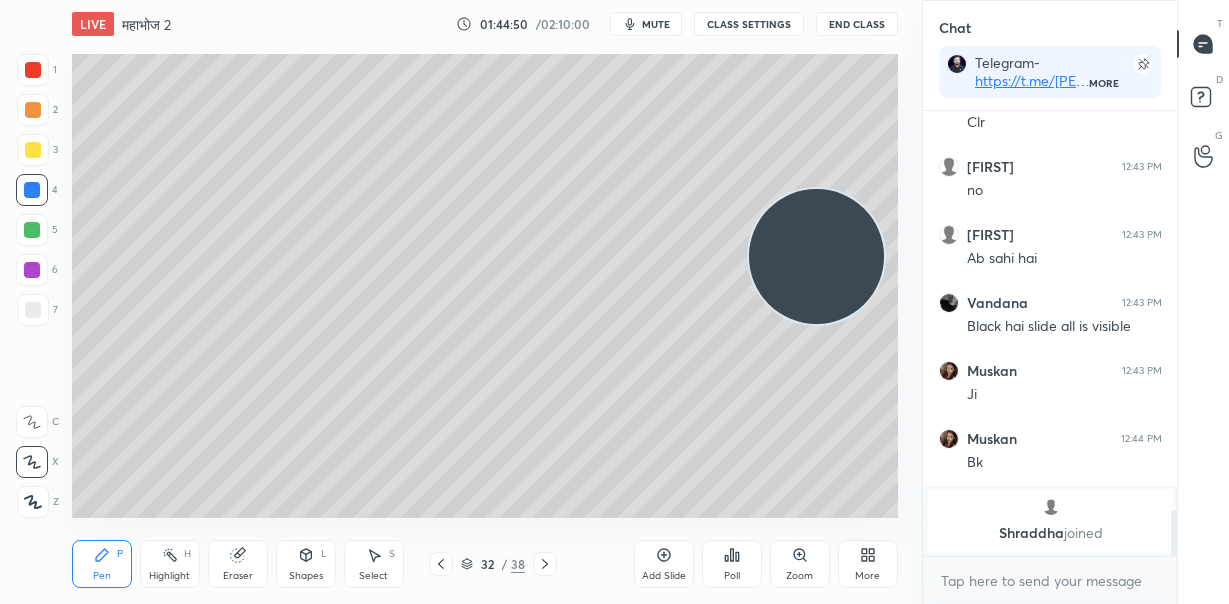 drag, startPoint x: 836, startPoint y: 219, endPoint x: 816, endPoint y: 211, distance: 21.540659 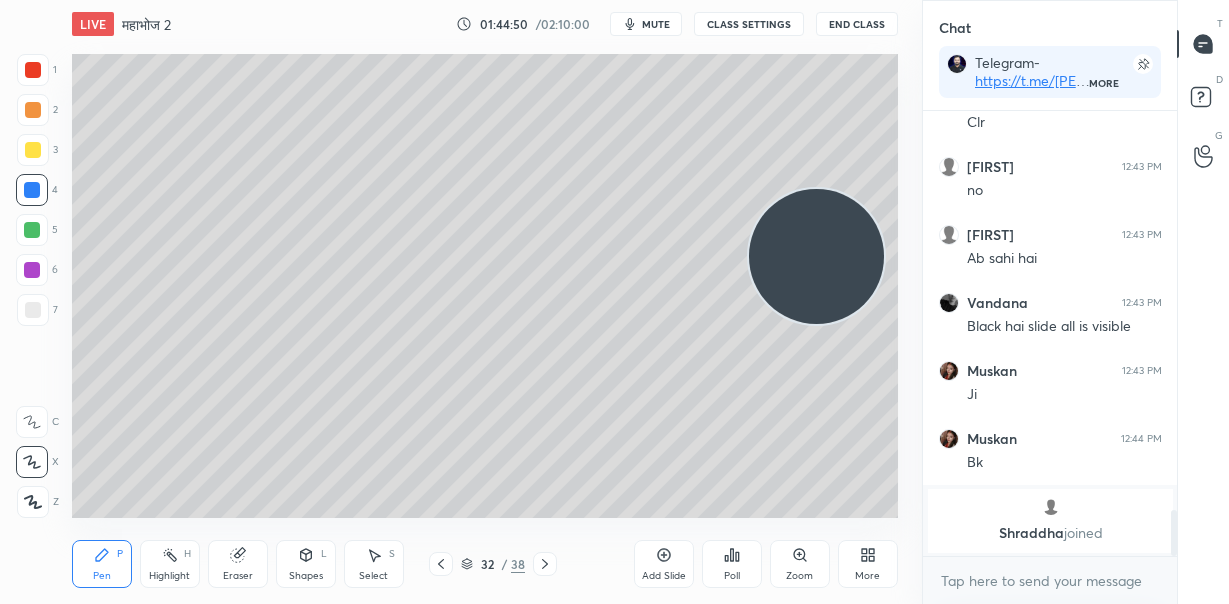 click at bounding box center [816, 256] 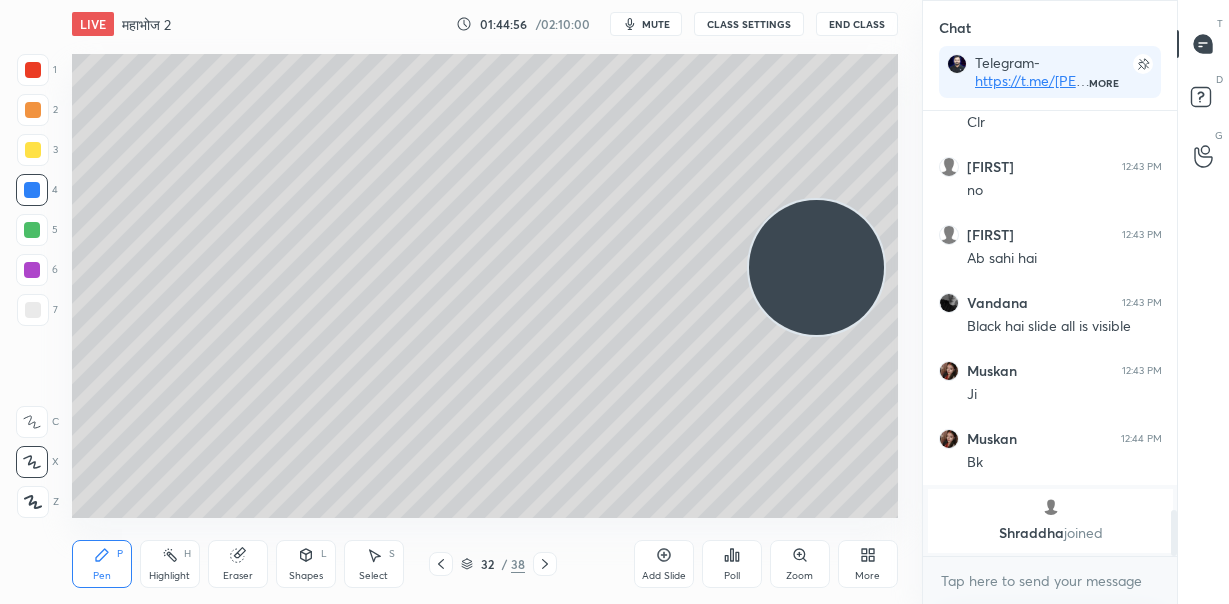 click 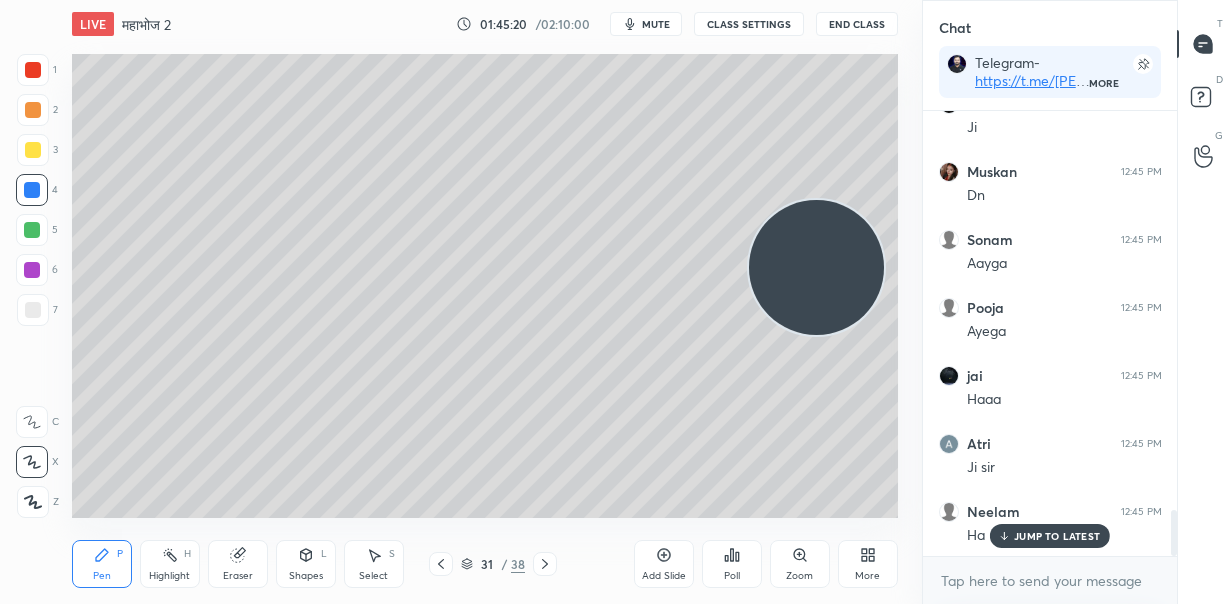 scroll, scrollTop: 3930, scrollLeft: 0, axis: vertical 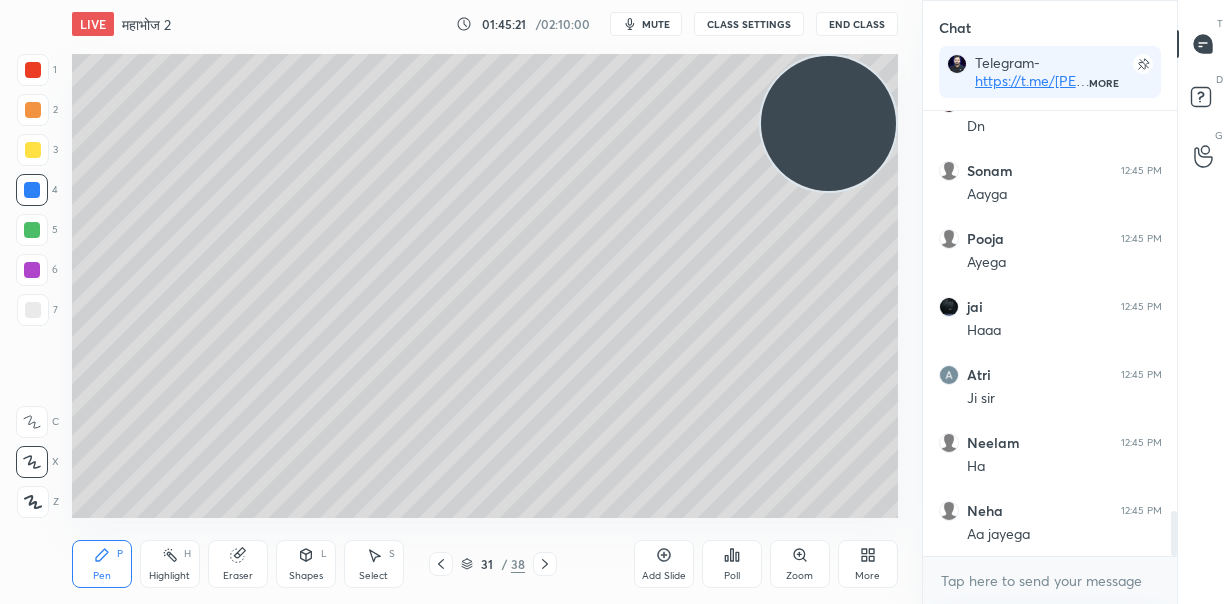 drag, startPoint x: 840, startPoint y: 175, endPoint x: 853, endPoint y: 133, distance: 43.965897 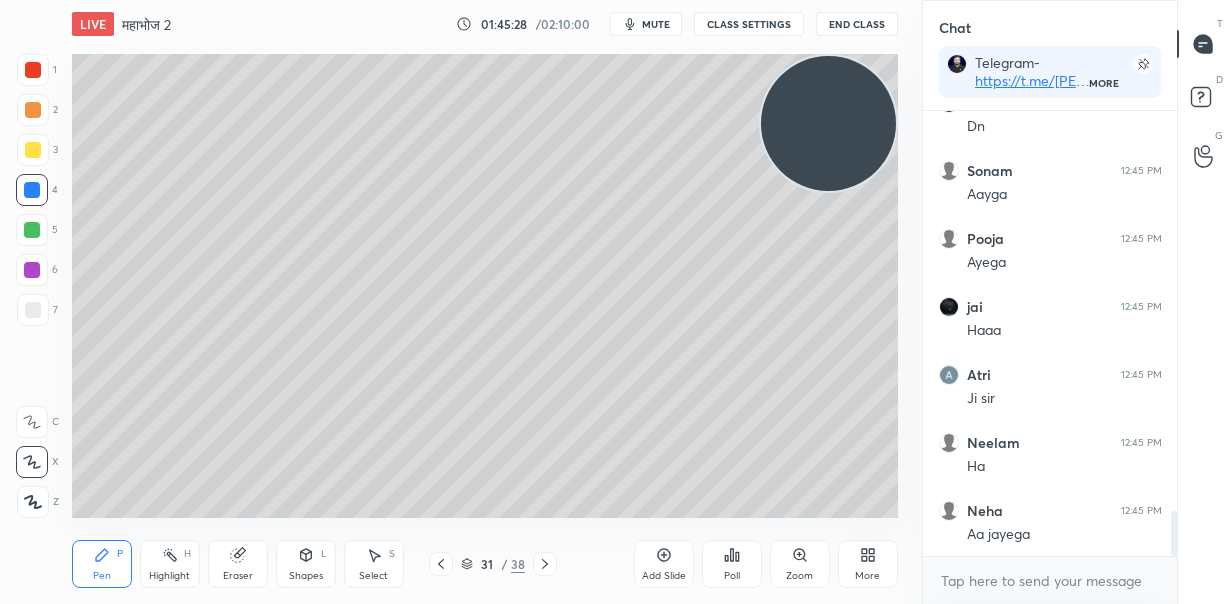 click on "Add Slide" at bounding box center (664, 564) 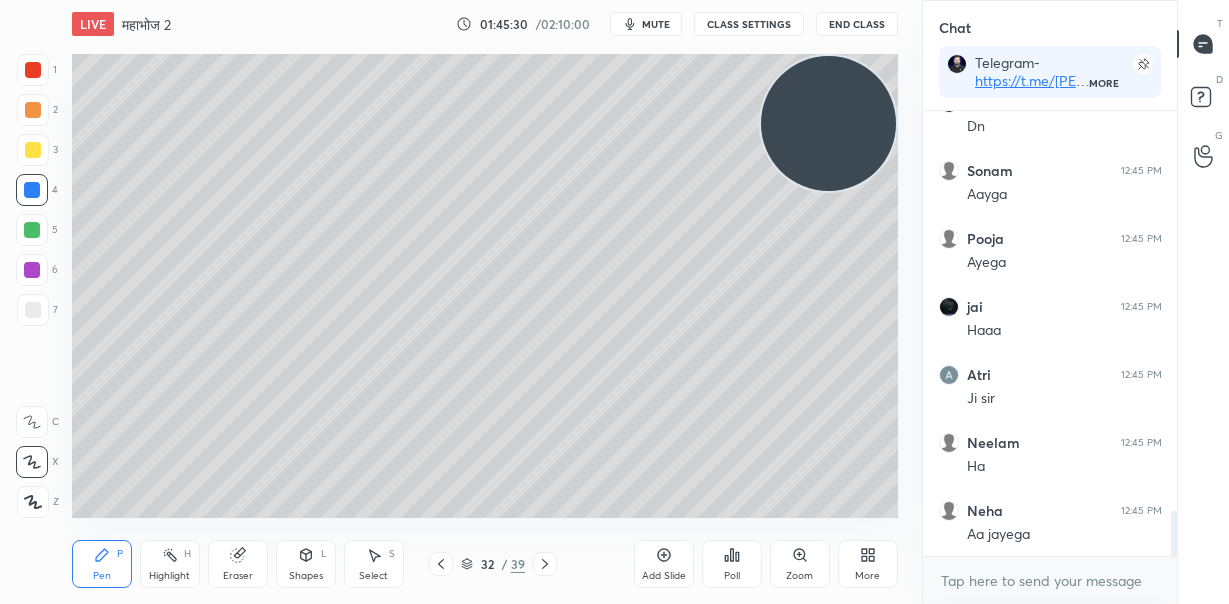 click 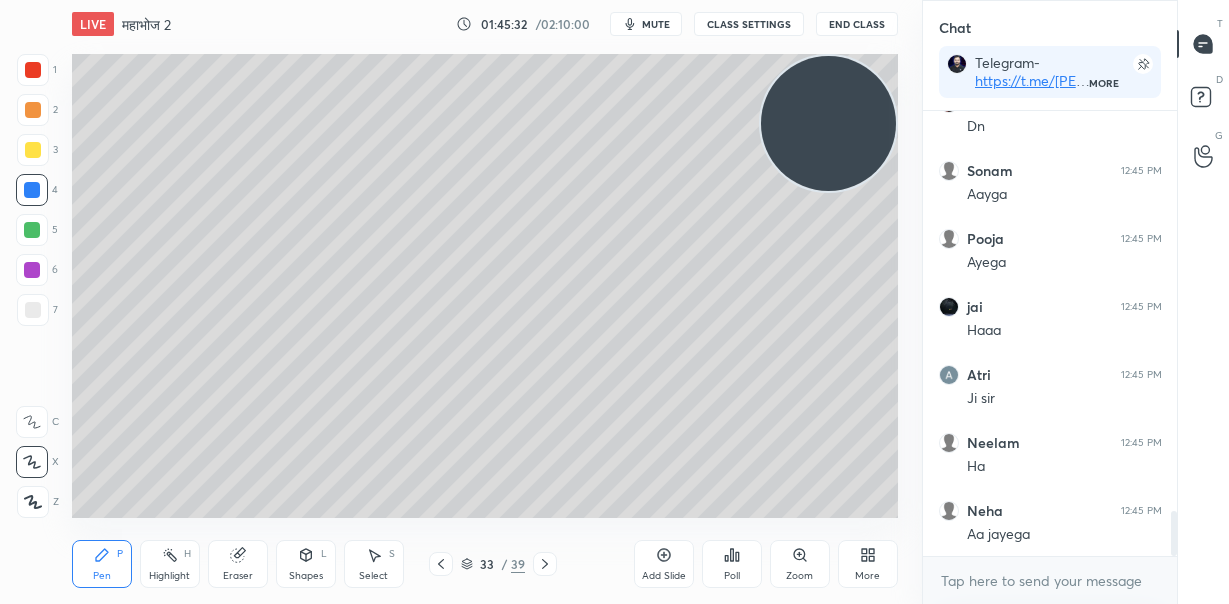 click 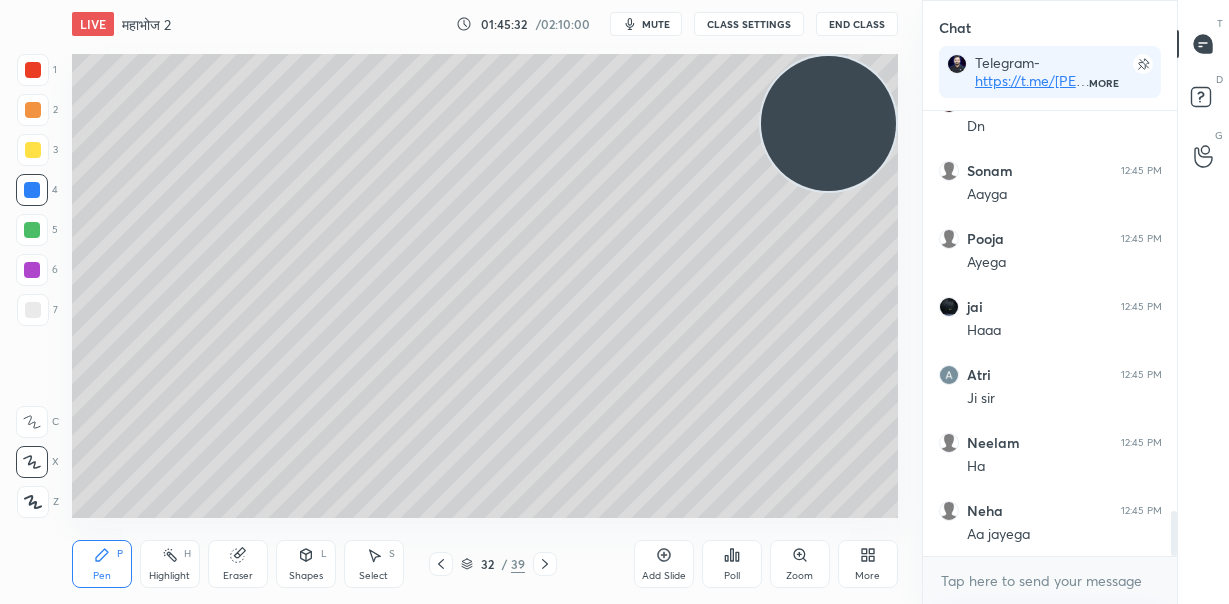 click 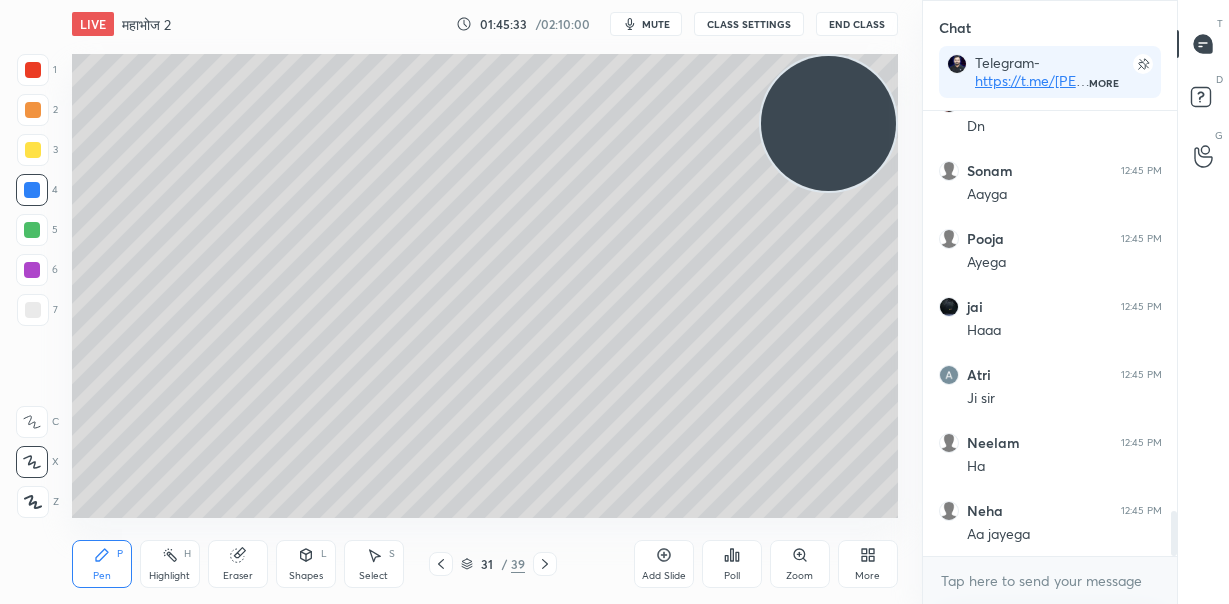 click 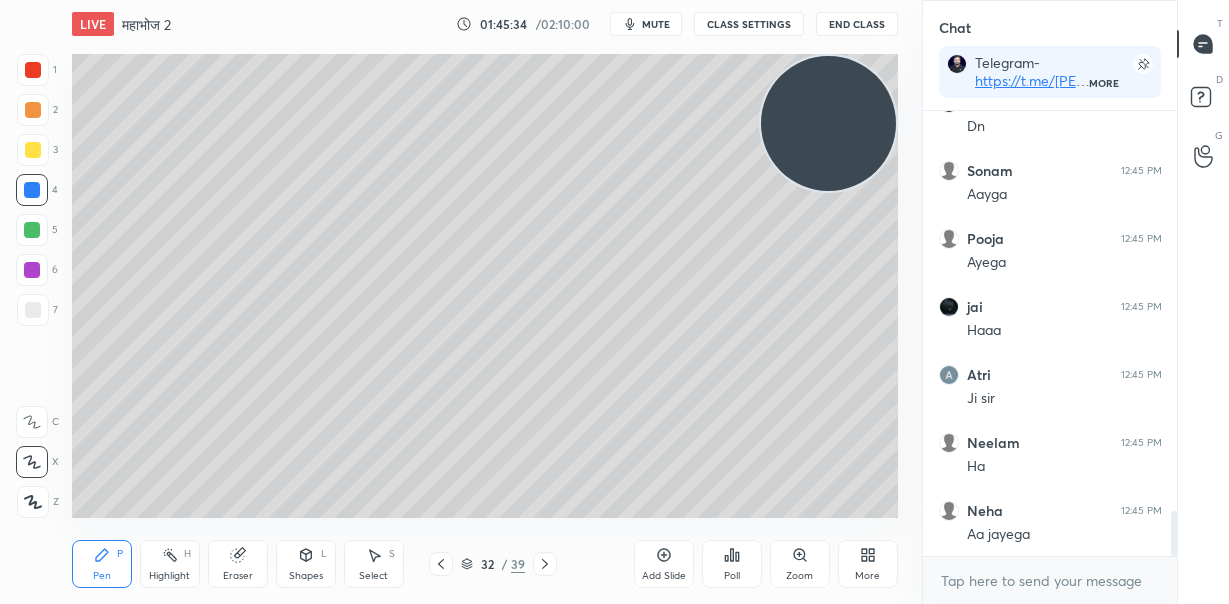 click 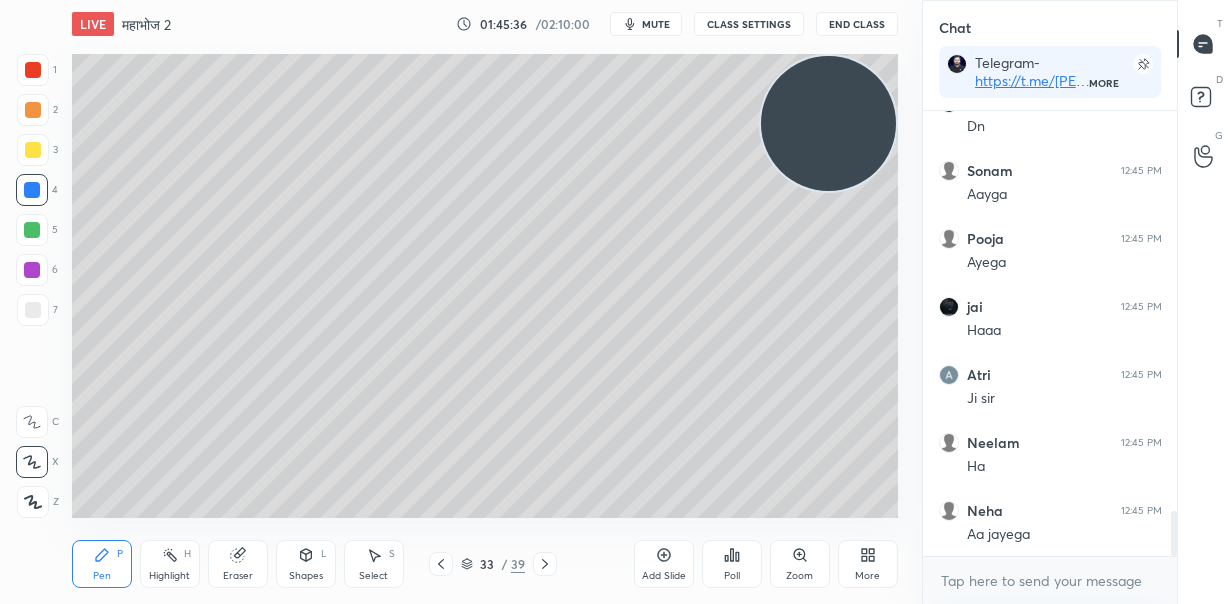 drag, startPoint x: 842, startPoint y: 151, endPoint x: 840, endPoint y: 410, distance: 259.00772 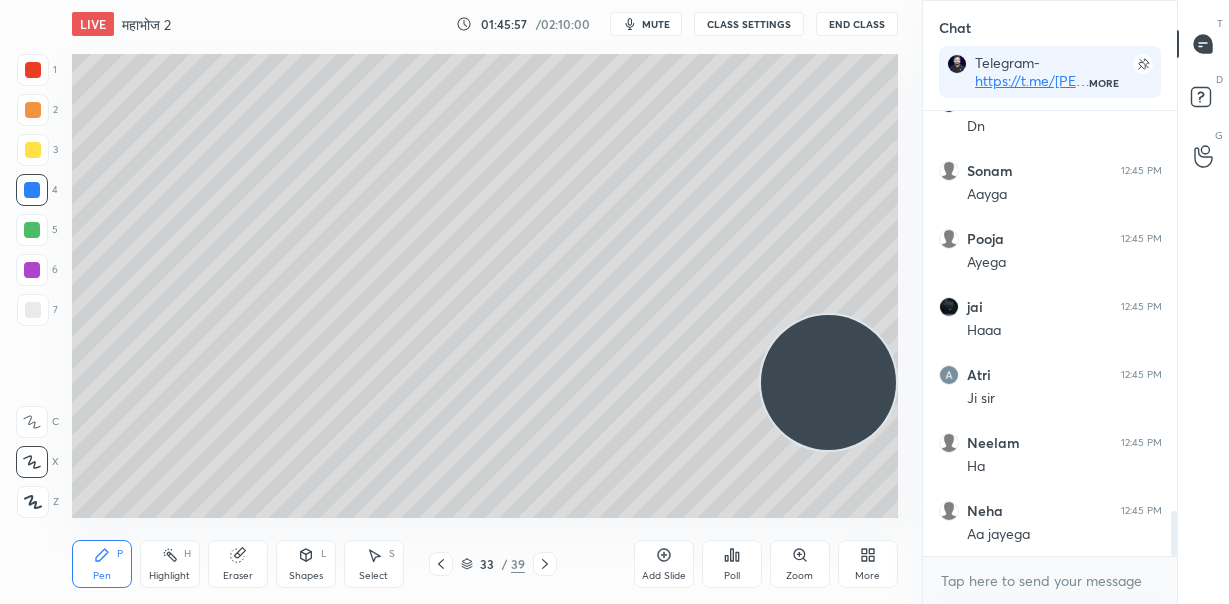 scroll, scrollTop: 3998, scrollLeft: 0, axis: vertical 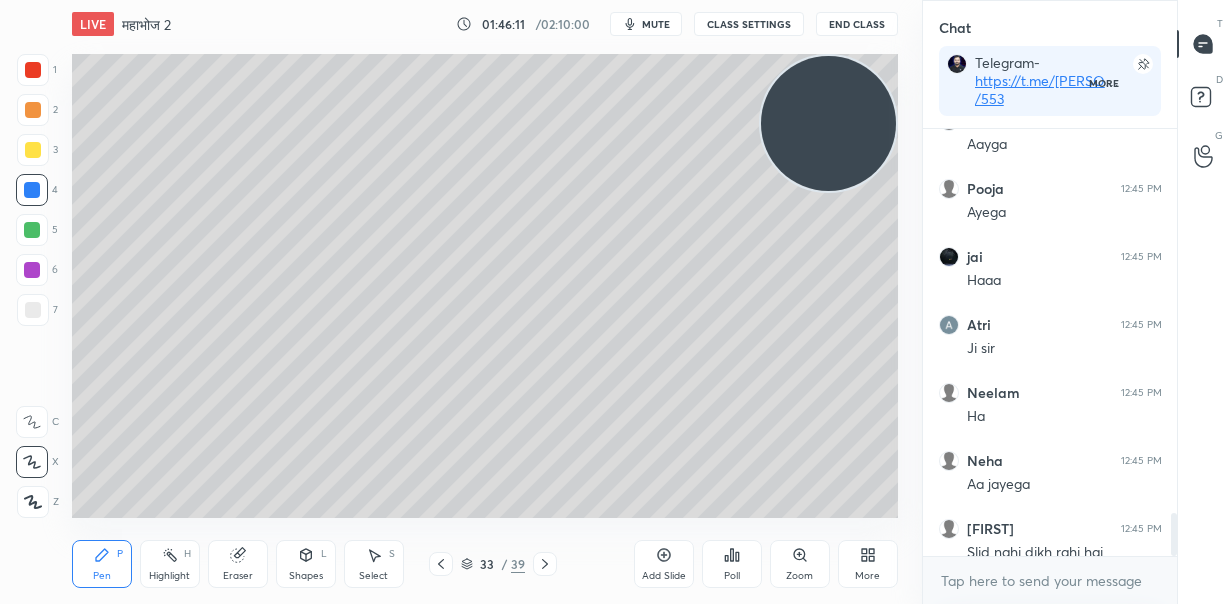 drag, startPoint x: 840, startPoint y: 414, endPoint x: 936, endPoint y: 94, distance: 334.0898 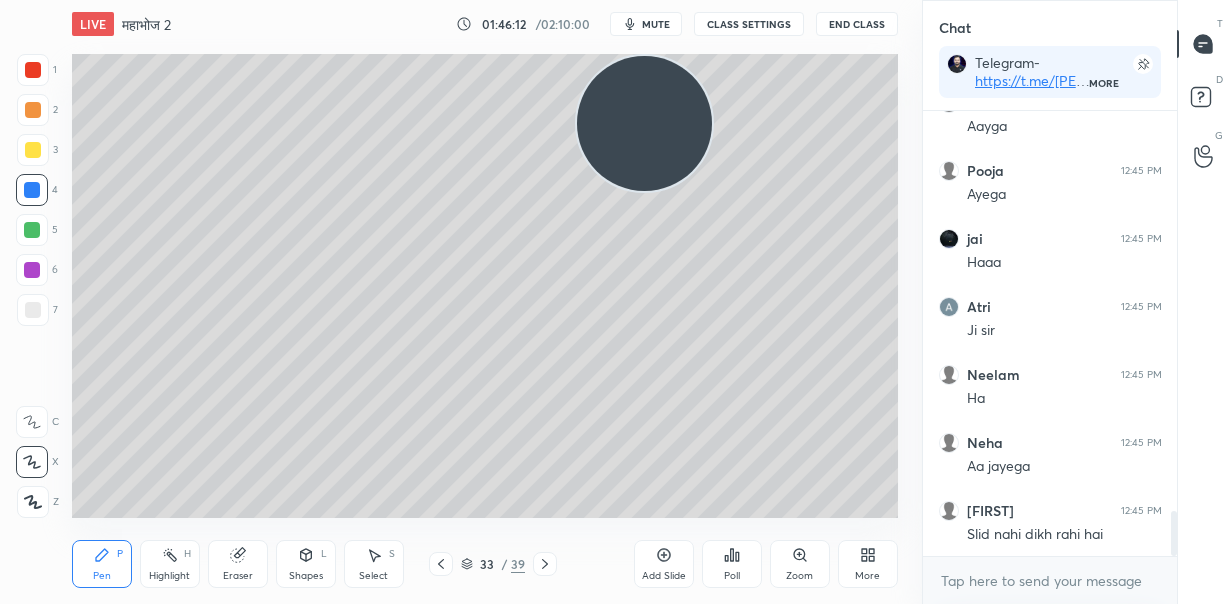 drag, startPoint x: 664, startPoint y: 110, endPoint x: 442, endPoint y: 103, distance: 222.11034 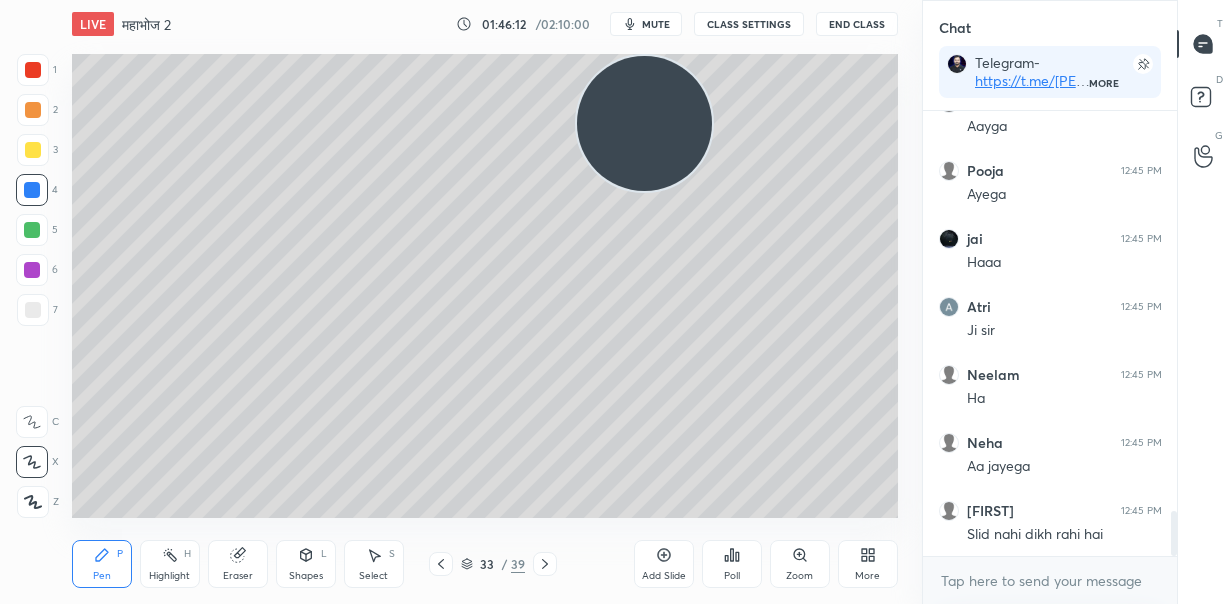 click at bounding box center (644, 123) 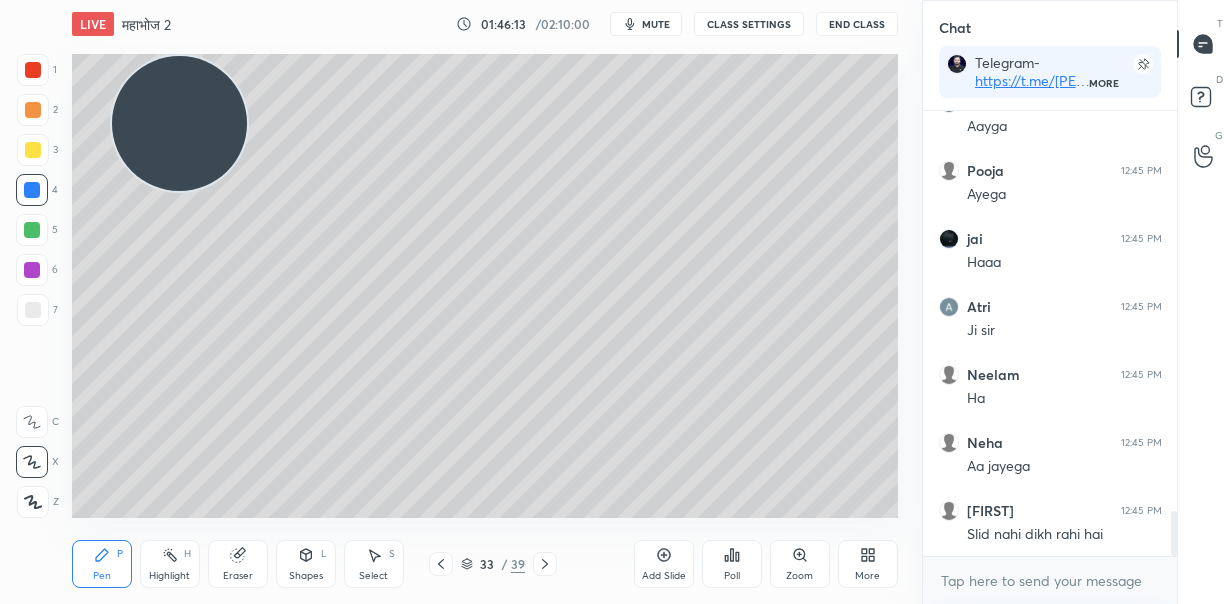 drag, startPoint x: 304, startPoint y: 67, endPoint x: 202, endPoint y: 32, distance: 107.837845 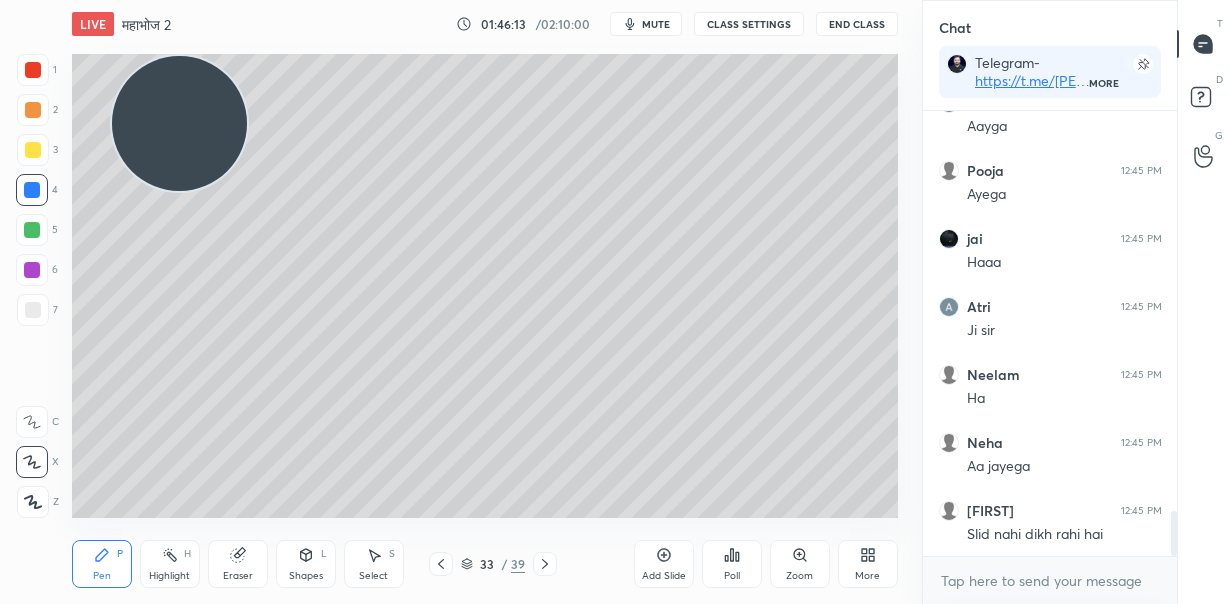 click on "LIVE महाभोज 2 01:46:13 /  02:10:00 mute CLASS SETTINGS End Class Setting up your live class Poll for   secs No correct answer Start poll Back महाभोज 2 • L20 of हिन्दी साहित्य : वैकल्पिक विषय Himanshu Sharma Pen P Highlight H Eraser Shapes L Select S 33 / 39 Add Slide Poll Zoom More" at bounding box center (485, 302) 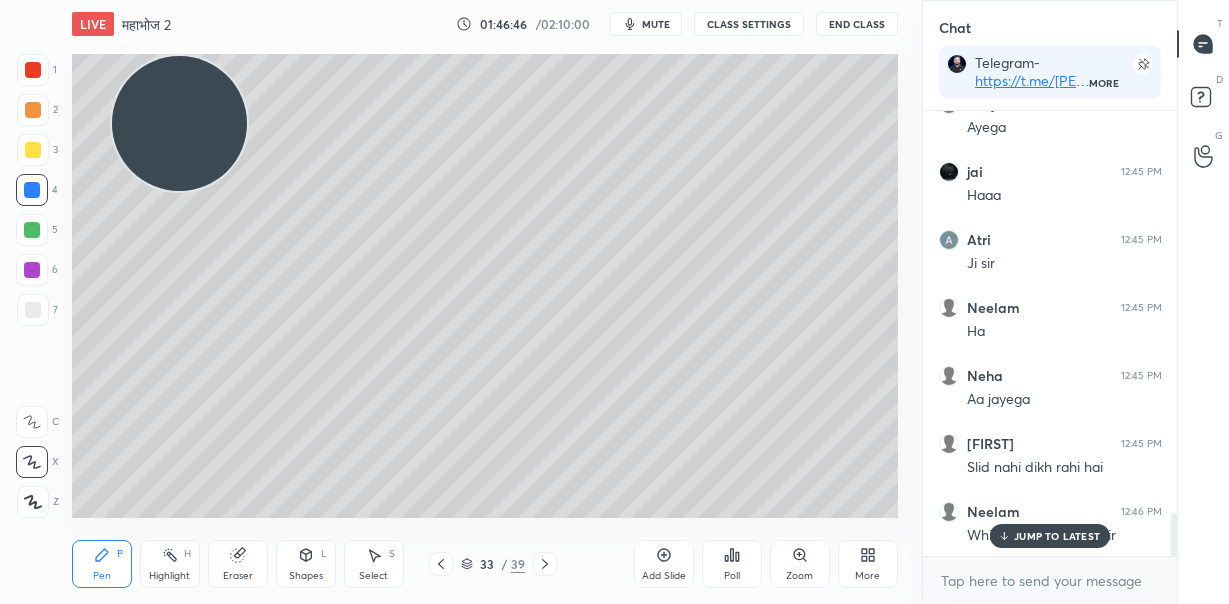 scroll, scrollTop: 4151, scrollLeft: 0, axis: vertical 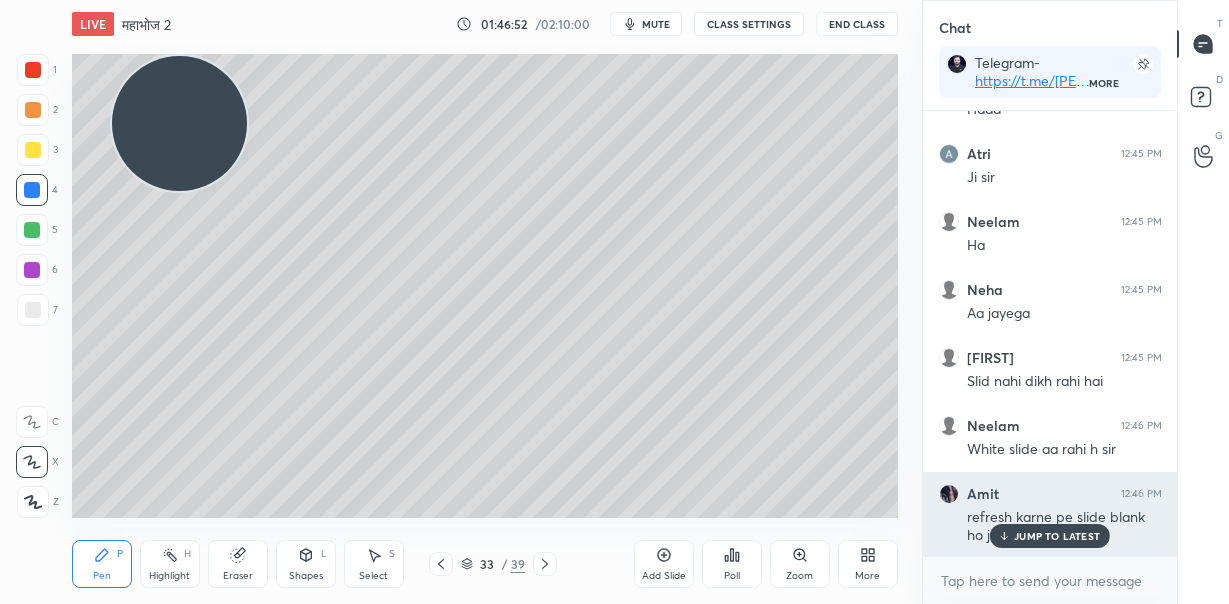 click on "JUMP TO LATEST" at bounding box center (1057, 536) 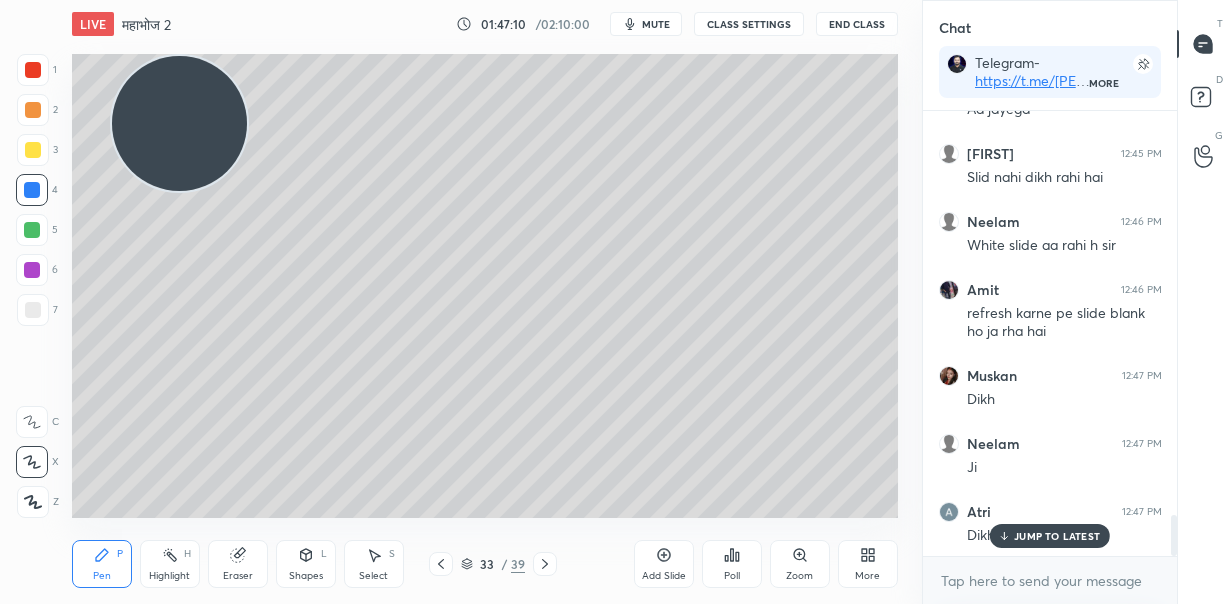 scroll, scrollTop: 4423, scrollLeft: 0, axis: vertical 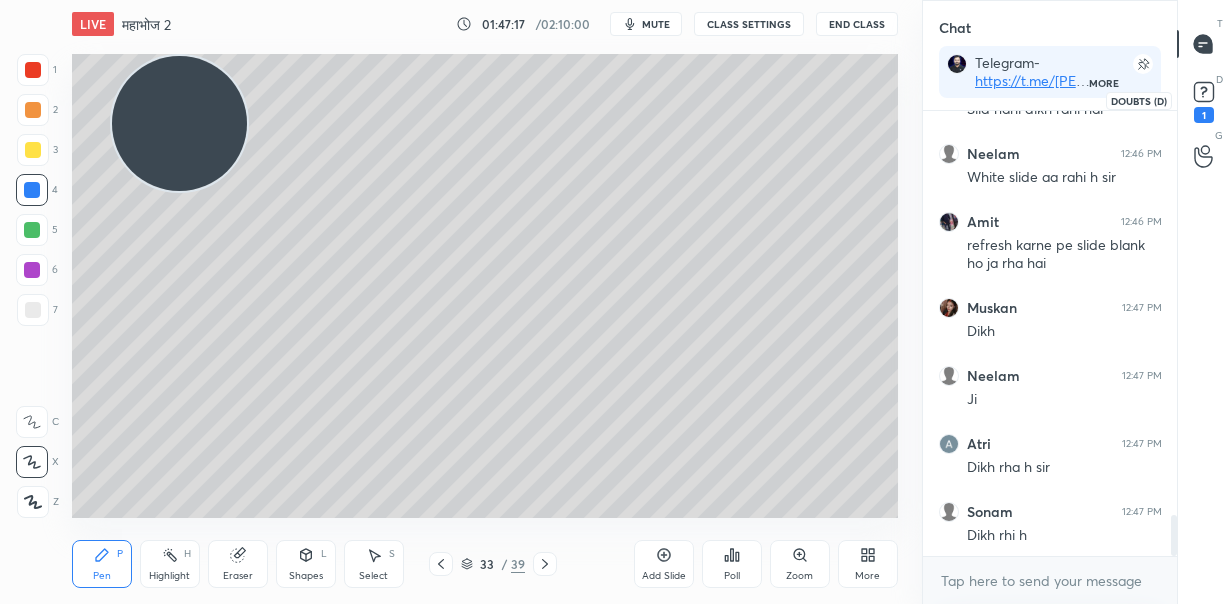 click 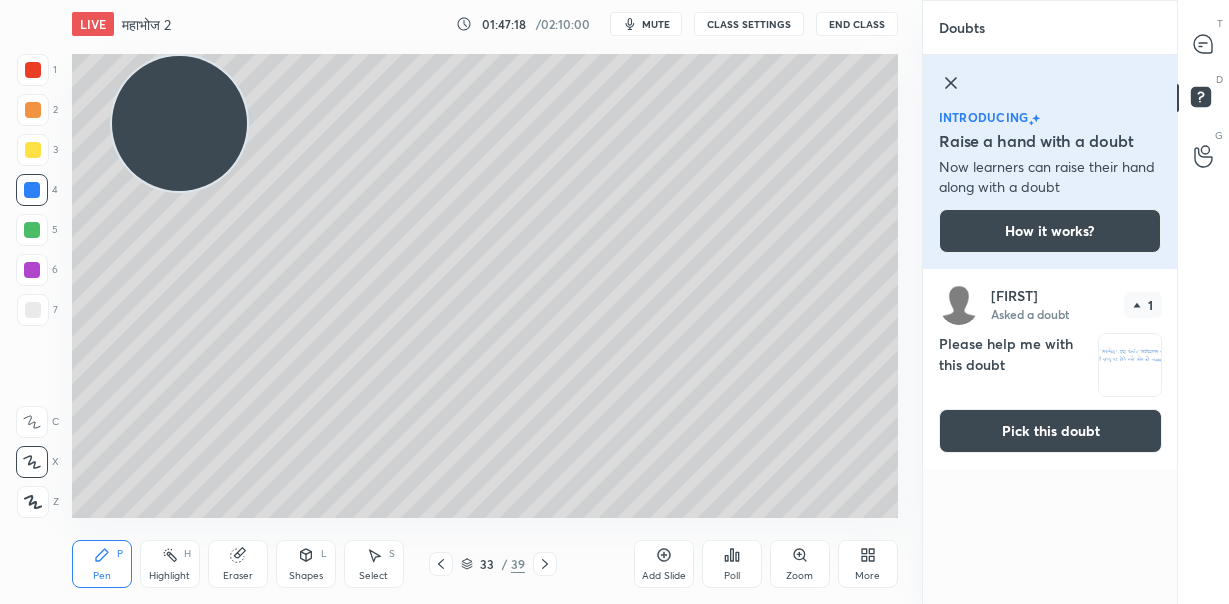 click at bounding box center (1130, 365) 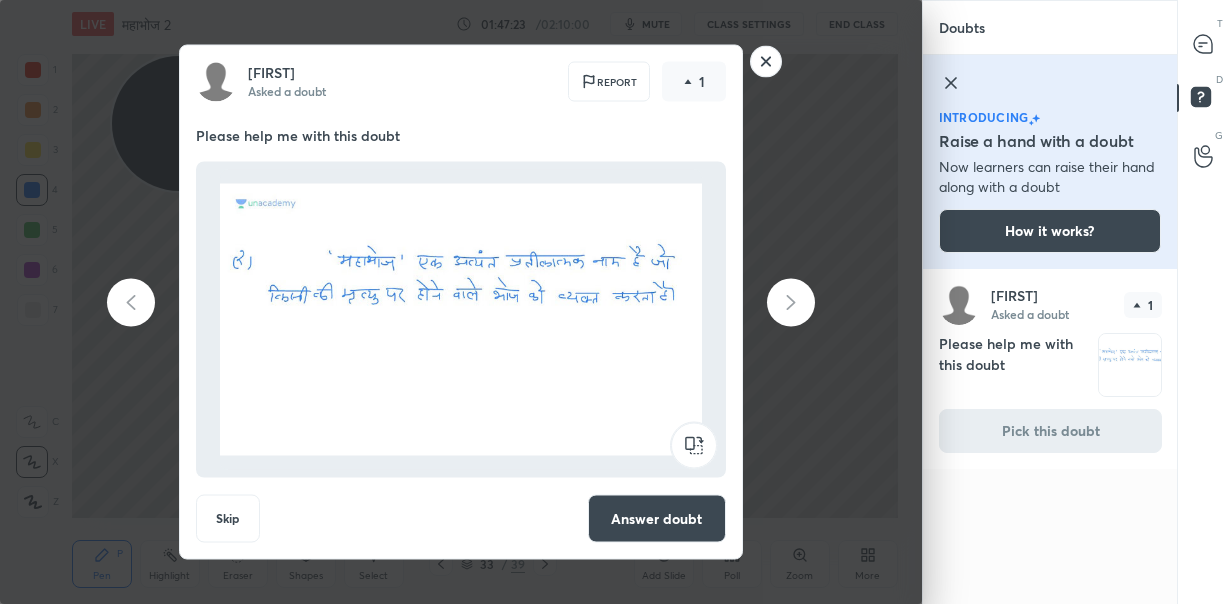 click 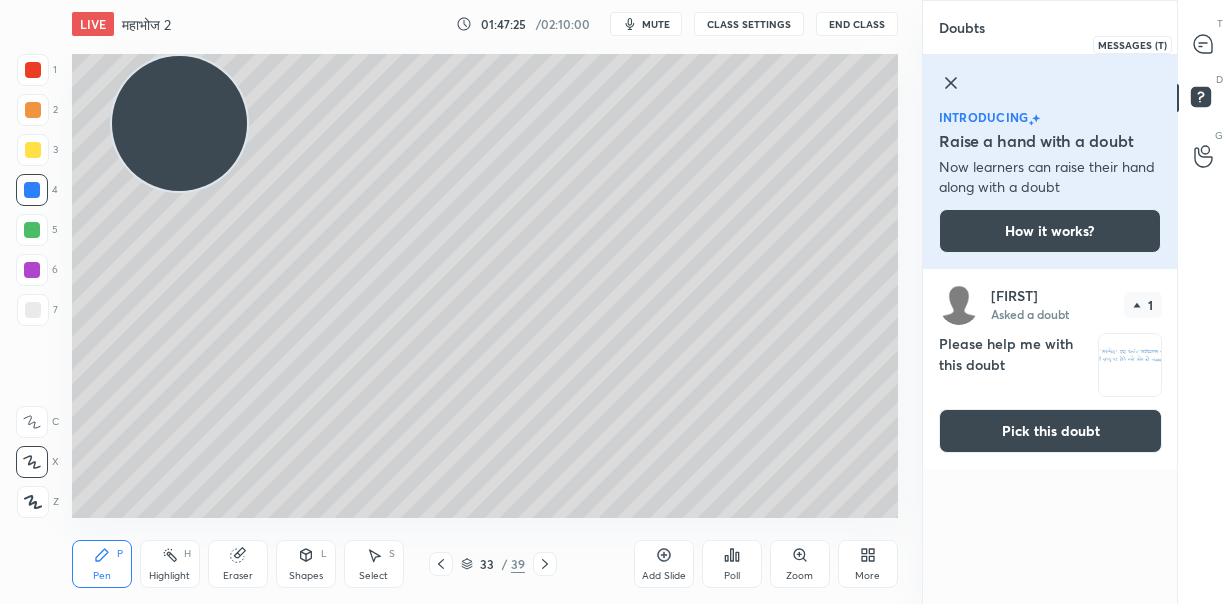 click 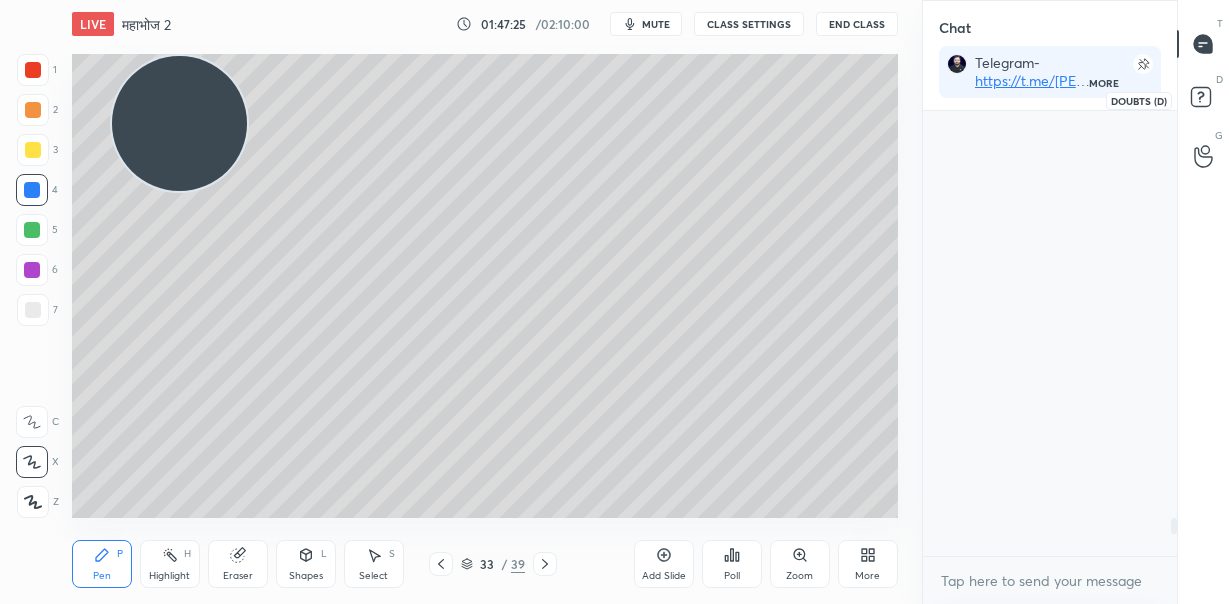 scroll, scrollTop: 4766, scrollLeft: 0, axis: vertical 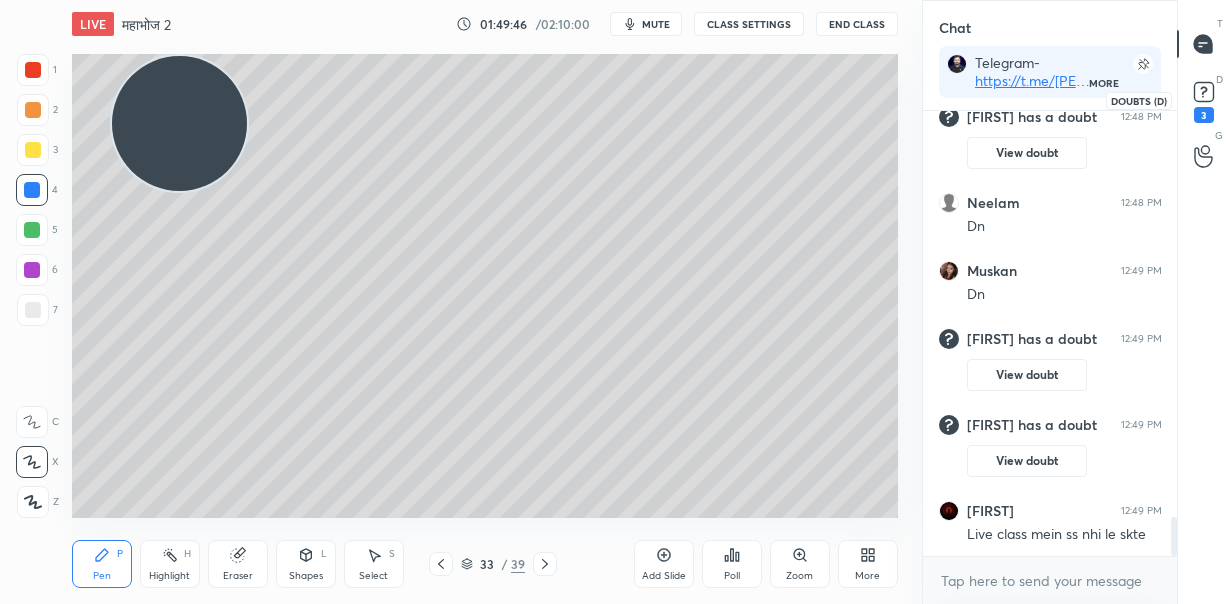 click 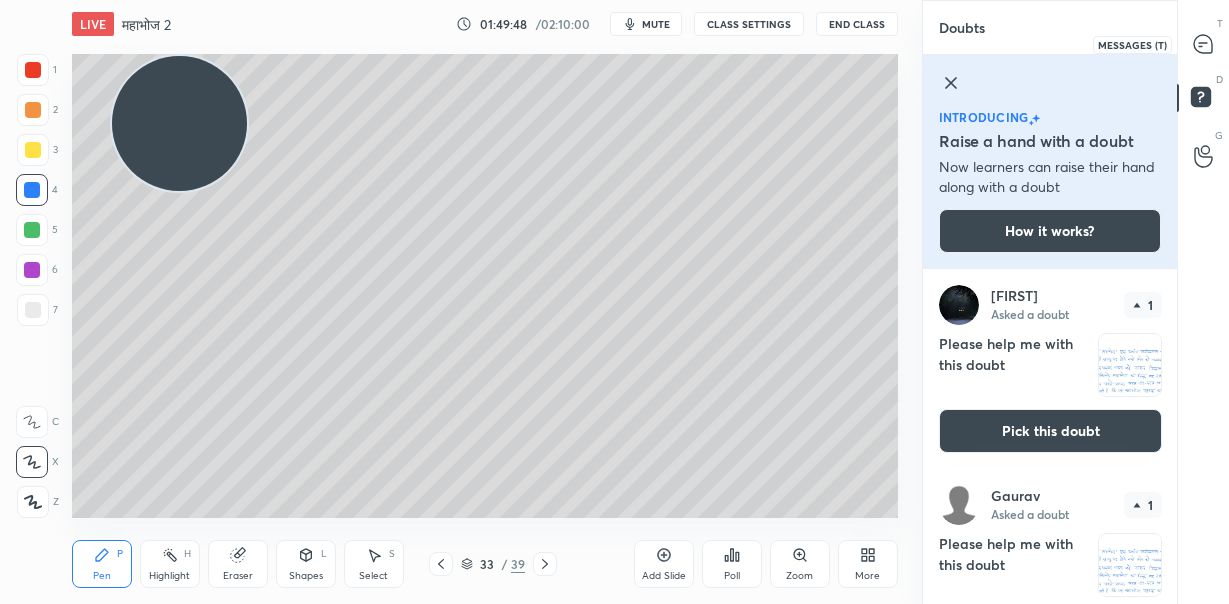 click 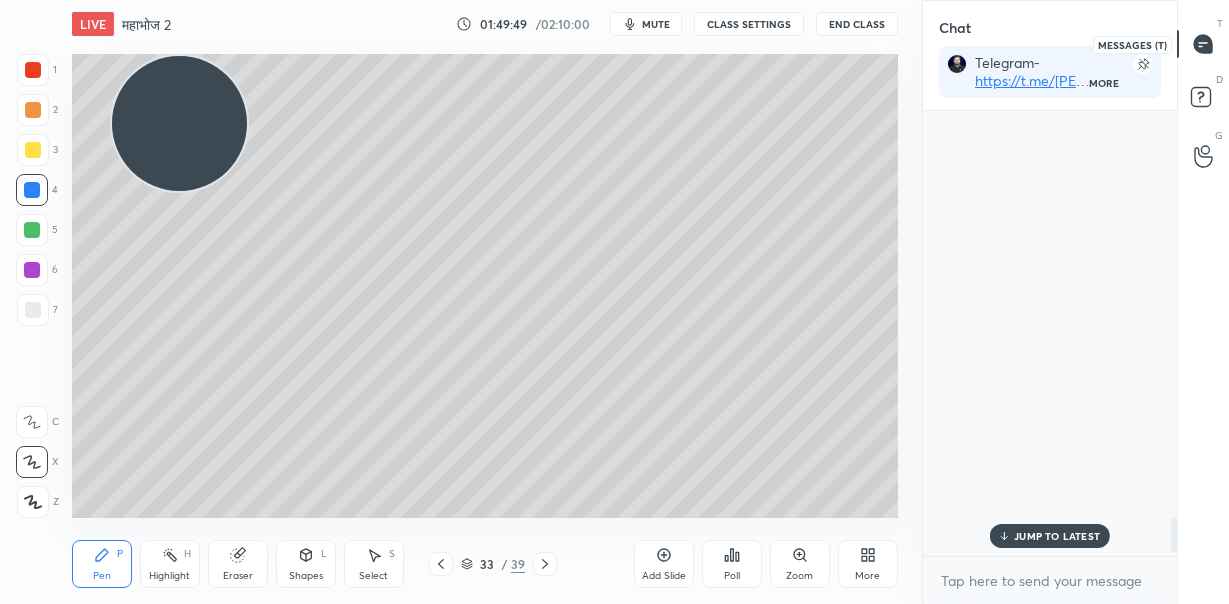 scroll, scrollTop: 273, scrollLeft: 248, axis: both 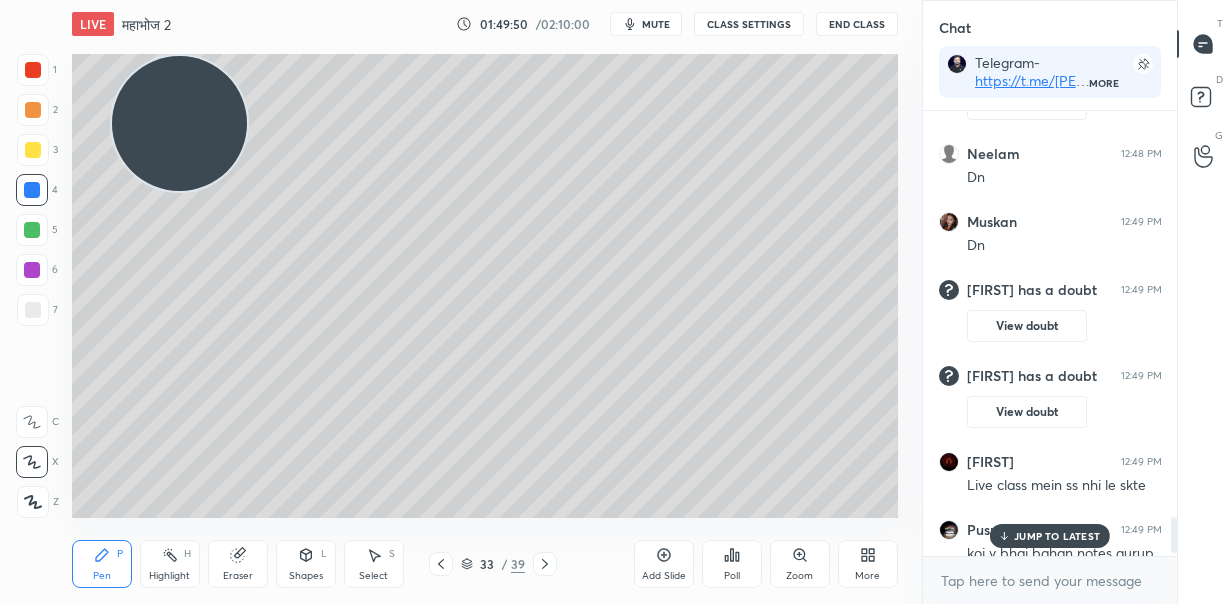 click on "JUMP TO LATEST" at bounding box center [1057, 536] 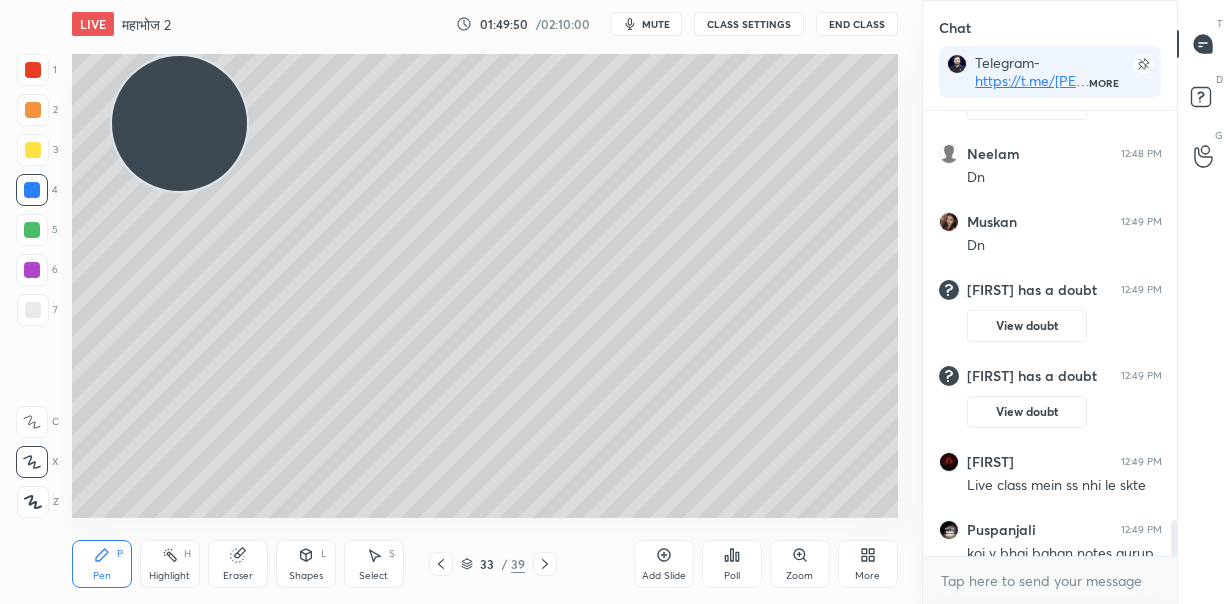 scroll, scrollTop: 5031, scrollLeft: 0, axis: vertical 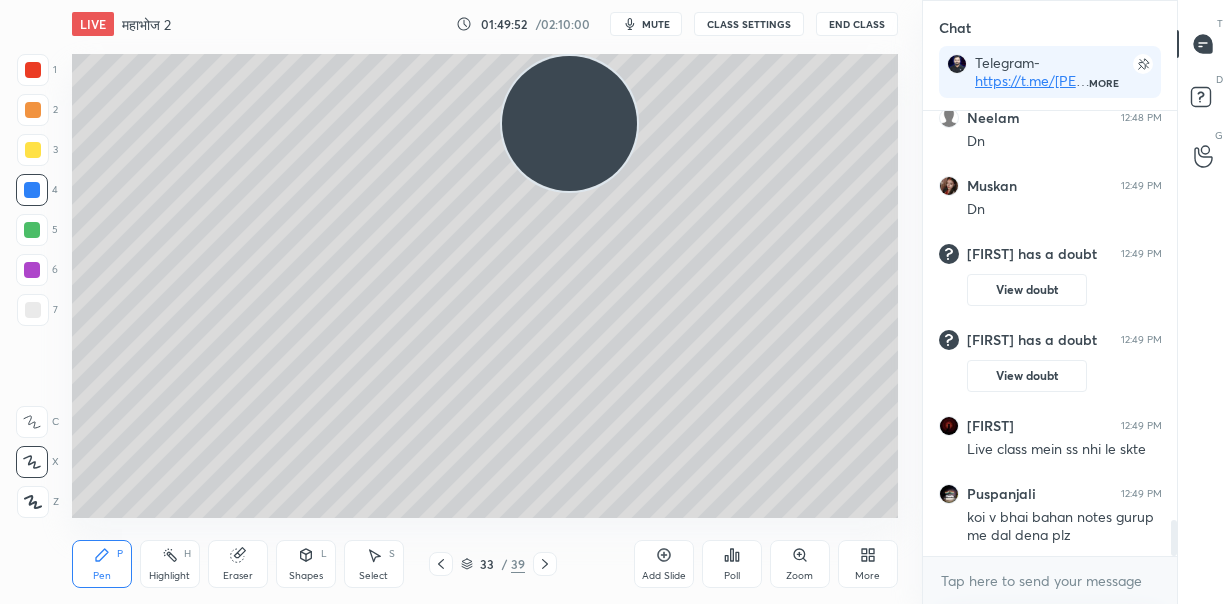 drag, startPoint x: 191, startPoint y: 123, endPoint x: 590, endPoint y: 118, distance: 399.03134 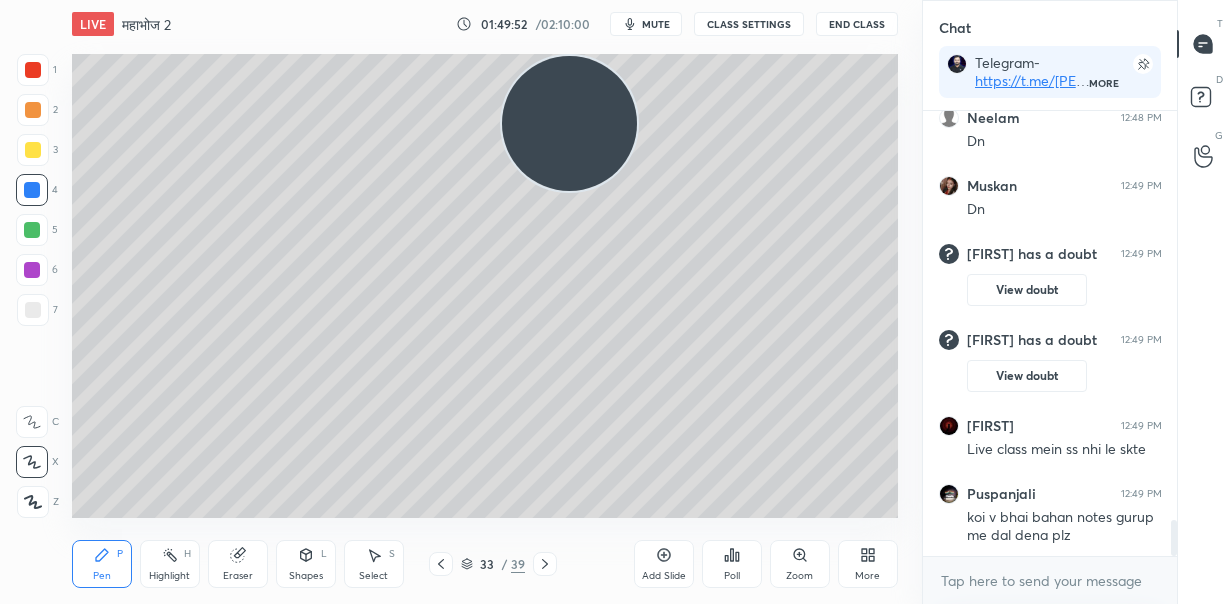 click at bounding box center [569, 123] 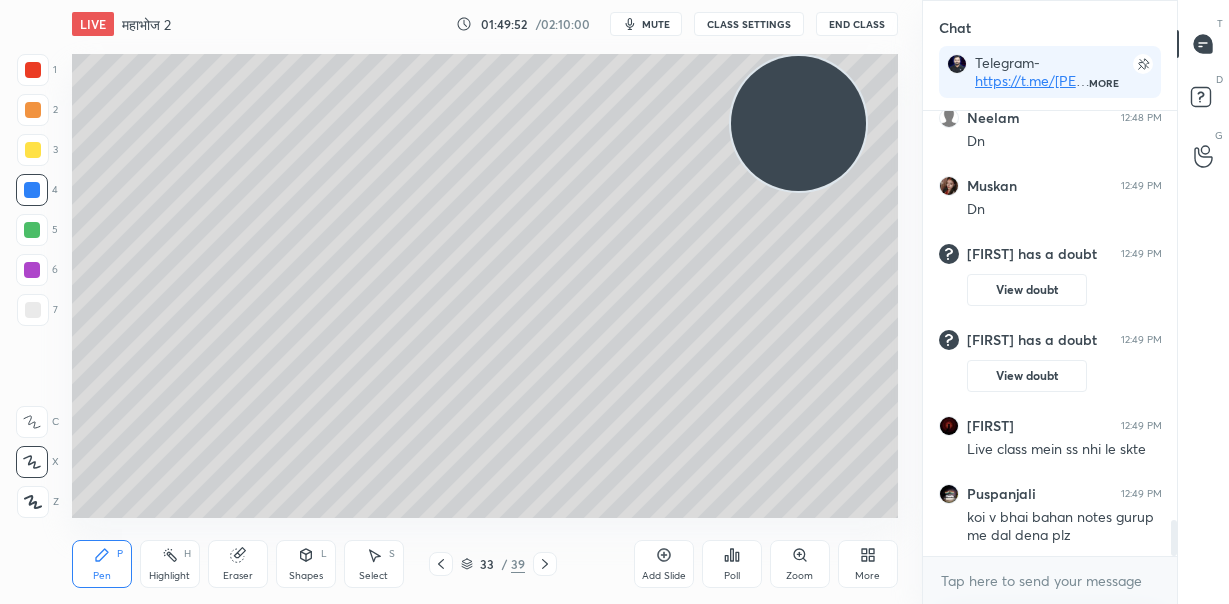 drag, startPoint x: 772, startPoint y: 113, endPoint x: 796, endPoint y: 113, distance: 24 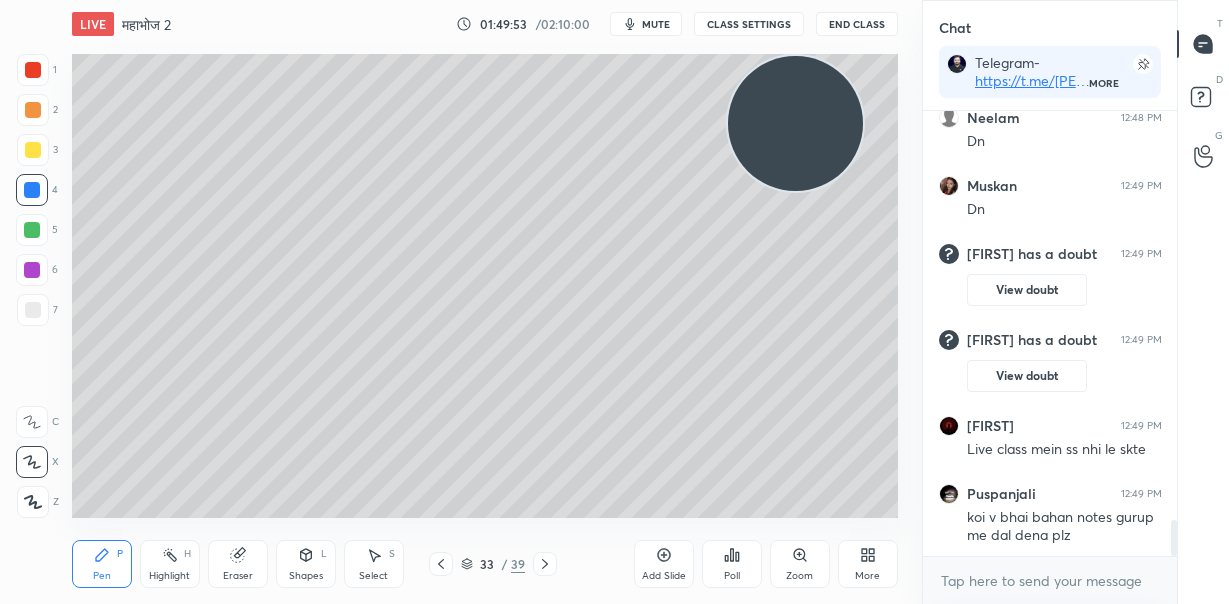 drag, startPoint x: 795, startPoint y: 142, endPoint x: 826, endPoint y: 129, distance: 33.61547 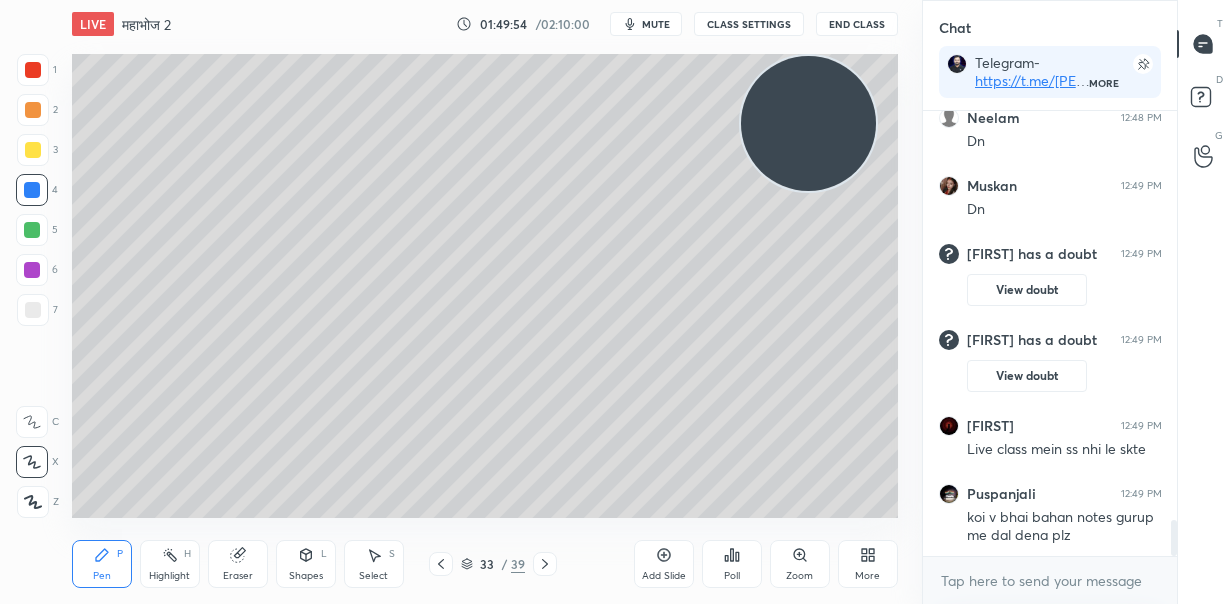 drag, startPoint x: 817, startPoint y: 133, endPoint x: 128, endPoint y: 90, distance: 690.3405 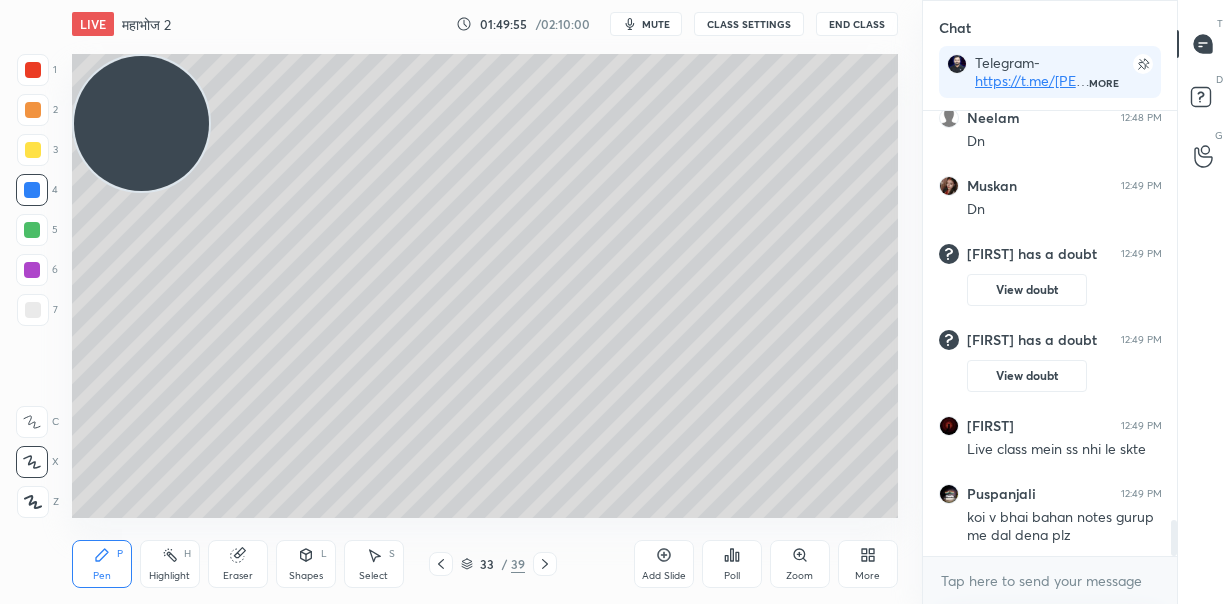 drag, startPoint x: 144, startPoint y: 136, endPoint x: 99, endPoint y: 89, distance: 65.06919 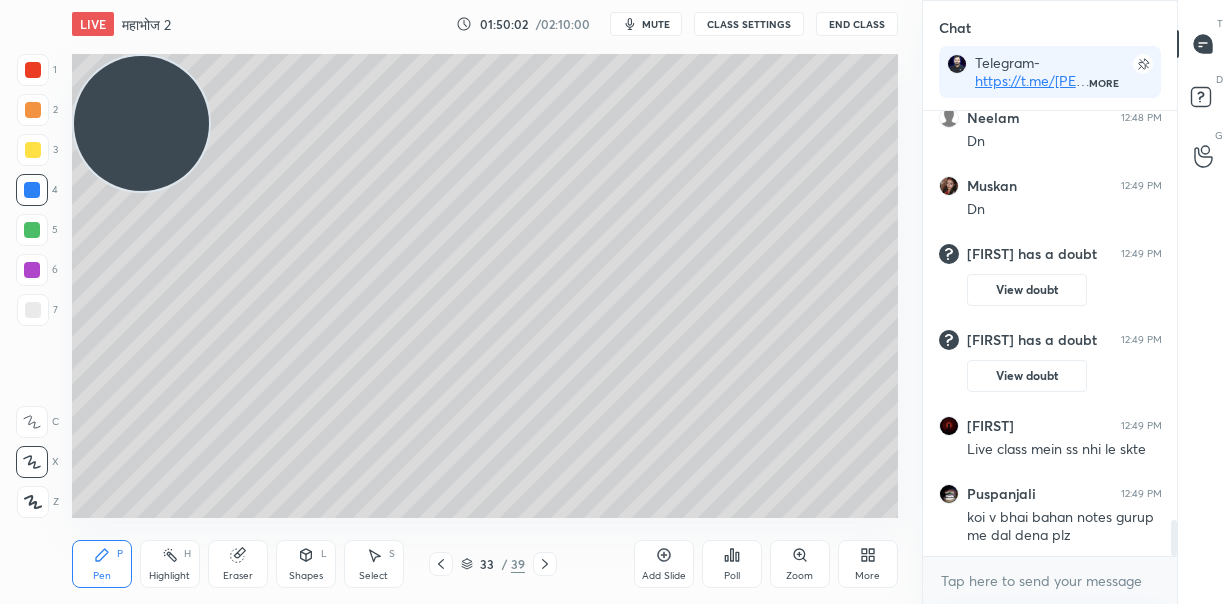 click 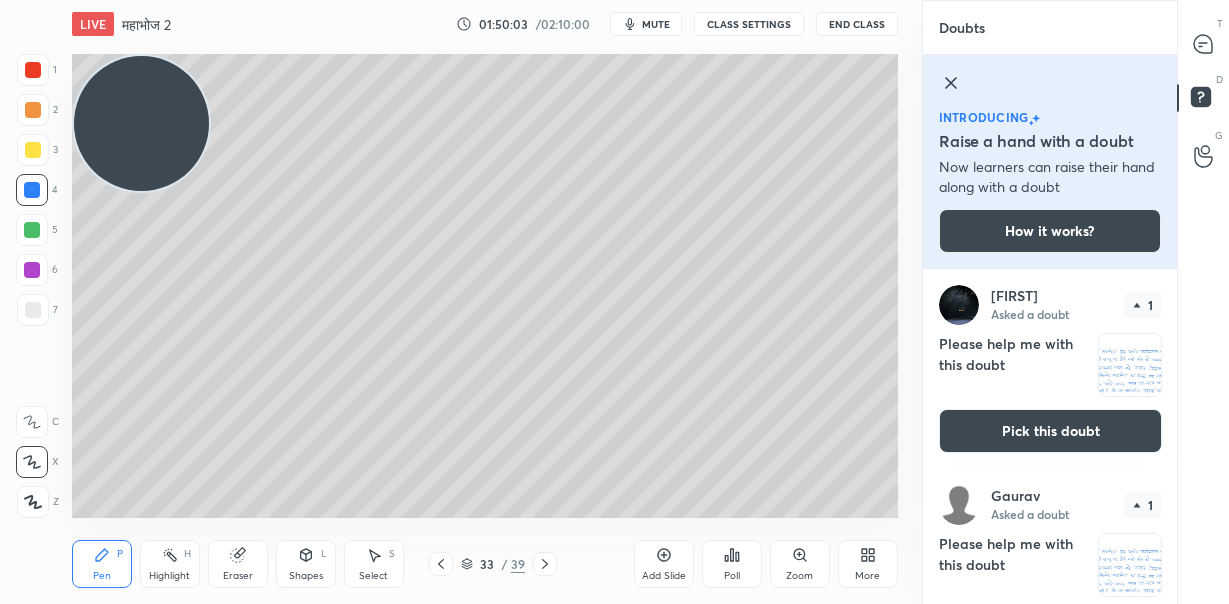 scroll, scrollTop: 7, scrollLeft: 7, axis: both 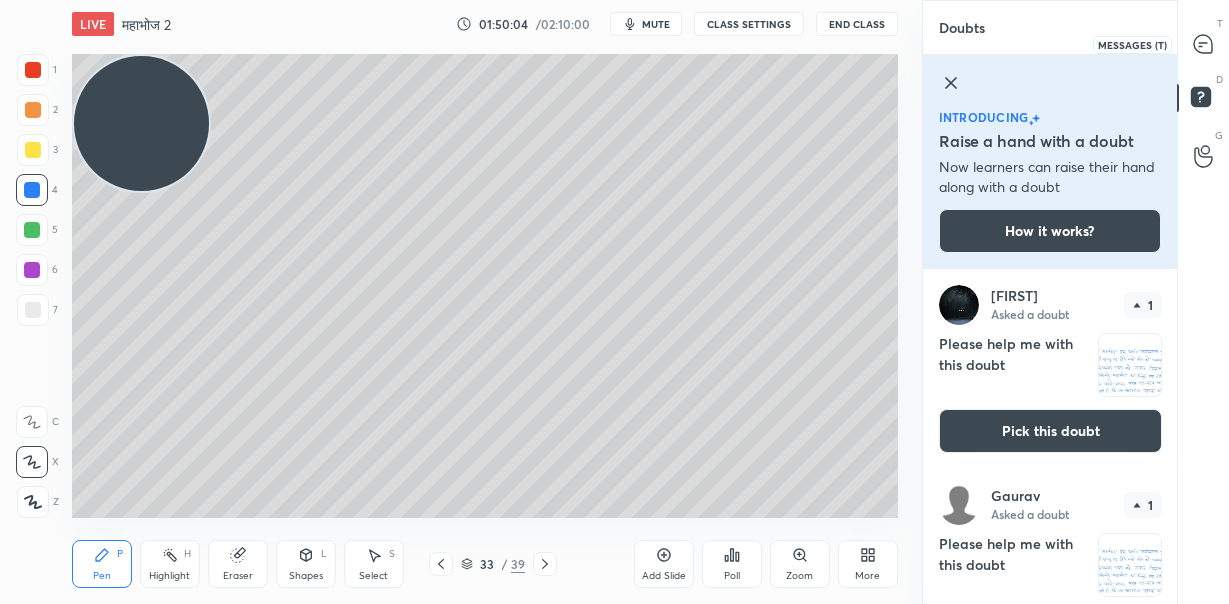 click 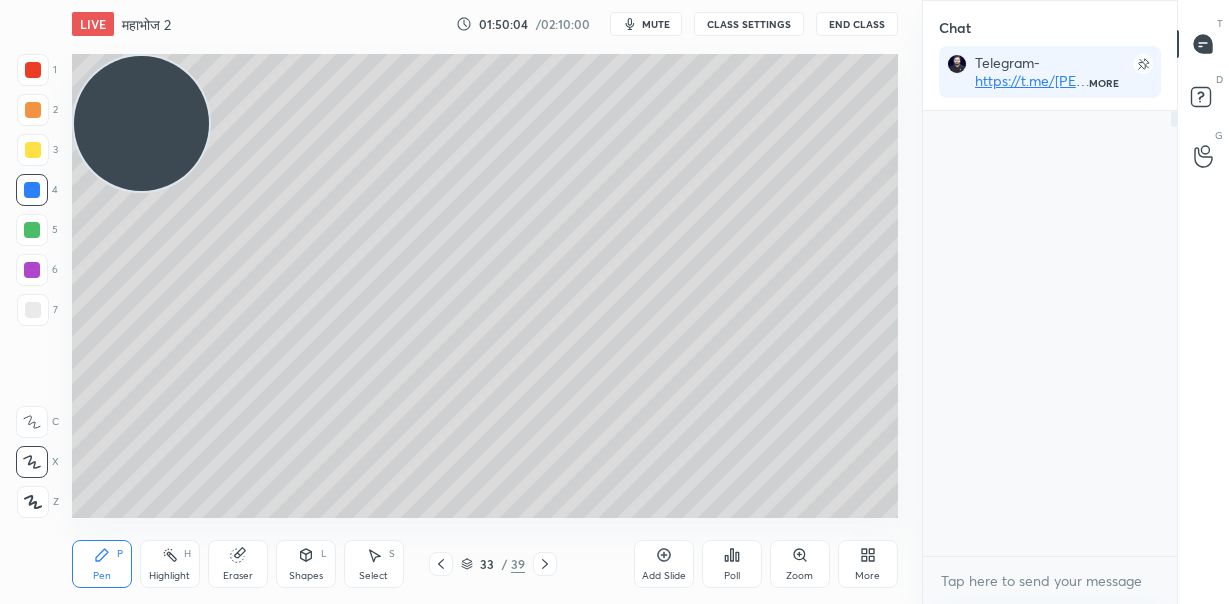 scroll, scrollTop: 273, scrollLeft: 248, axis: both 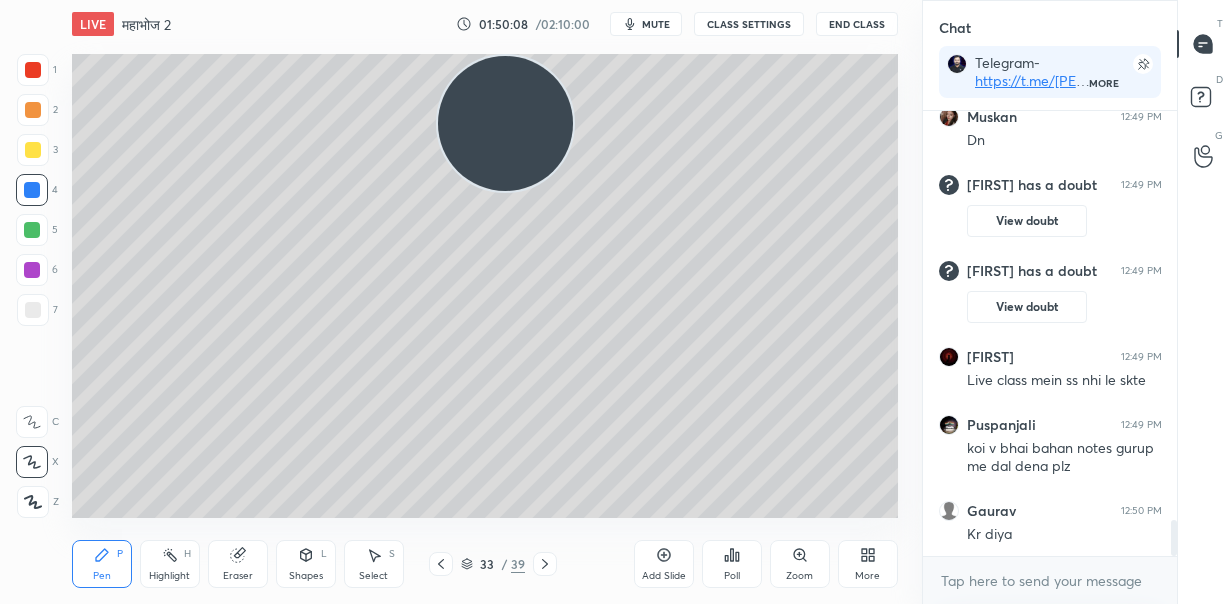 drag, startPoint x: 156, startPoint y: 137, endPoint x: 830, endPoint y: 109, distance: 674.58136 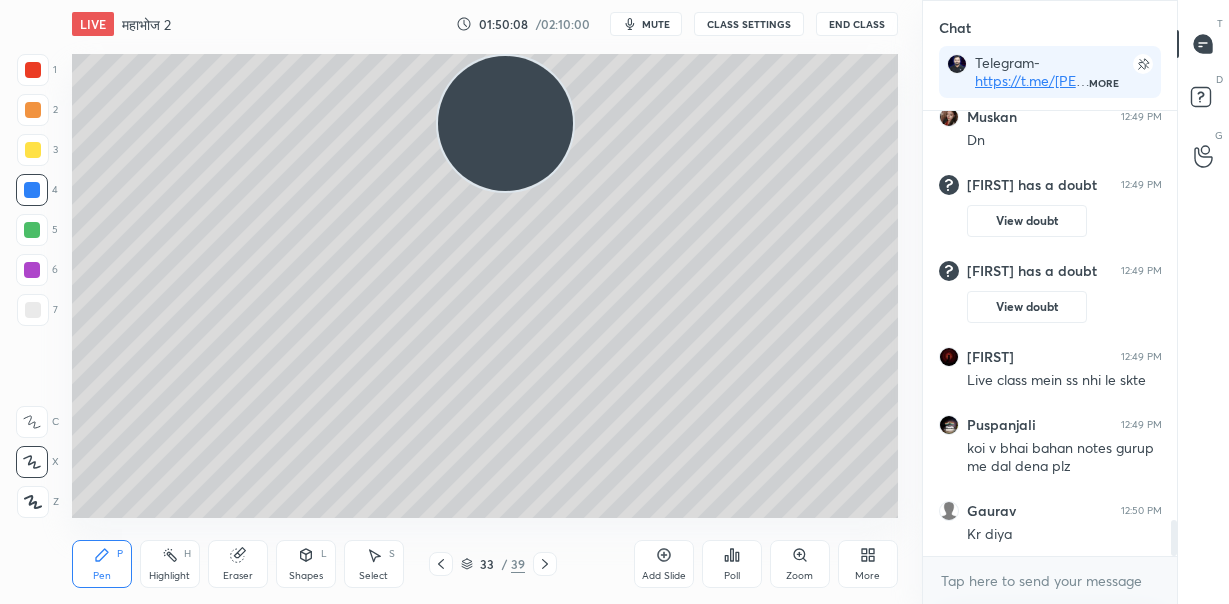 click at bounding box center (505, 123) 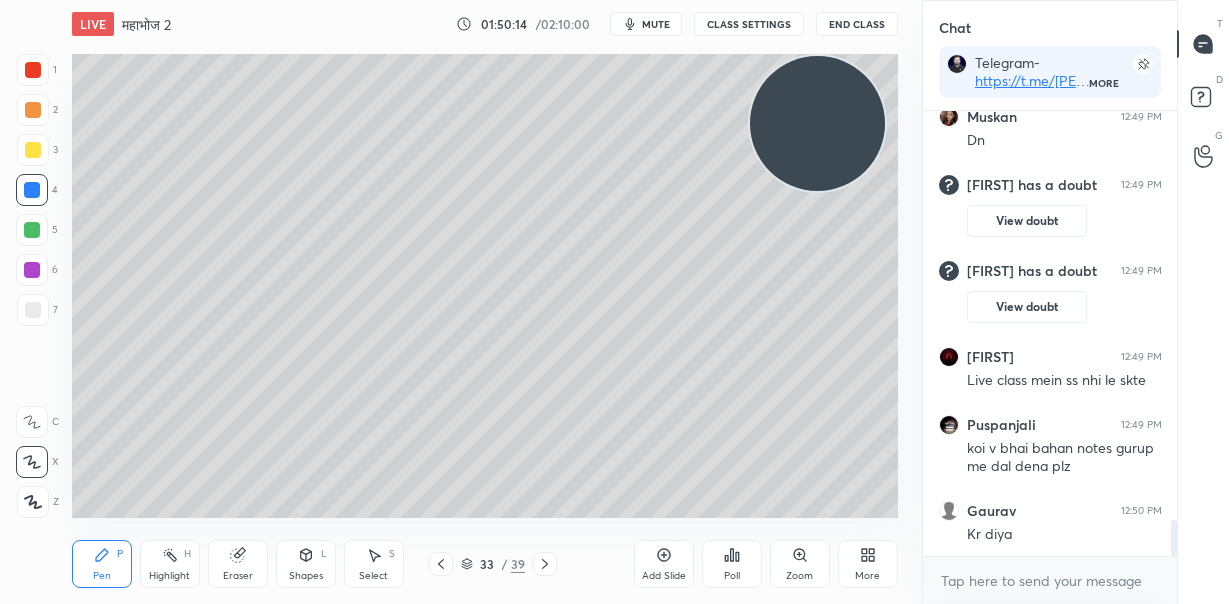 click 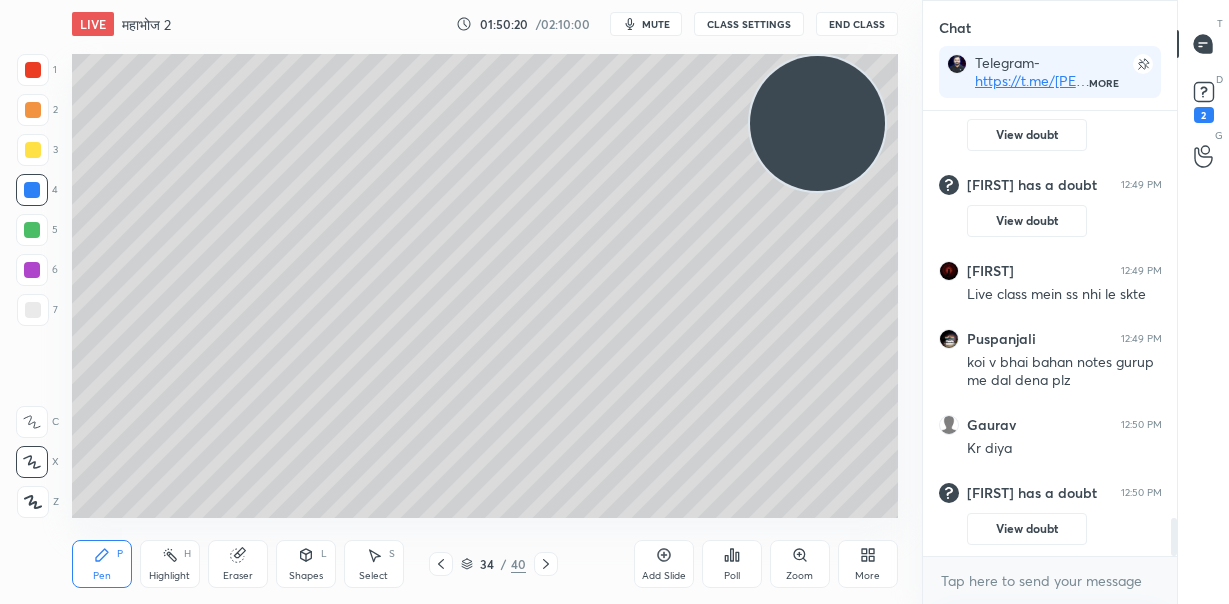 scroll, scrollTop: 4785, scrollLeft: 0, axis: vertical 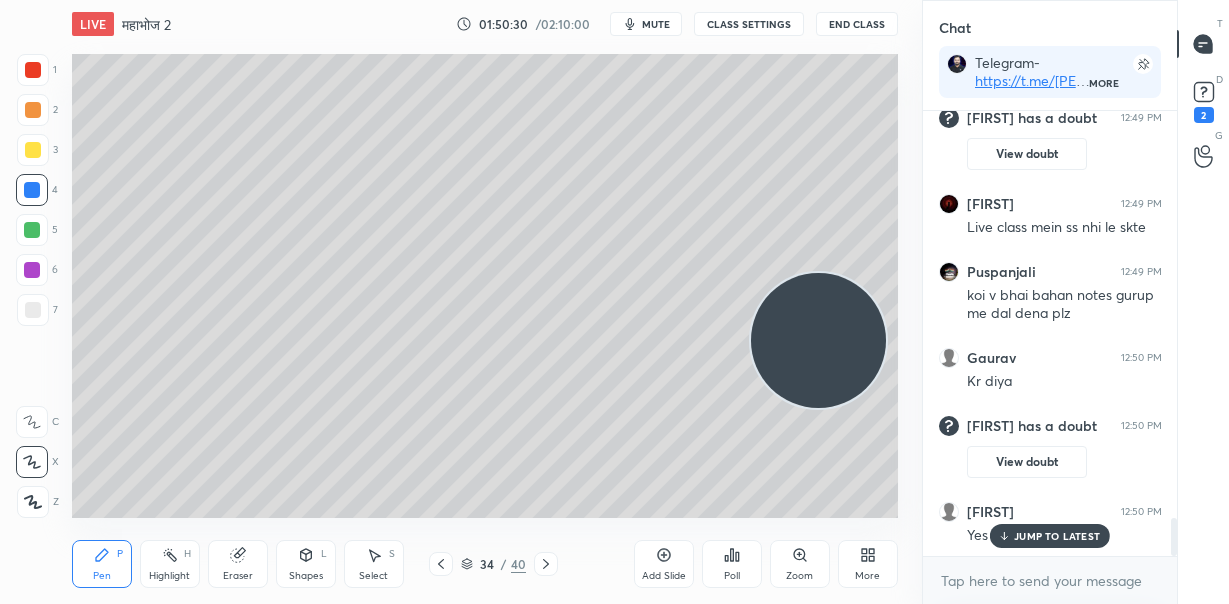 drag, startPoint x: 818, startPoint y: 137, endPoint x: 810, endPoint y: 378, distance: 241.13274 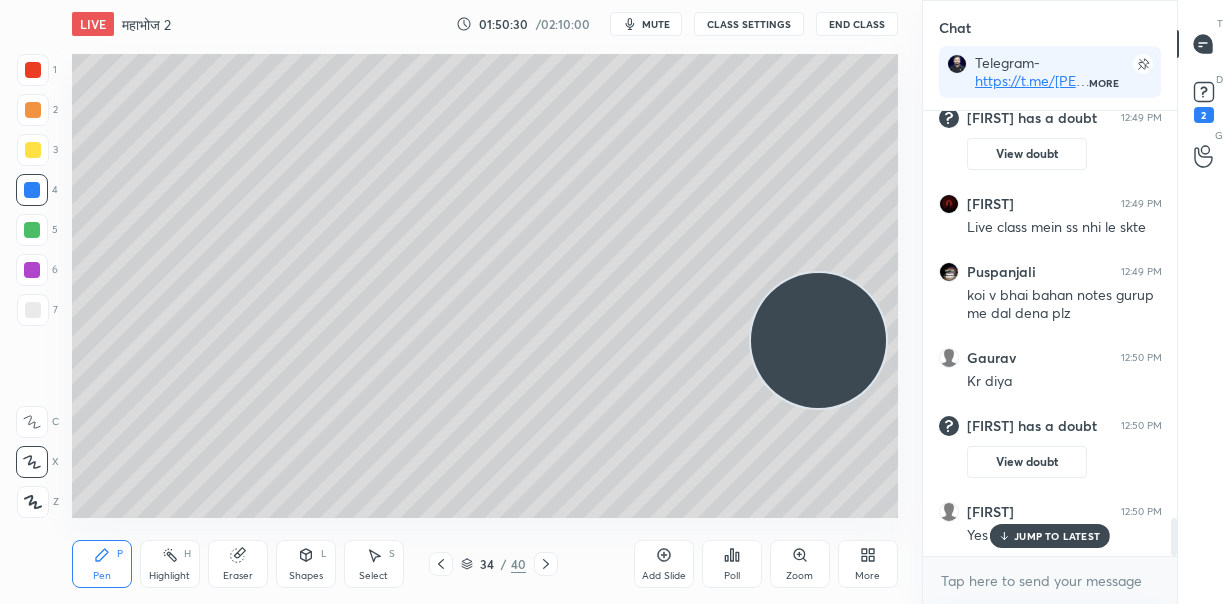 click at bounding box center [818, 340] 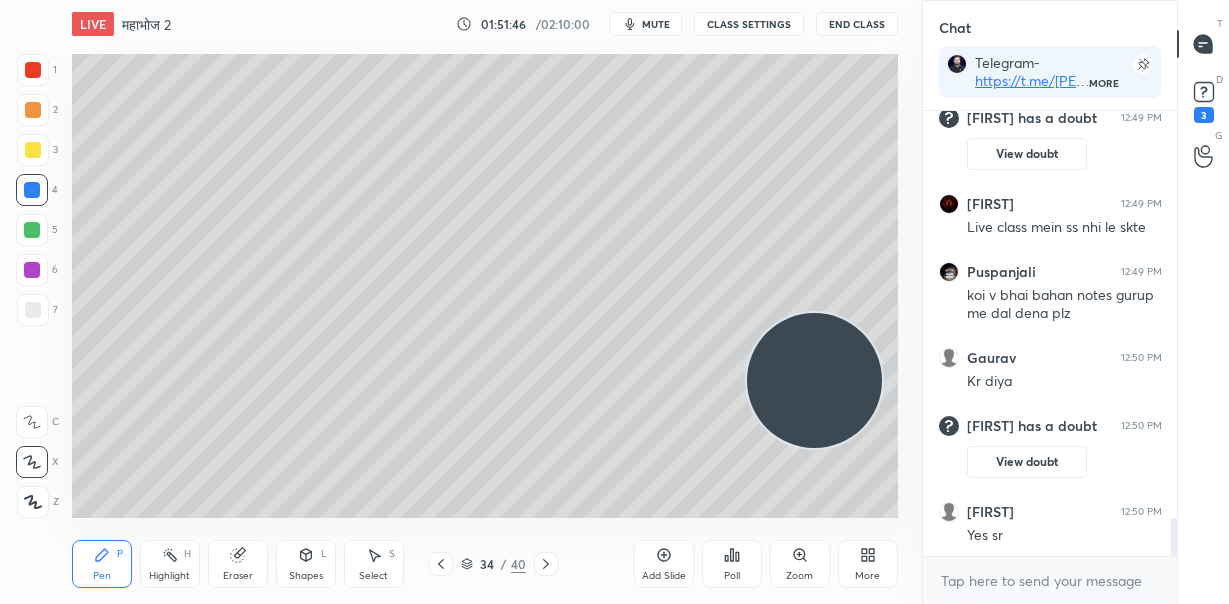 click at bounding box center (814, 380) 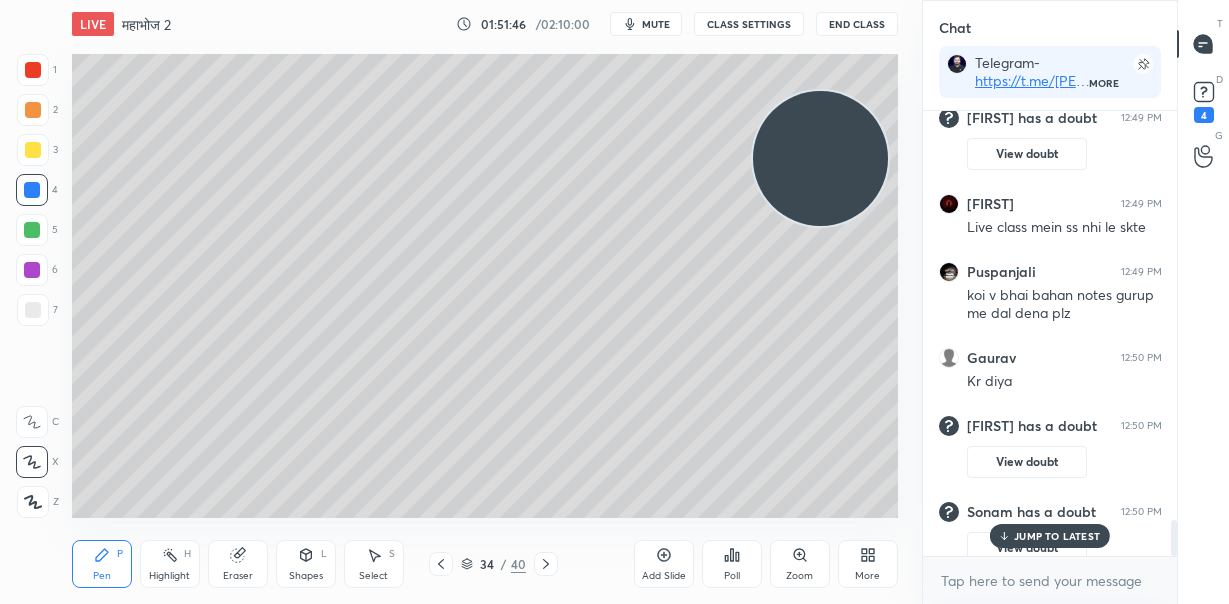 scroll, scrollTop: 4954, scrollLeft: 0, axis: vertical 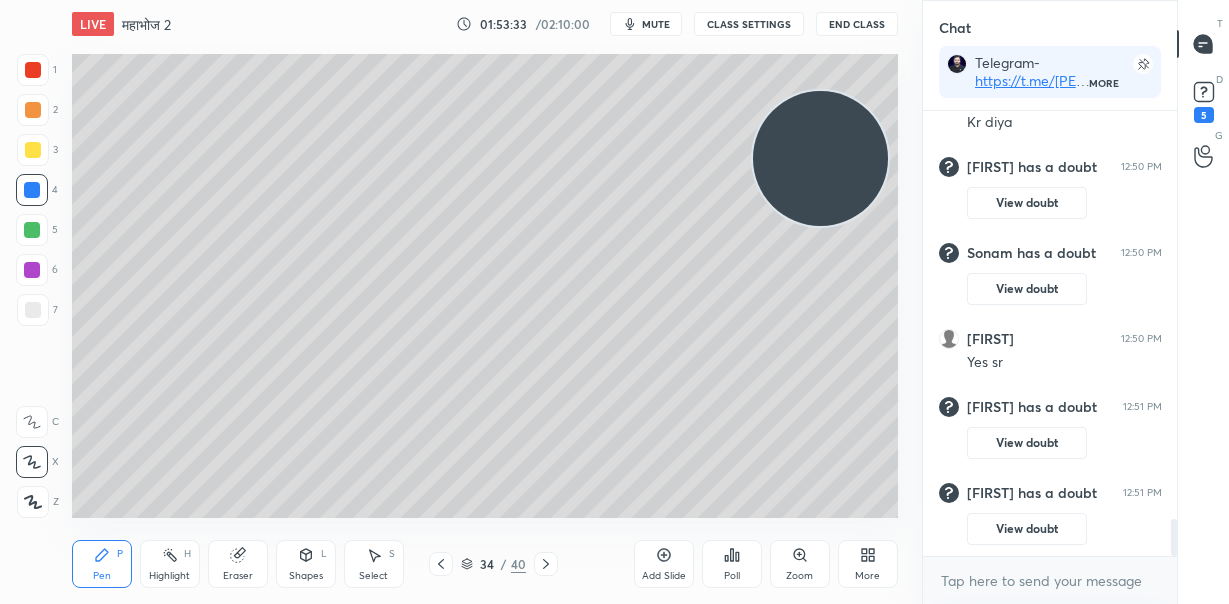 click 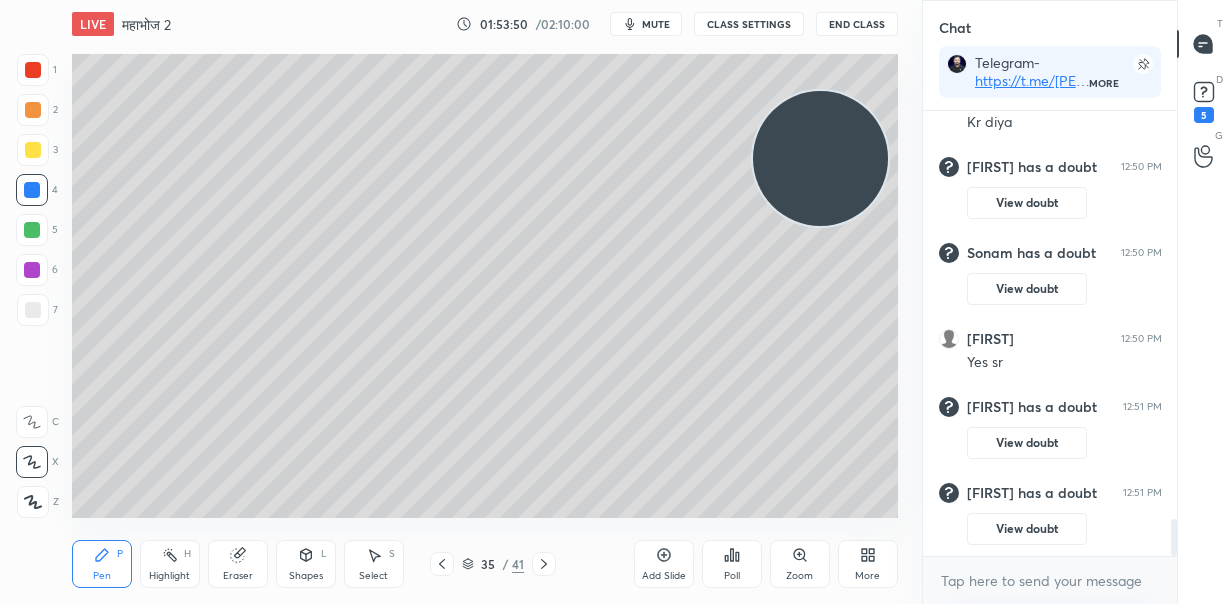 click at bounding box center [820, 158] 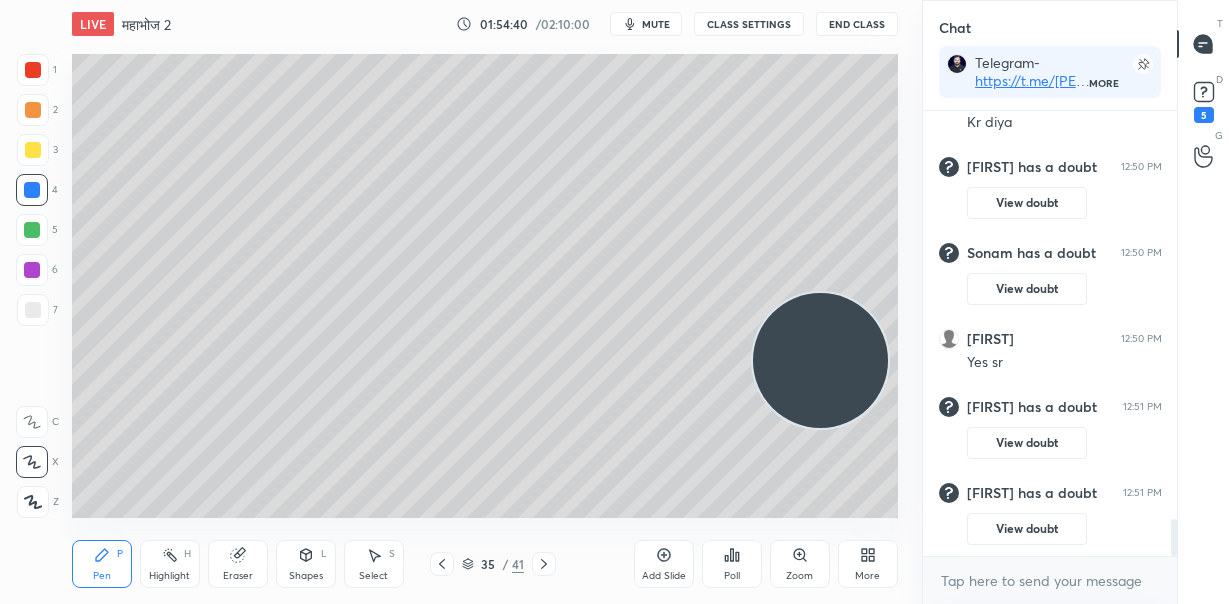 click at bounding box center [33, 150] 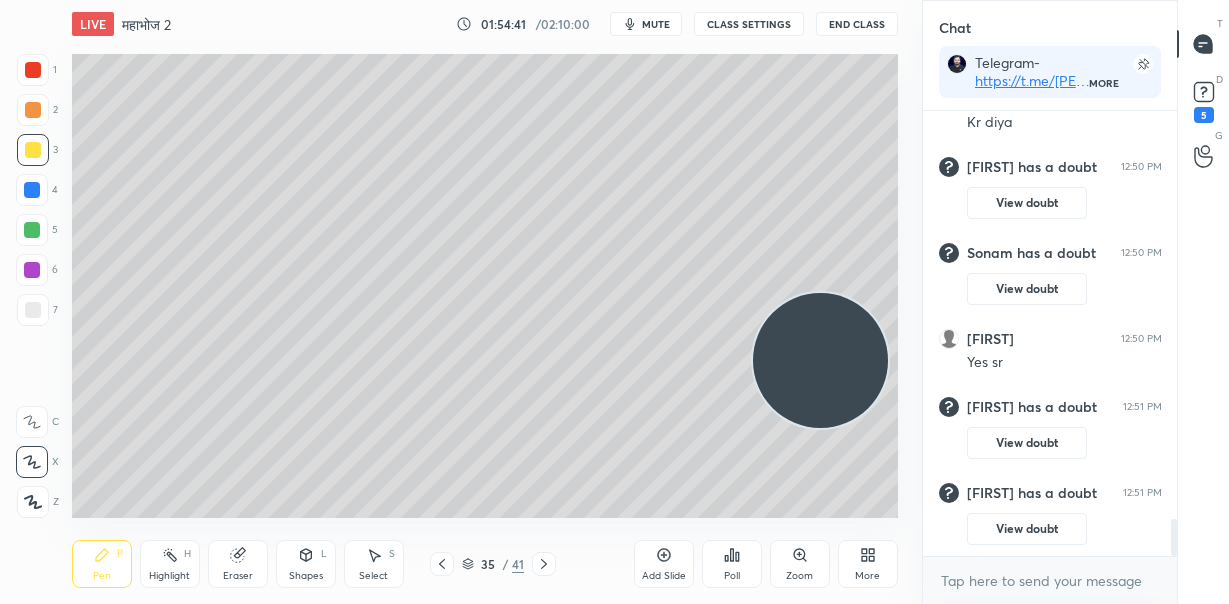 click at bounding box center (33, 110) 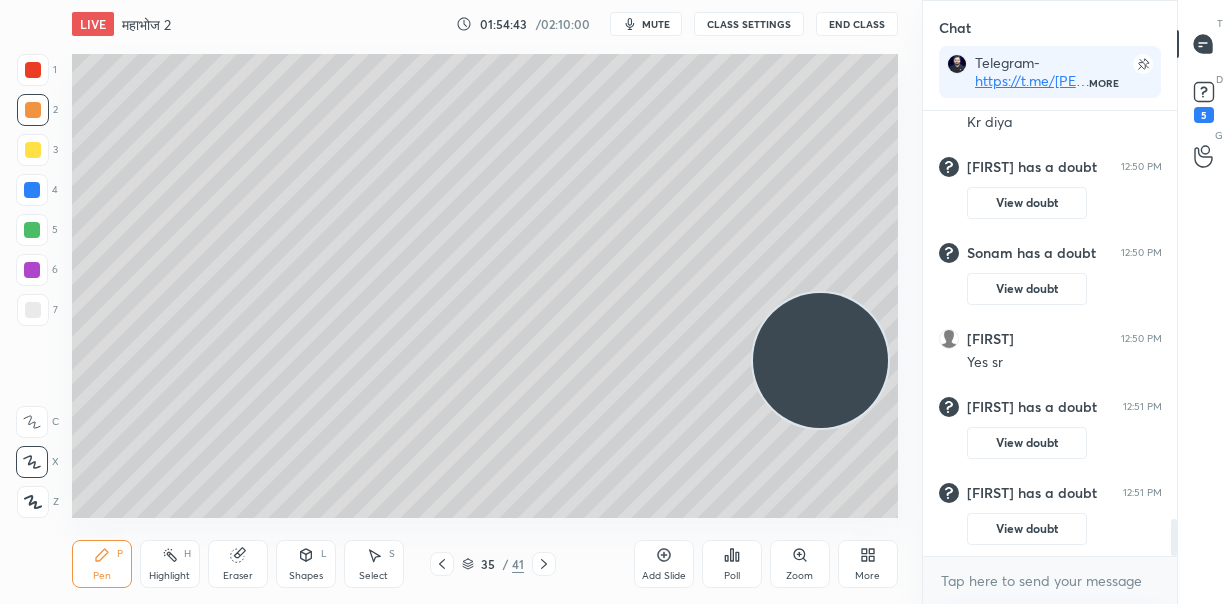 drag, startPoint x: 819, startPoint y: 360, endPoint x: 264, endPoint y: 60, distance: 630.8922 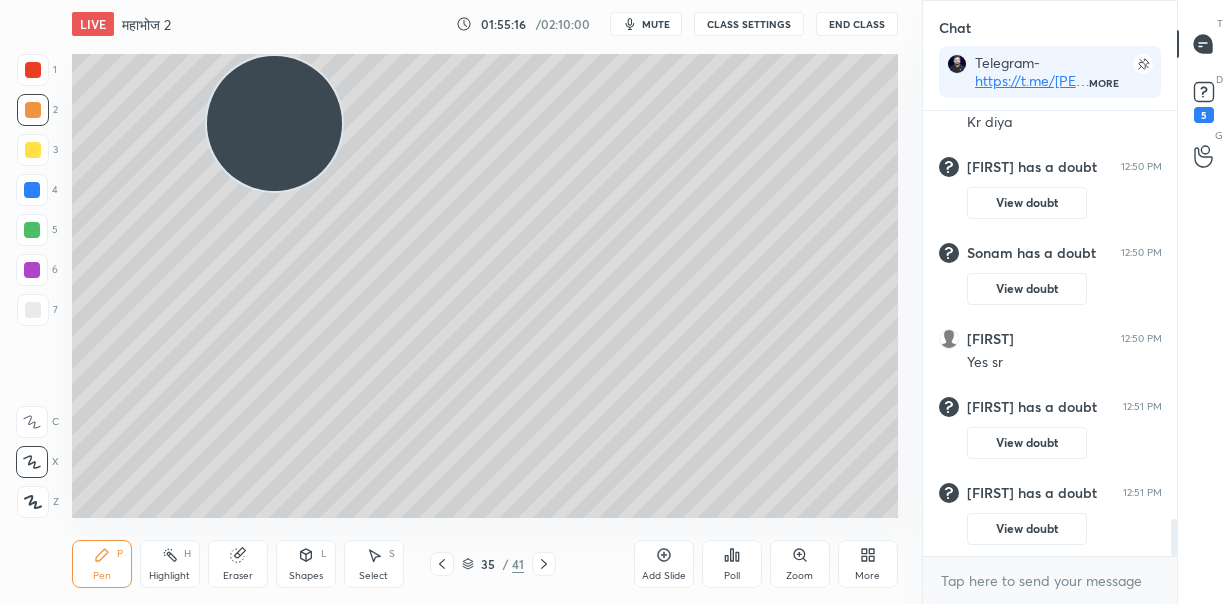 click at bounding box center (32, 190) 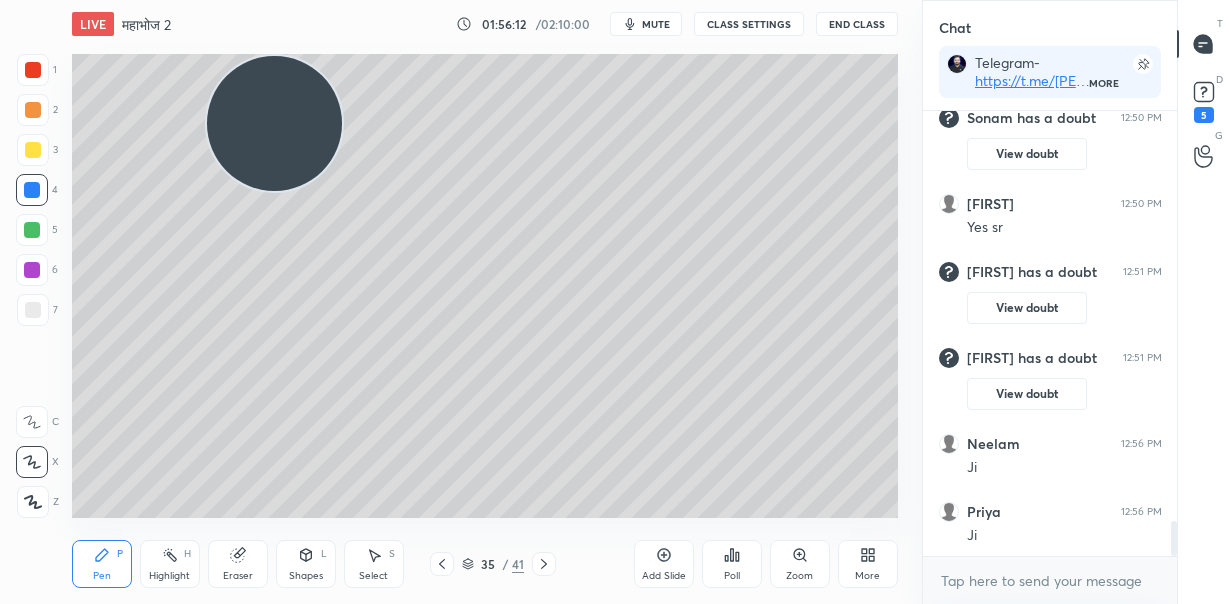 scroll, scrollTop: 5157, scrollLeft: 0, axis: vertical 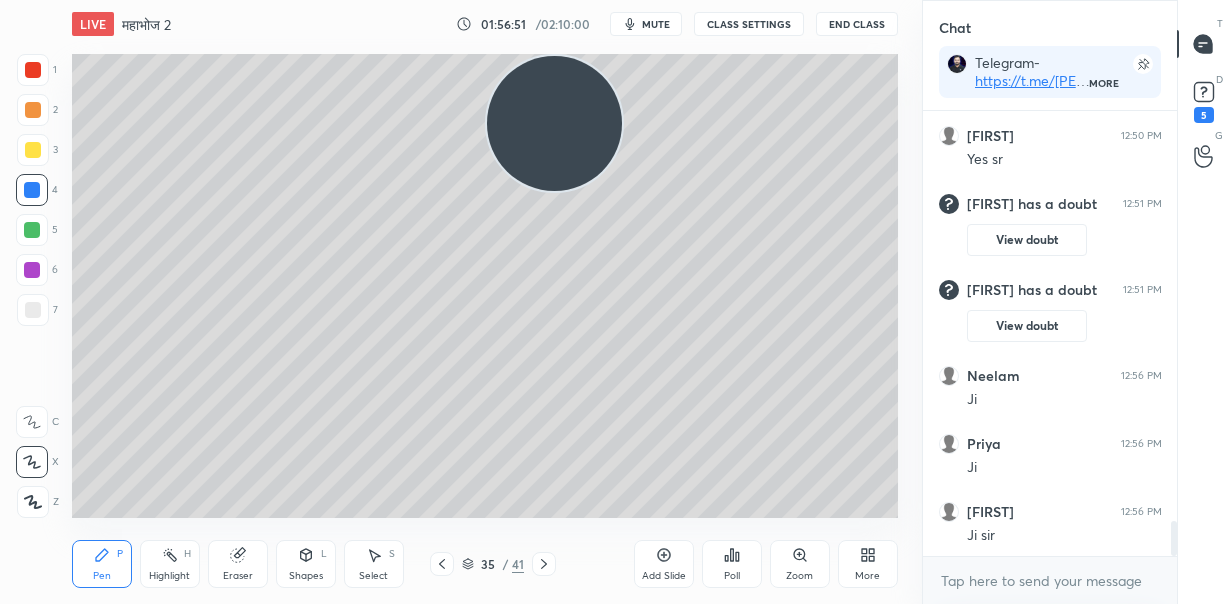 drag, startPoint x: 373, startPoint y: 147, endPoint x: 810, endPoint y: 147, distance: 437 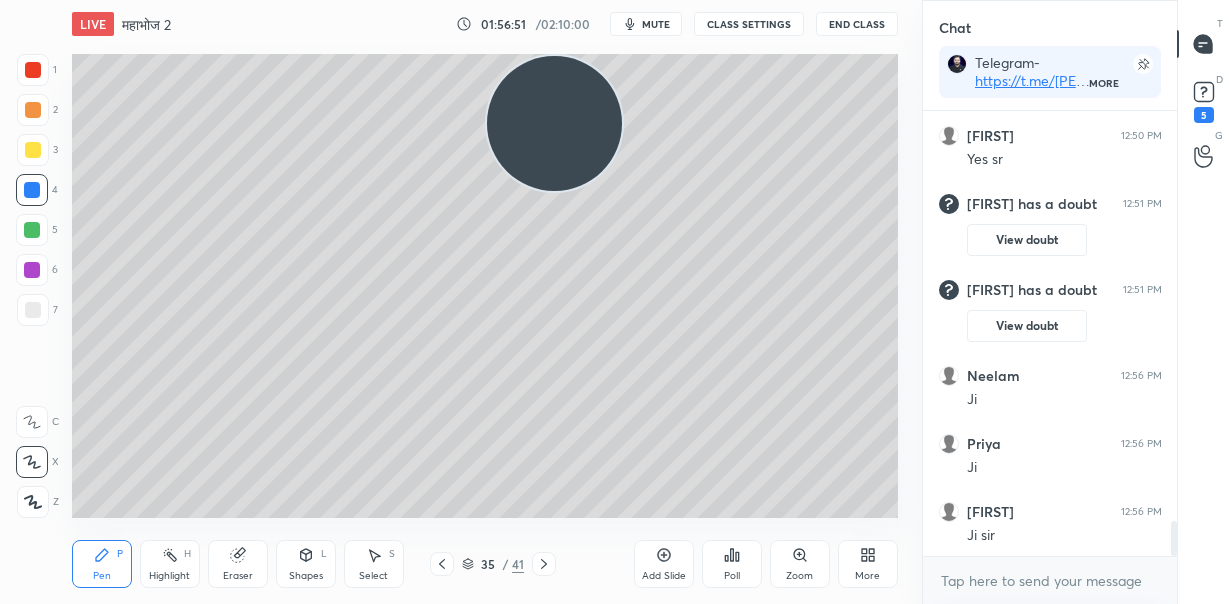 click at bounding box center (554, 123) 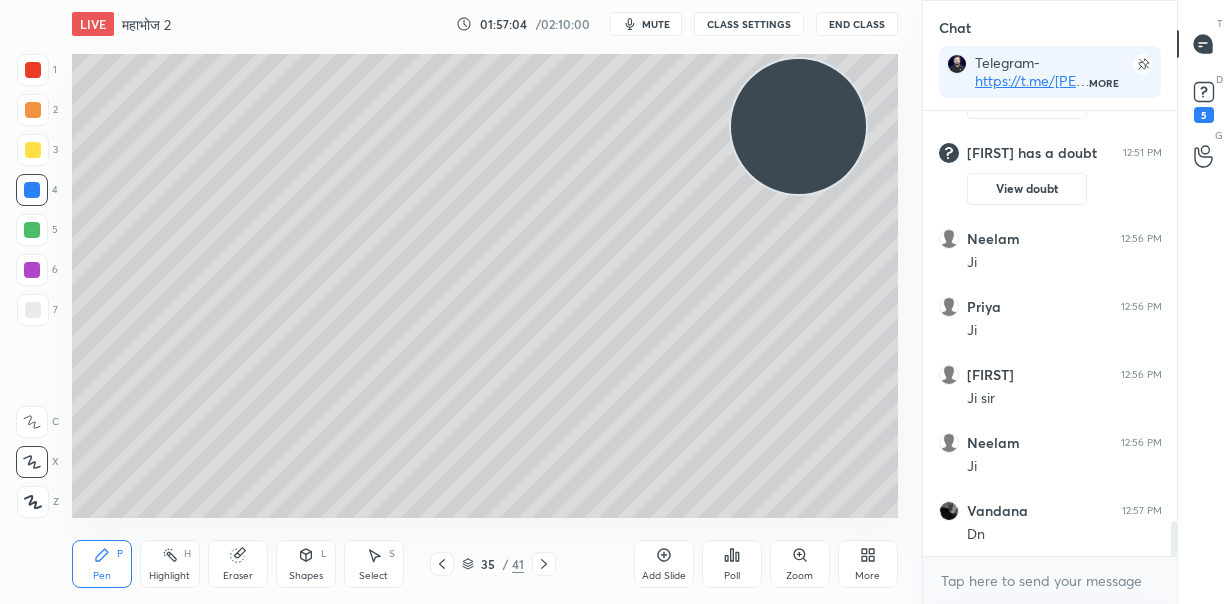 scroll, scrollTop: 5361, scrollLeft: 0, axis: vertical 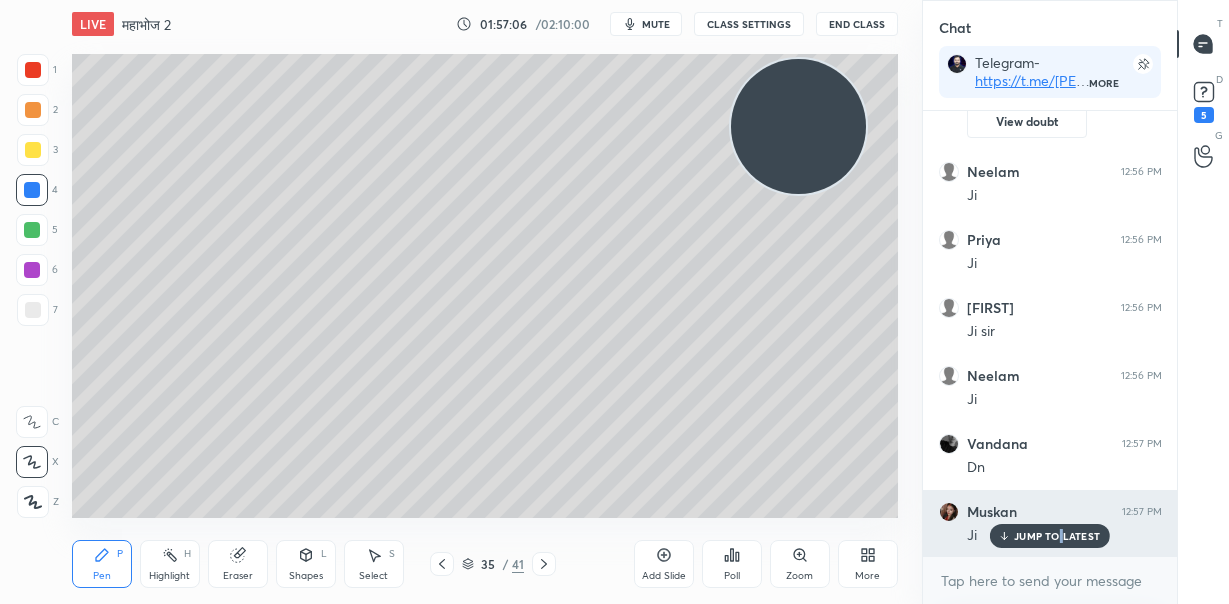 click on "JUMP TO LATEST" at bounding box center [1057, 536] 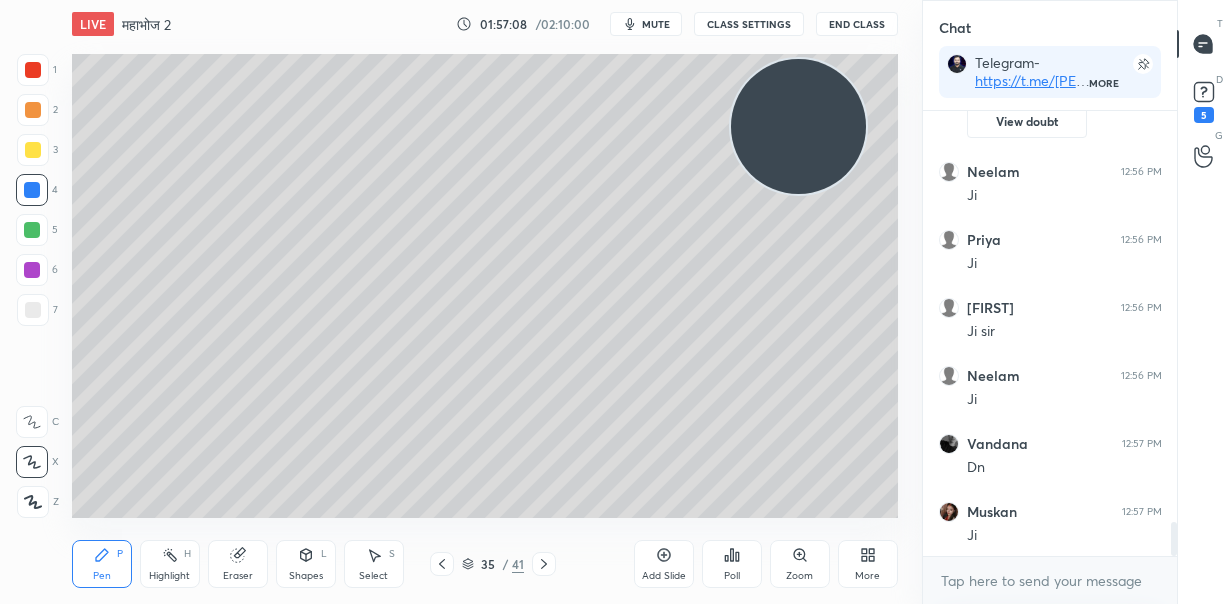 click on "Add Slide" at bounding box center [664, 564] 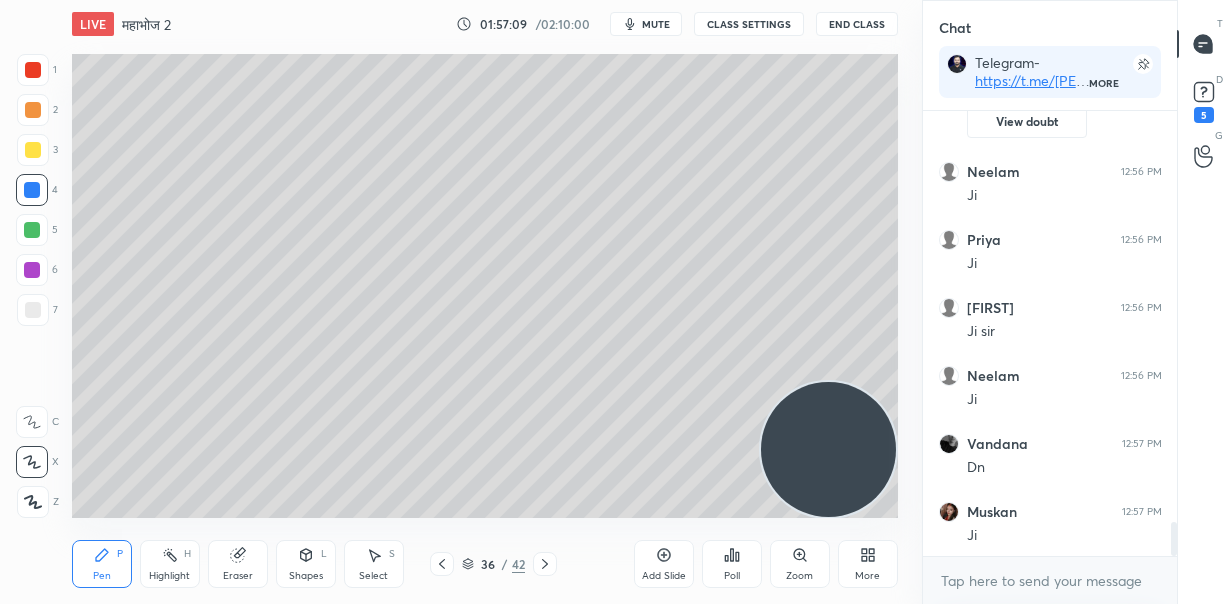 drag, startPoint x: 792, startPoint y: 127, endPoint x: 791, endPoint y: 473, distance: 346.00143 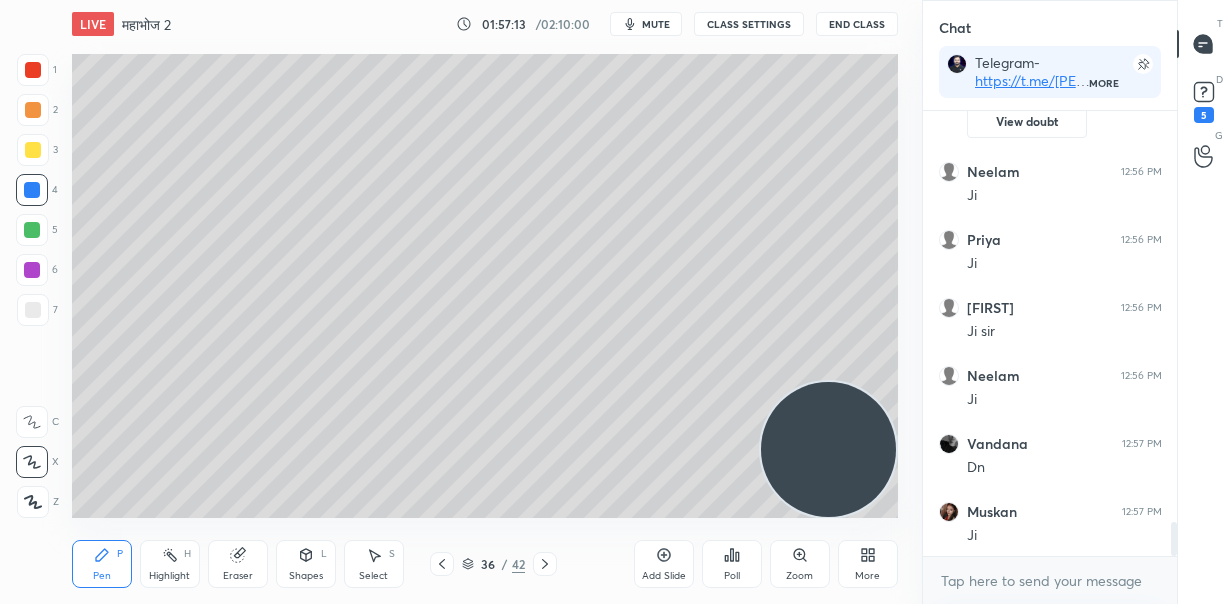 click at bounding box center (33, 110) 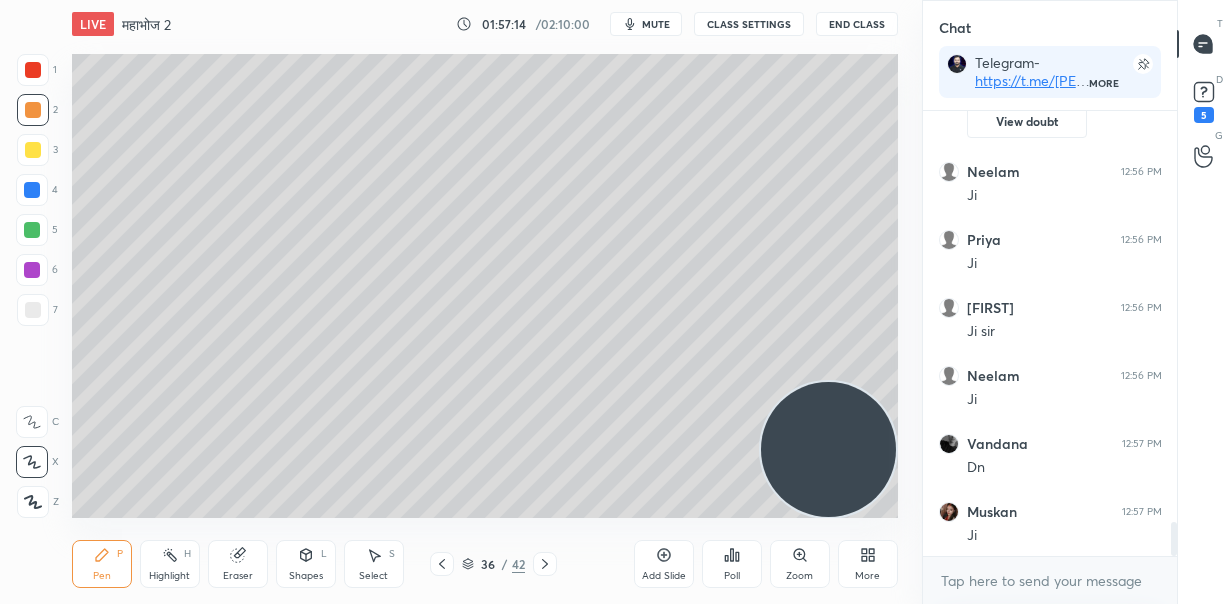 click 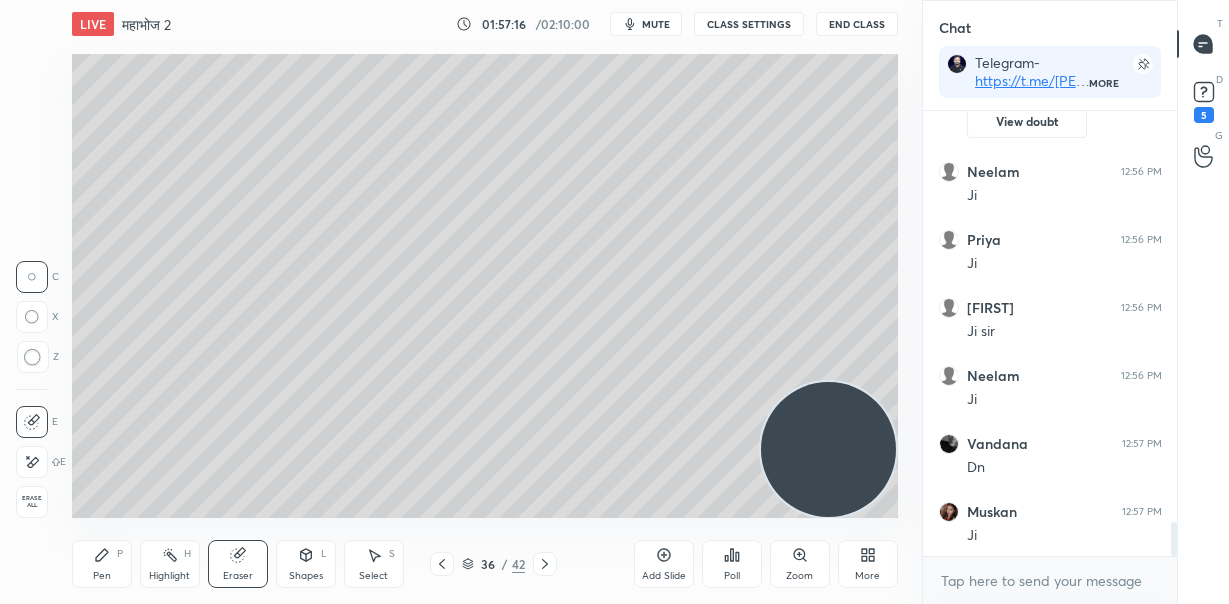drag, startPoint x: 101, startPoint y: 561, endPoint x: 108, endPoint y: 545, distance: 17.464249 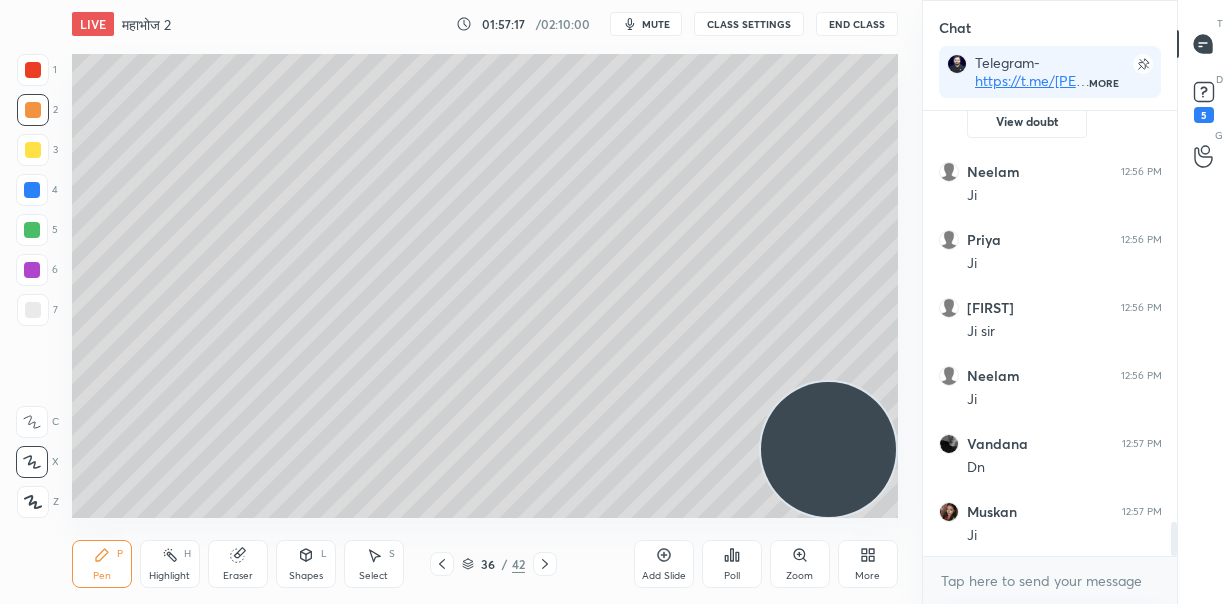 click at bounding box center (32, 190) 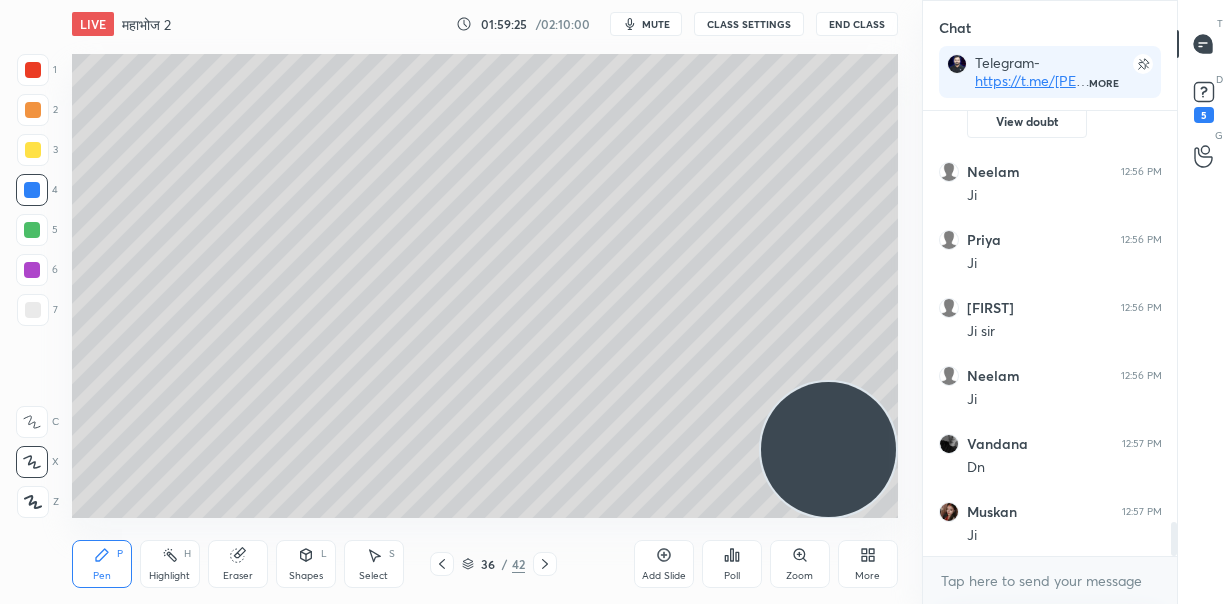 click on "Eraser" at bounding box center [238, 564] 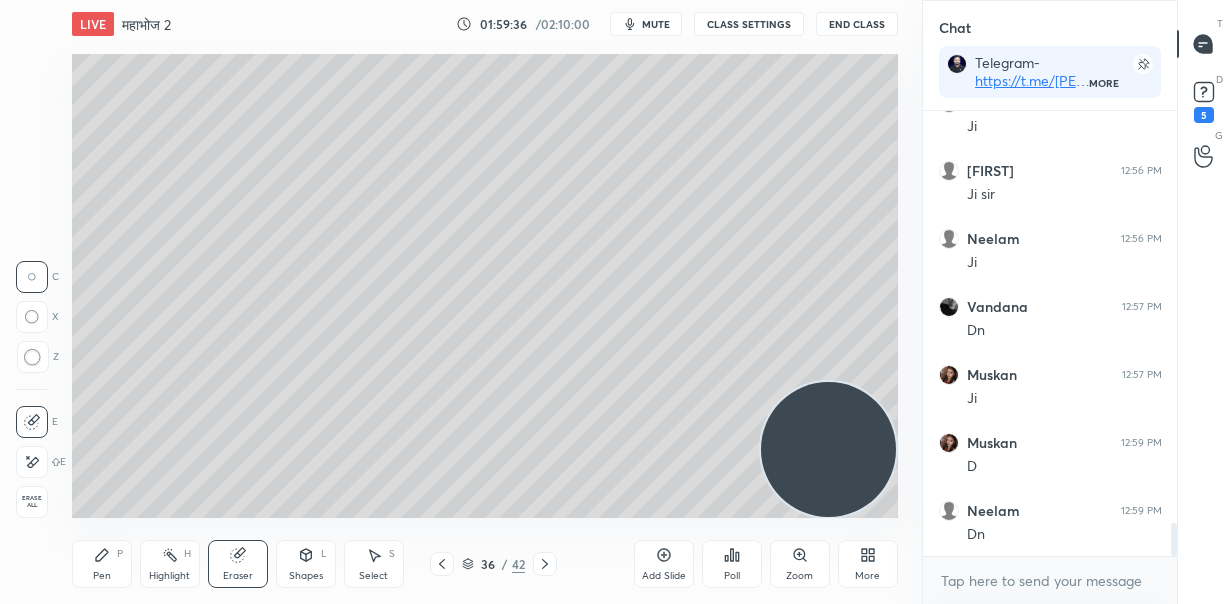 scroll, scrollTop: 5566, scrollLeft: 0, axis: vertical 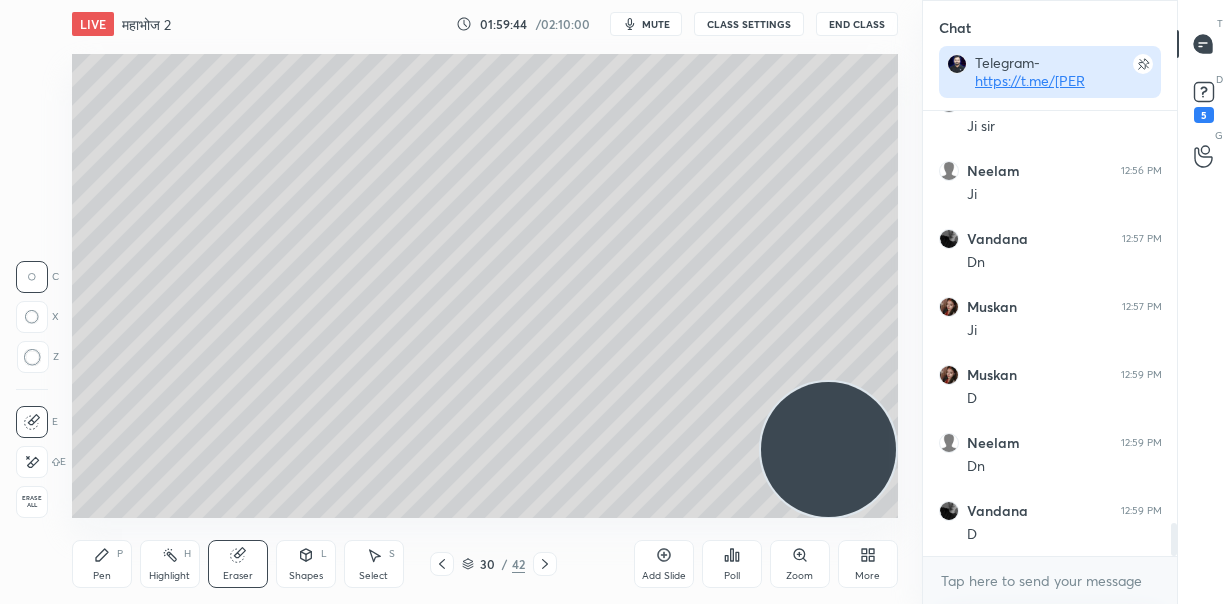 drag, startPoint x: 849, startPoint y: 427, endPoint x: 947, endPoint y: 69, distance: 371.1711 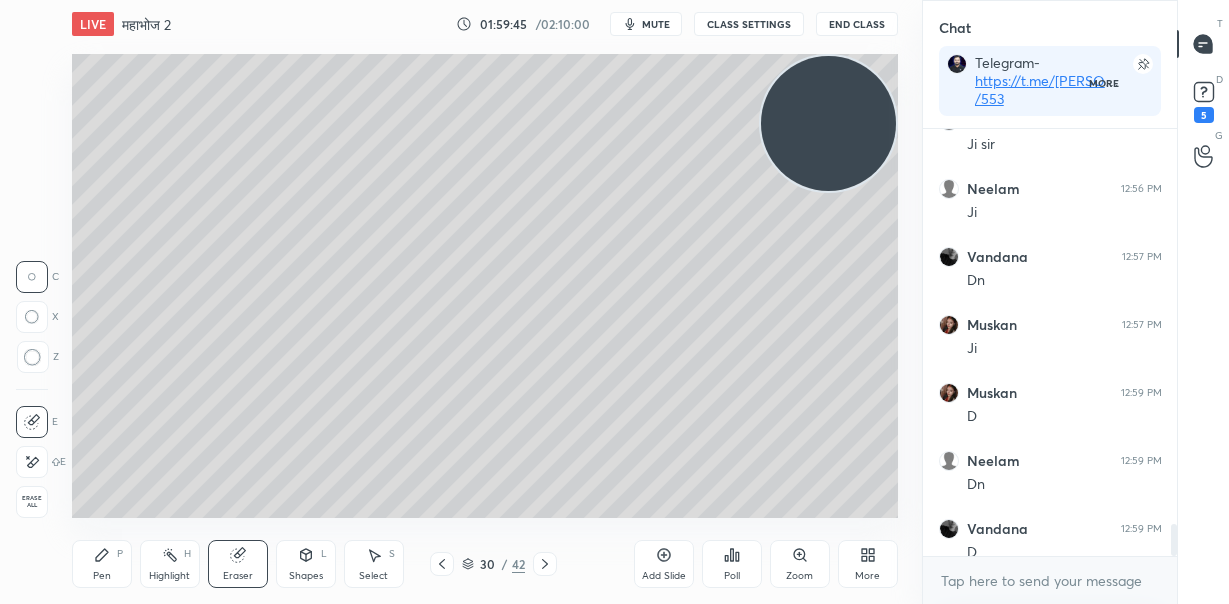 scroll, scrollTop: 273, scrollLeft: 248, axis: both 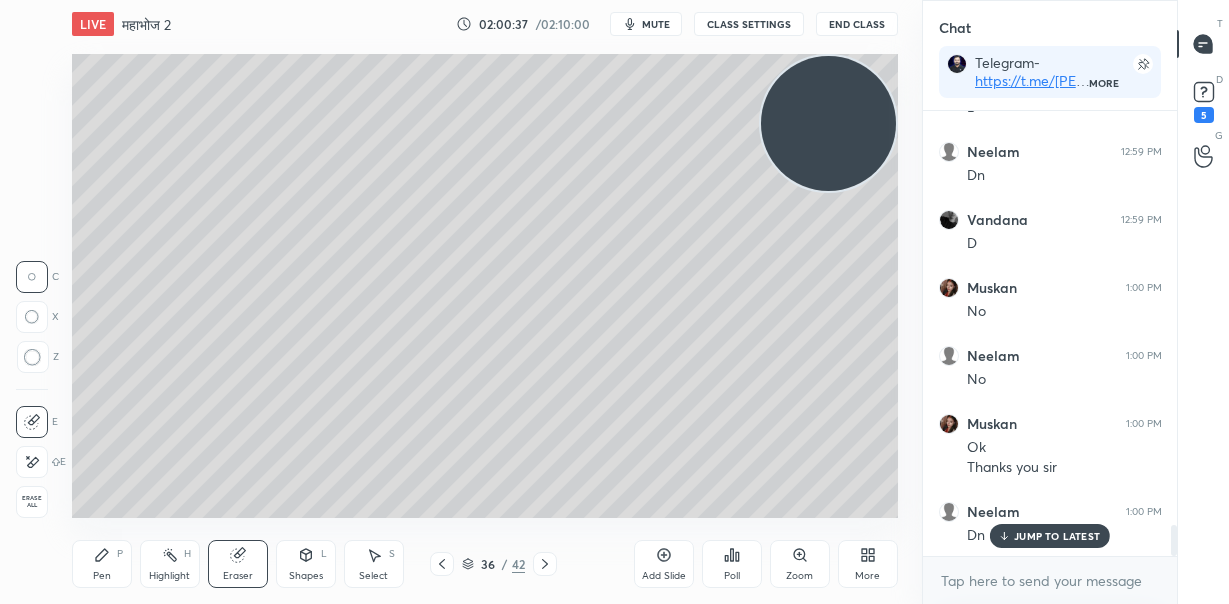 click on "36 / 42" at bounding box center [493, 564] 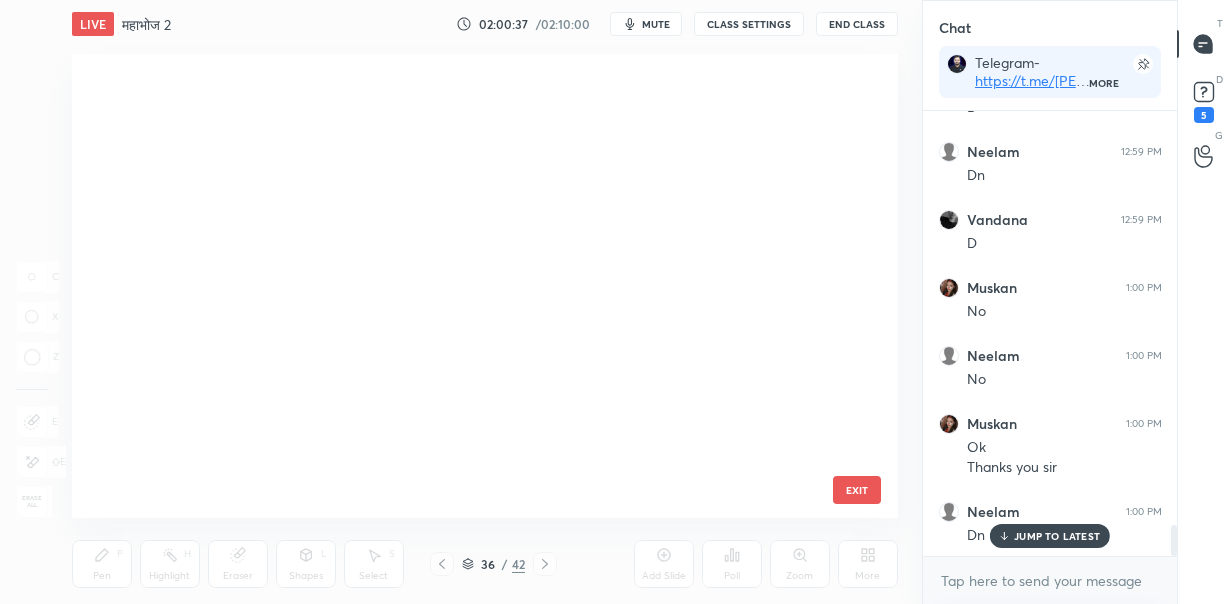scroll, scrollTop: 1213, scrollLeft: 0, axis: vertical 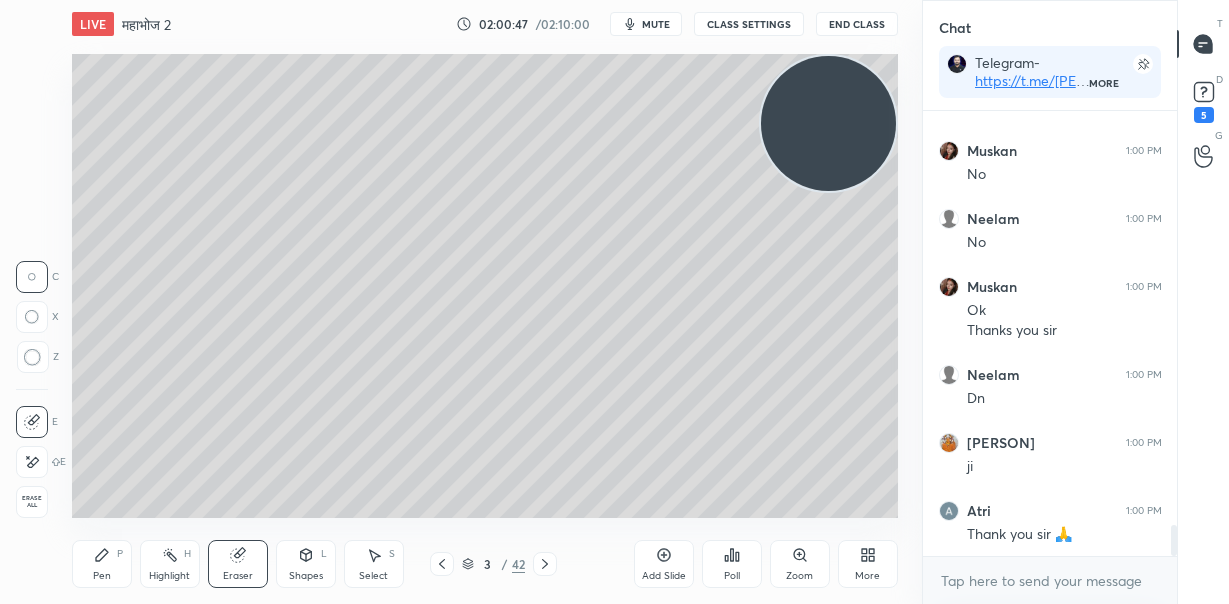 click 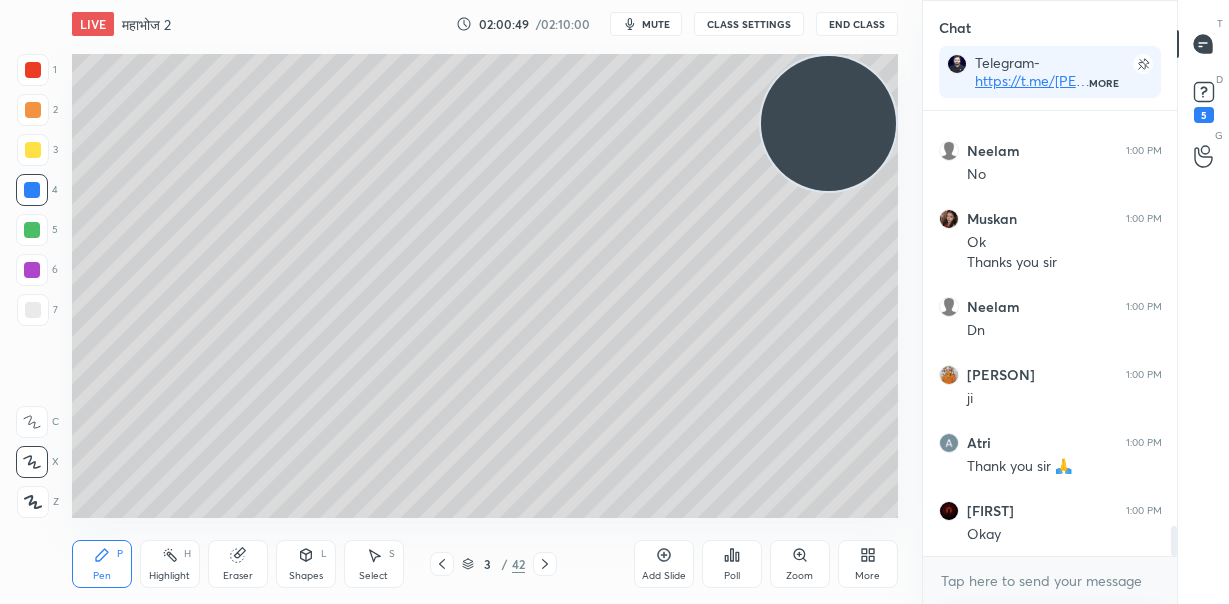 click 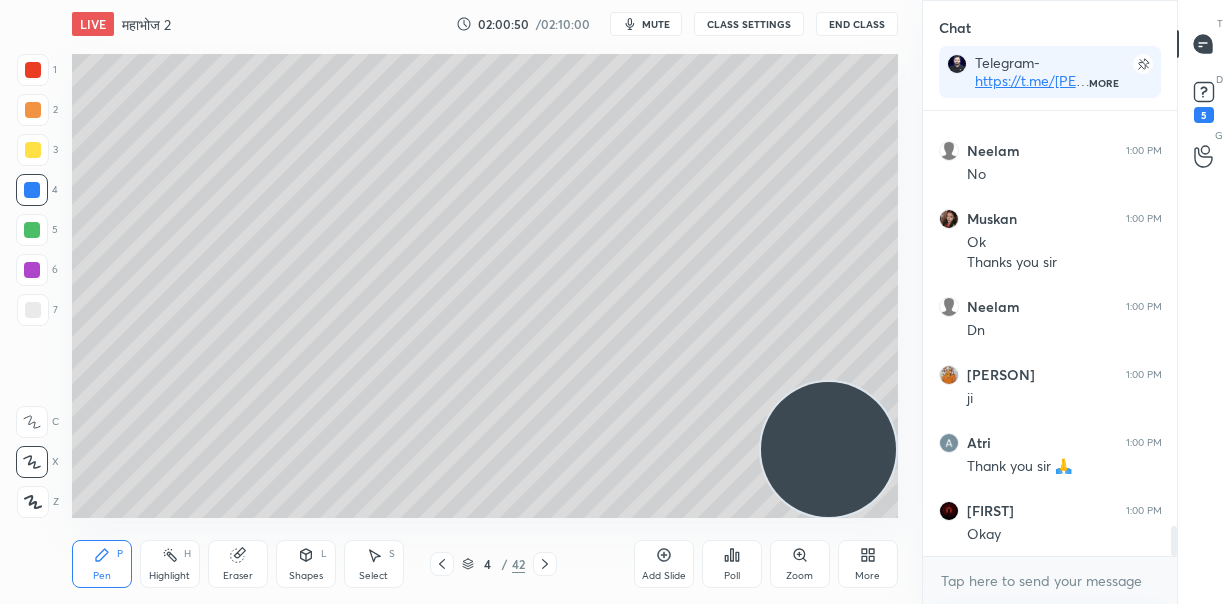 drag, startPoint x: 837, startPoint y: 273, endPoint x: 797, endPoint y: 393, distance: 126.491104 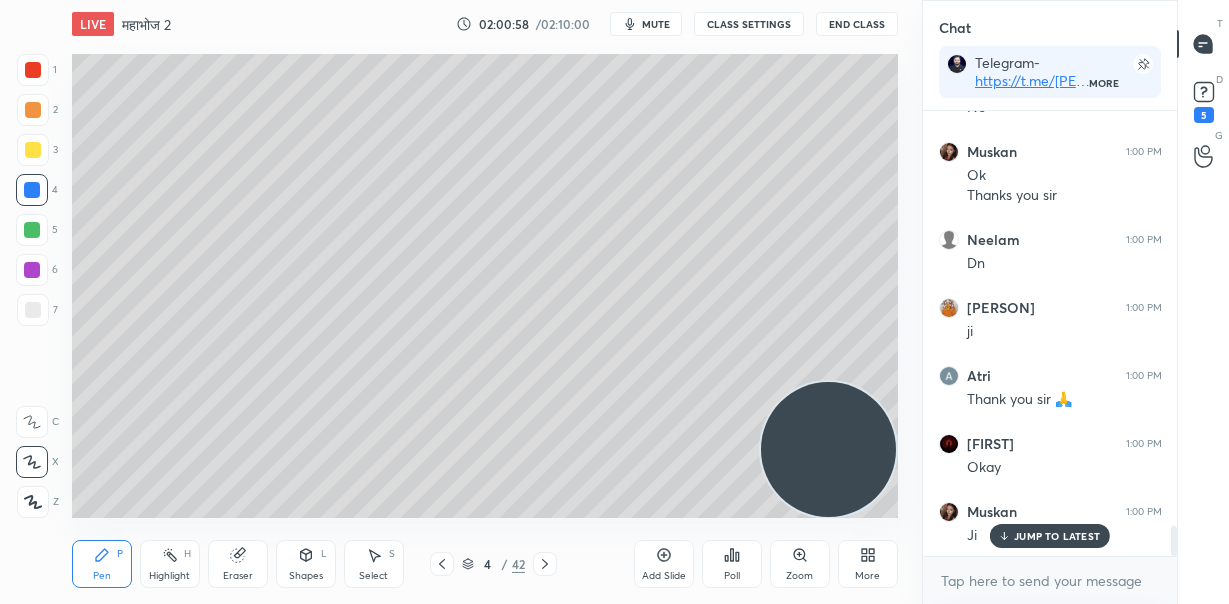 scroll, scrollTop: 6149, scrollLeft: 0, axis: vertical 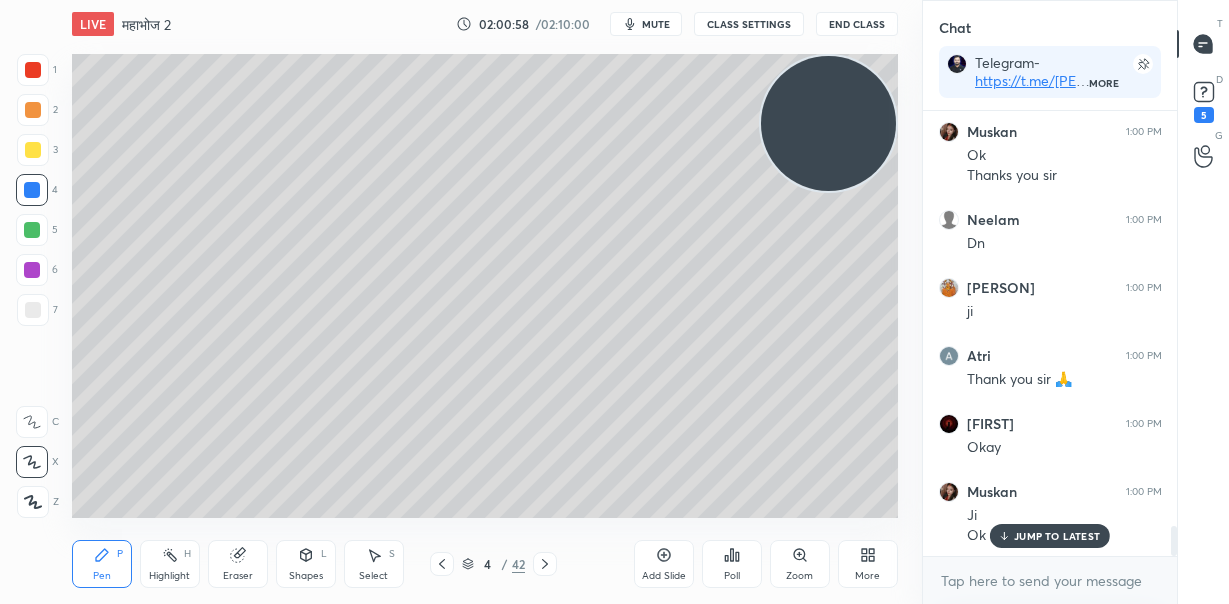 drag, startPoint x: 840, startPoint y: 343, endPoint x: 858, endPoint y: 129, distance: 214.75568 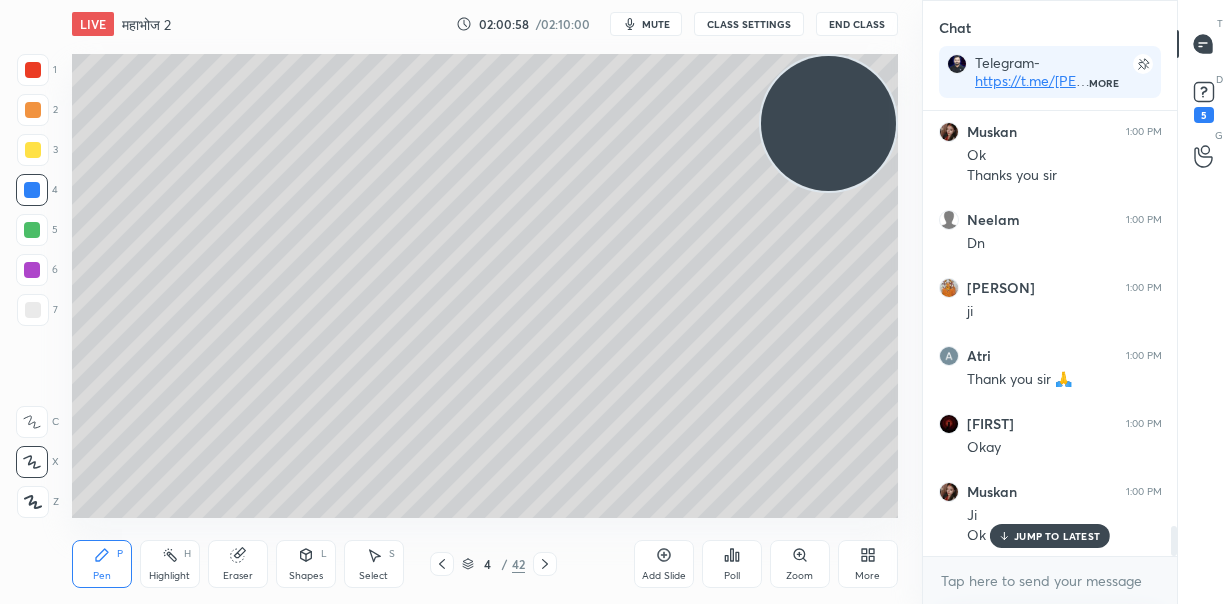 click at bounding box center [828, 123] 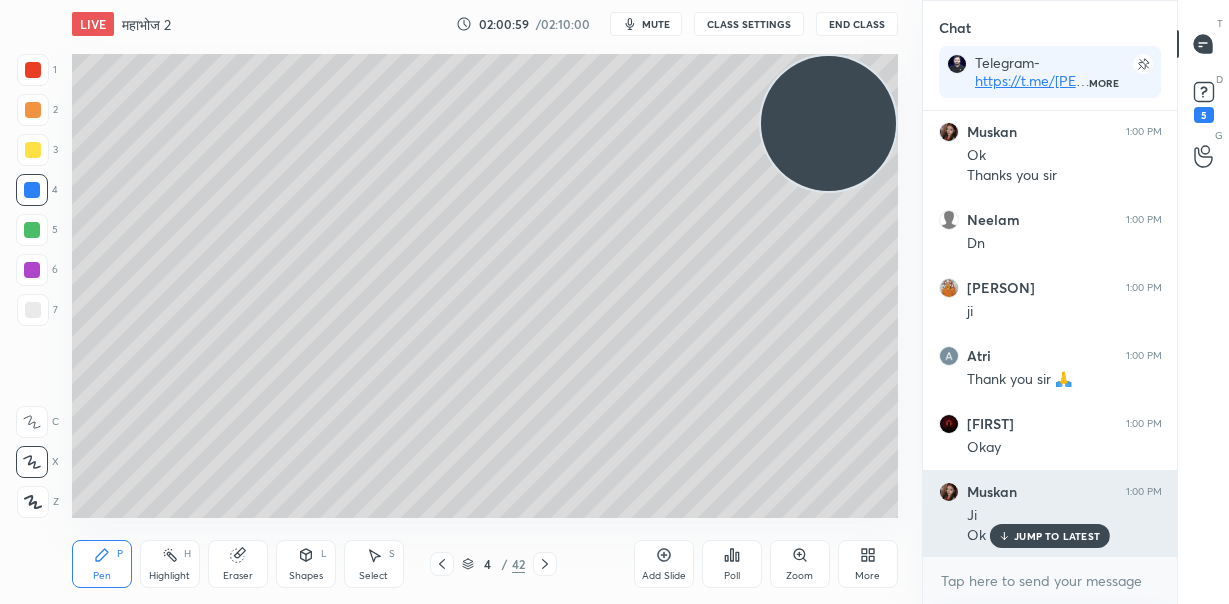 click on "JUMP TO LATEST" at bounding box center (1050, 536) 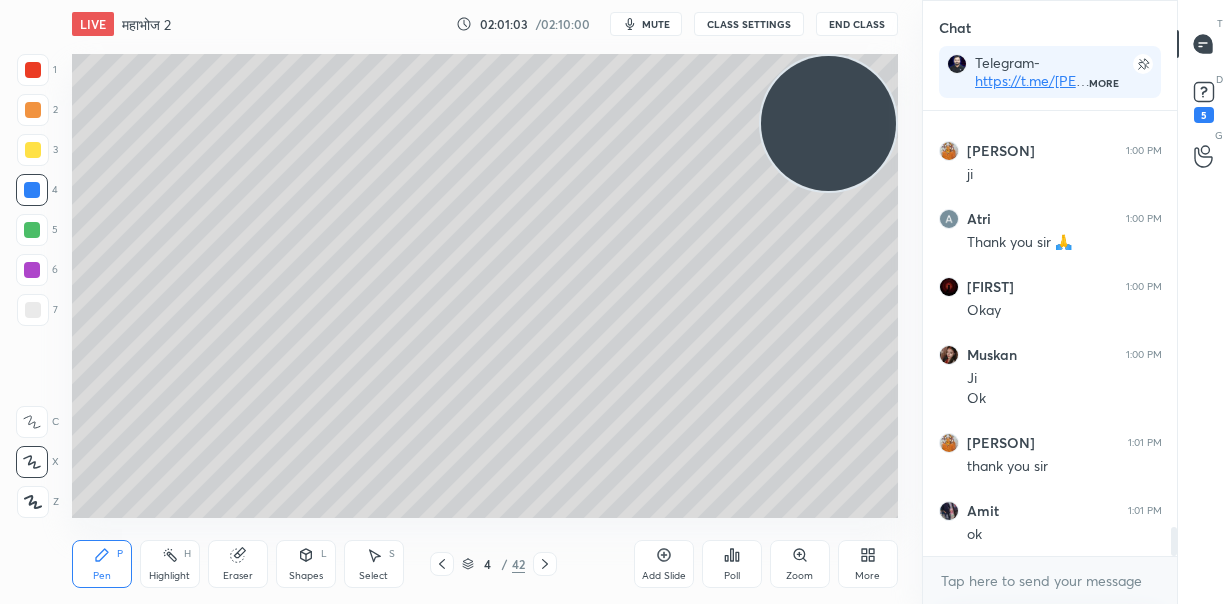 scroll, scrollTop: 6353, scrollLeft: 0, axis: vertical 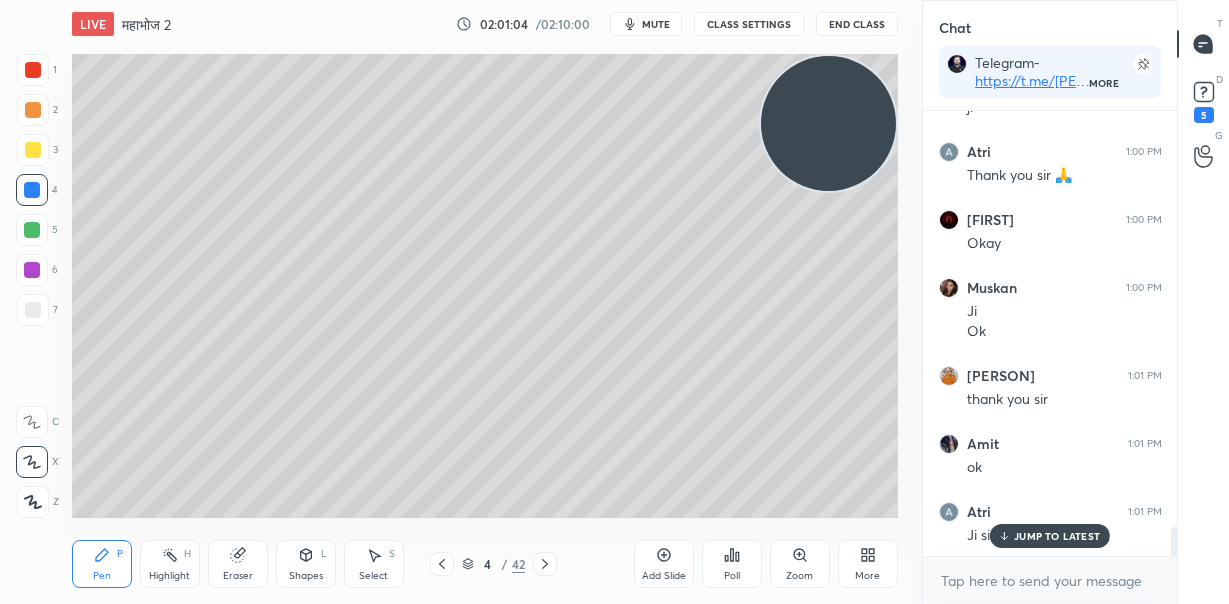click on "Add Slide" at bounding box center [664, 564] 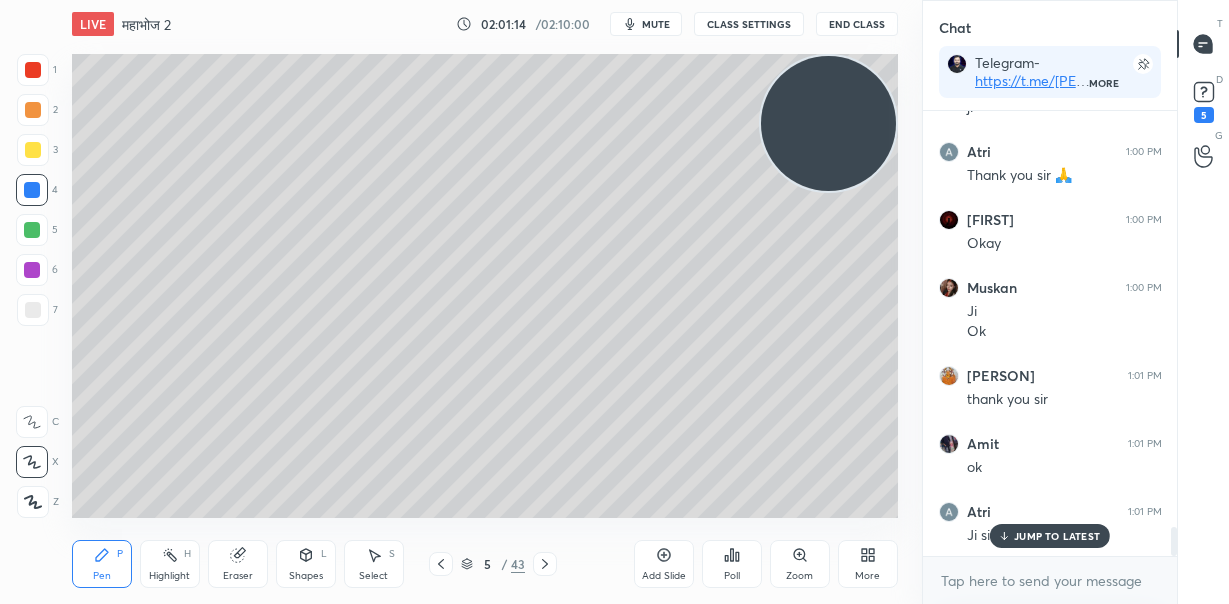 click on "JUMP TO LATEST" at bounding box center [1057, 536] 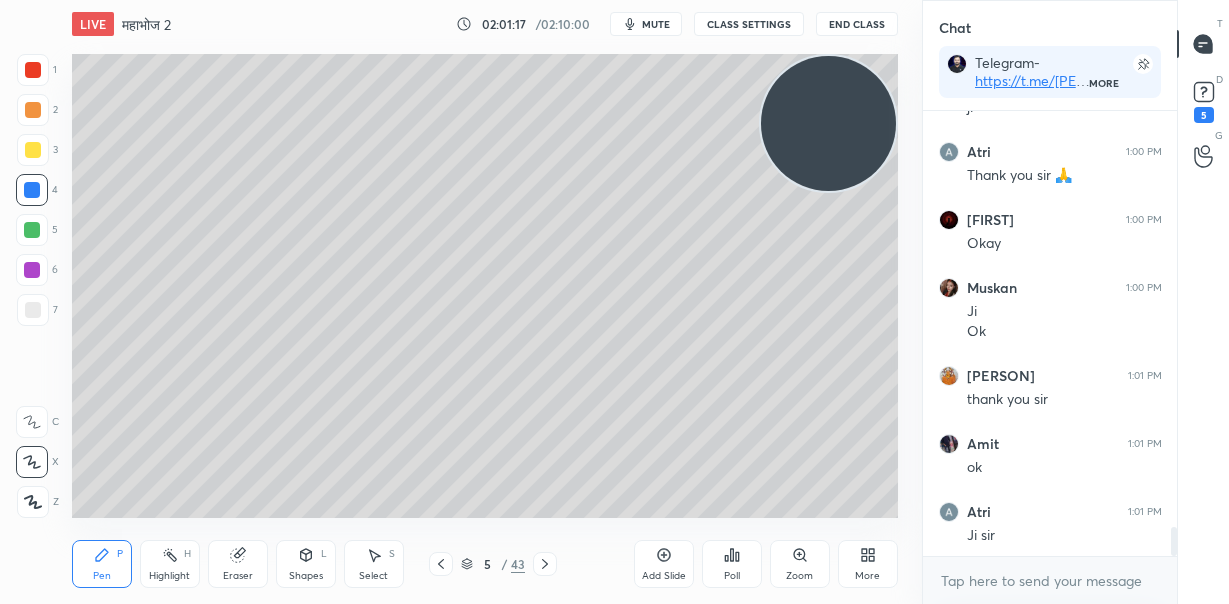 scroll, scrollTop: 6421, scrollLeft: 0, axis: vertical 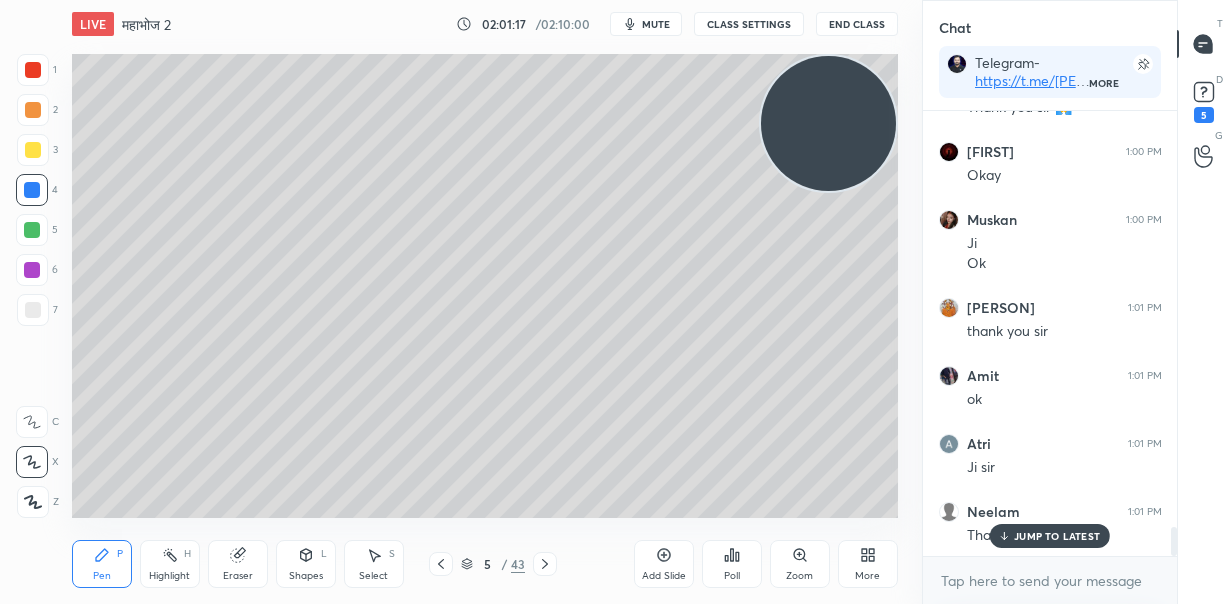 click on "6" at bounding box center [37, 270] 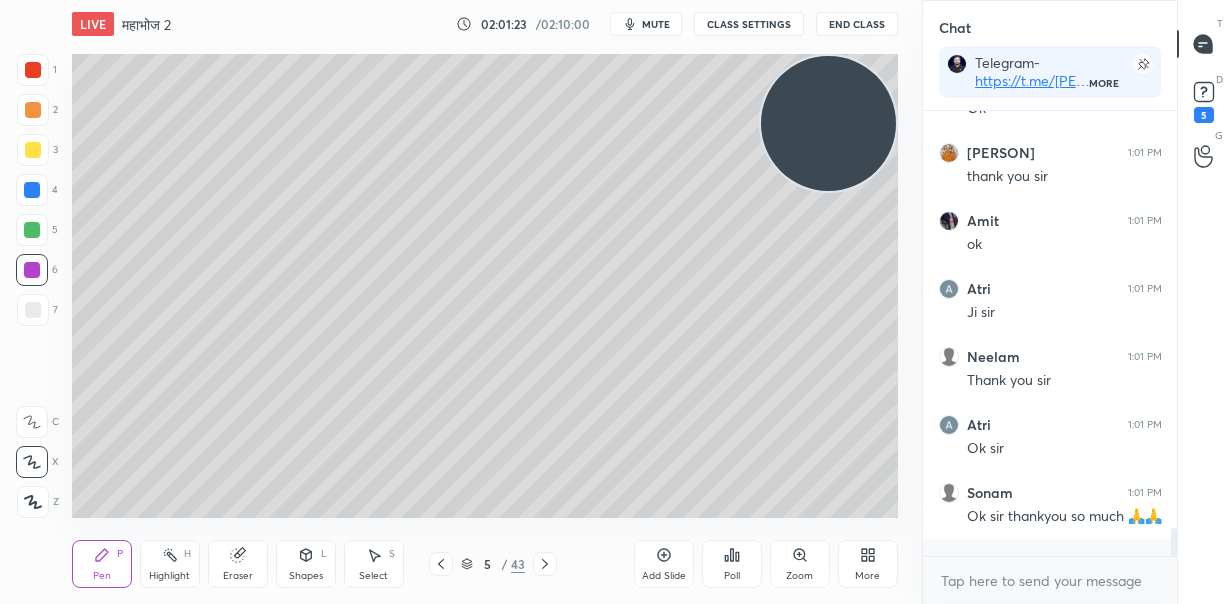 scroll, scrollTop: 6643, scrollLeft: 0, axis: vertical 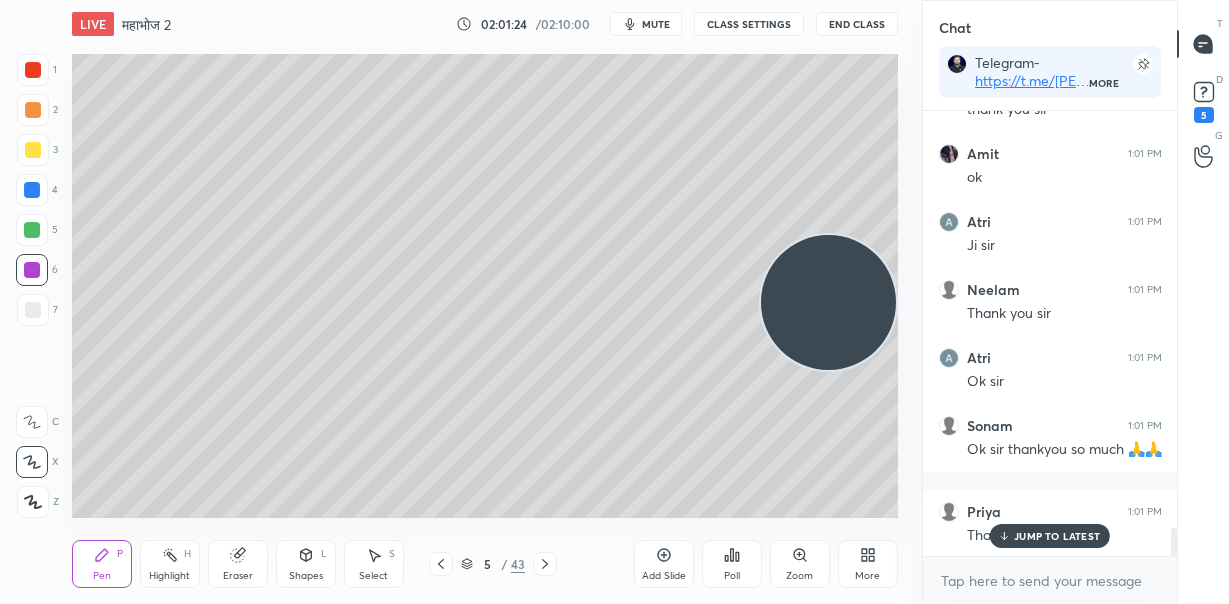 drag, startPoint x: 838, startPoint y: 183, endPoint x: 832, endPoint y: 314, distance: 131.13733 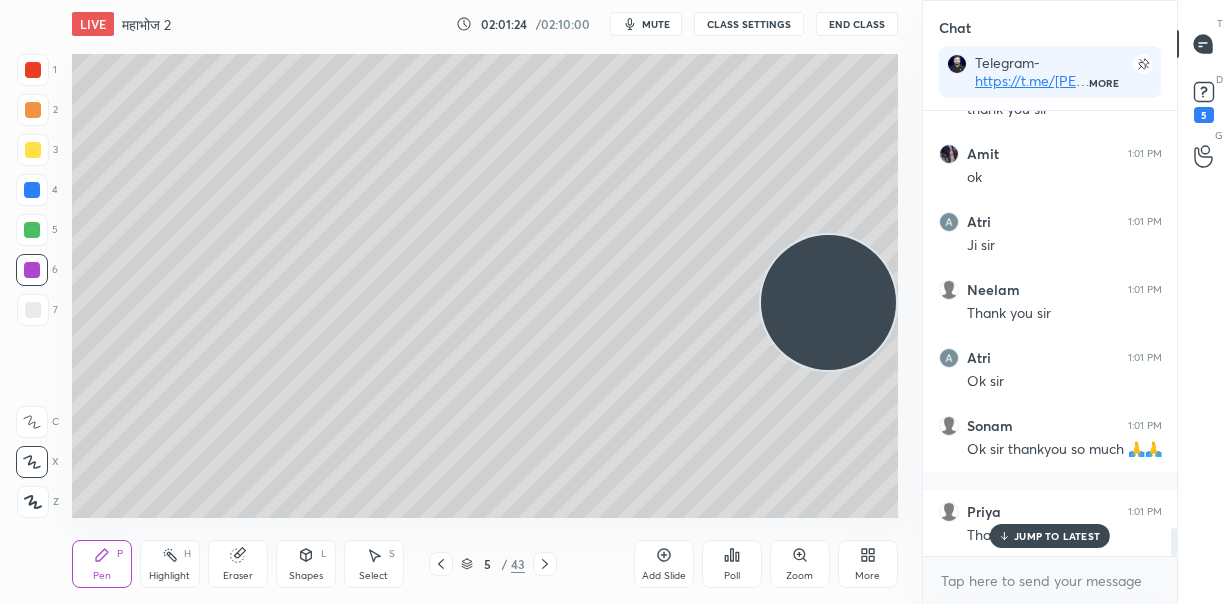 click at bounding box center [828, 302] 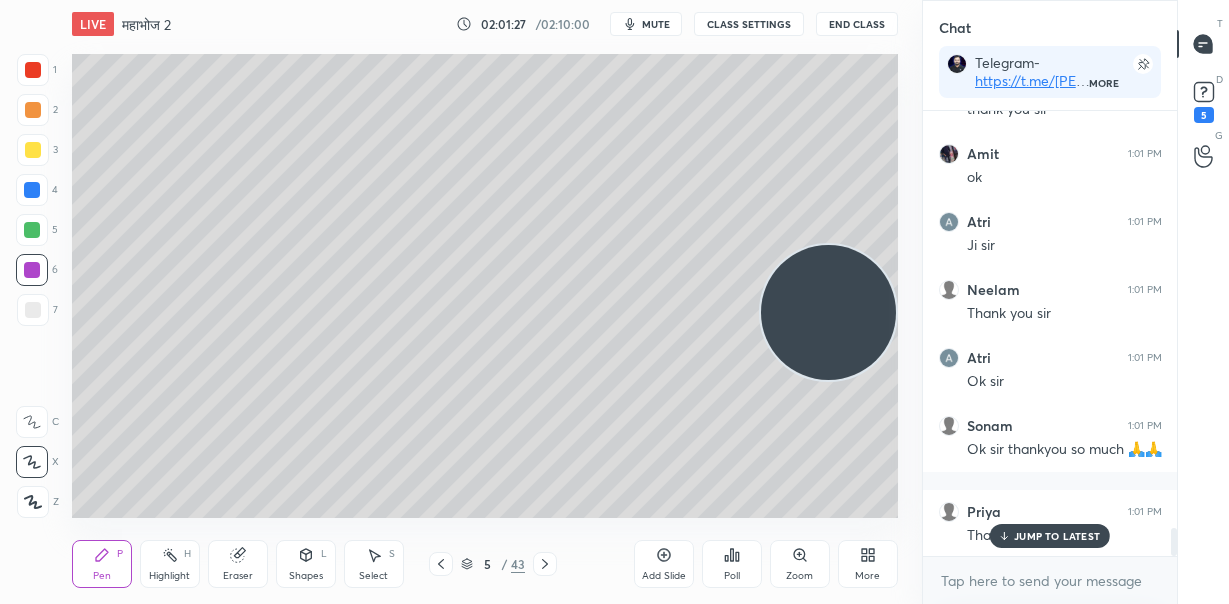 click on "Setting up your live class Poll for   secs No correct answer Start poll" at bounding box center (485, 286) 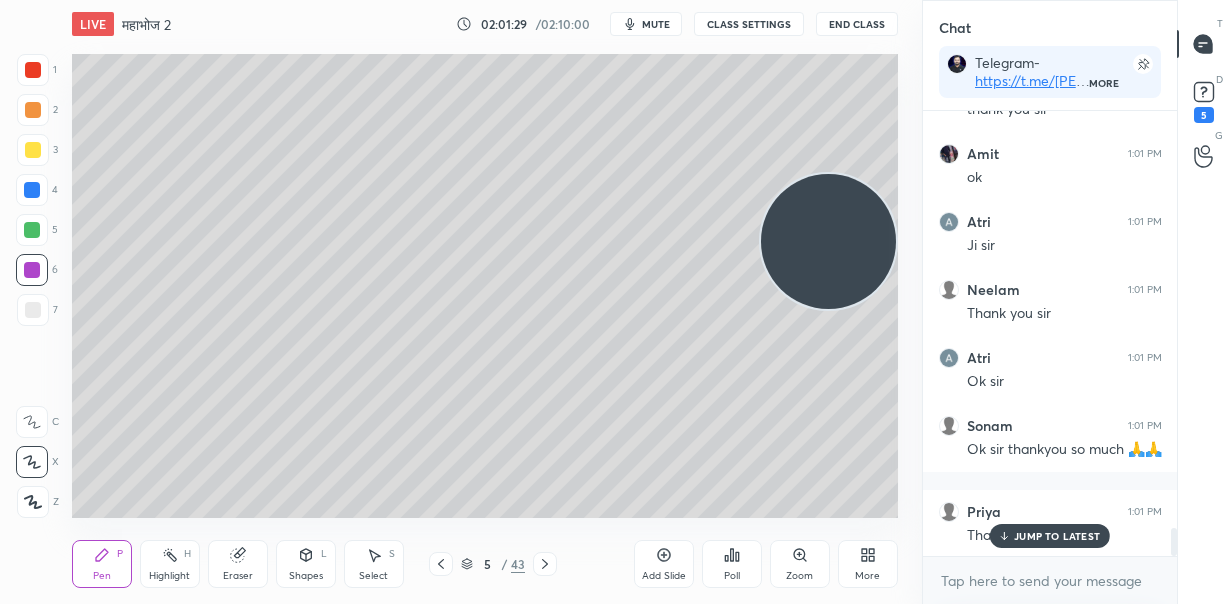 drag, startPoint x: 821, startPoint y: 297, endPoint x: 837, endPoint y: 106, distance: 191.66899 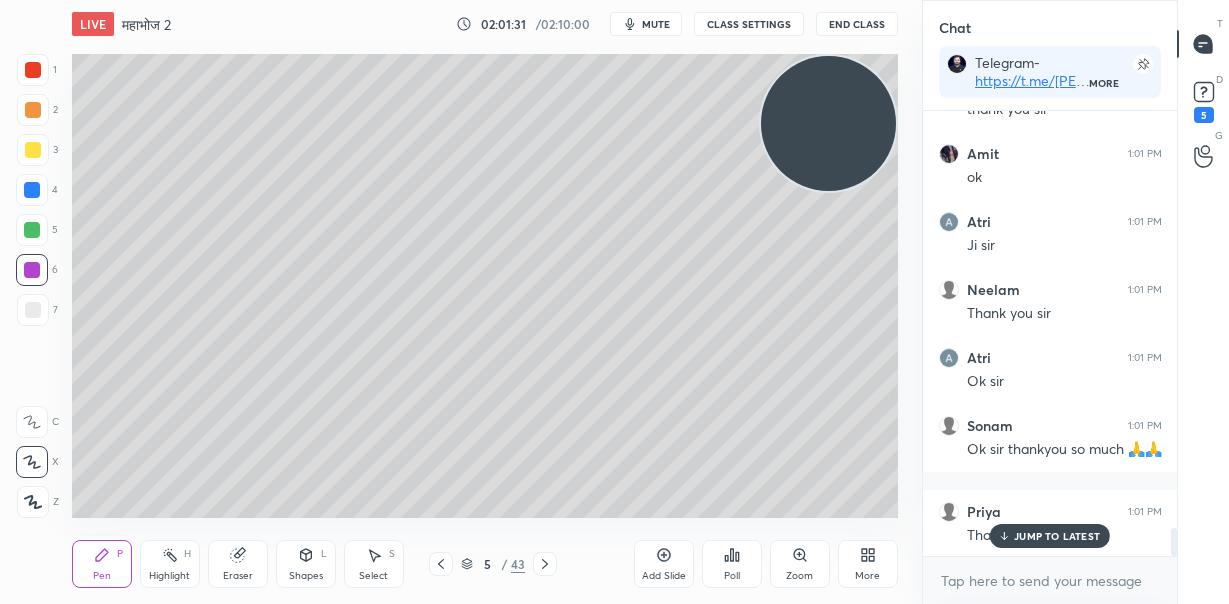 click on "JUMP TO LATEST" at bounding box center (1057, 536) 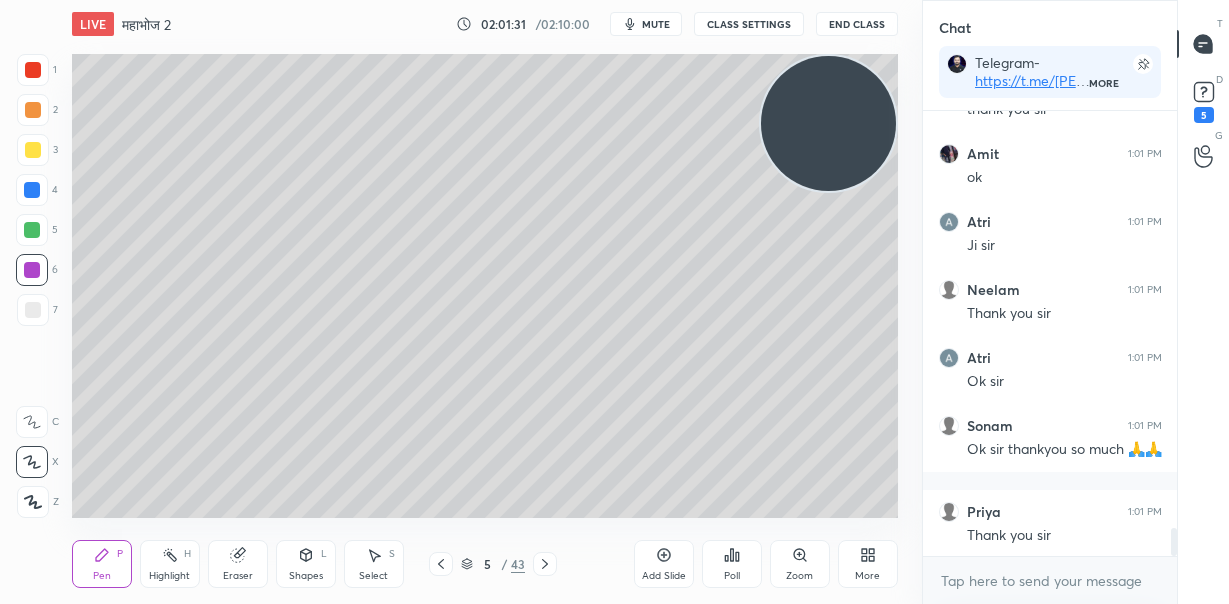 scroll, scrollTop: 6711, scrollLeft: 0, axis: vertical 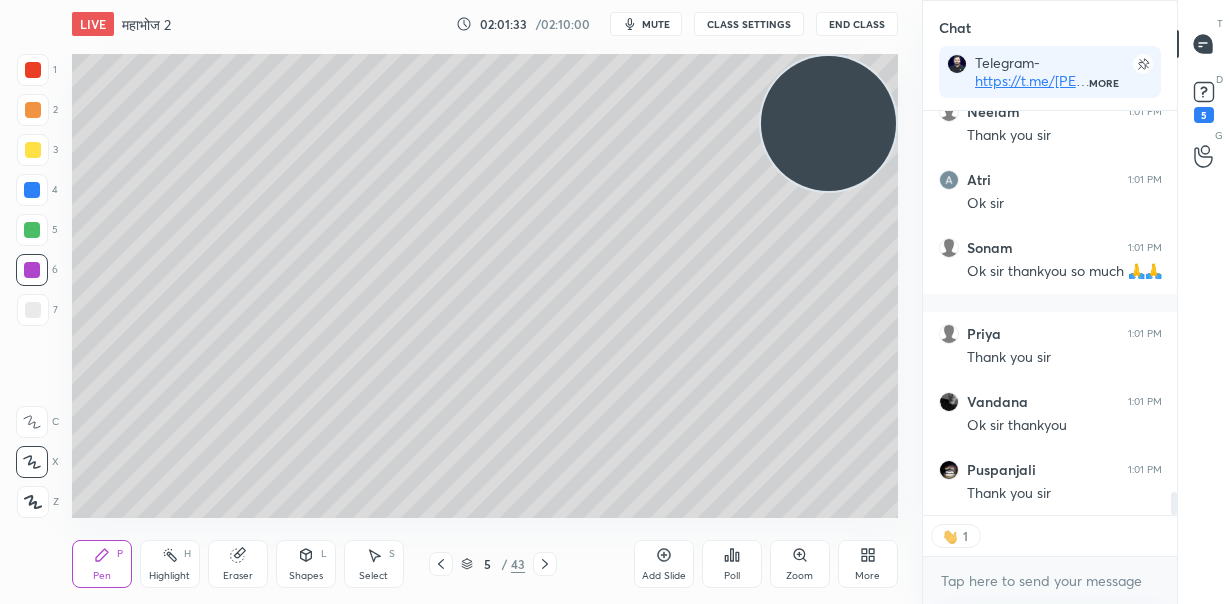 click on "End Class" at bounding box center [857, 24] 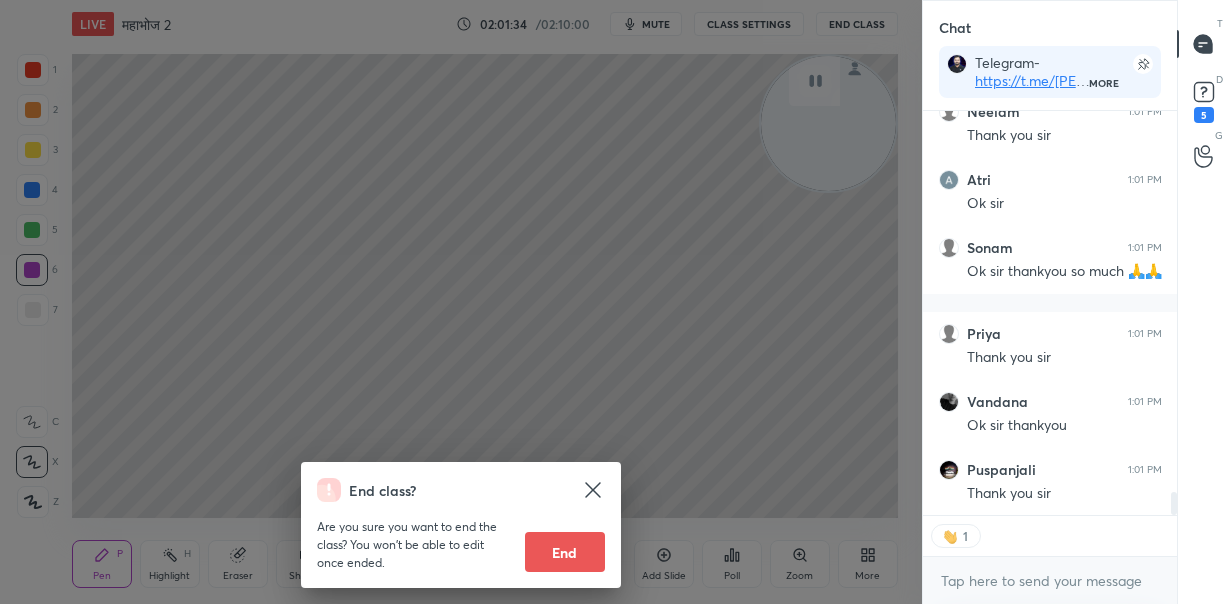 click on "End" at bounding box center [565, 552] 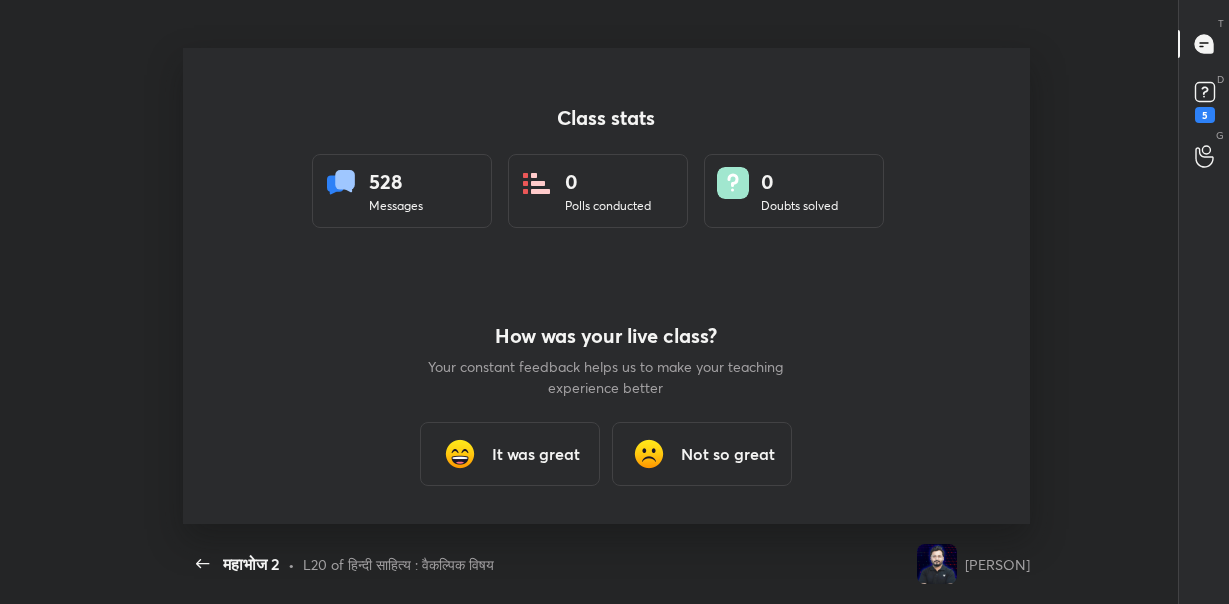 scroll, scrollTop: 0, scrollLeft: 0, axis: both 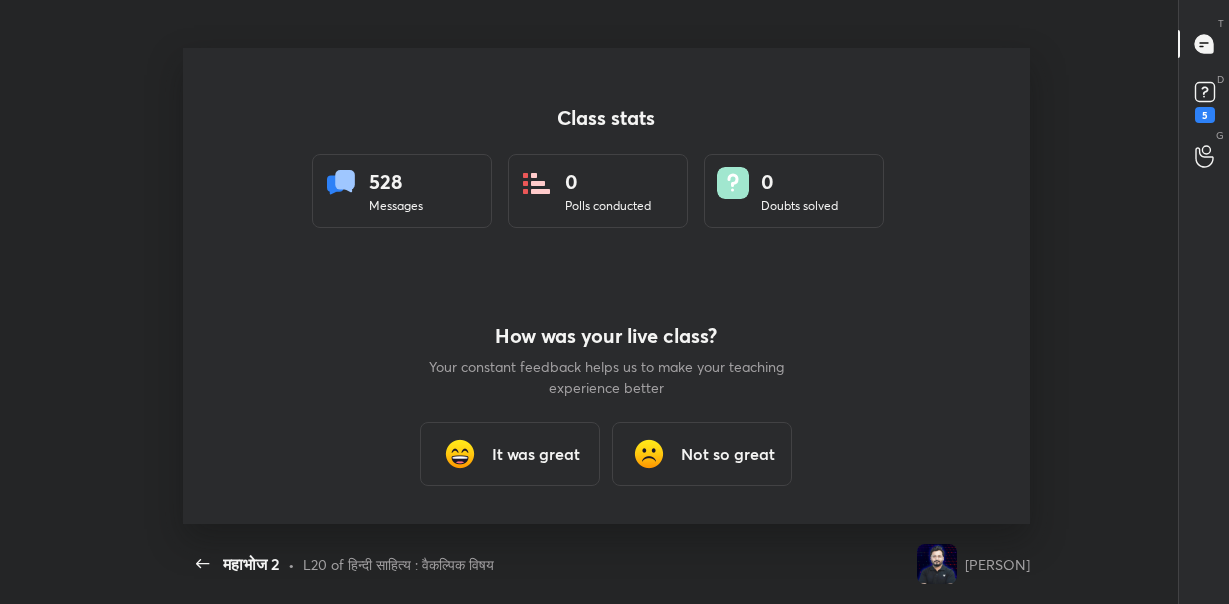 click on "It was great" at bounding box center [536, 454] 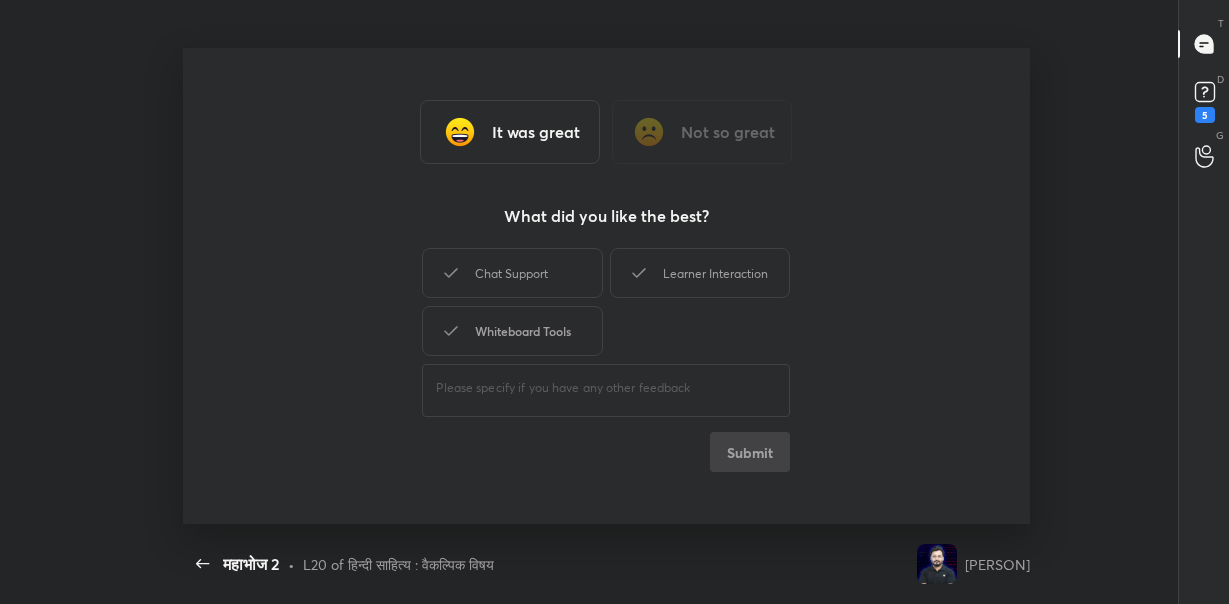 click on "Whiteboard Tools" at bounding box center (512, 331) 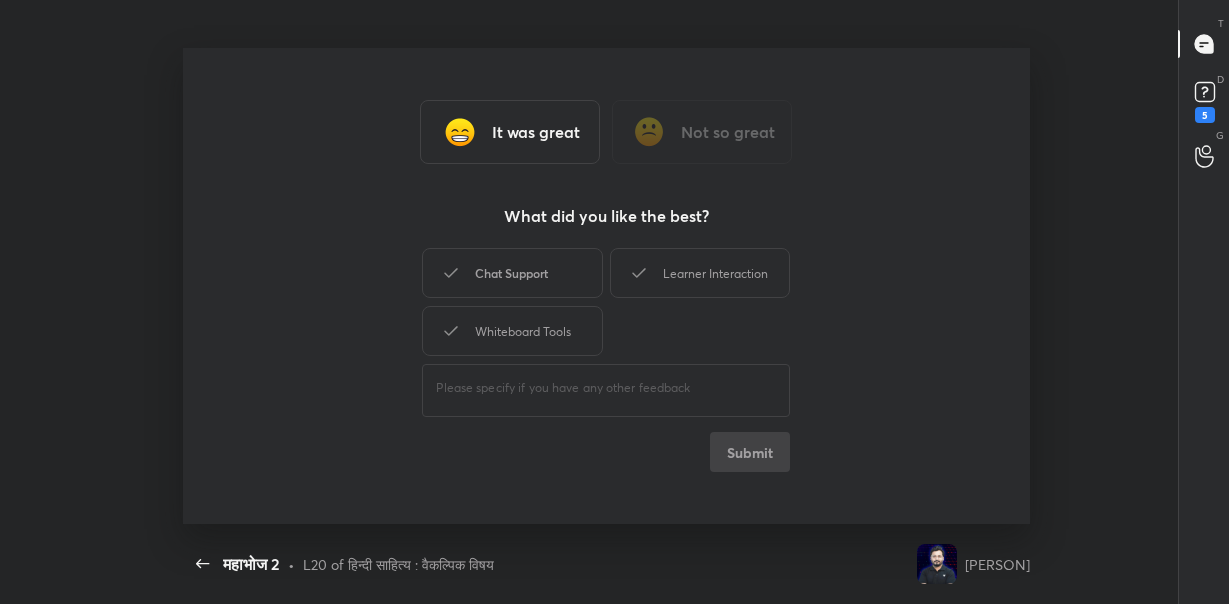 click on "Chat Support" at bounding box center (512, 273) 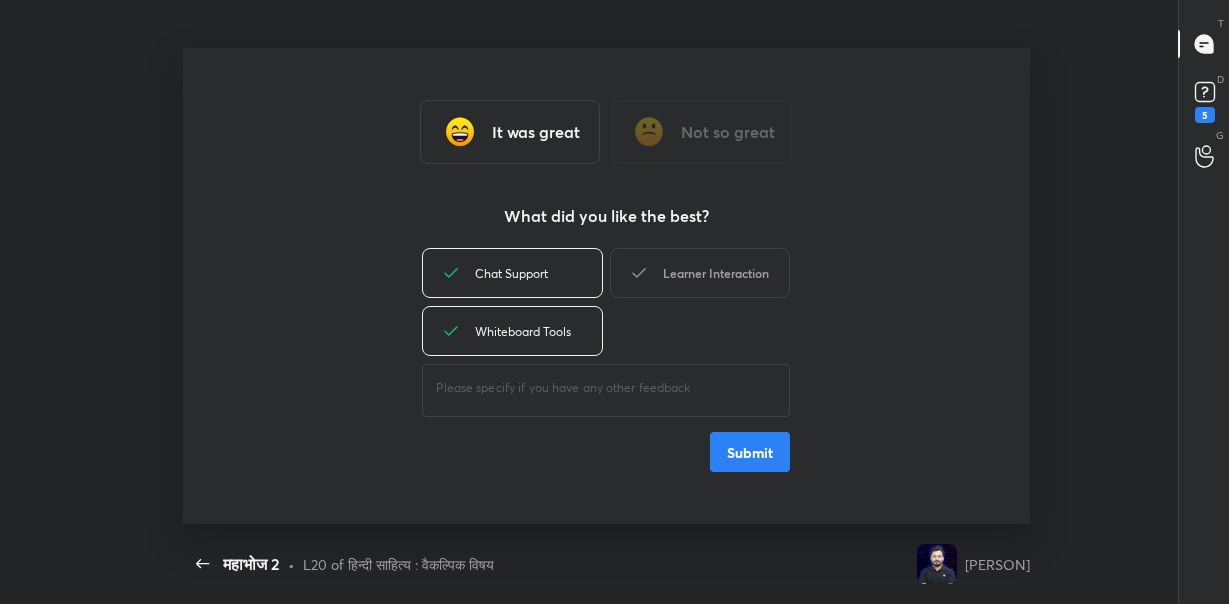 click on "Learner Interaction" at bounding box center (700, 273) 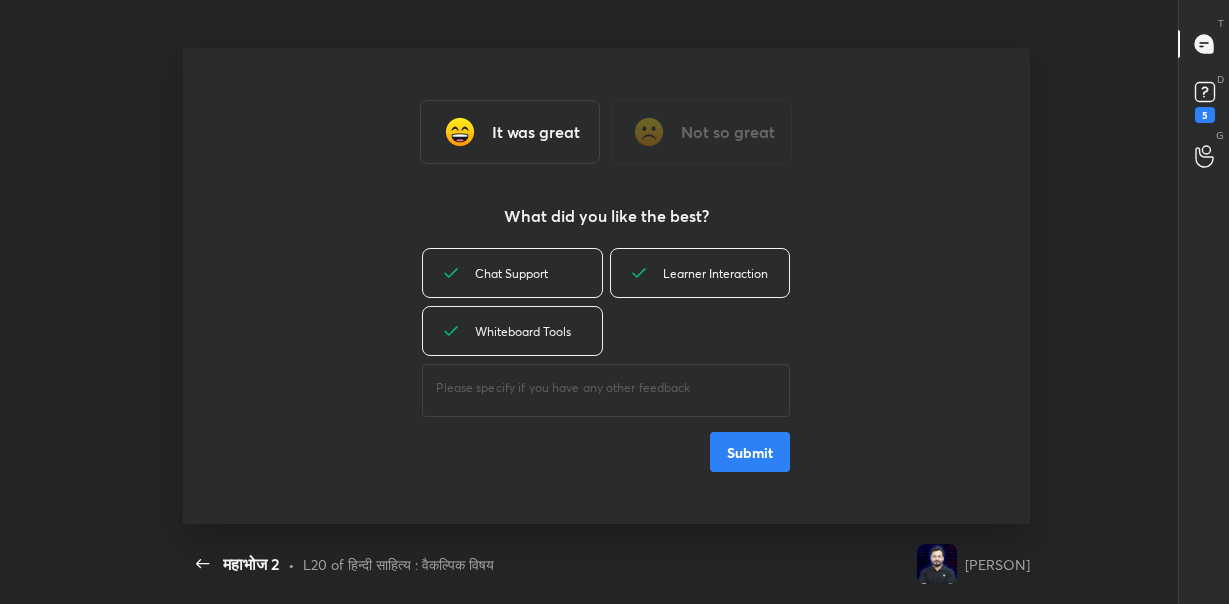 click on "Submit" at bounding box center [750, 452] 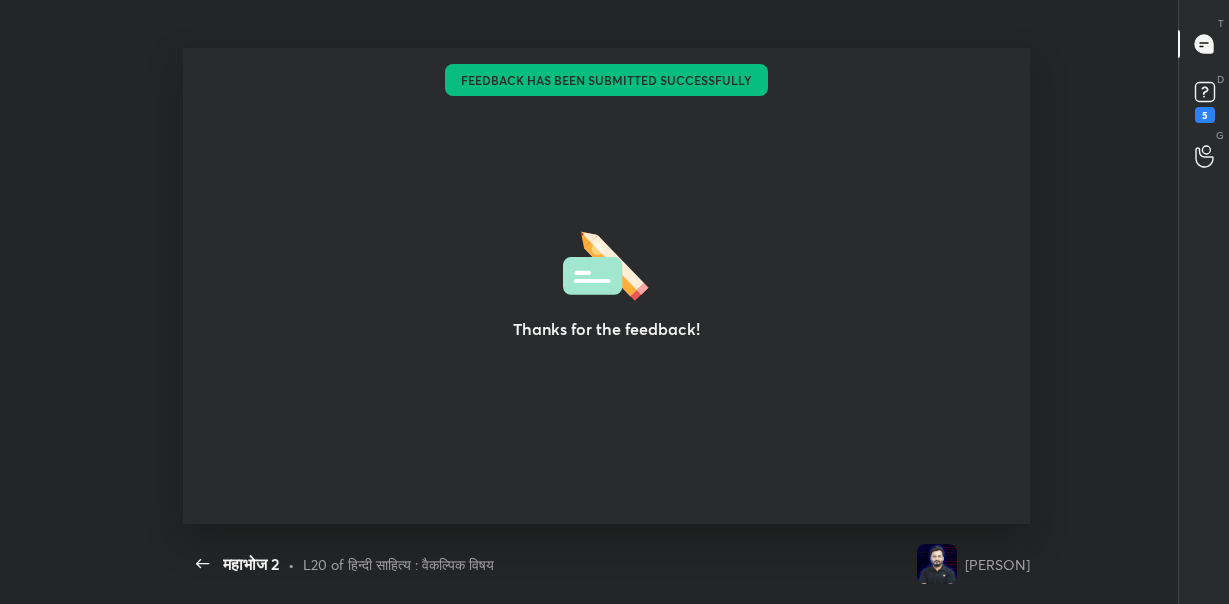 type on "x" 